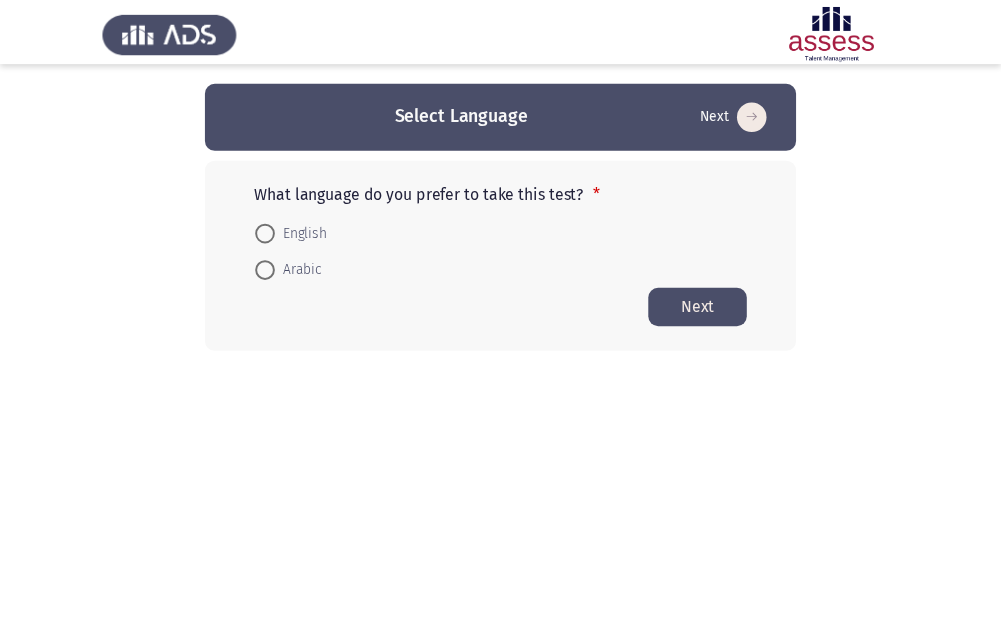 scroll, scrollTop: 0, scrollLeft: 0, axis: both 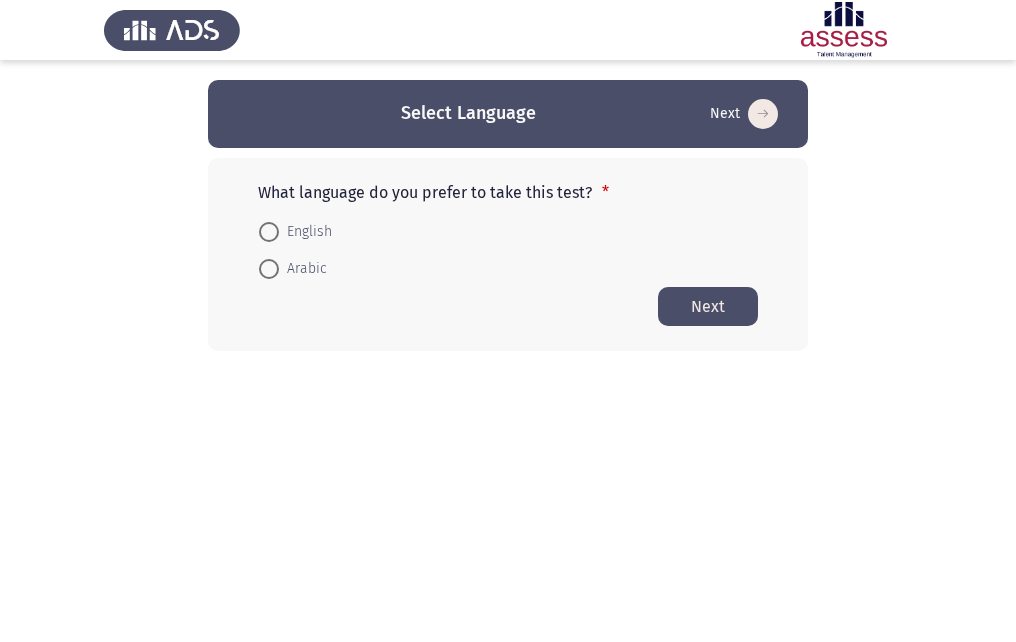 click on "Arabic" at bounding box center (303, 269) 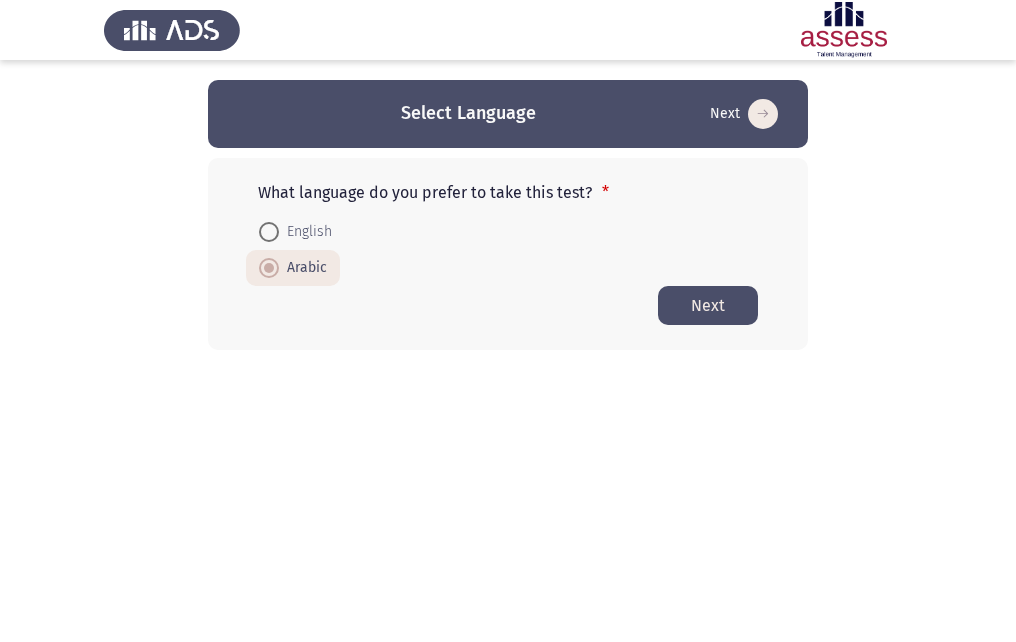 click on "Next" 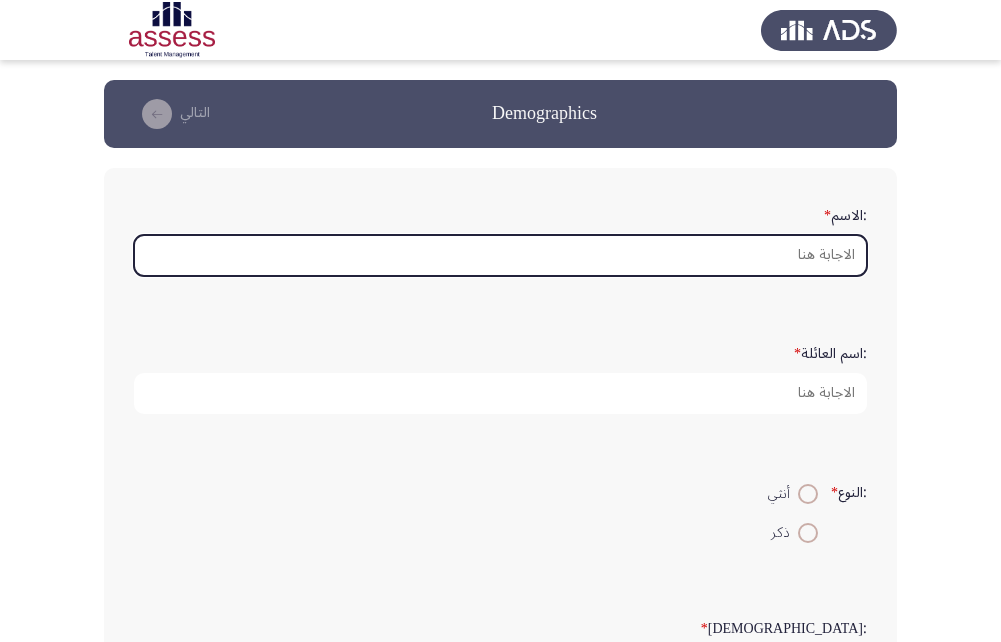click on ":الاسم   *" at bounding box center (500, 255) 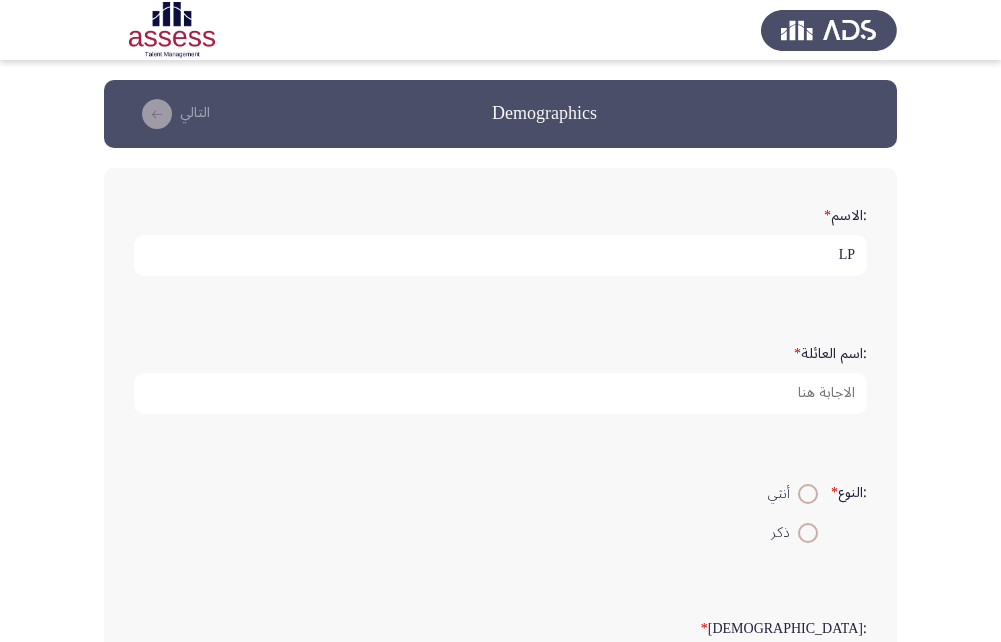 type on "L" 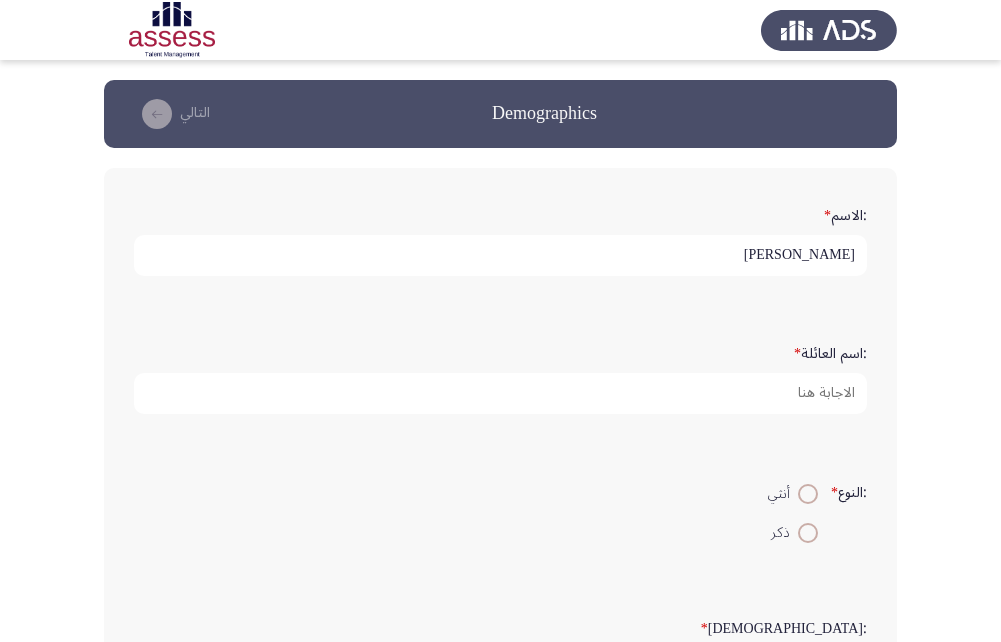 type on "[PERSON_NAME]" 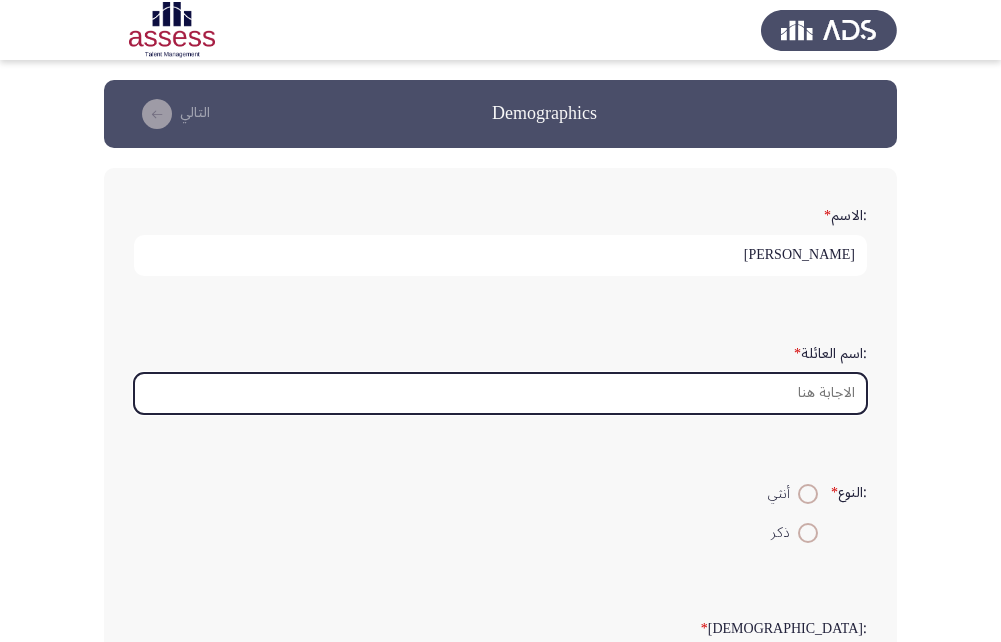 click on ":اسم العائلة   *" at bounding box center (500, 393) 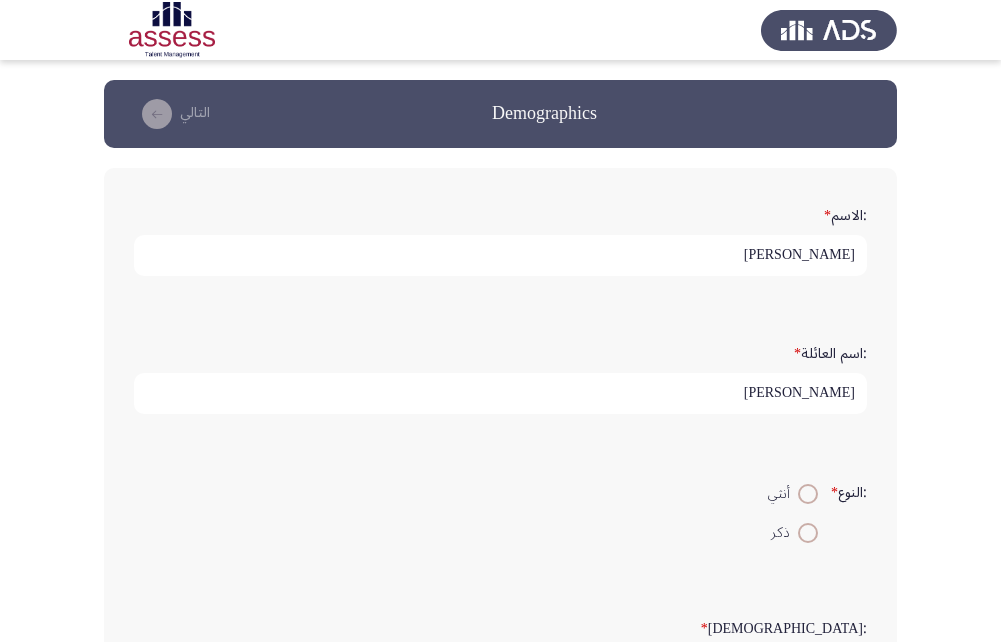 type on "[PERSON_NAME]" 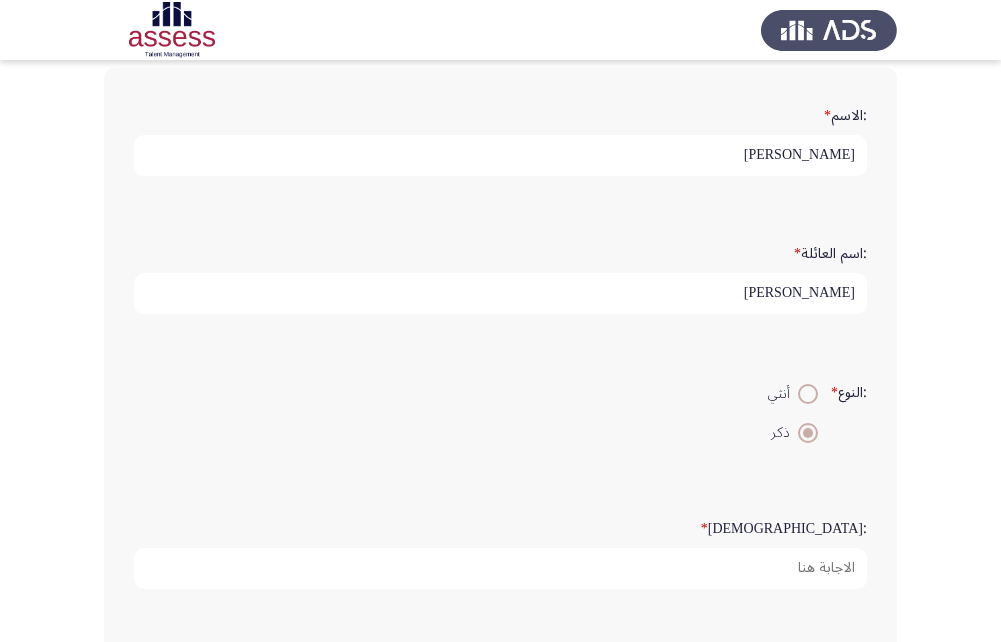 scroll, scrollTop: 200, scrollLeft: 0, axis: vertical 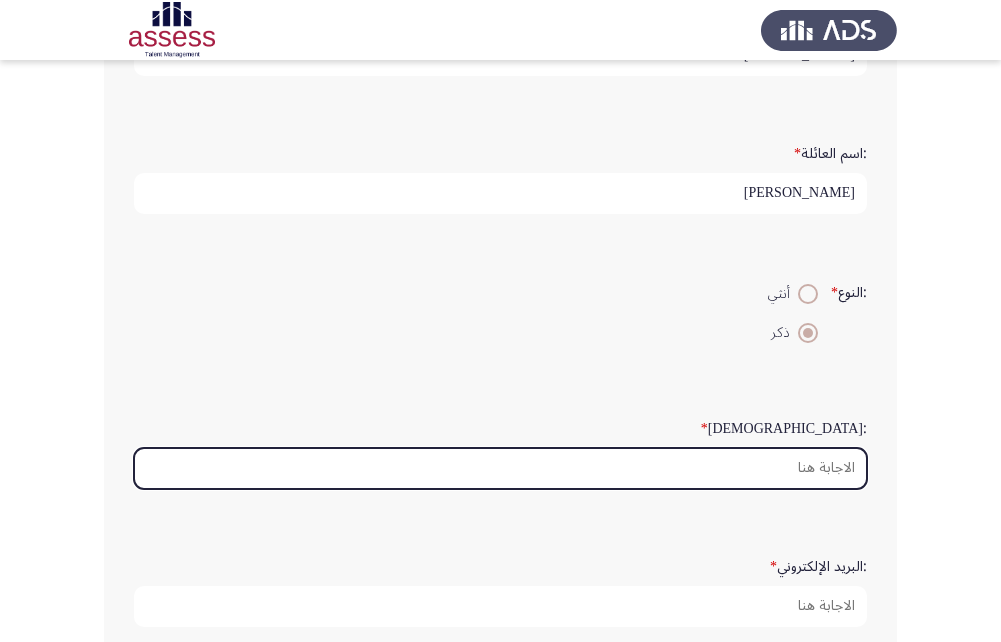 click on ":السن   *" at bounding box center (500, 468) 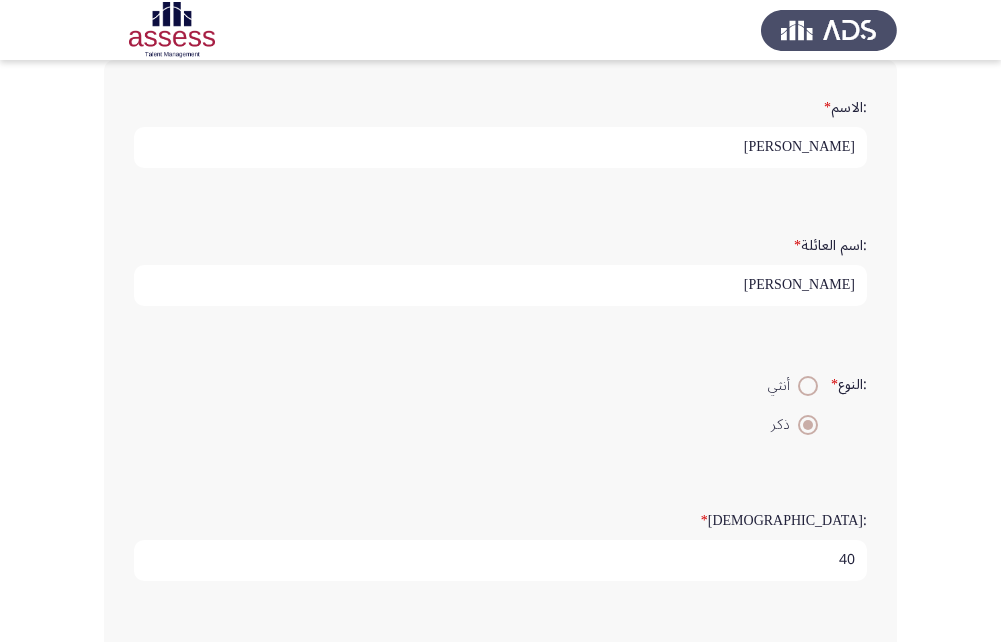 scroll, scrollTop: 100, scrollLeft: 0, axis: vertical 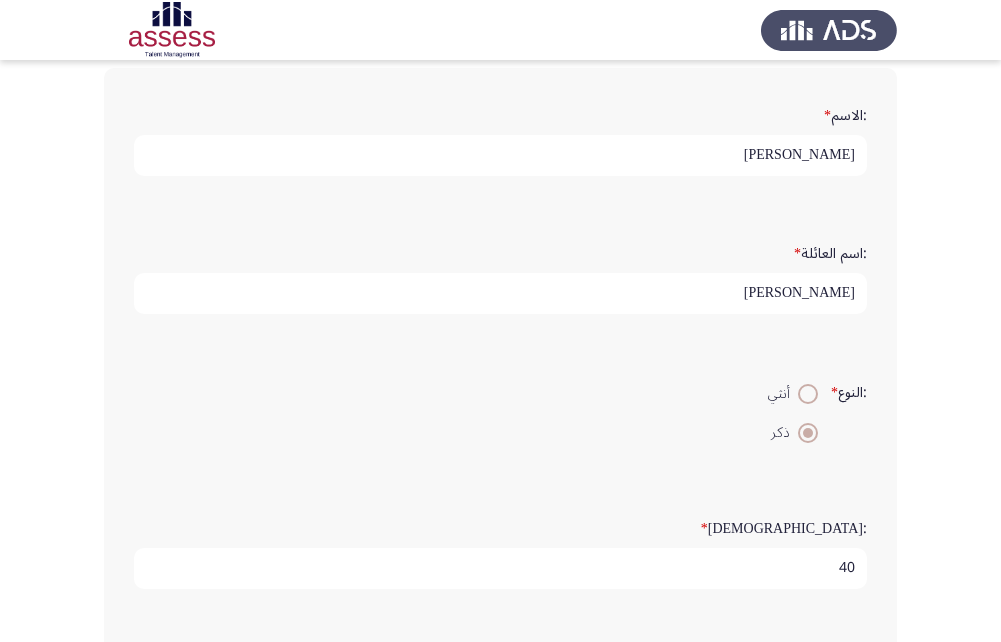 type on "40" 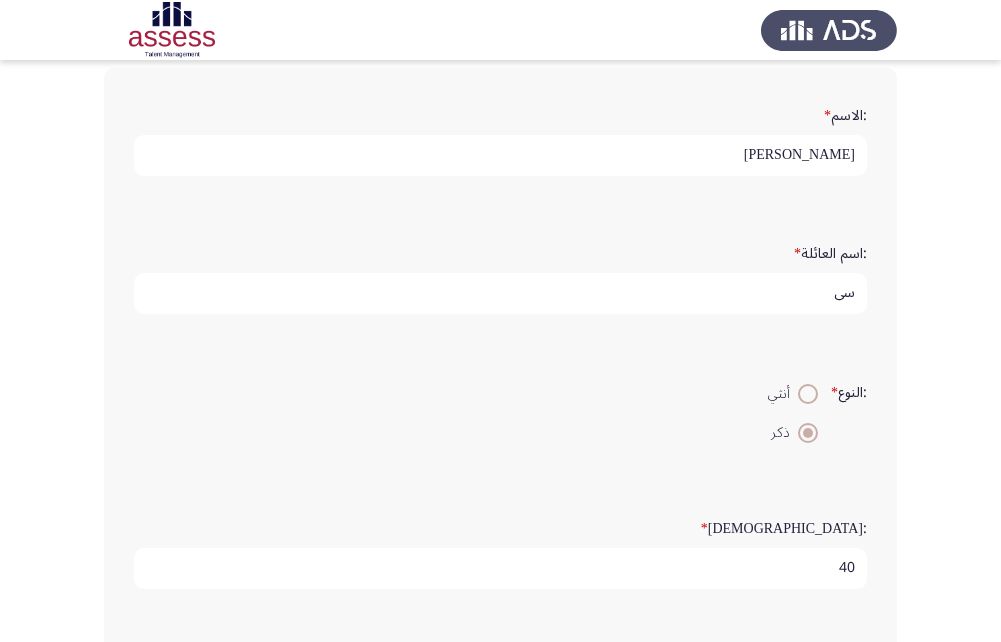 type on "س" 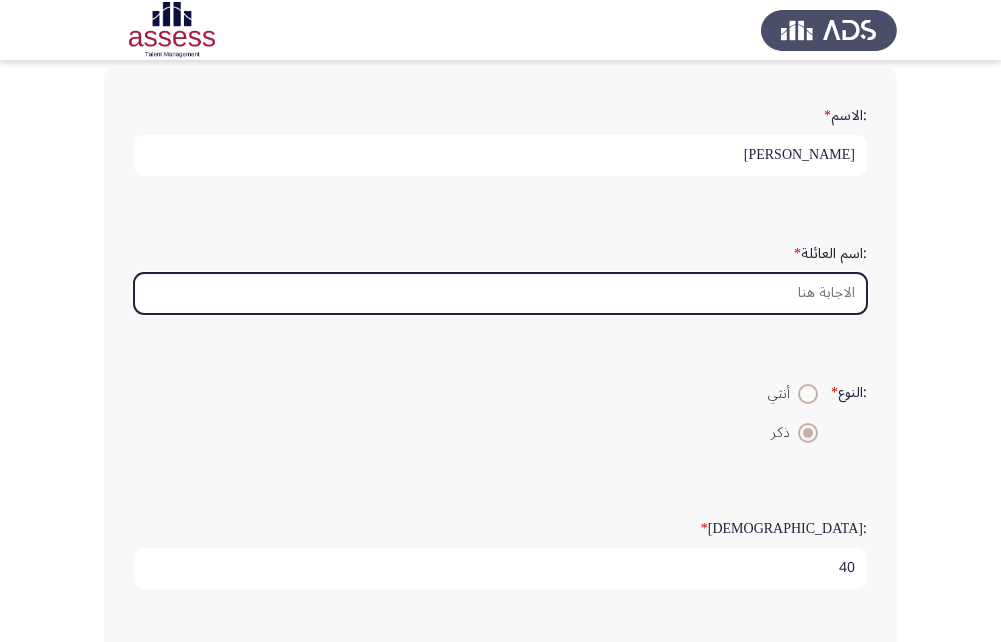 type 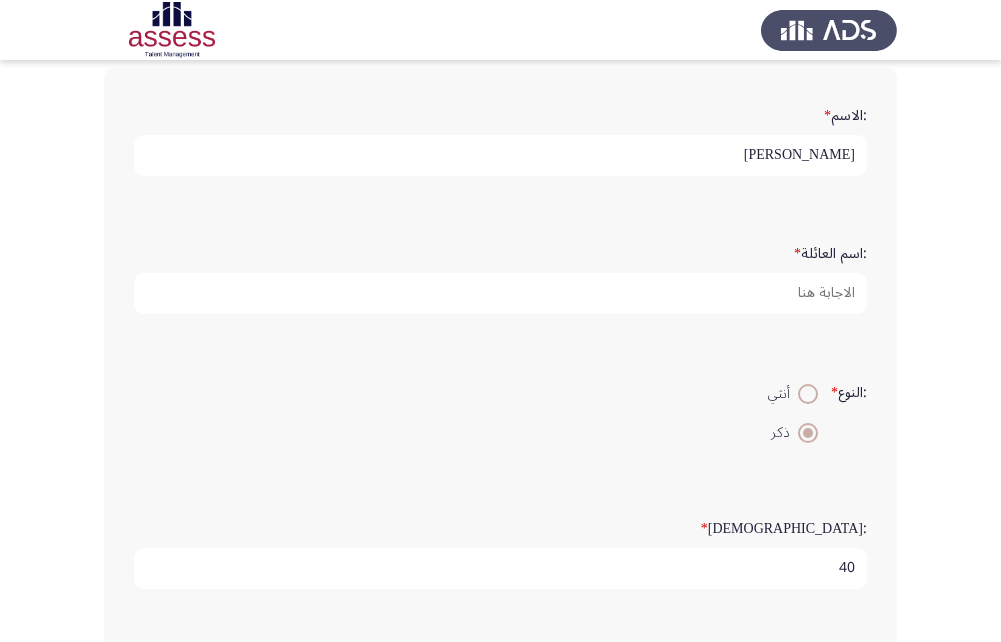 click on "[PERSON_NAME]" at bounding box center [500, 155] 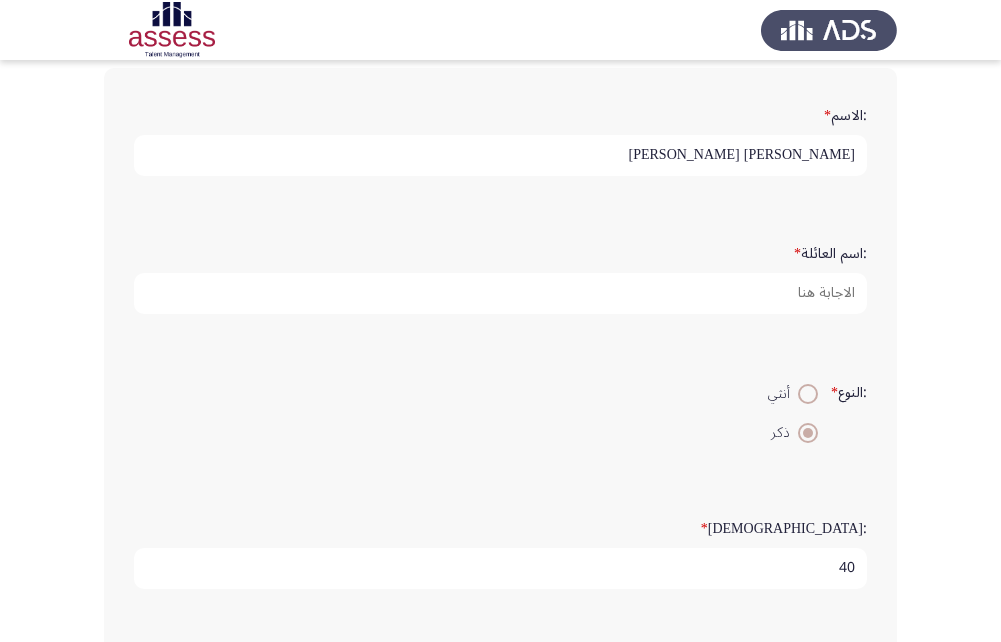 type on "[PERSON_NAME] [PERSON_NAME]" 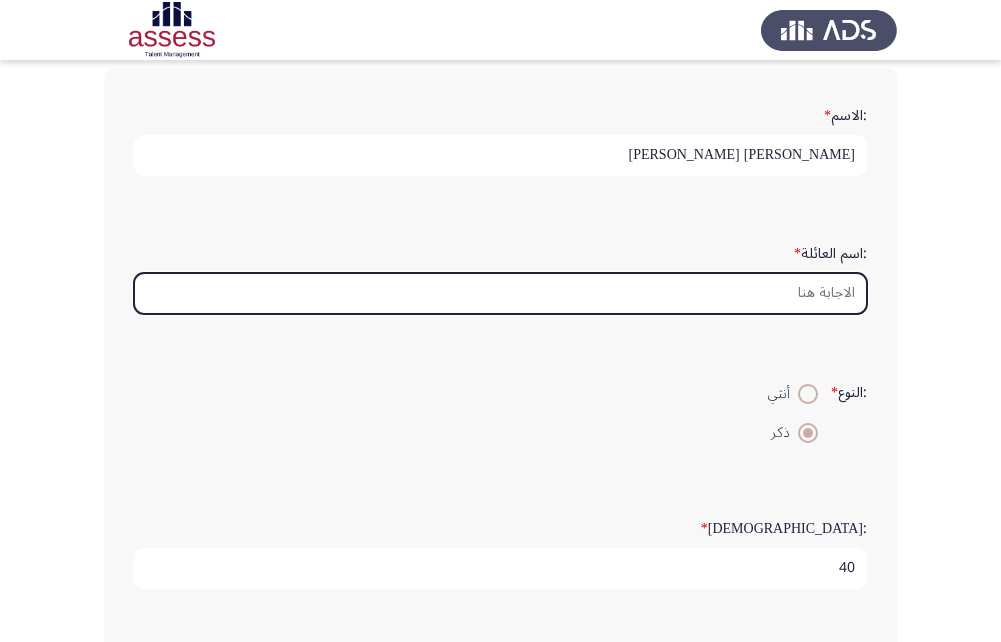 click on ":اسم العائلة   *" at bounding box center (500, 293) 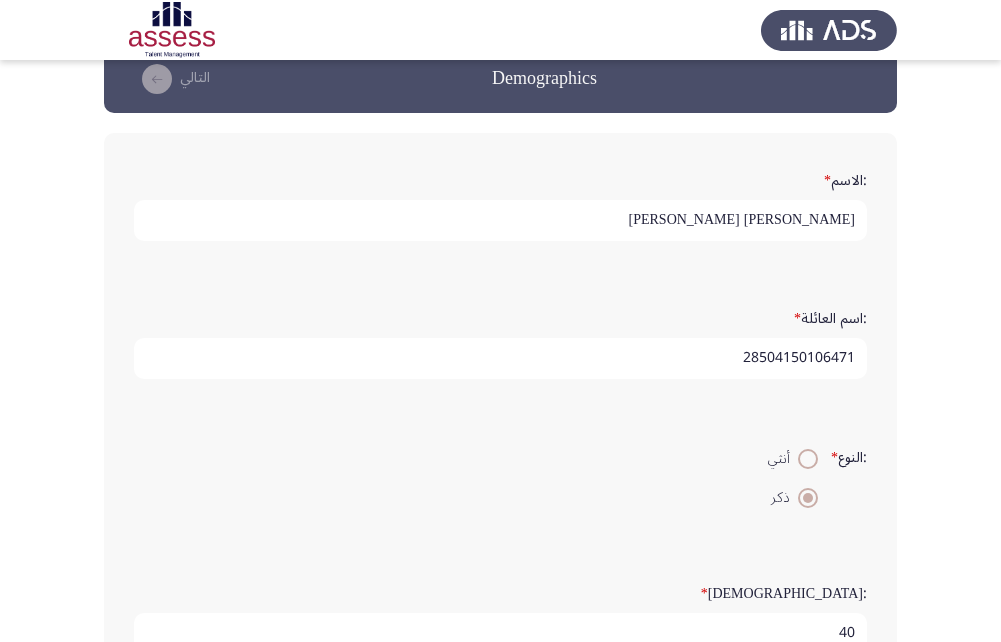 scroll, scrollTop: 0, scrollLeft: 0, axis: both 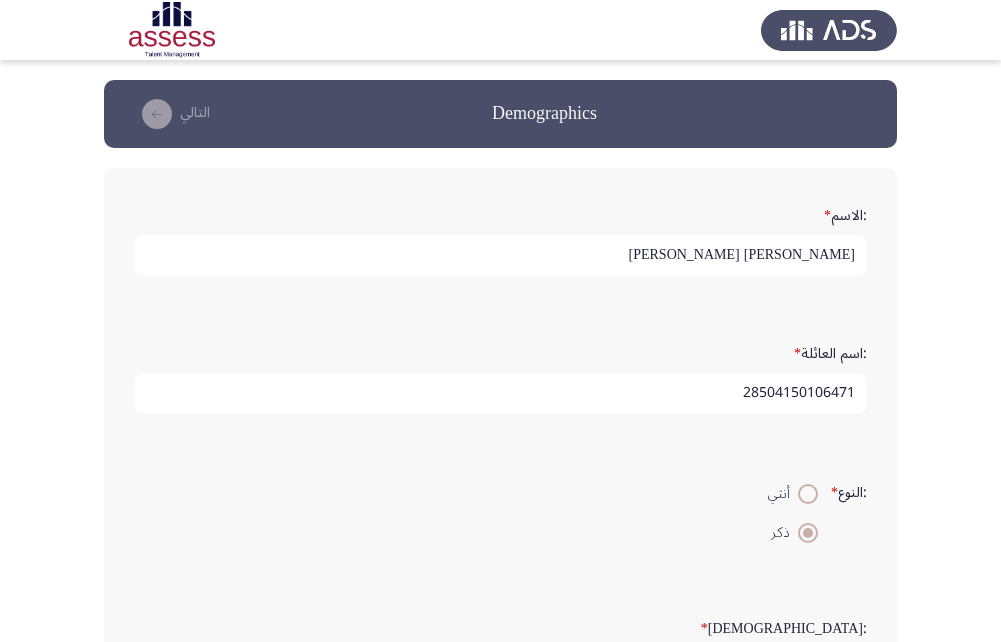 click on "28504150106471" at bounding box center (500, 393) 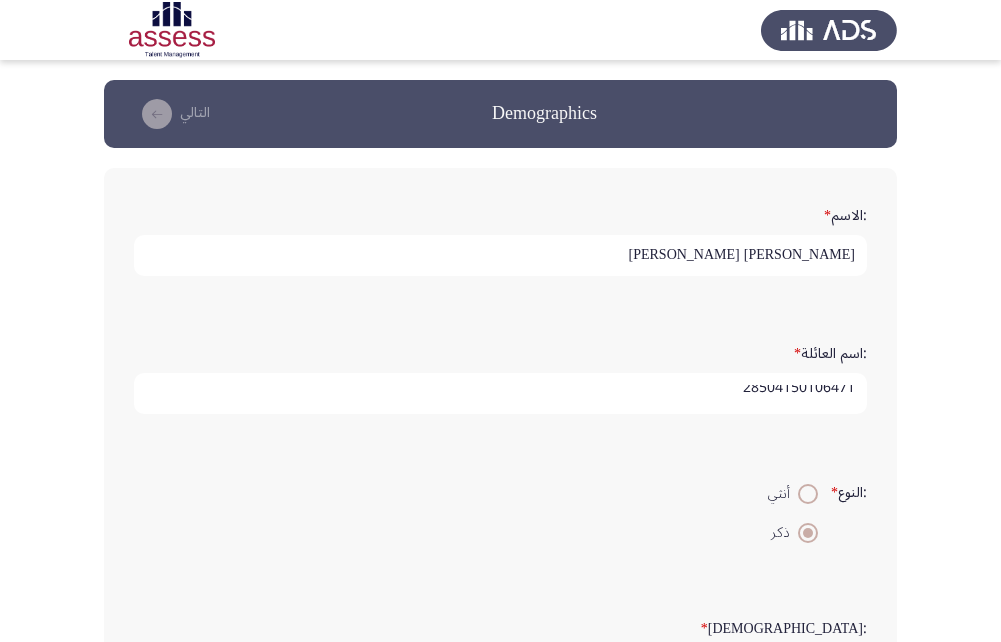 scroll, scrollTop: 500, scrollLeft: 0, axis: vertical 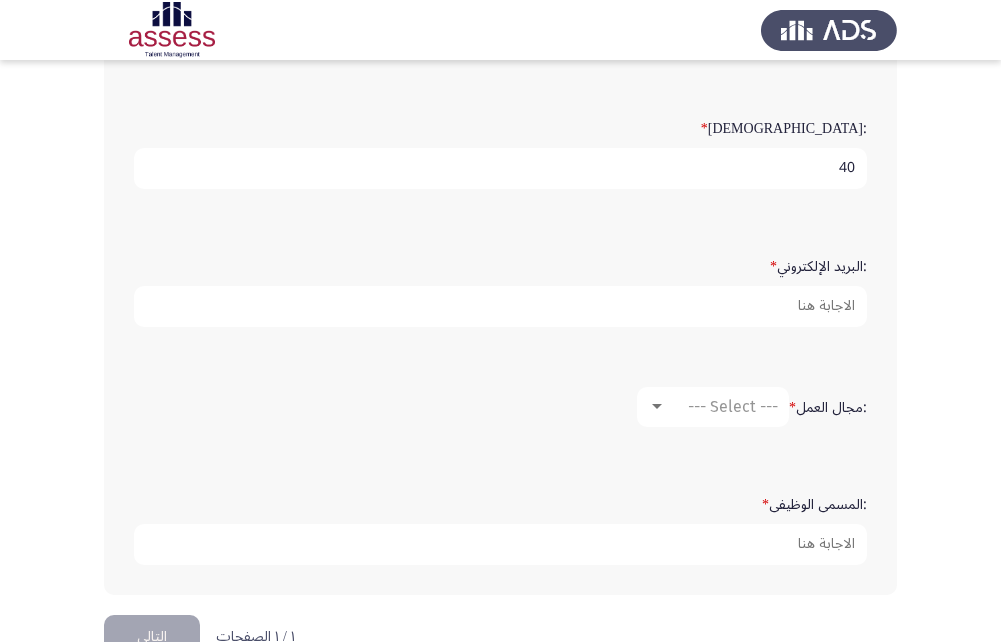 type on "28504150106471" 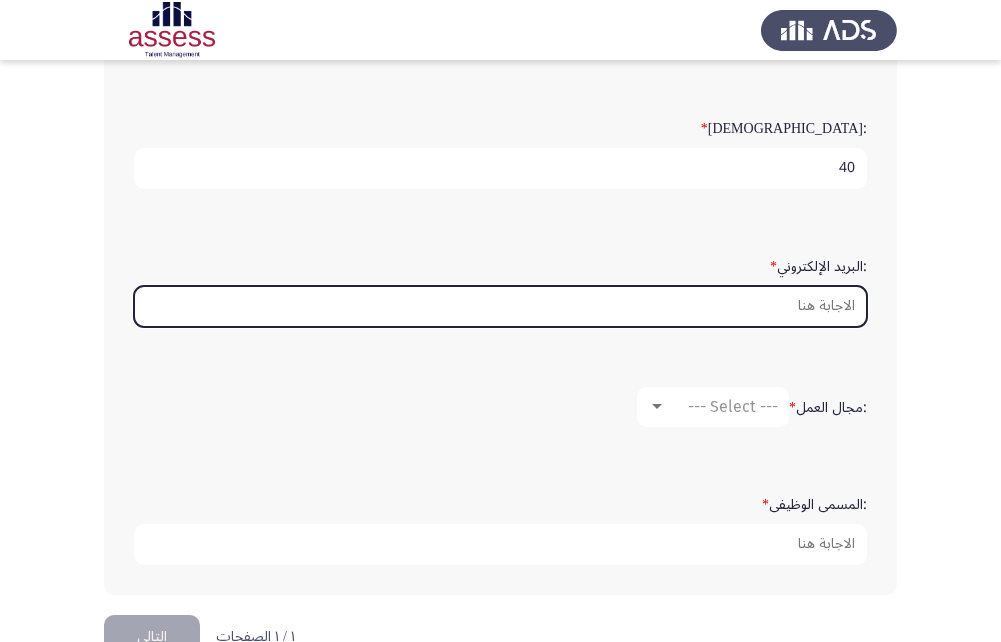 scroll, scrollTop: 0, scrollLeft: 0, axis: both 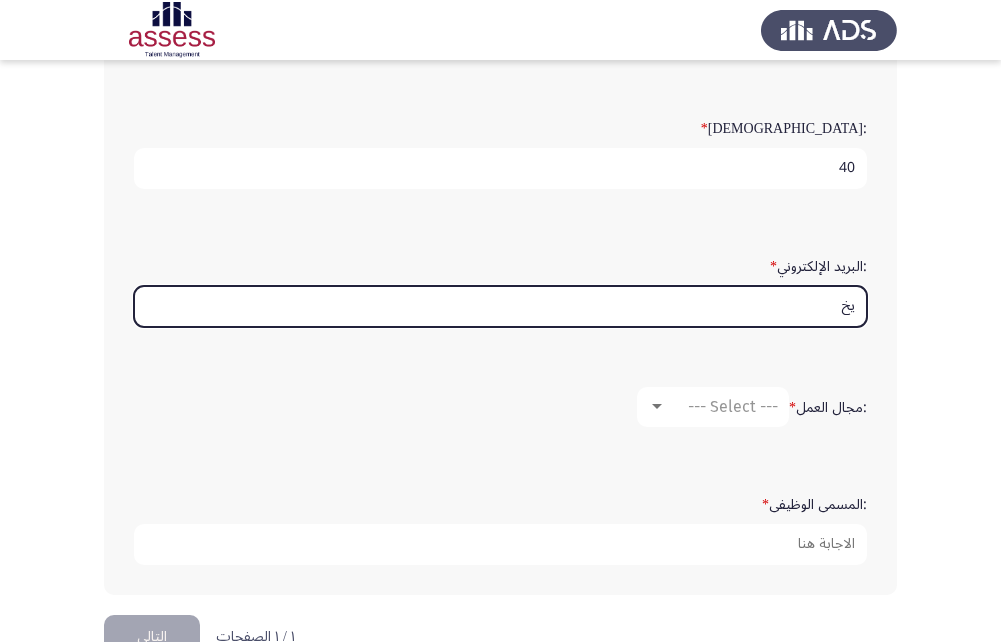 type on "ي" 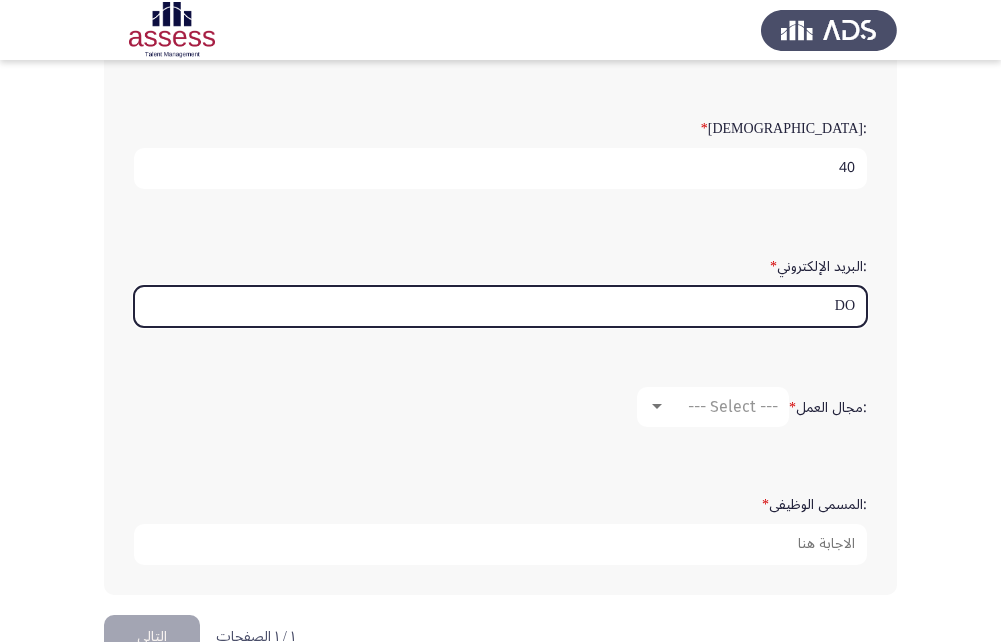 type on "D" 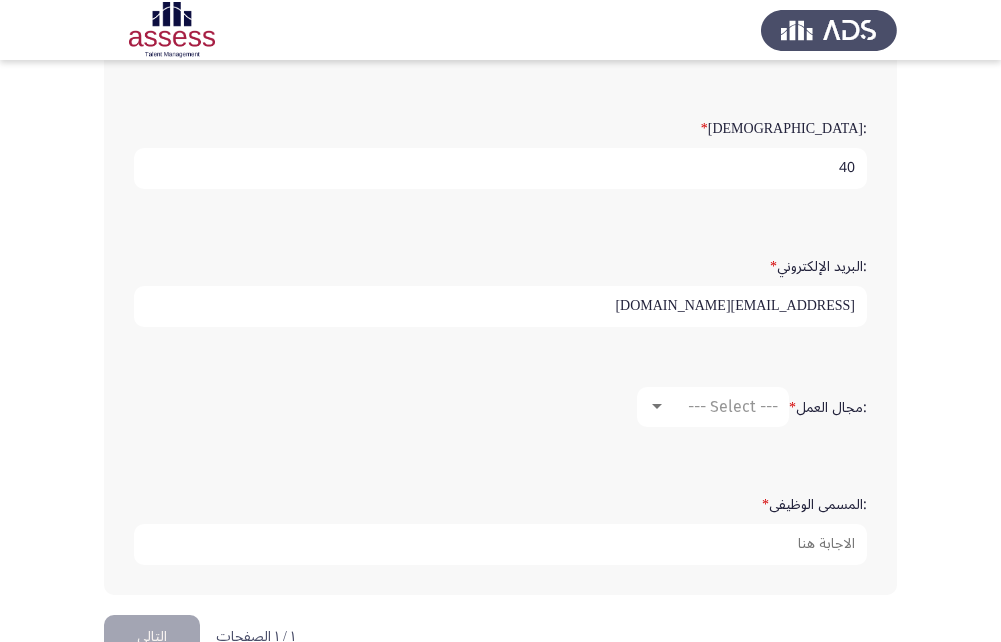 type on "[EMAIL_ADDRESS][DOMAIN_NAME]" 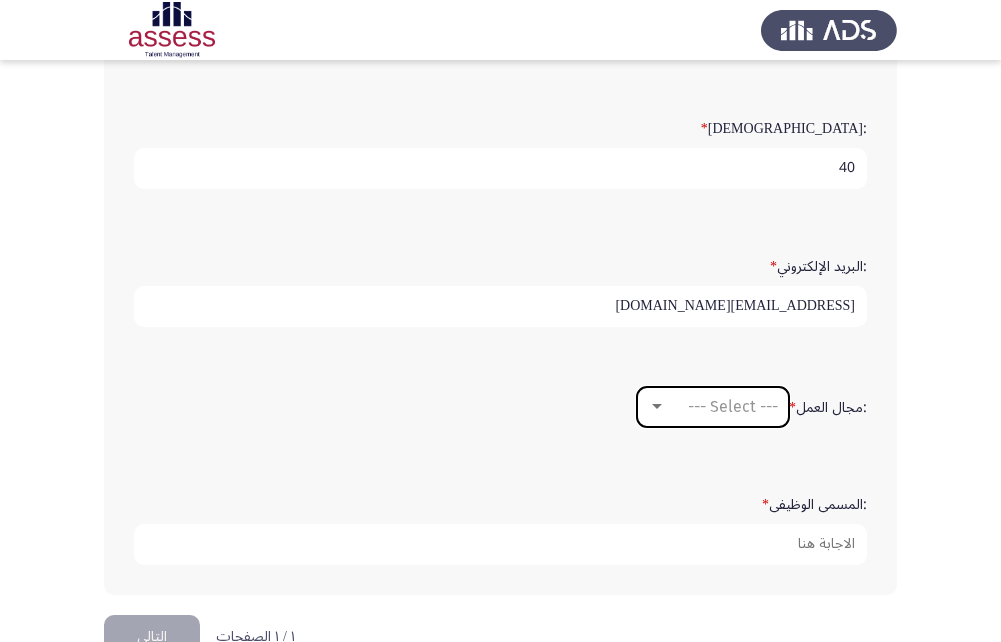 click on "--- Select ---" at bounding box center [733, 406] 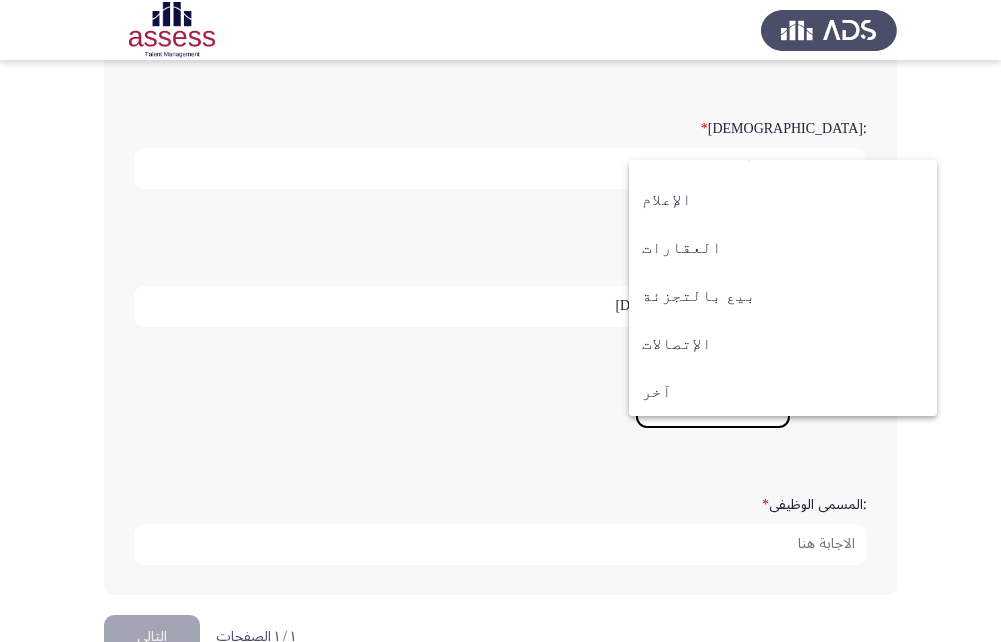 scroll, scrollTop: 0, scrollLeft: 0, axis: both 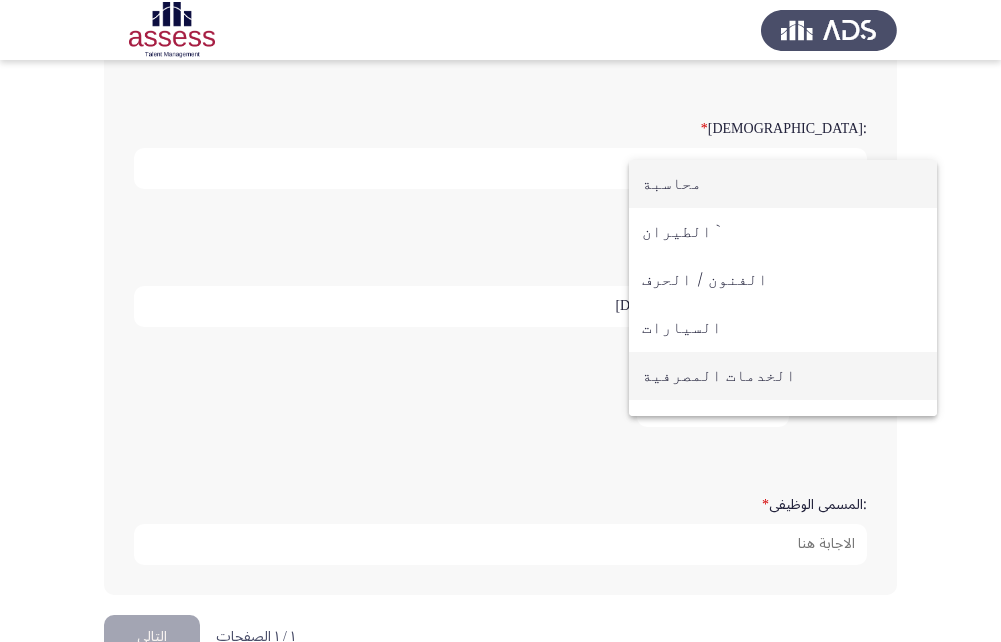 click on "الخدمات المصرفية" at bounding box center (783, 376) 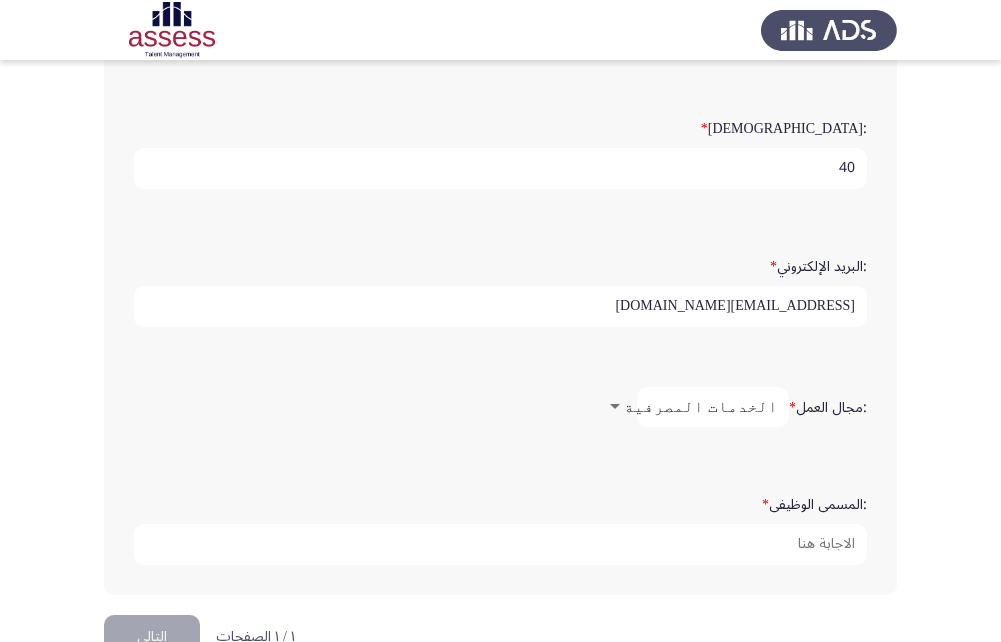 click on ":مجال العمل   * الخدمات المصرفية" 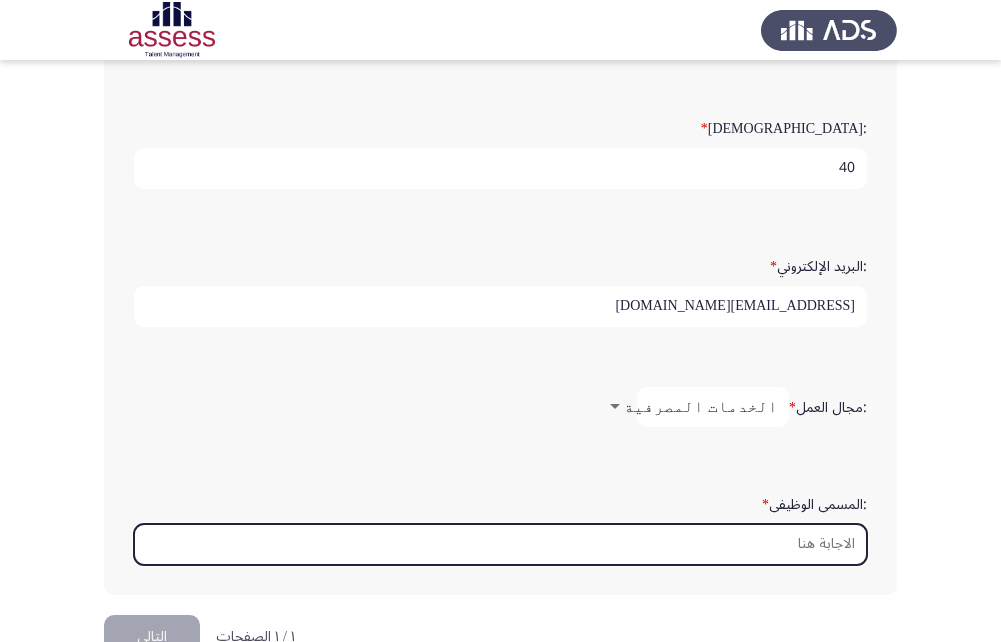 click on ":المسمى الوظيفى   *" at bounding box center (500, 544) 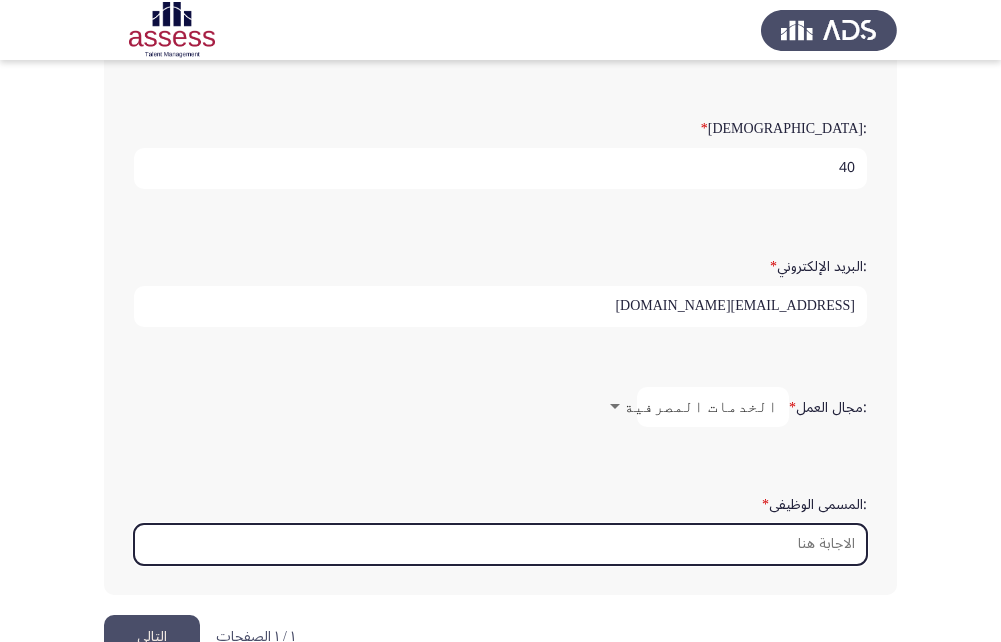 type on "v" 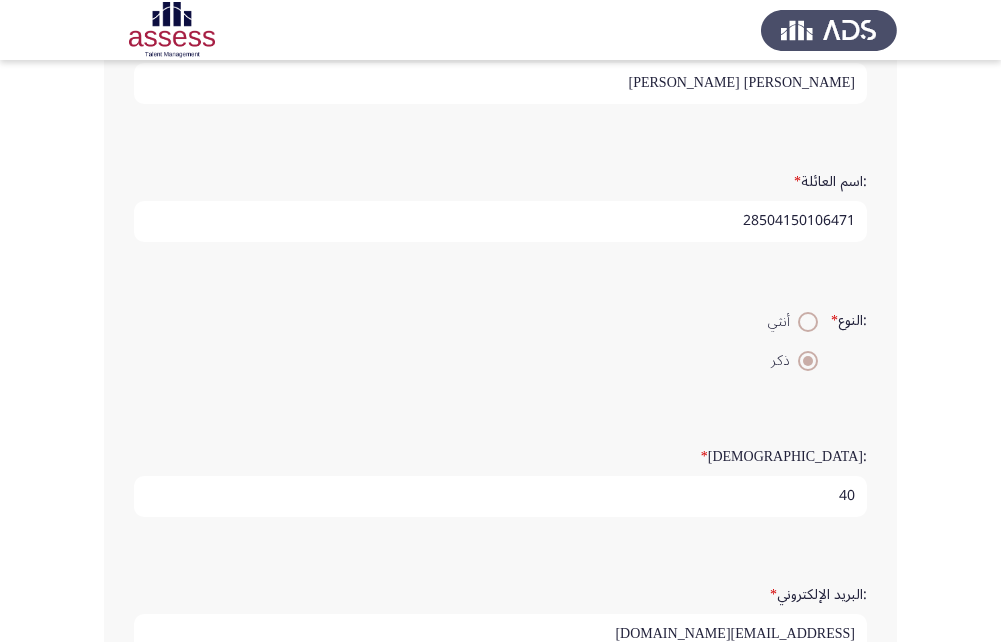 scroll, scrollTop: 153, scrollLeft: 0, axis: vertical 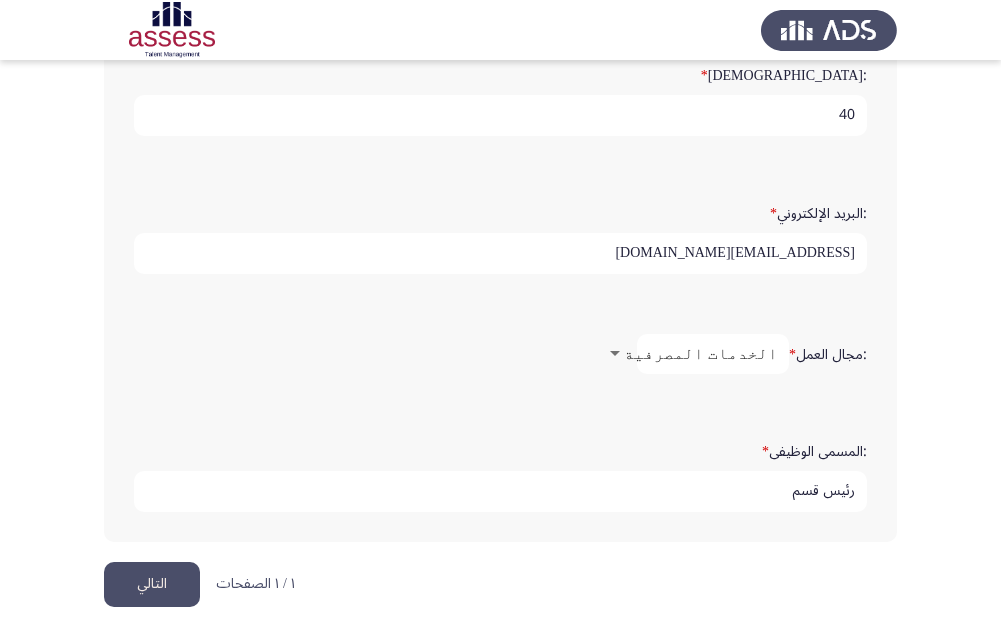 type on "رئيس قسم" 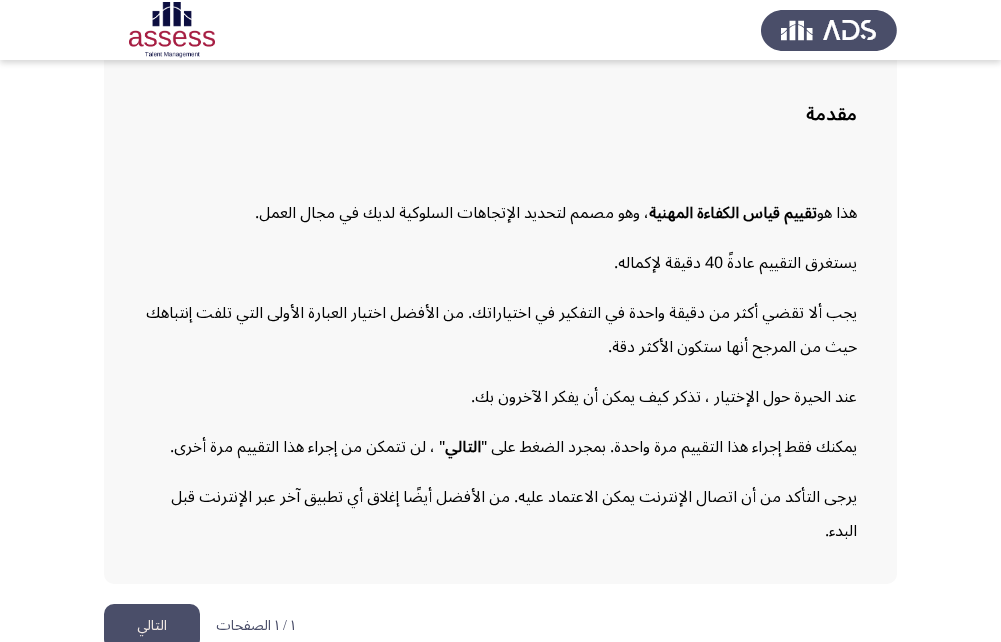 scroll, scrollTop: 160, scrollLeft: 0, axis: vertical 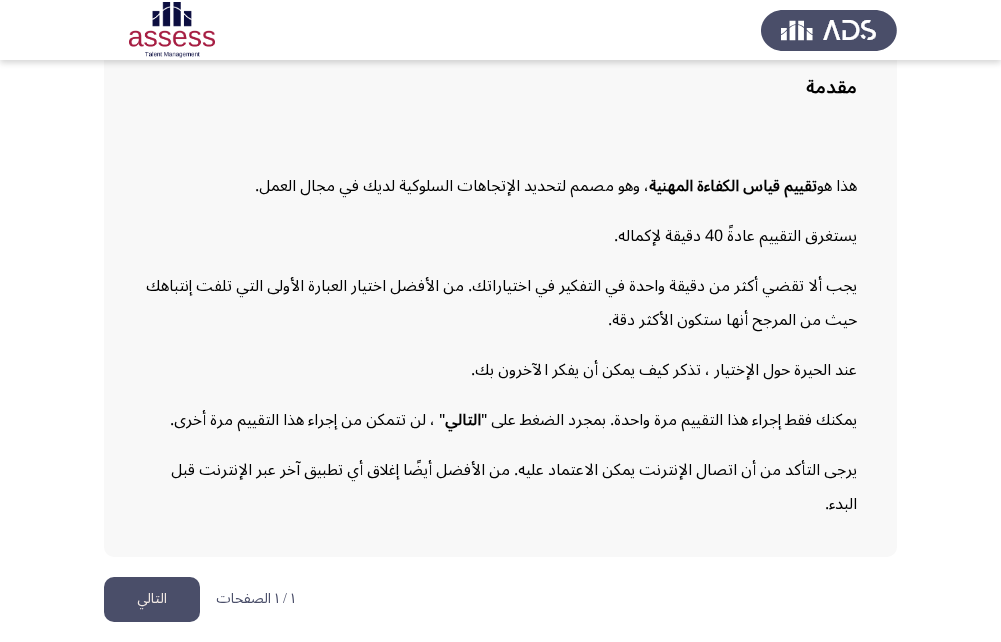 click on "التالي" 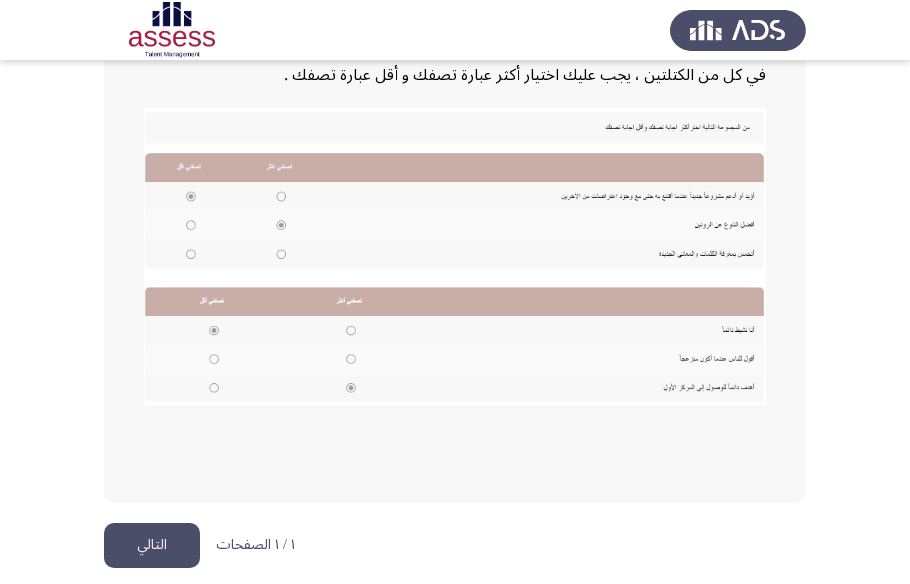 scroll, scrollTop: 438, scrollLeft: 0, axis: vertical 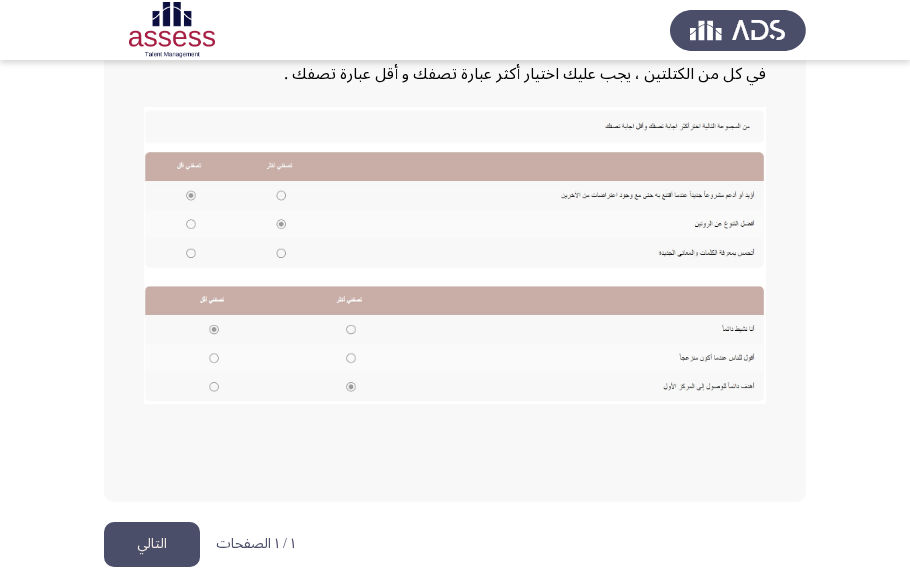 click on "التالي" 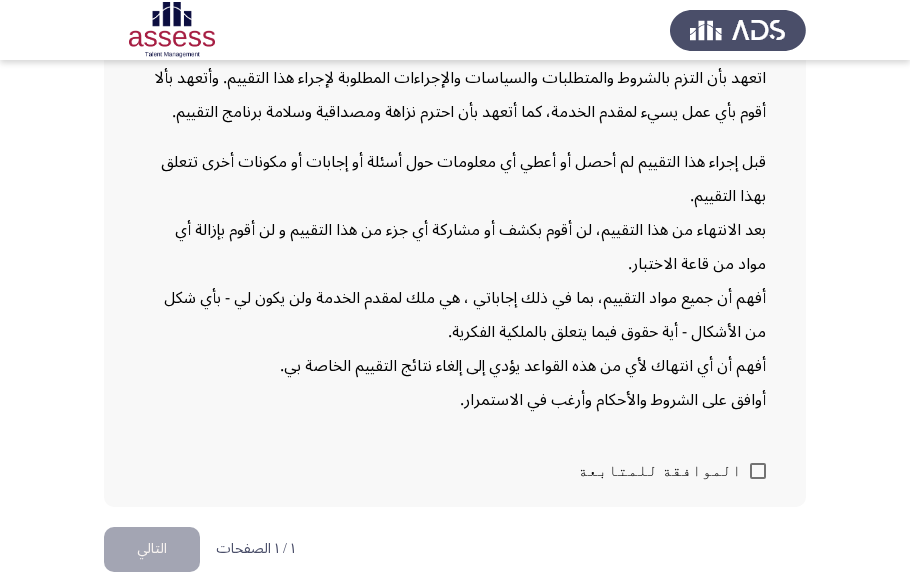 scroll, scrollTop: 253, scrollLeft: 0, axis: vertical 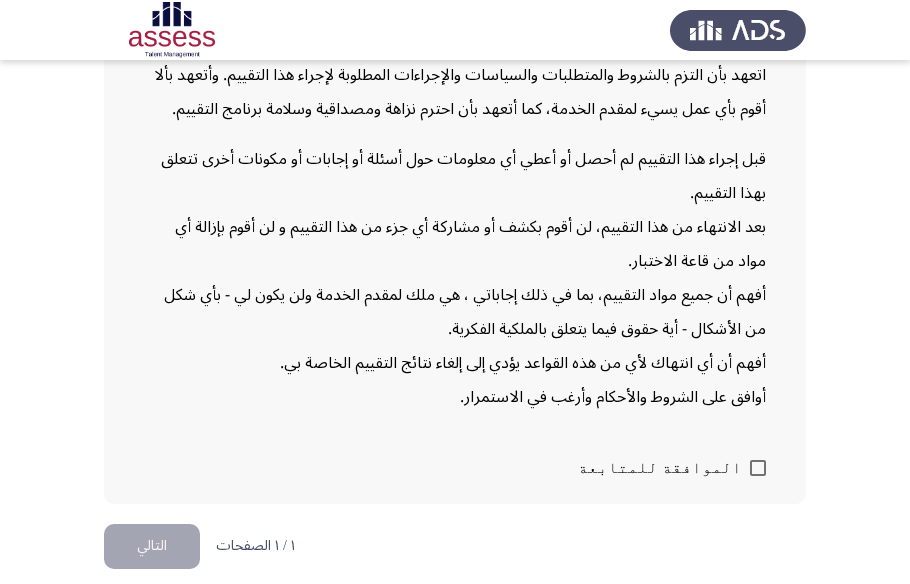 click at bounding box center (758, 468) 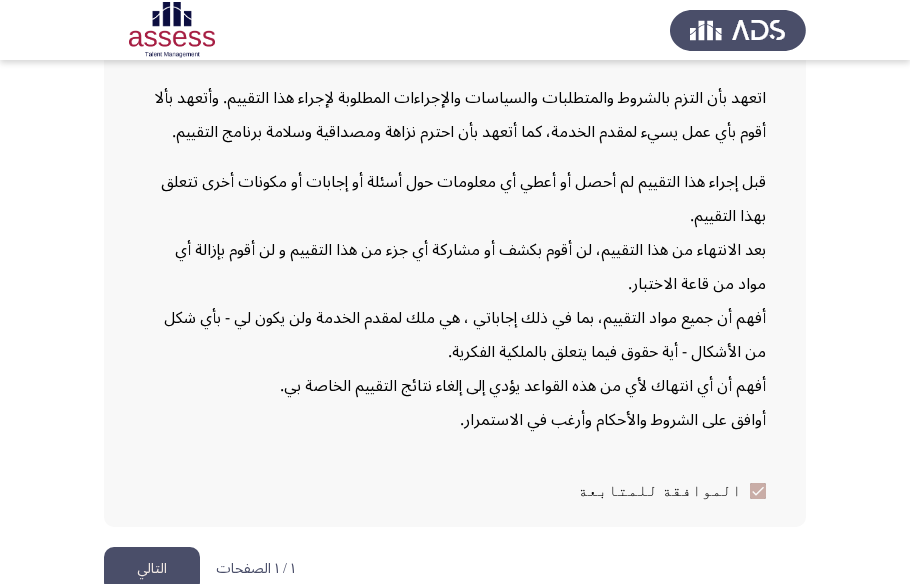 scroll, scrollTop: 253, scrollLeft: 0, axis: vertical 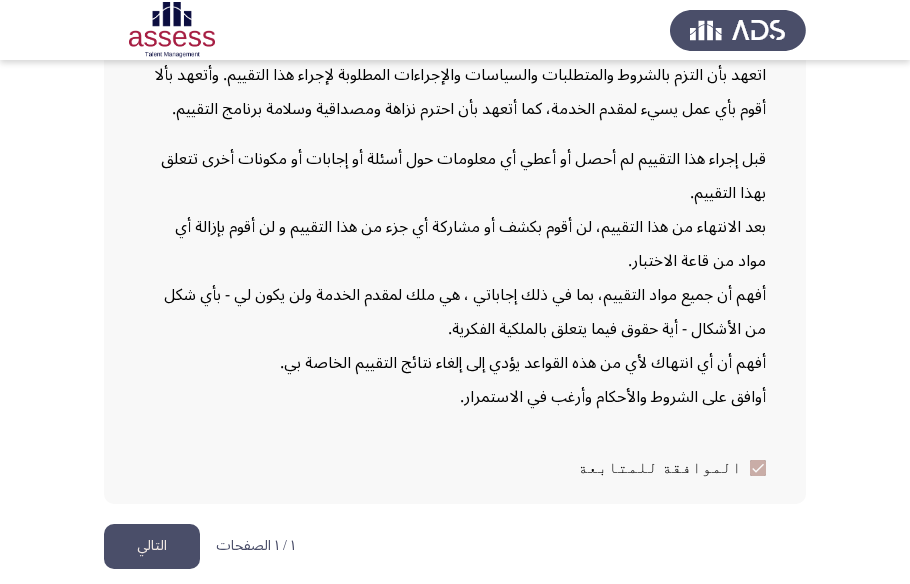 click on "التالي" 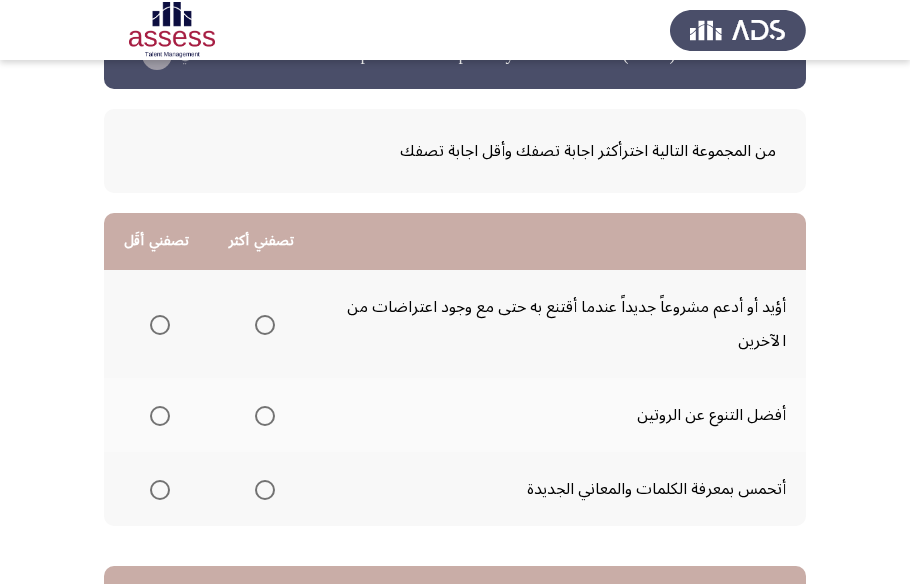 scroll, scrollTop: 90, scrollLeft: 0, axis: vertical 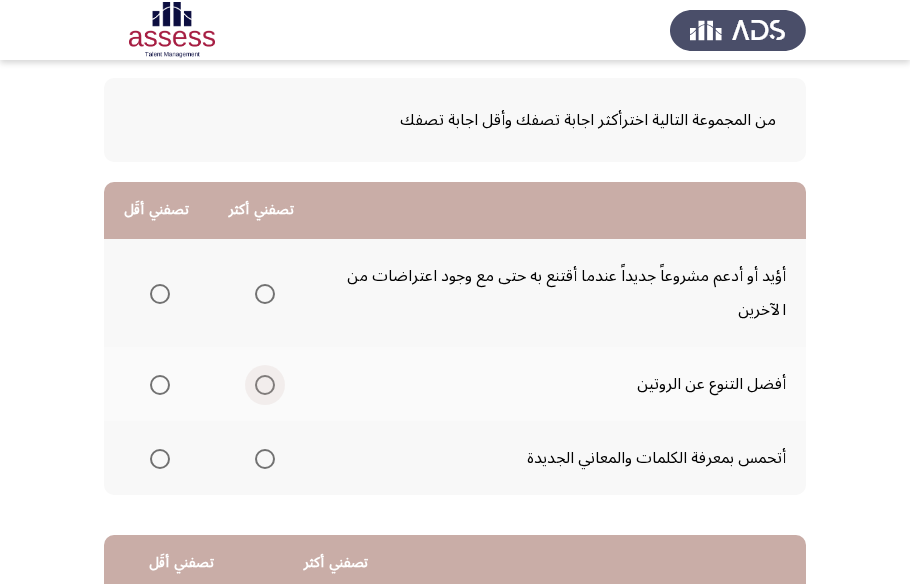 click at bounding box center (265, 385) 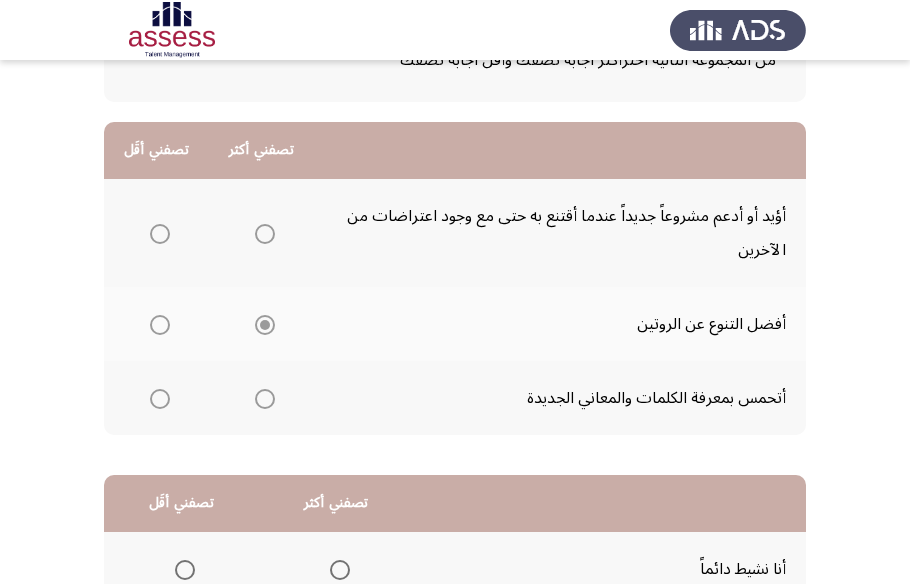 scroll, scrollTop: 181, scrollLeft: 0, axis: vertical 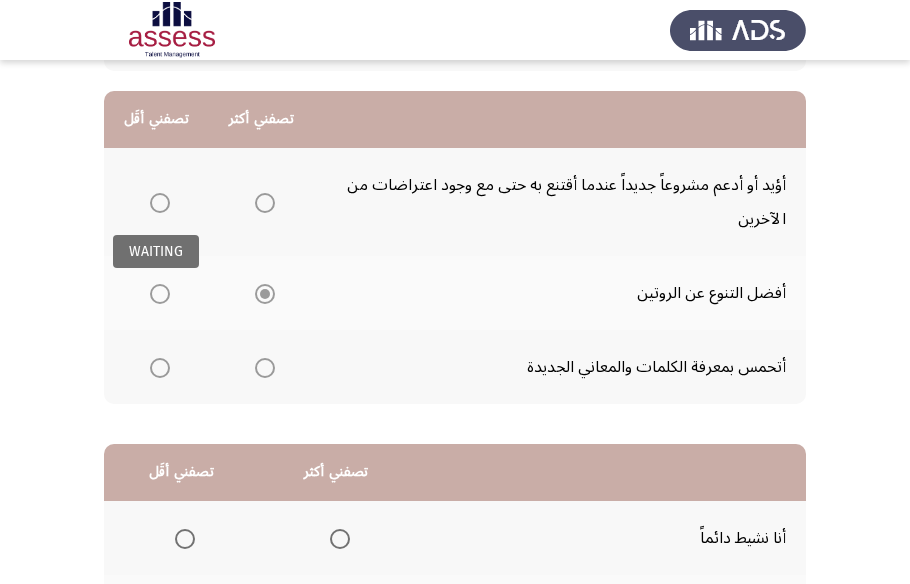 click at bounding box center [160, 203] 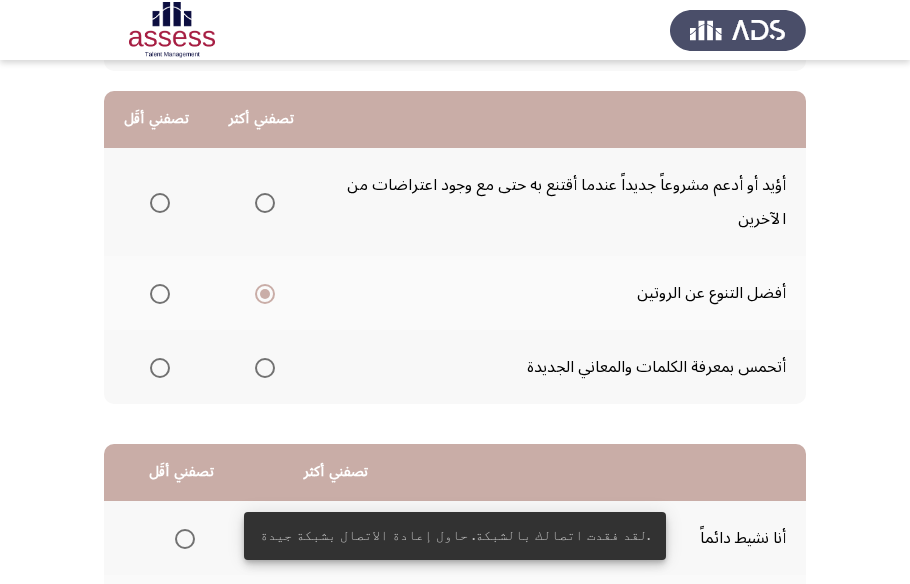 click at bounding box center (160, 203) 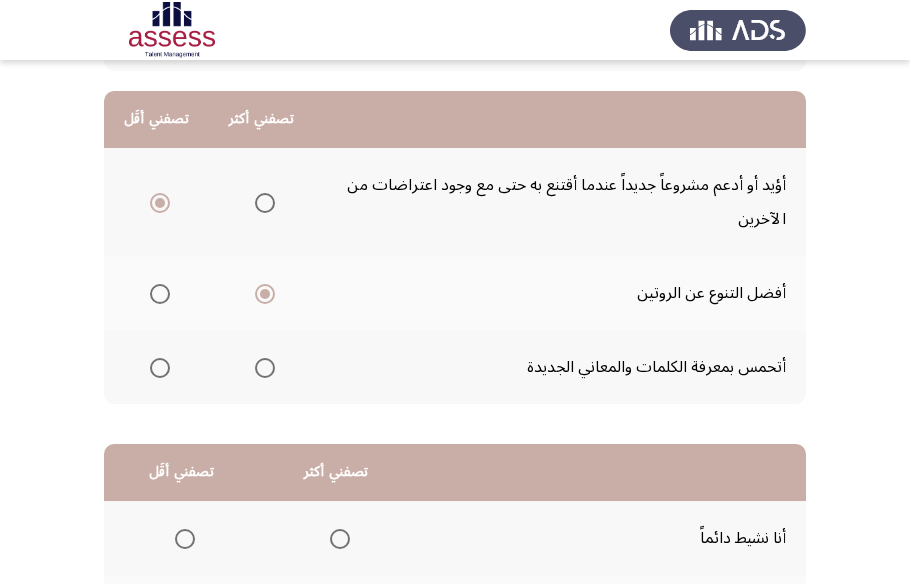 click at bounding box center (160, 368) 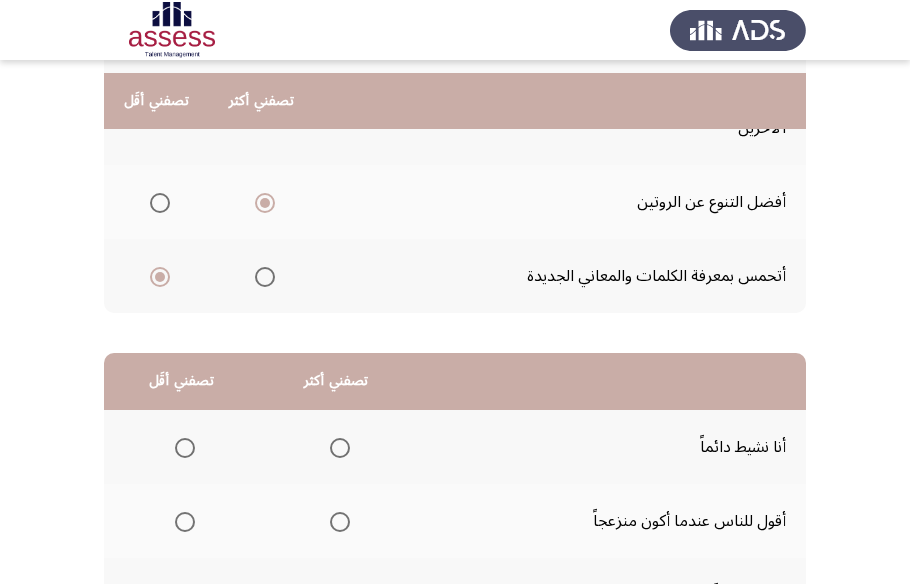 scroll, scrollTop: 363, scrollLeft: 0, axis: vertical 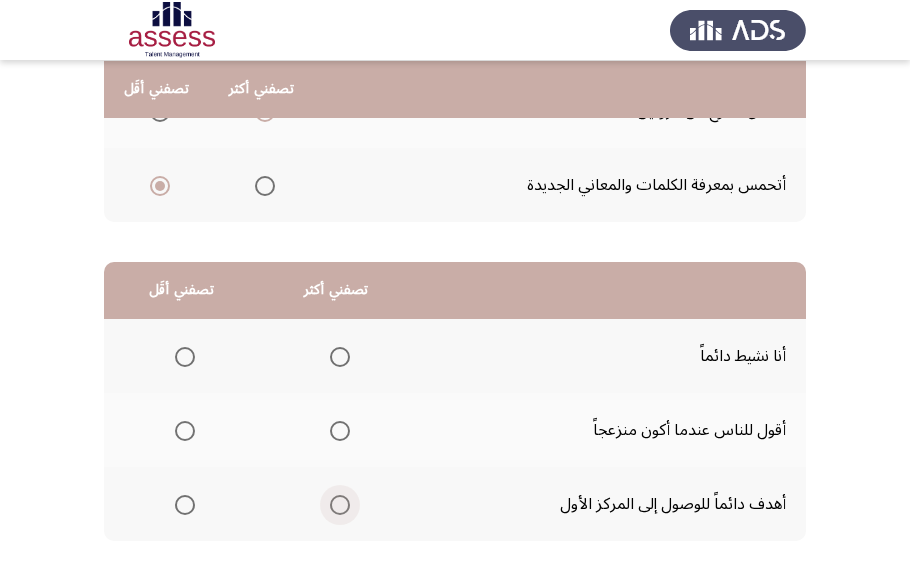 click at bounding box center (340, 505) 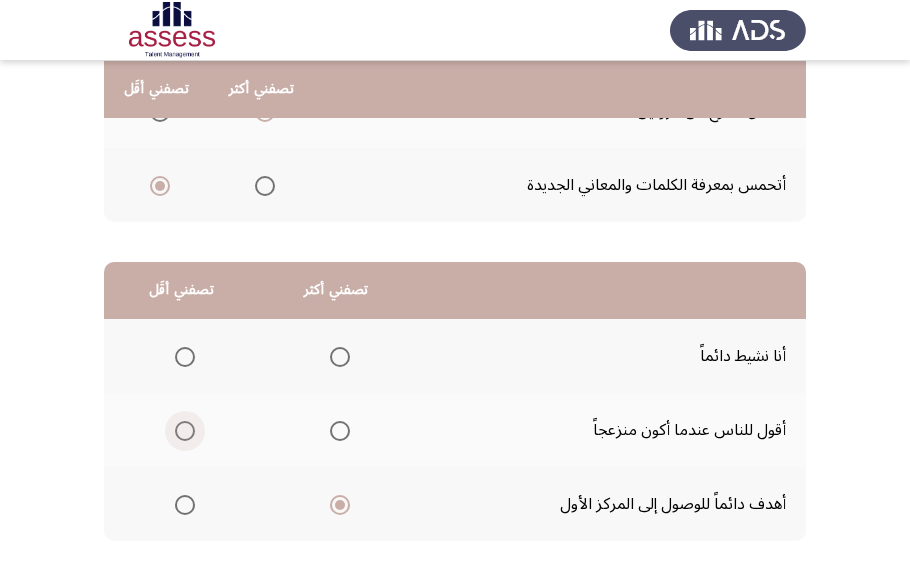 click at bounding box center (185, 431) 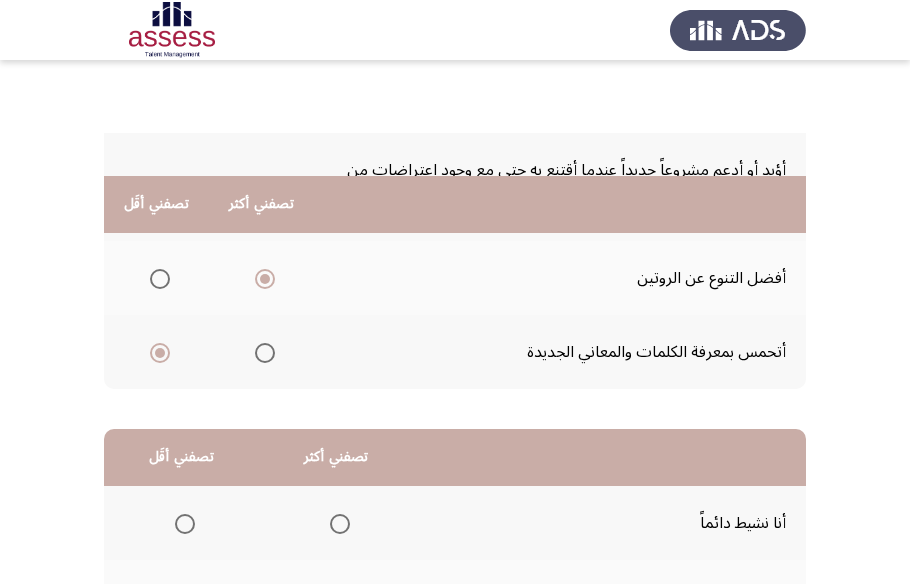 scroll, scrollTop: 93, scrollLeft: 0, axis: vertical 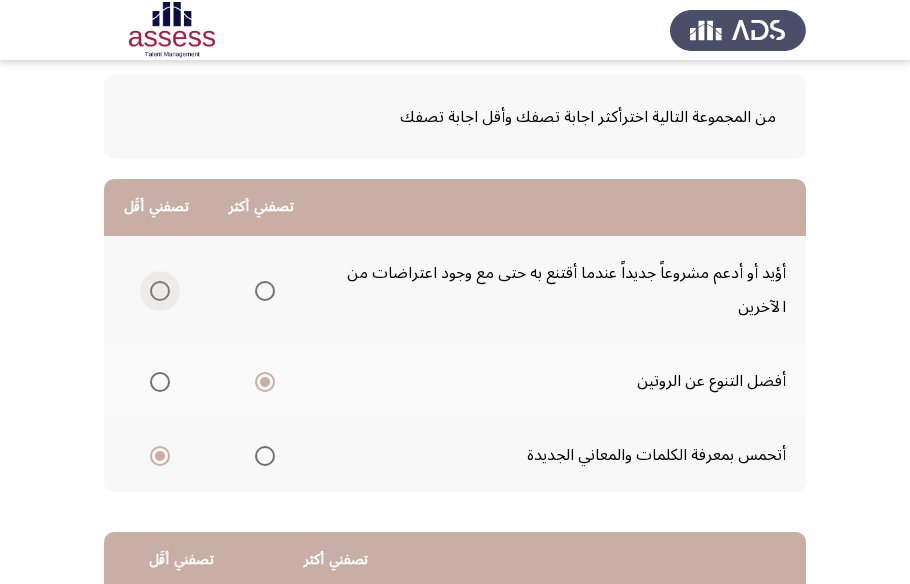 click at bounding box center [160, 291] 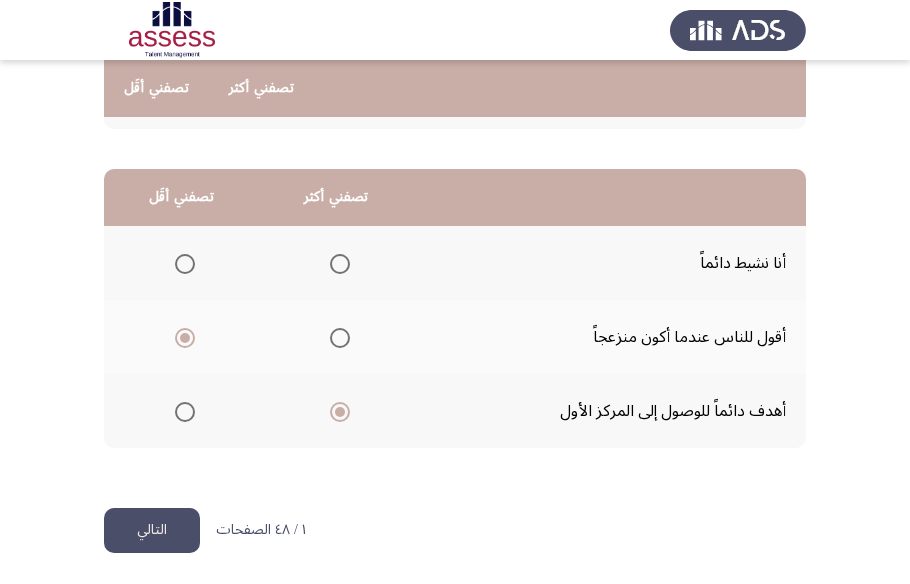 scroll, scrollTop: 457, scrollLeft: 0, axis: vertical 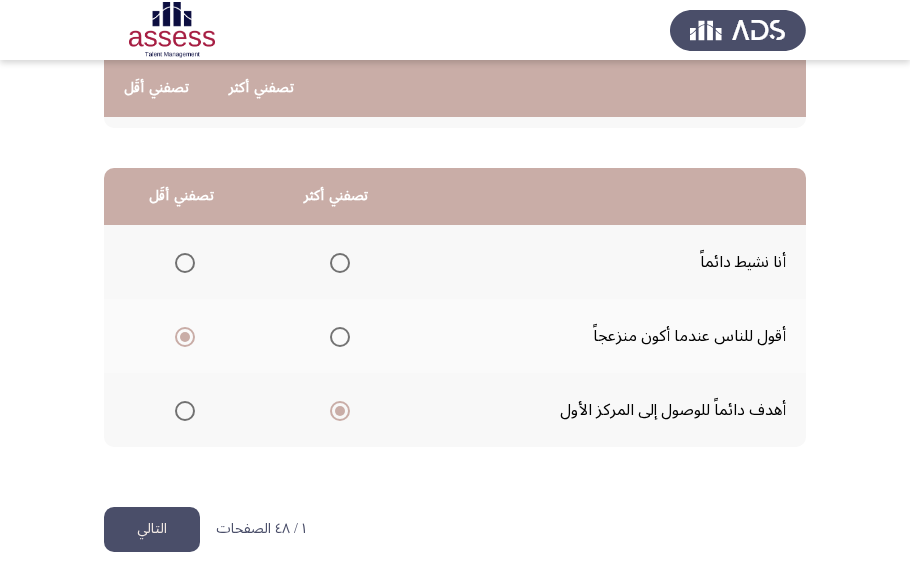 click on "التالي" 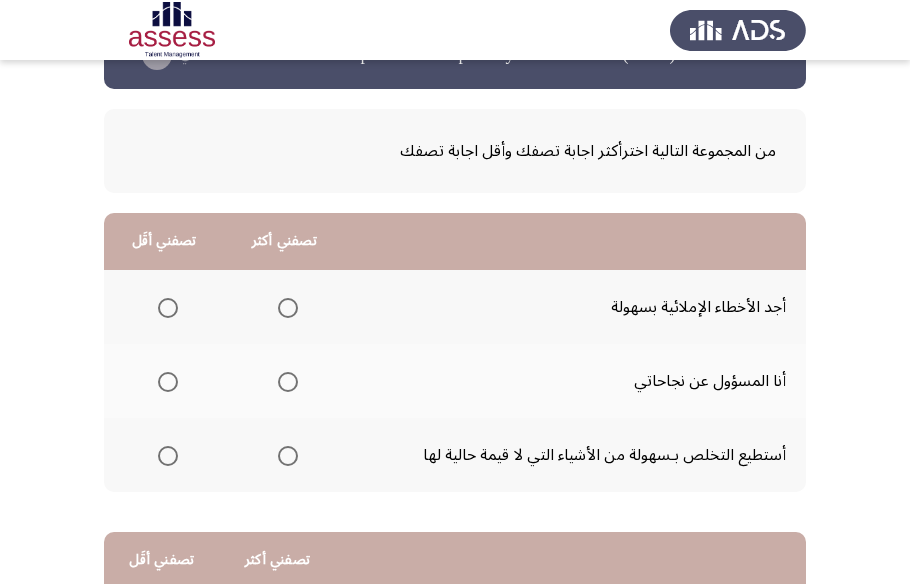 scroll, scrollTop: 90, scrollLeft: 0, axis: vertical 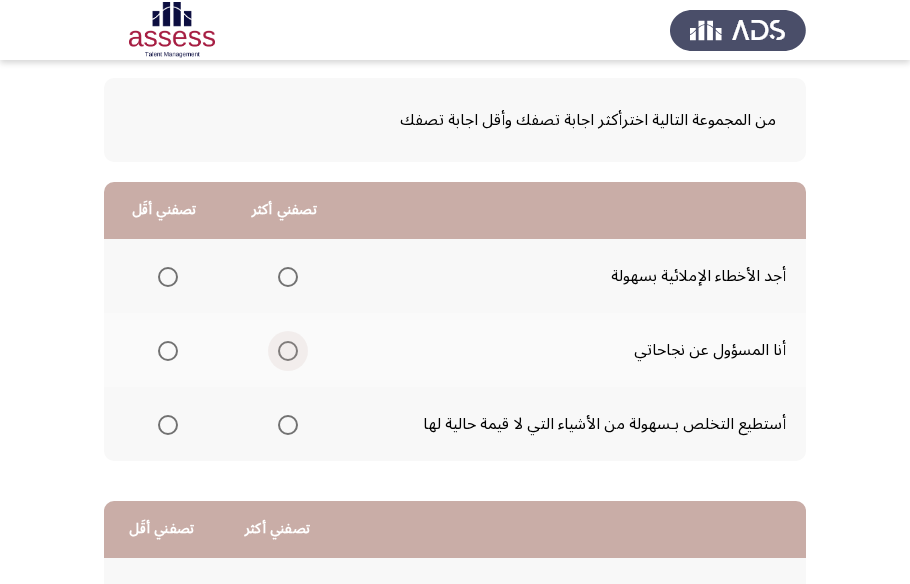 click at bounding box center [288, 351] 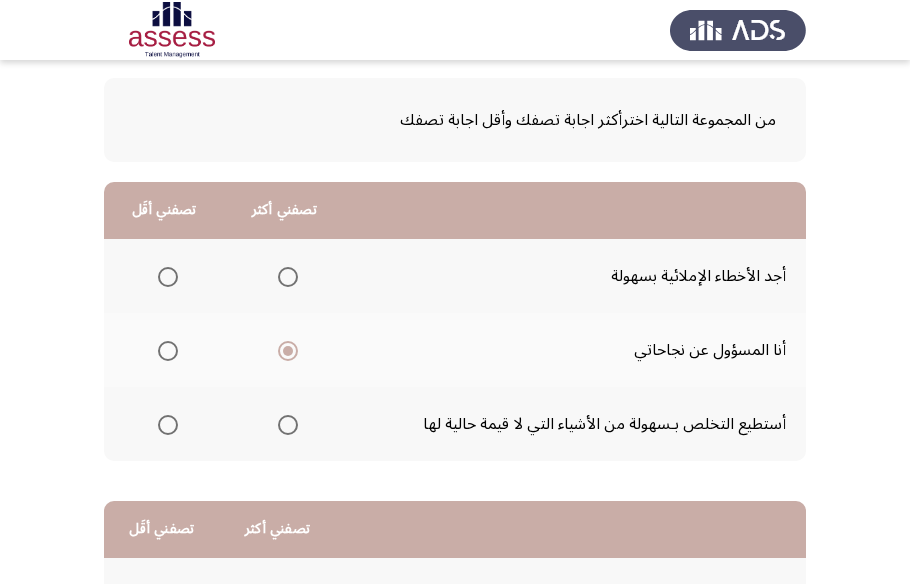 click at bounding box center (168, 425) 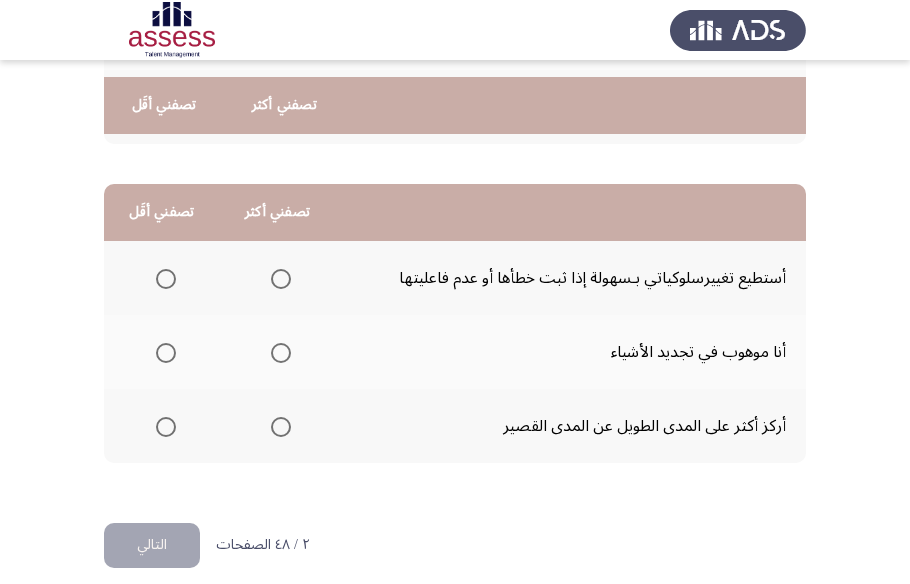 scroll, scrollTop: 423, scrollLeft: 0, axis: vertical 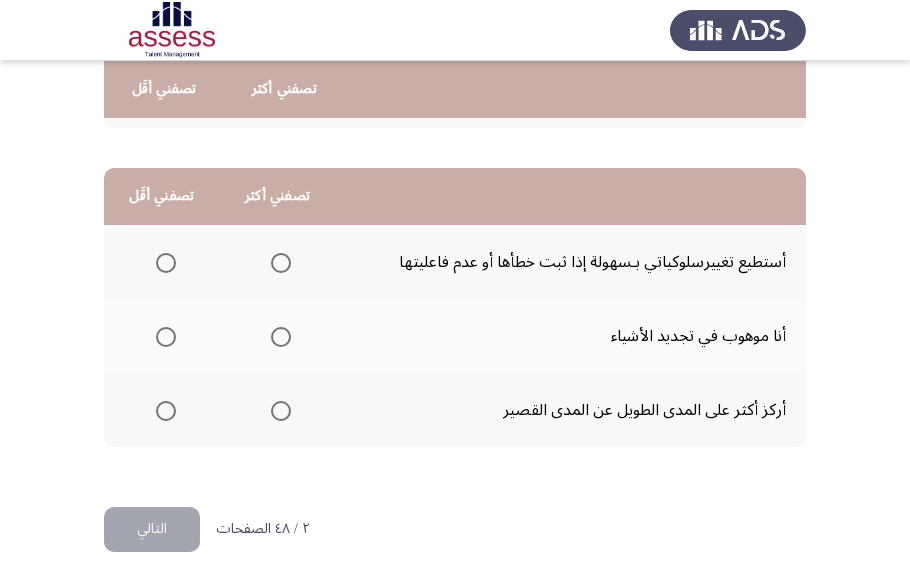 click at bounding box center (281, 411) 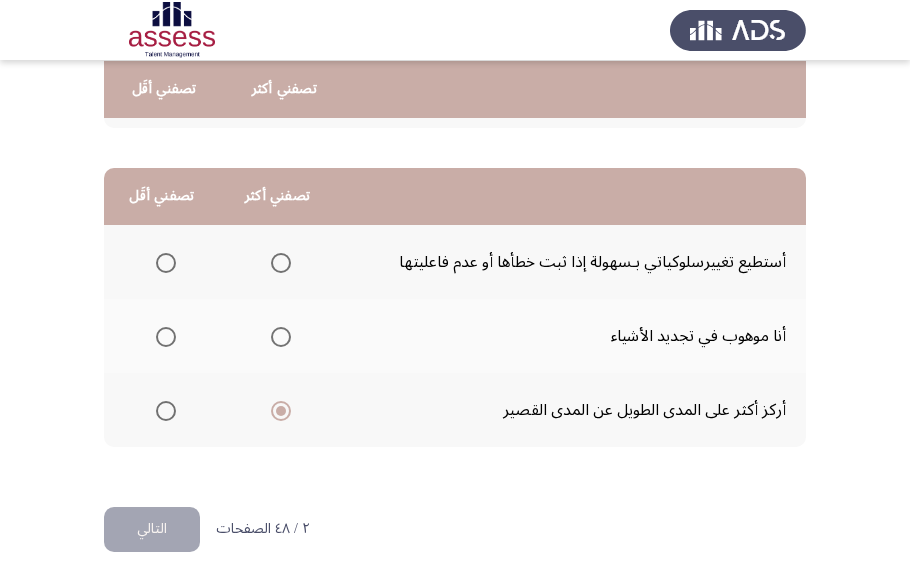 click at bounding box center [166, 337] 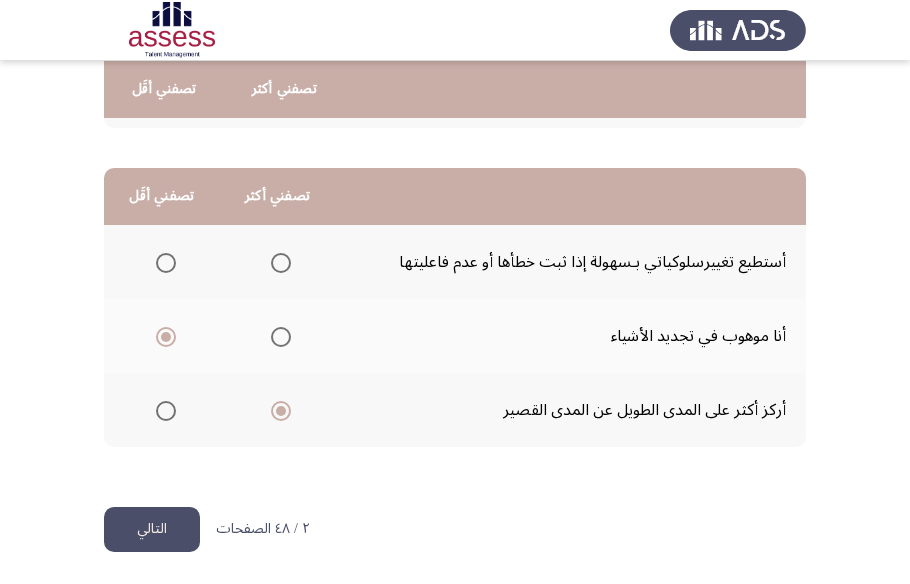 click on "التالي" 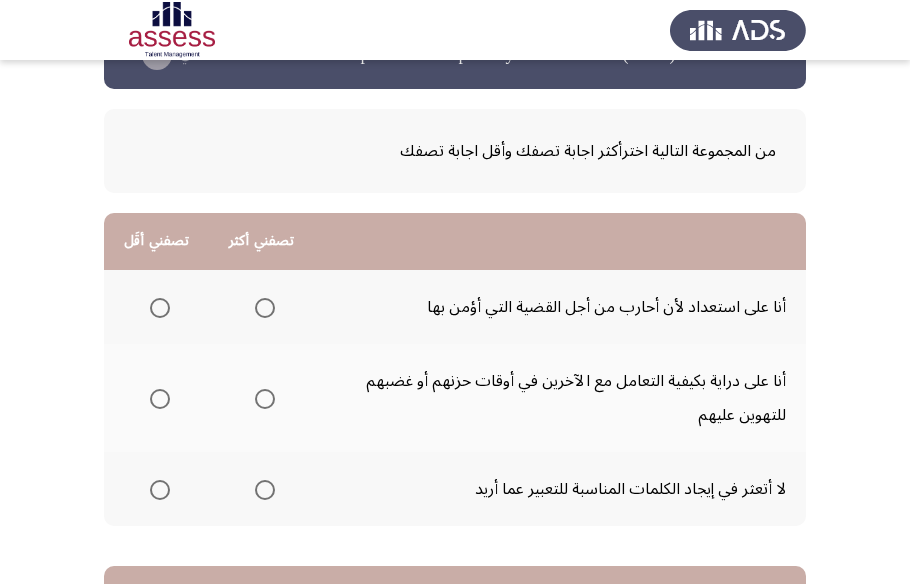 scroll, scrollTop: 90, scrollLeft: 0, axis: vertical 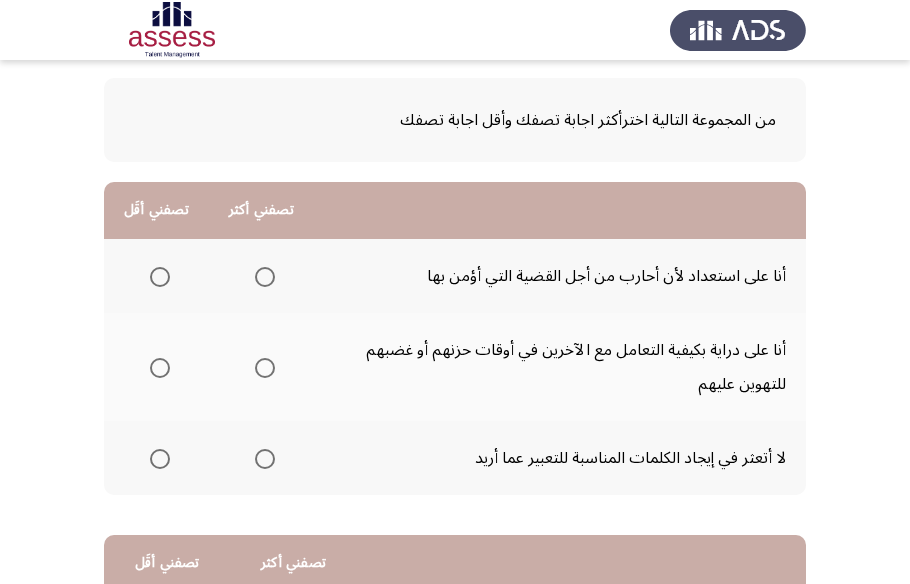 click at bounding box center [265, 277] 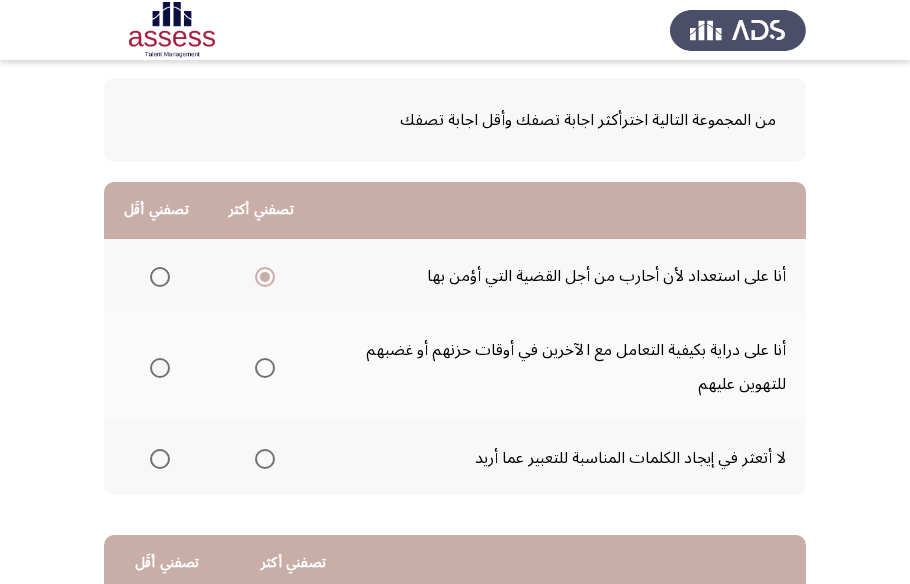 click at bounding box center [160, 459] 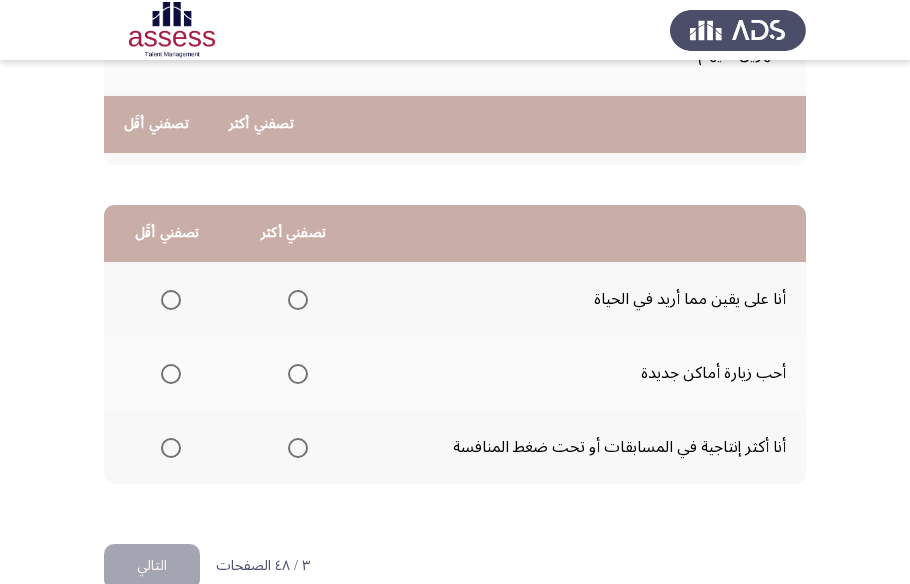scroll, scrollTop: 457, scrollLeft: 0, axis: vertical 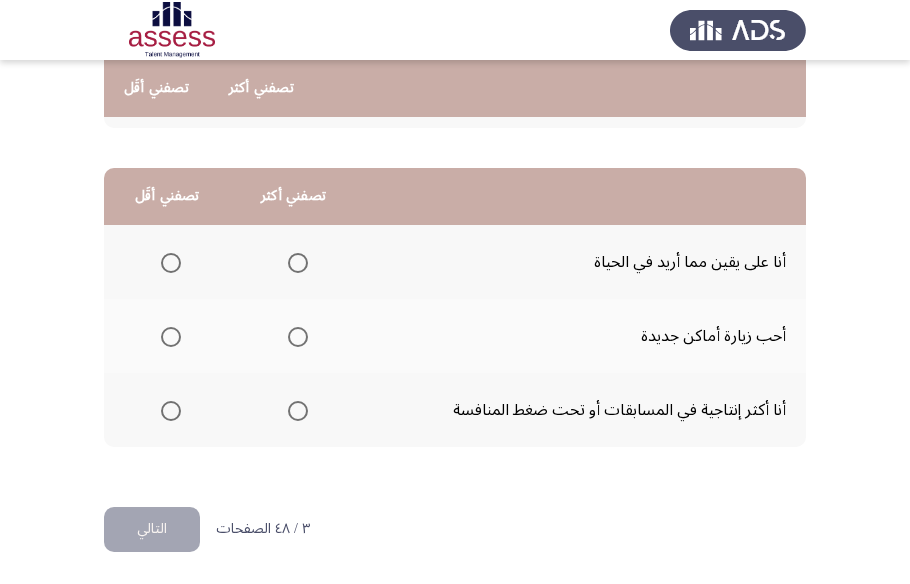 click at bounding box center (298, 263) 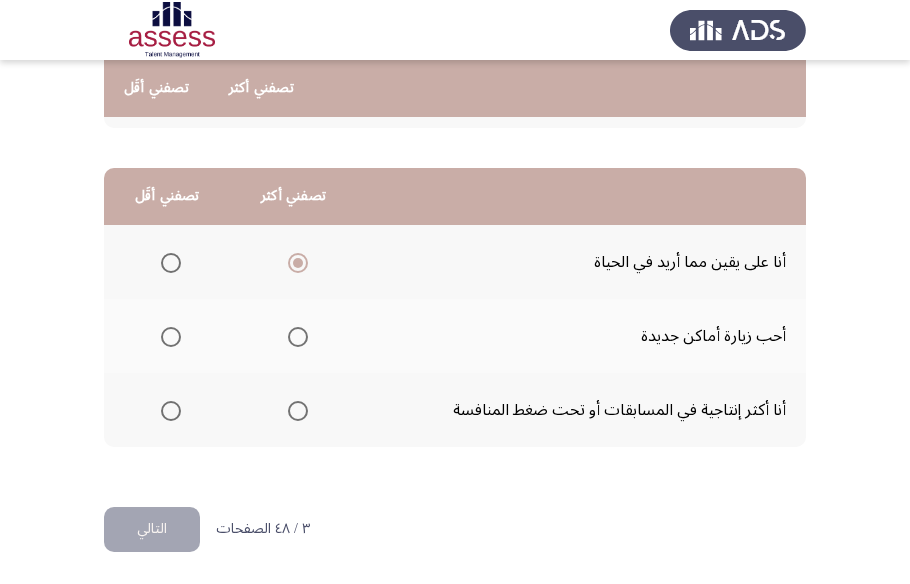 click at bounding box center [171, 337] 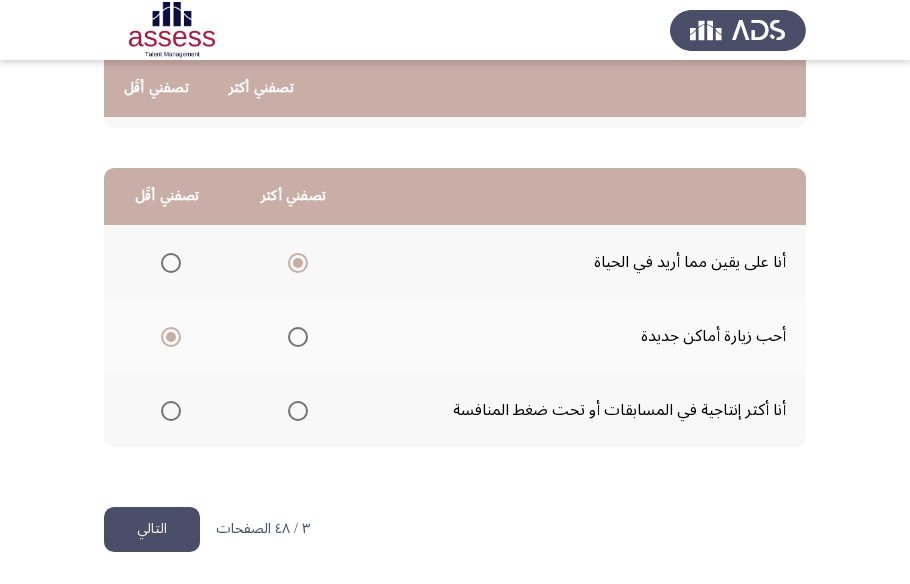 click on "التالي" 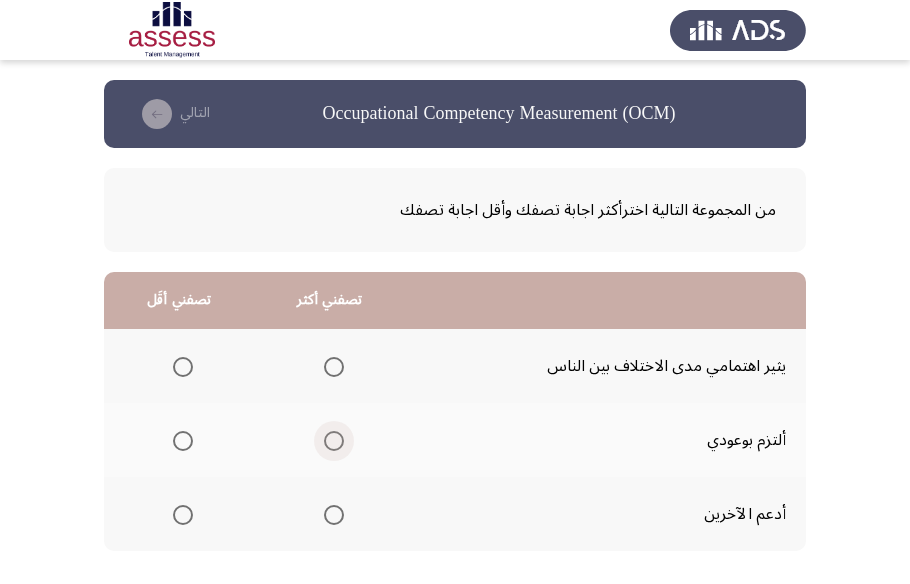 click at bounding box center [334, 441] 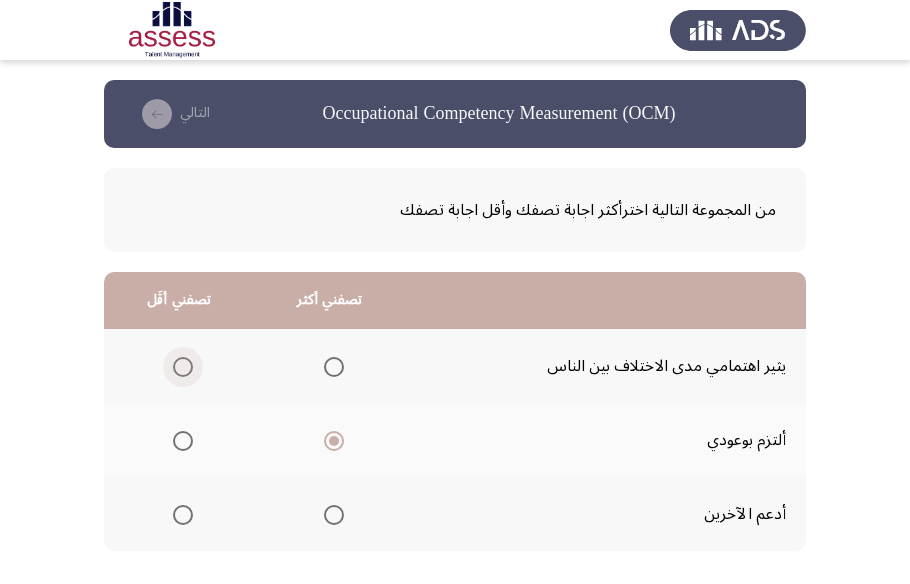 click at bounding box center [183, 367] 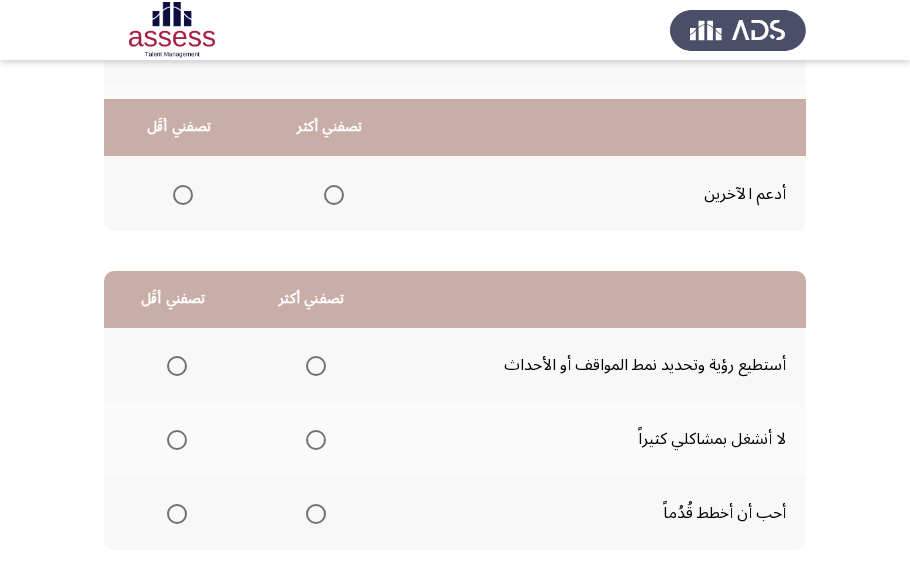 scroll, scrollTop: 363, scrollLeft: 0, axis: vertical 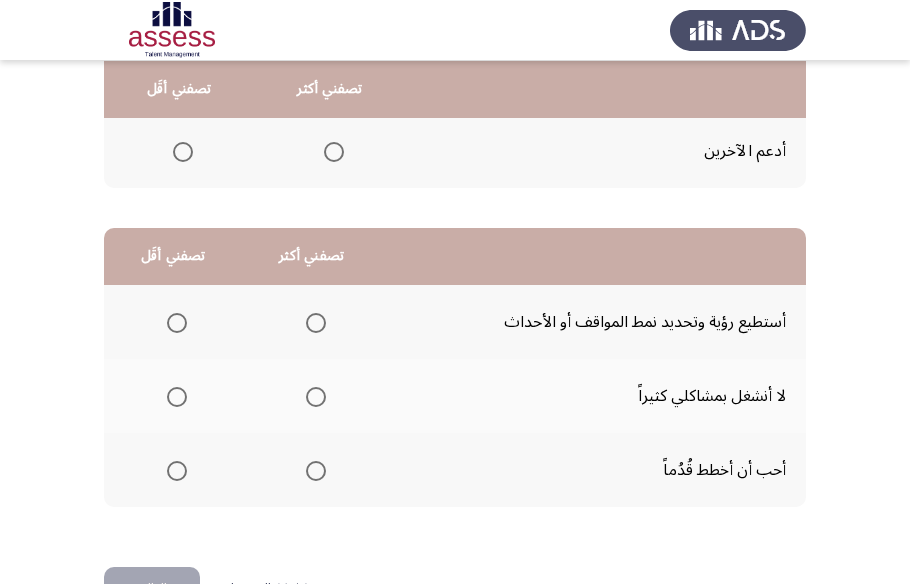 click at bounding box center [316, 323] 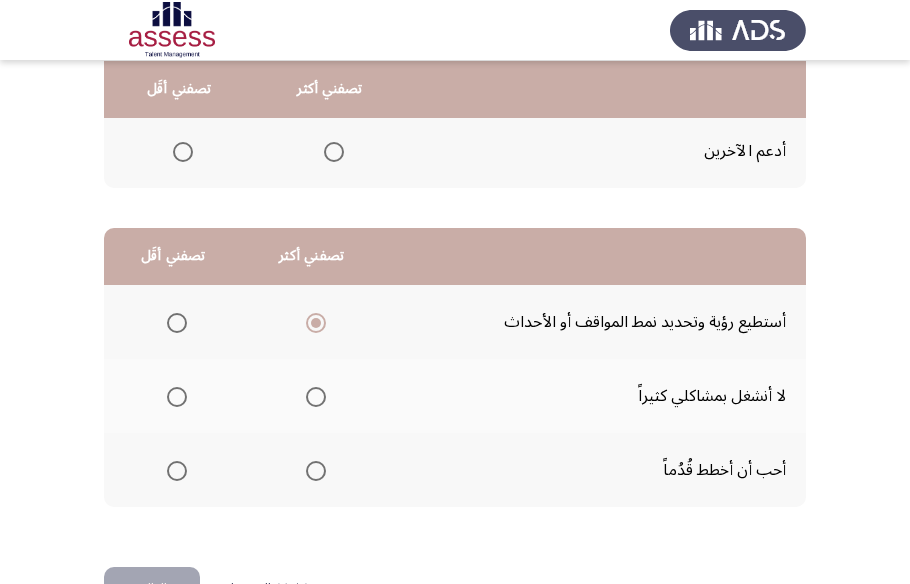 click at bounding box center [177, 397] 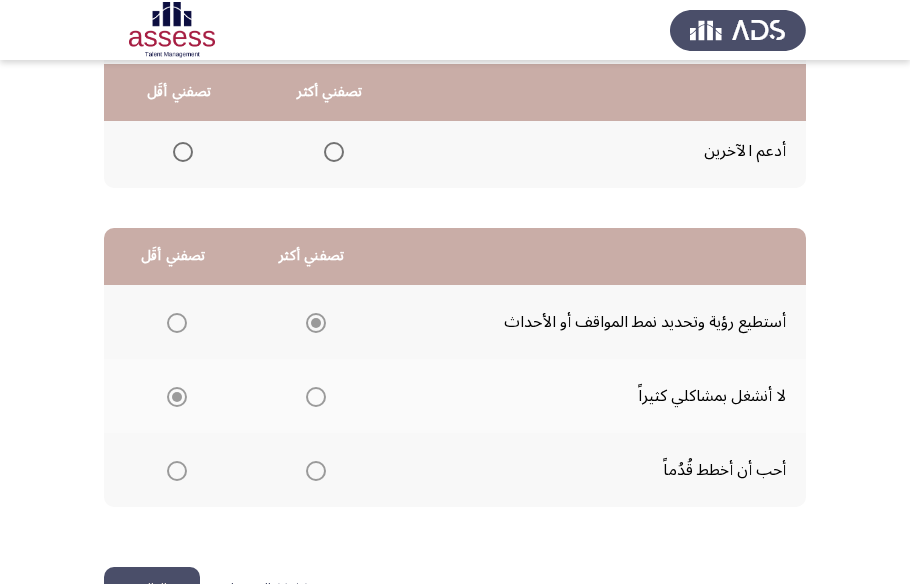 scroll, scrollTop: 423, scrollLeft: 0, axis: vertical 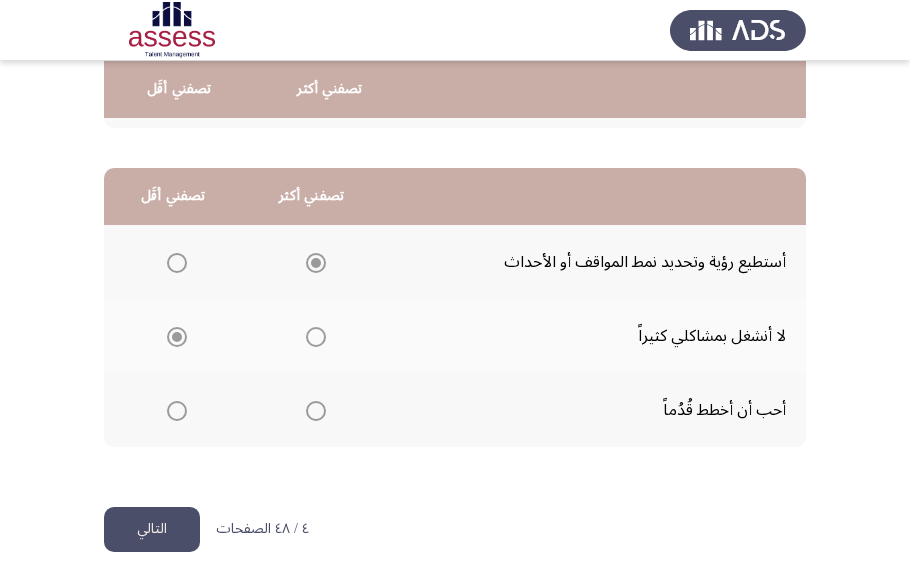 click on "التالي" 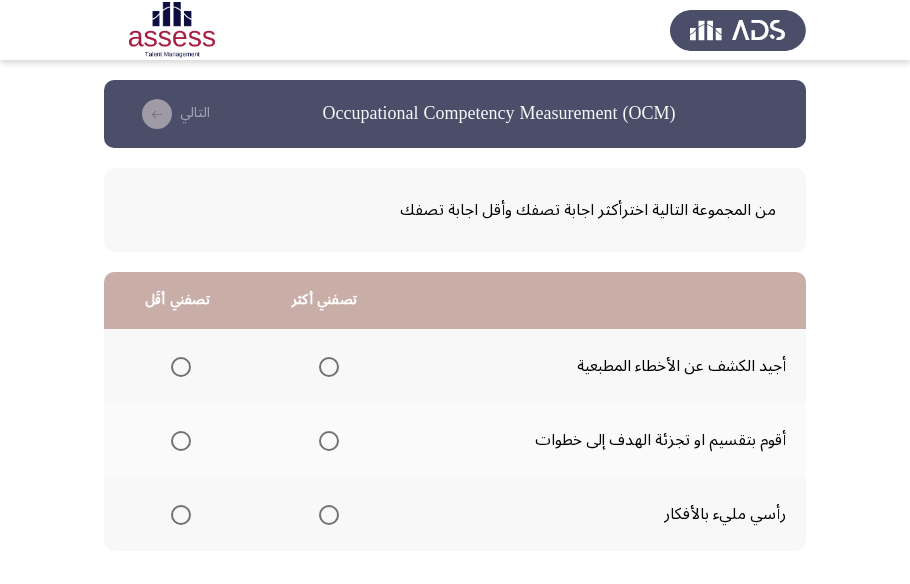 click at bounding box center (329, 515) 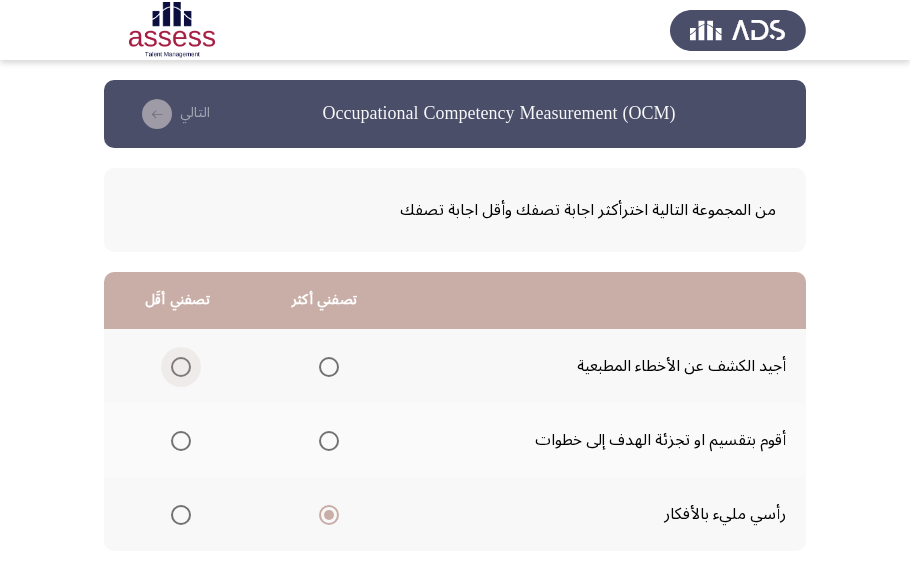 click at bounding box center (181, 367) 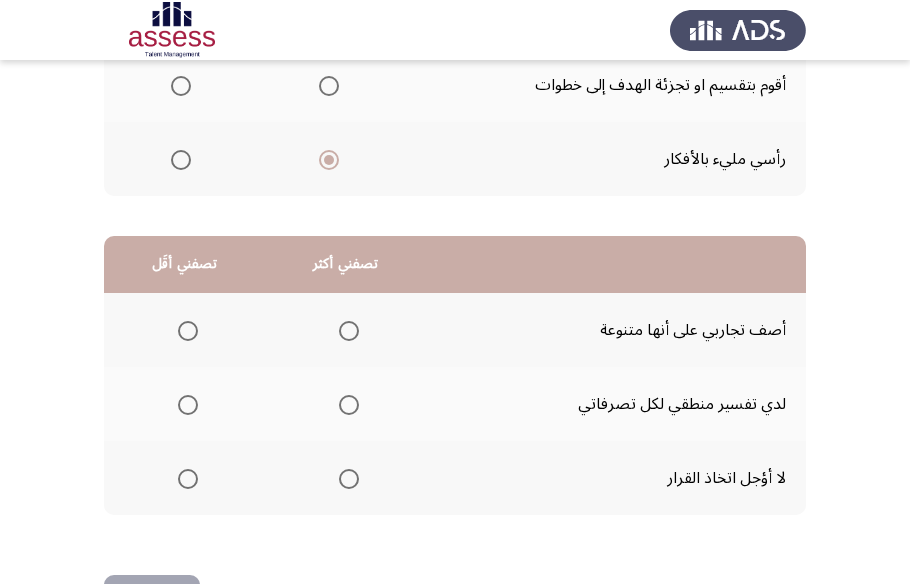scroll, scrollTop: 363, scrollLeft: 0, axis: vertical 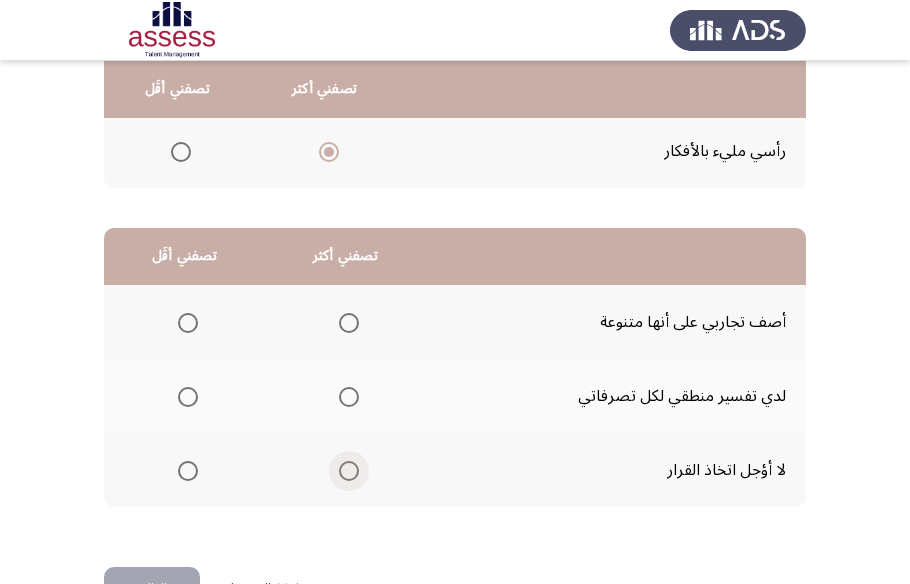 click at bounding box center [349, 471] 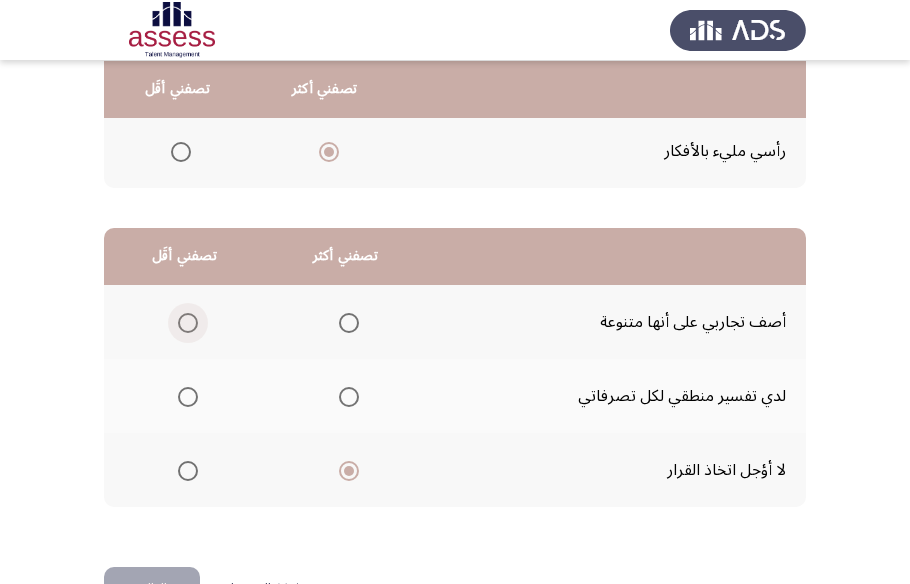 click at bounding box center [188, 323] 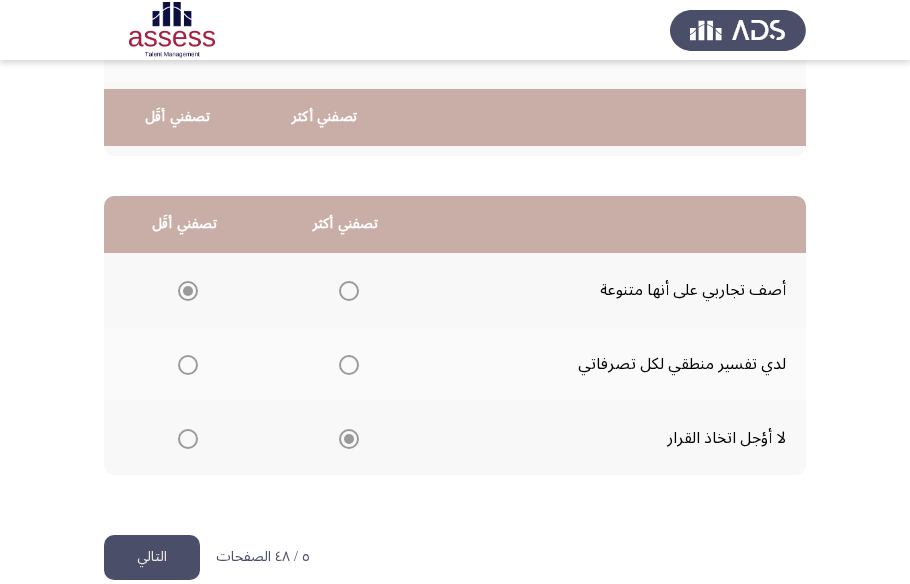 scroll, scrollTop: 423, scrollLeft: 0, axis: vertical 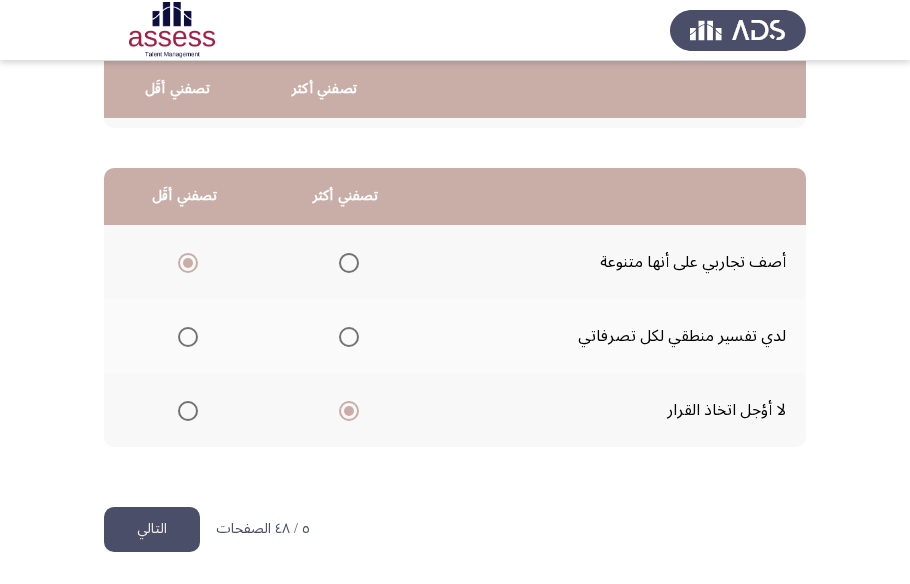 click on "التالي" 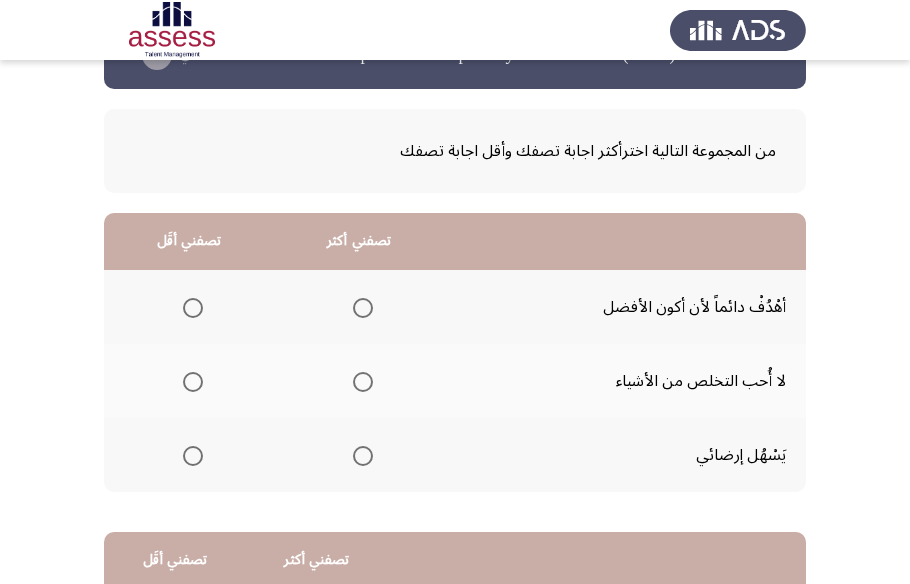 scroll, scrollTop: 90, scrollLeft: 0, axis: vertical 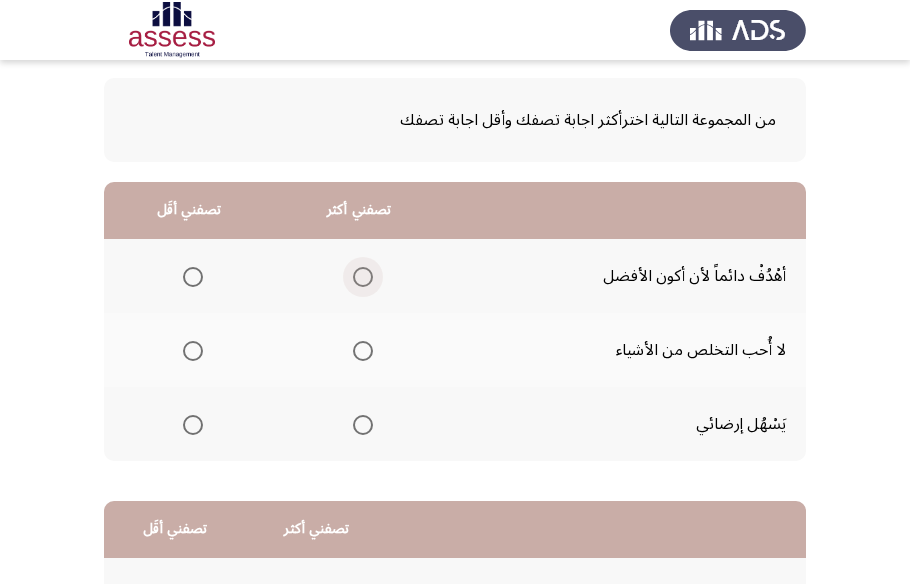 click at bounding box center [363, 277] 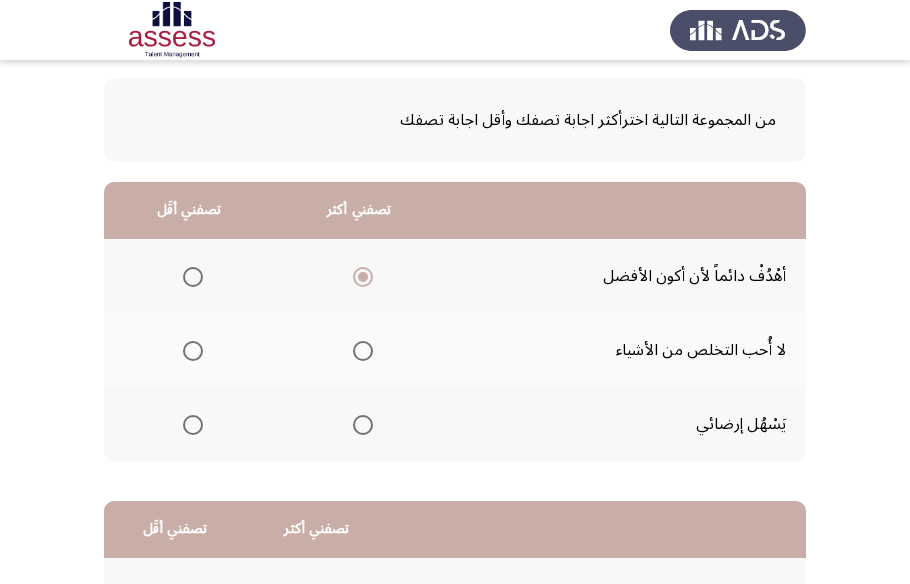 click at bounding box center [193, 425] 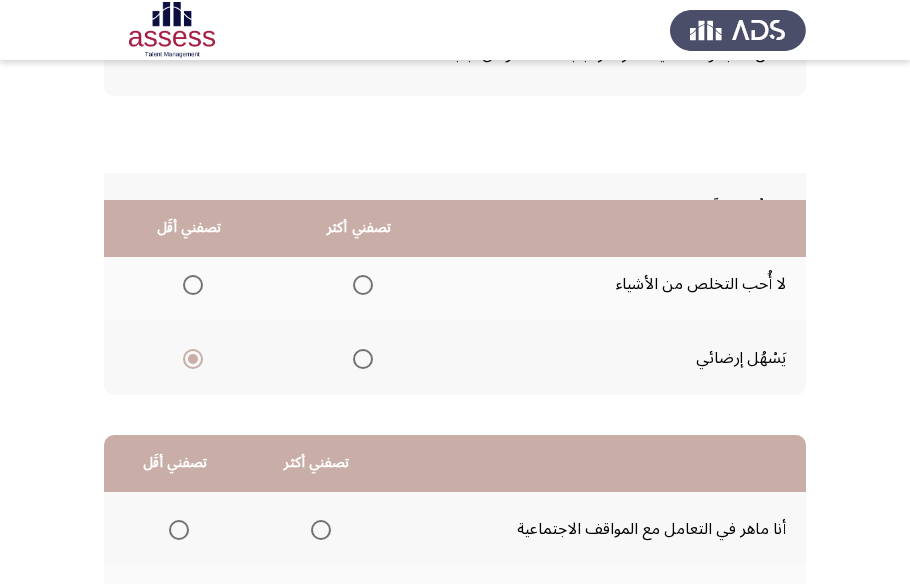 scroll, scrollTop: 423, scrollLeft: 0, axis: vertical 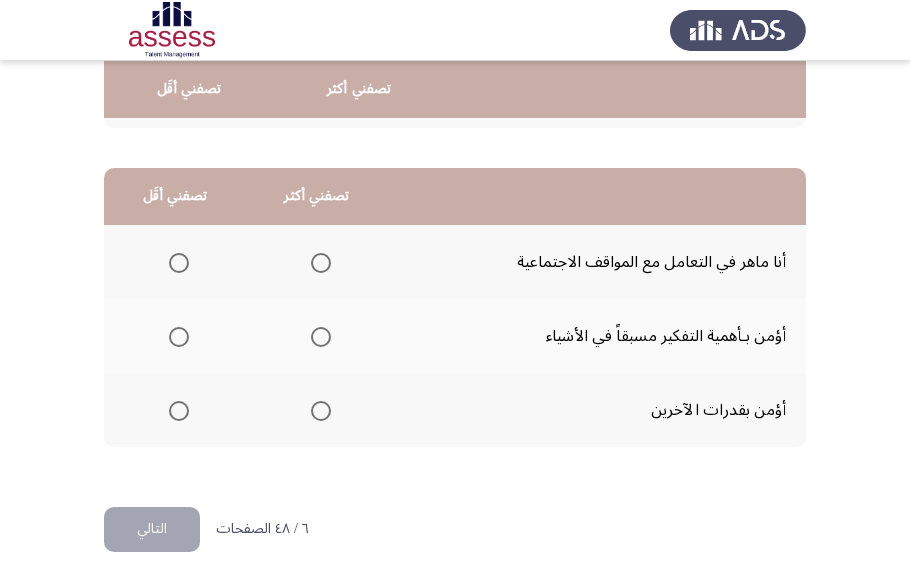 click at bounding box center (321, 337) 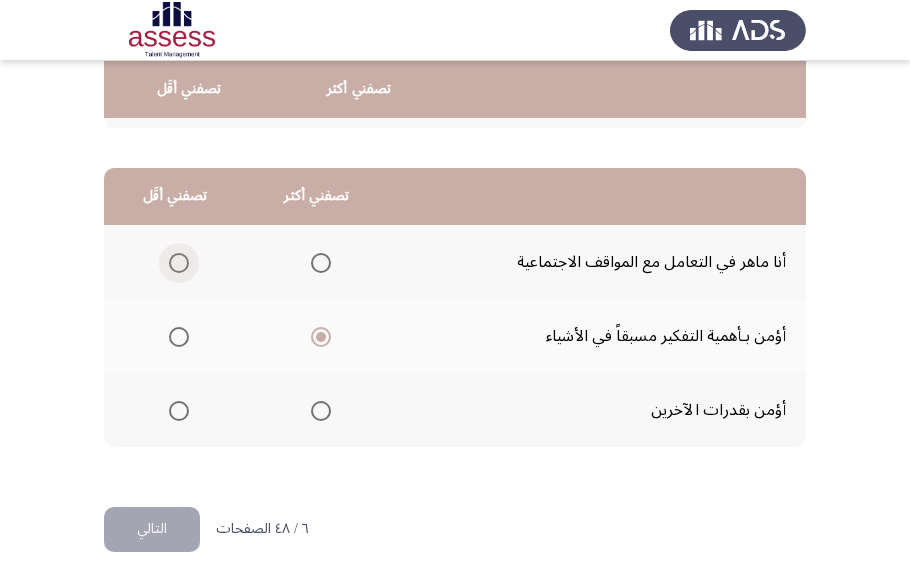 click at bounding box center [179, 263] 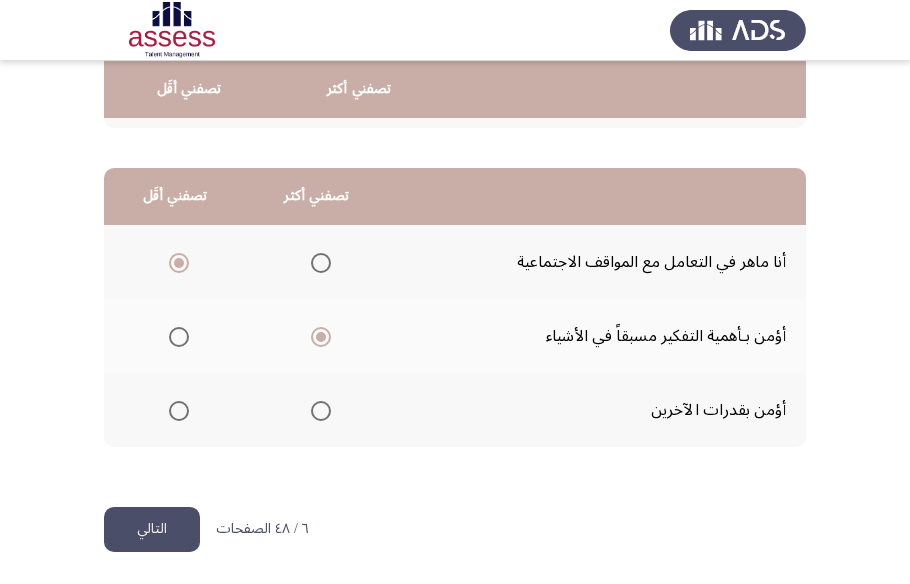 click on "التالي" 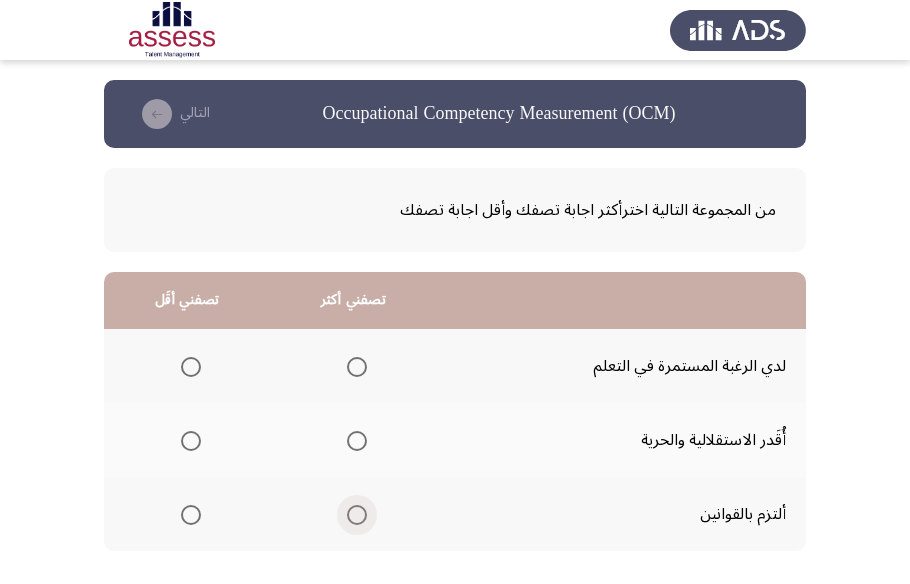 click at bounding box center (357, 515) 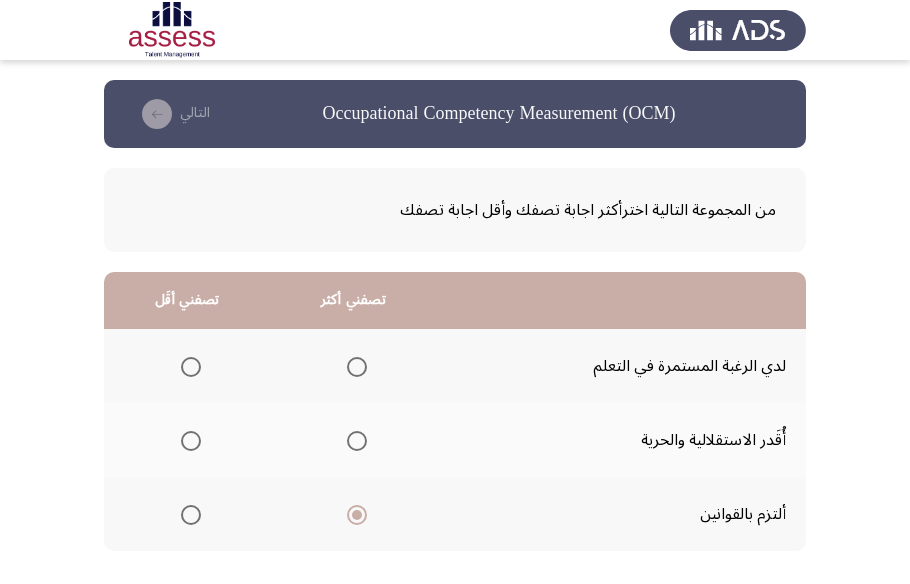 click at bounding box center [191, 367] 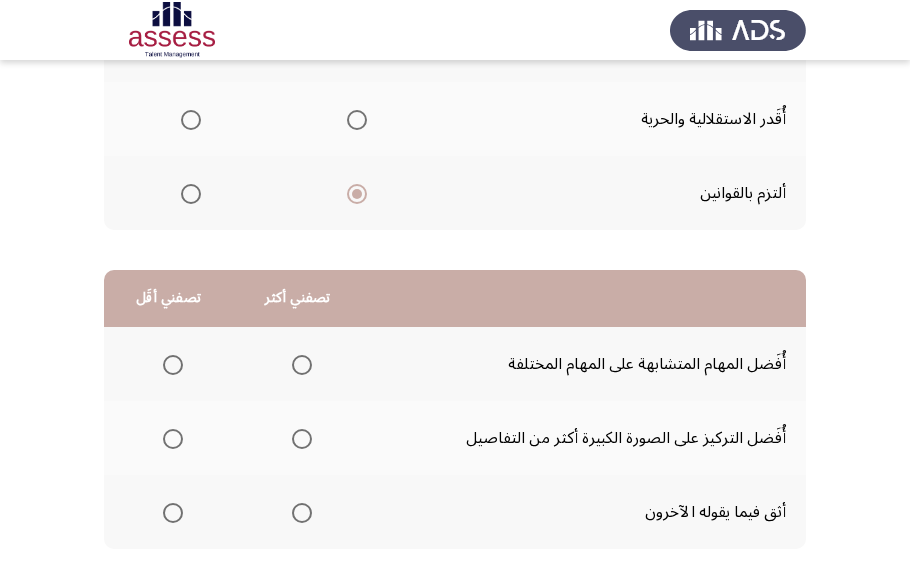 scroll, scrollTop: 363, scrollLeft: 0, axis: vertical 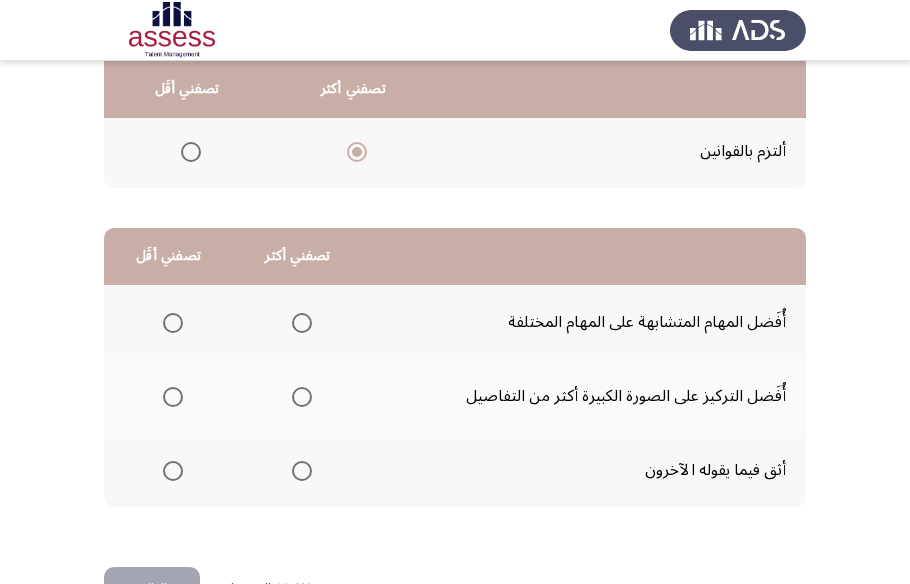 click at bounding box center (302, 471) 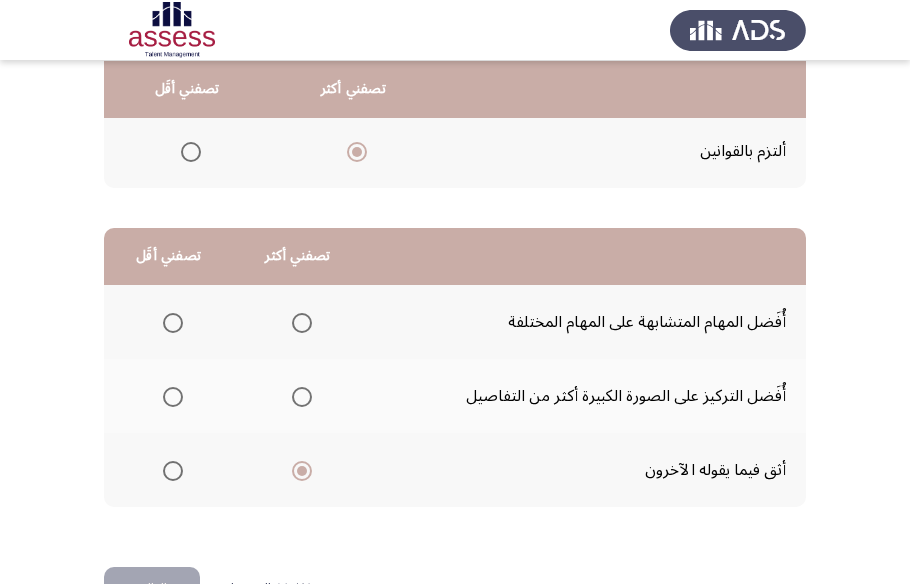 click at bounding box center (173, 397) 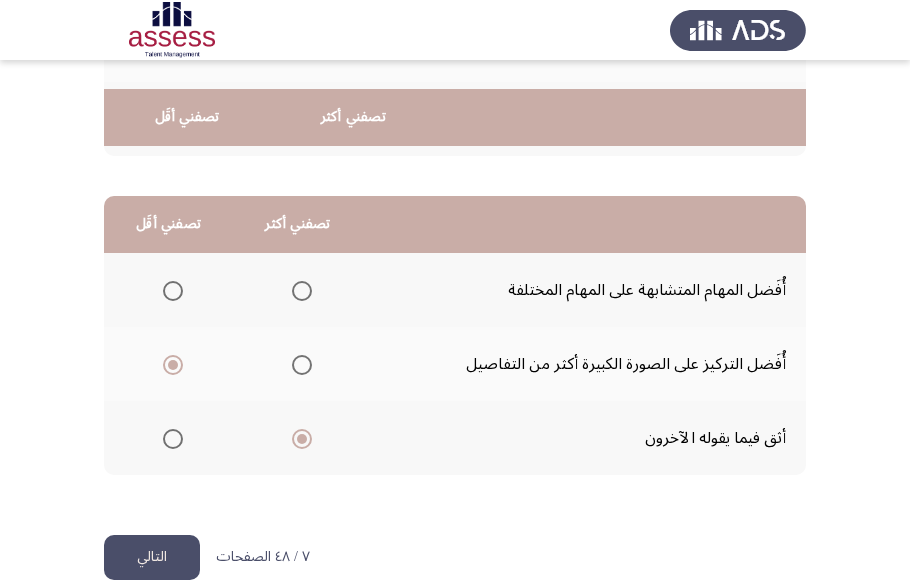 scroll, scrollTop: 423, scrollLeft: 0, axis: vertical 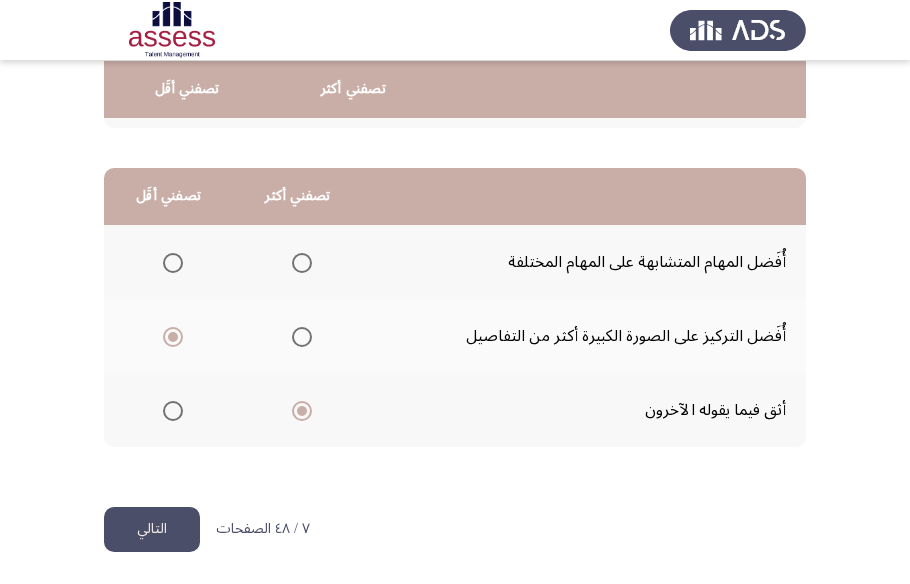 click on "التالي" 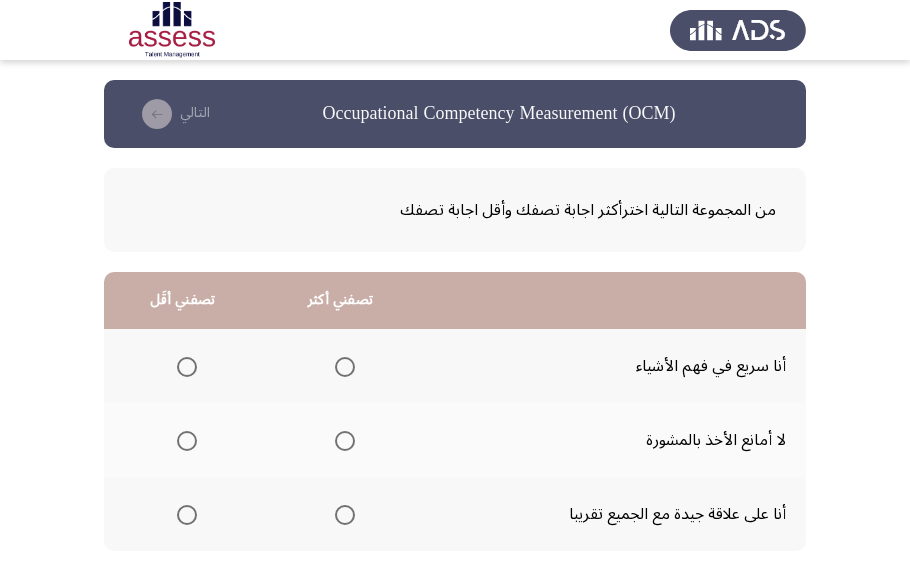 scroll, scrollTop: 90, scrollLeft: 0, axis: vertical 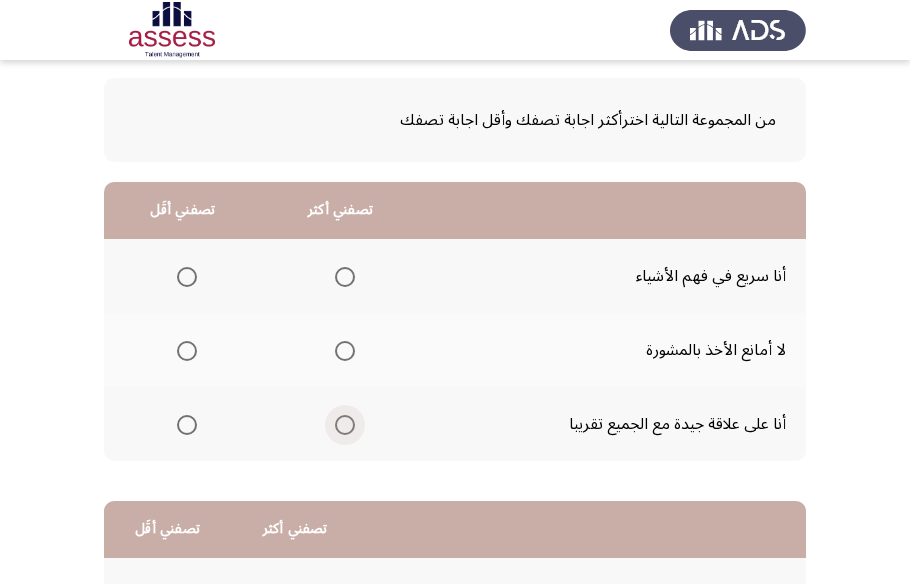 click at bounding box center [345, 425] 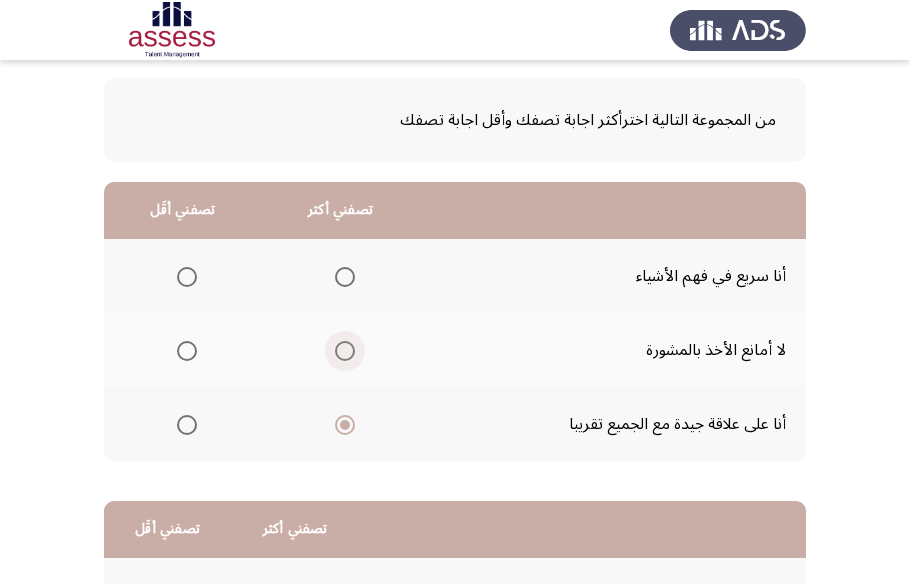 click at bounding box center [345, 351] 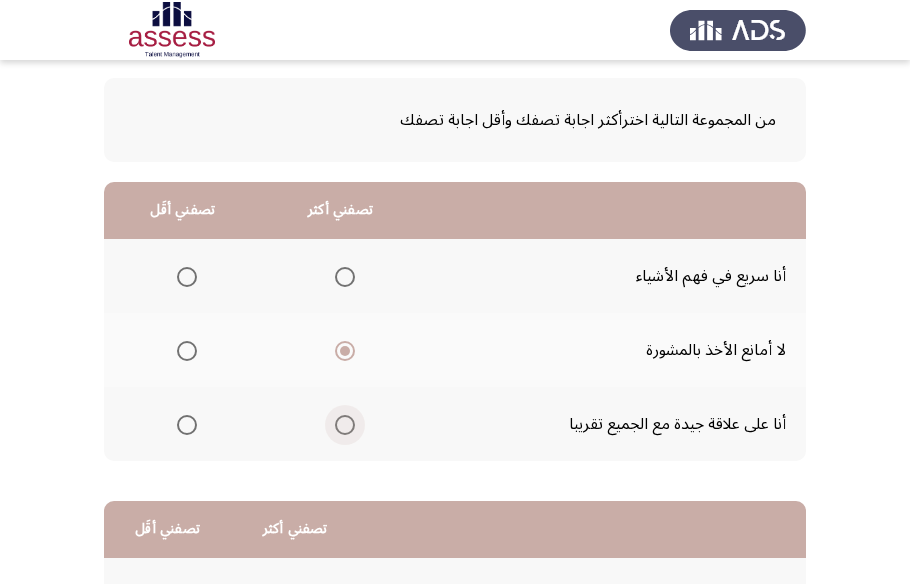 click at bounding box center (345, 425) 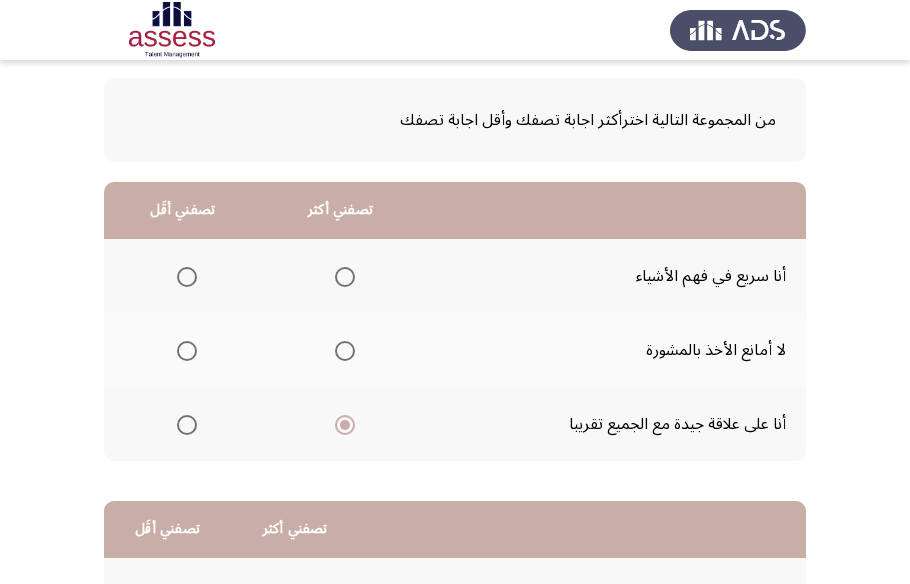 click at bounding box center [345, 351] 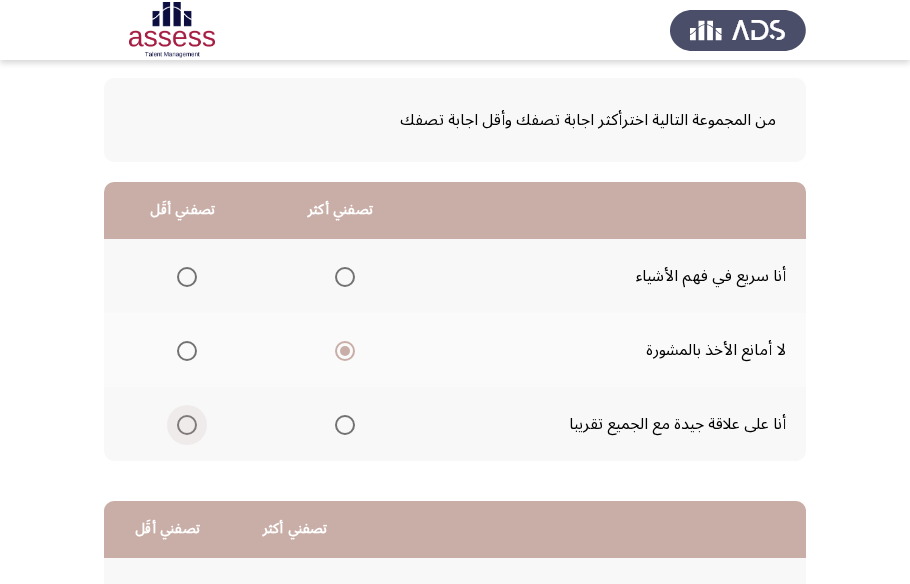 click at bounding box center [187, 425] 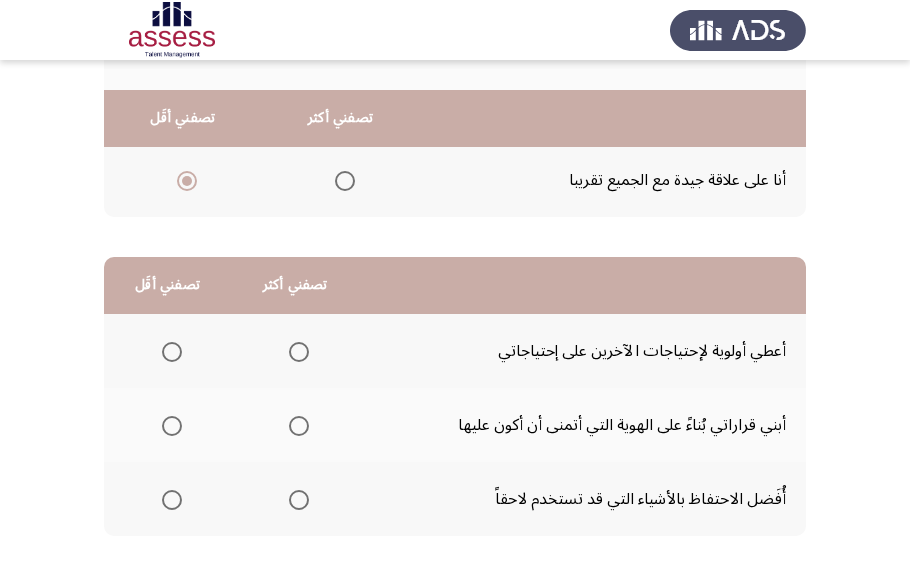 scroll, scrollTop: 363, scrollLeft: 0, axis: vertical 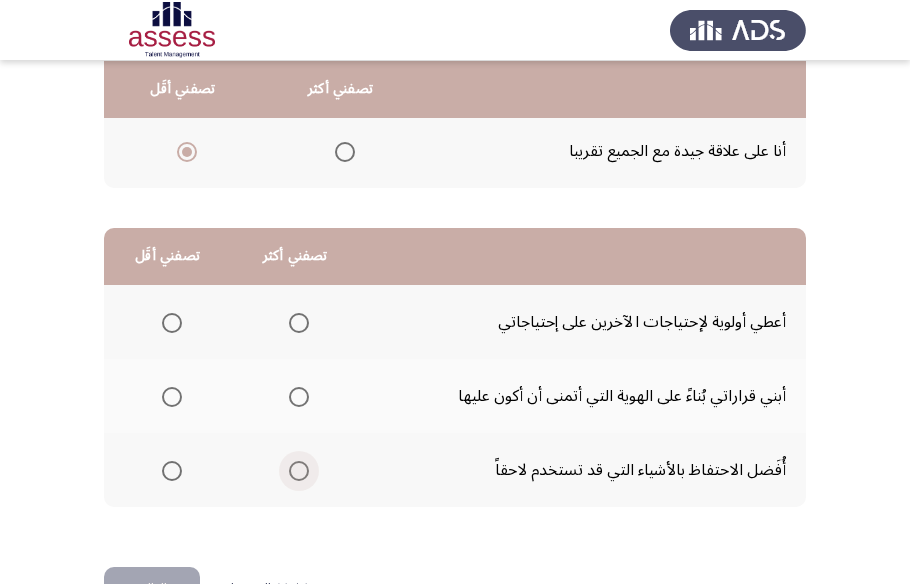 click at bounding box center (299, 471) 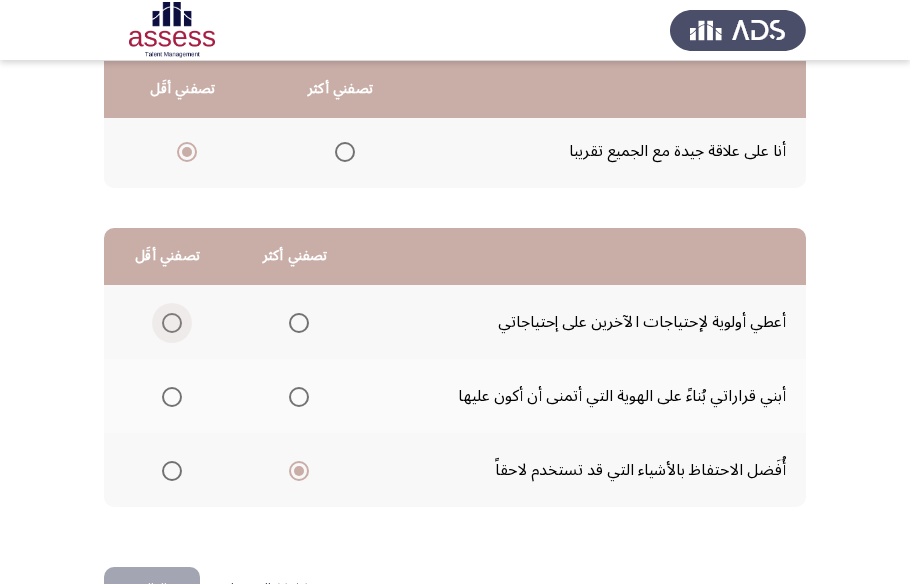 click at bounding box center [172, 323] 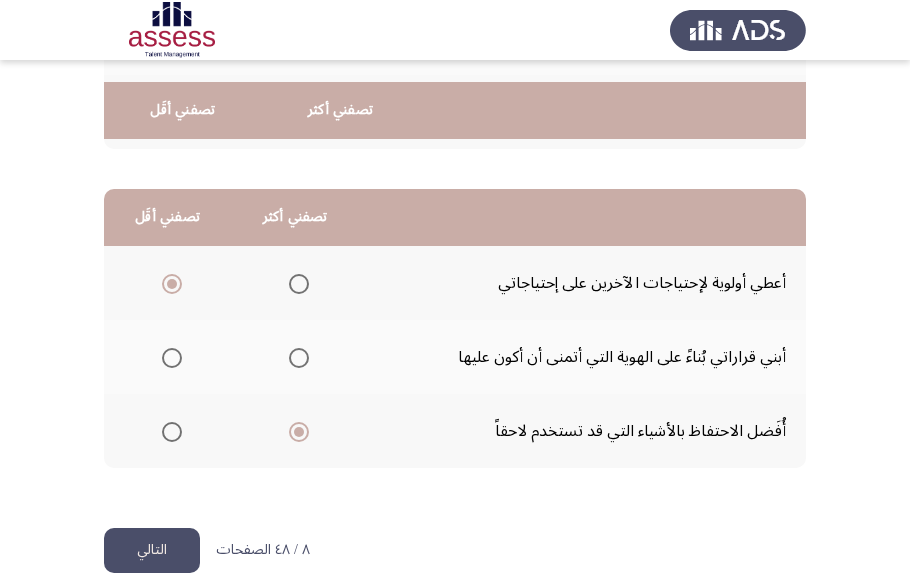 scroll, scrollTop: 423, scrollLeft: 0, axis: vertical 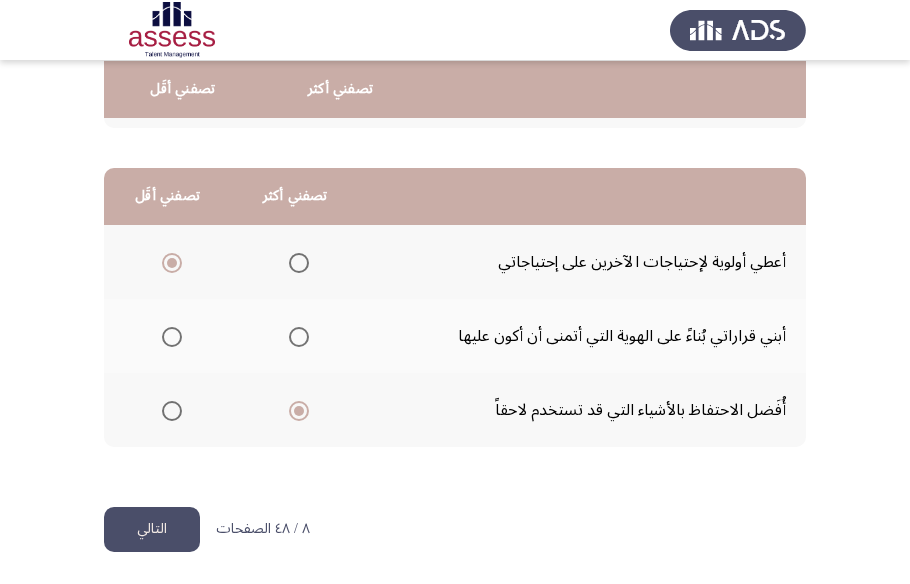 click on "التالي" 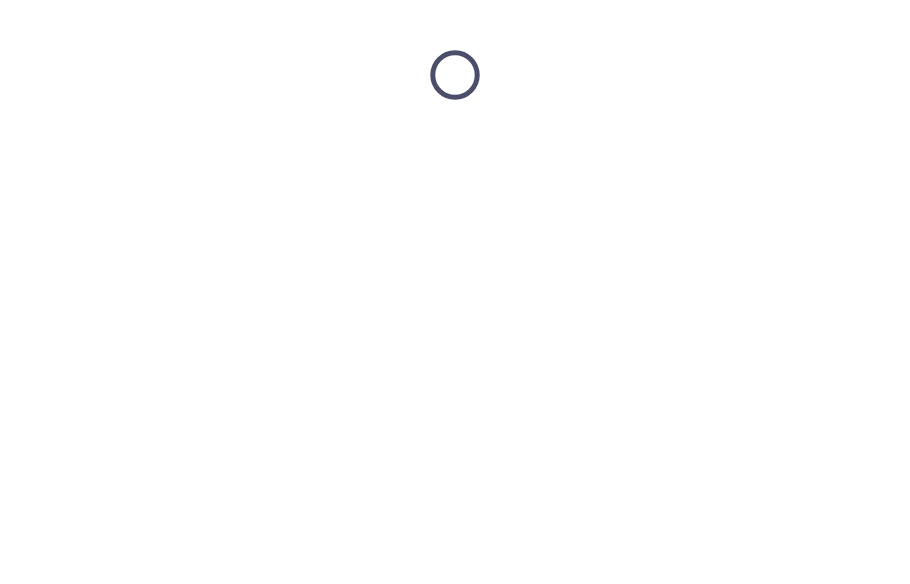 scroll, scrollTop: 0, scrollLeft: 0, axis: both 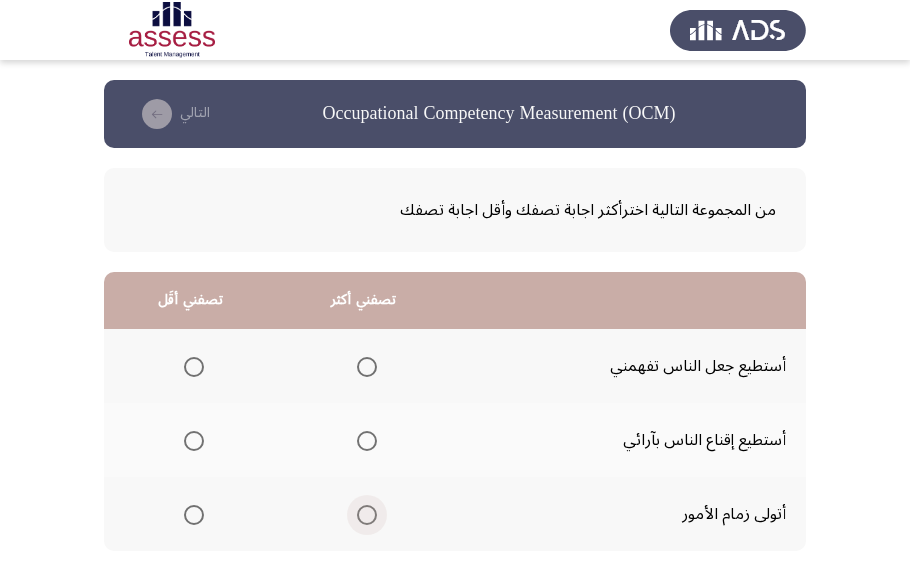 click at bounding box center (367, 515) 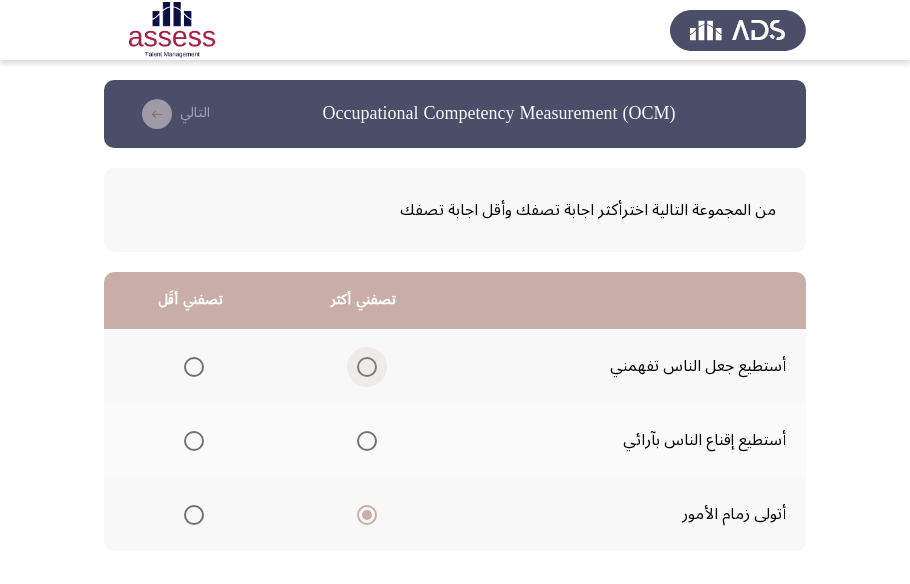 click at bounding box center [367, 367] 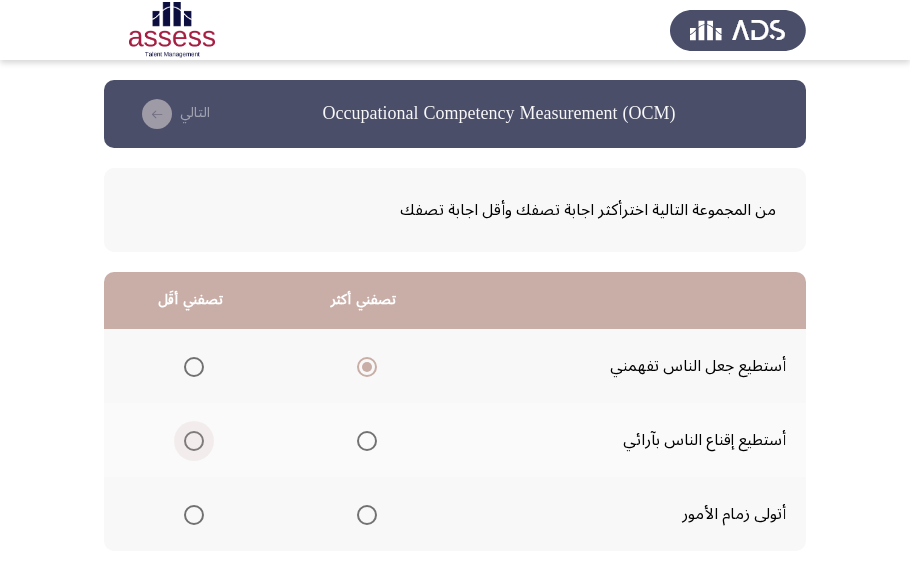 click at bounding box center (194, 441) 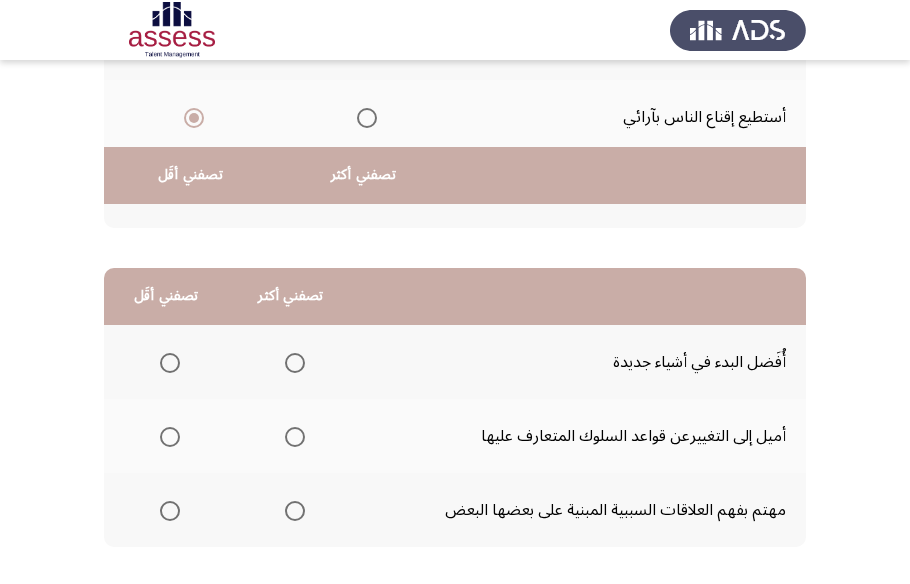 scroll, scrollTop: 423, scrollLeft: 0, axis: vertical 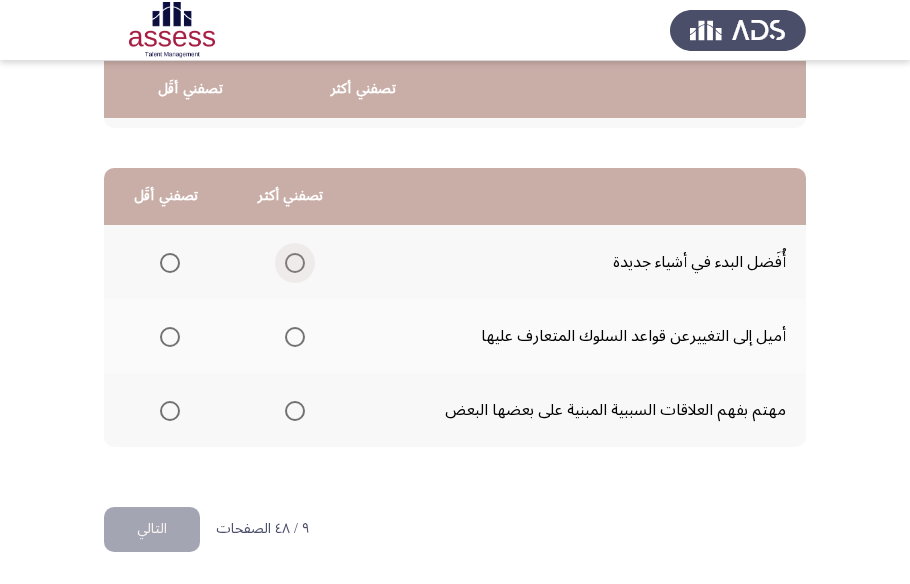 click at bounding box center [295, 263] 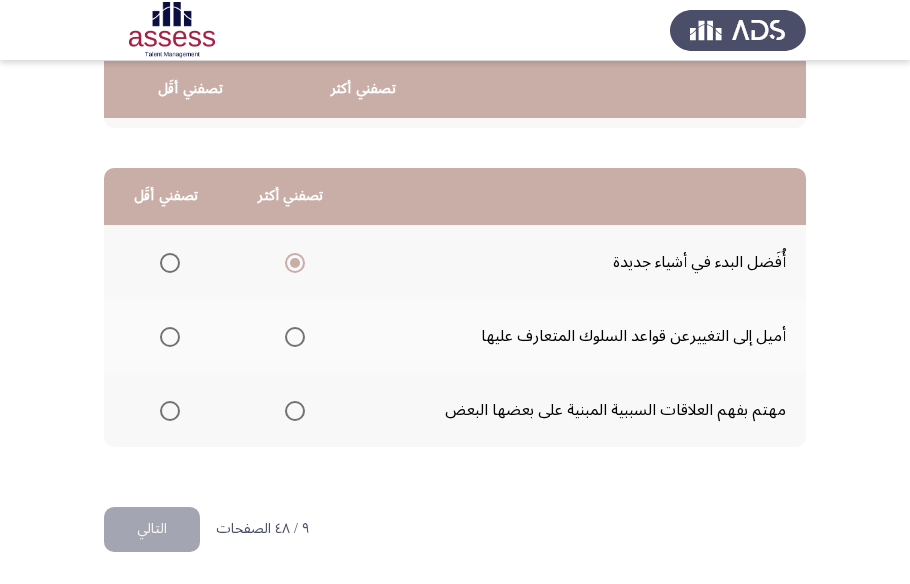 click at bounding box center (295, 411) 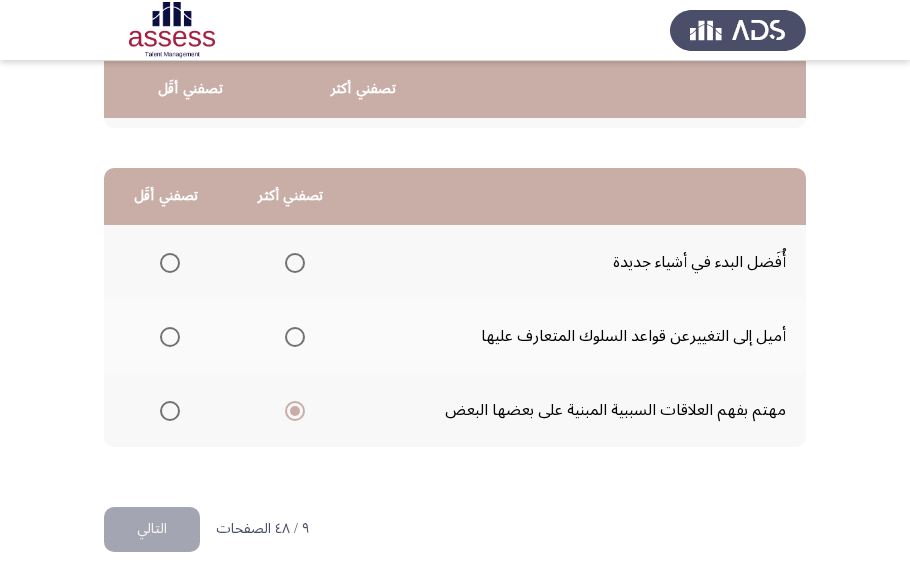 click at bounding box center (170, 337) 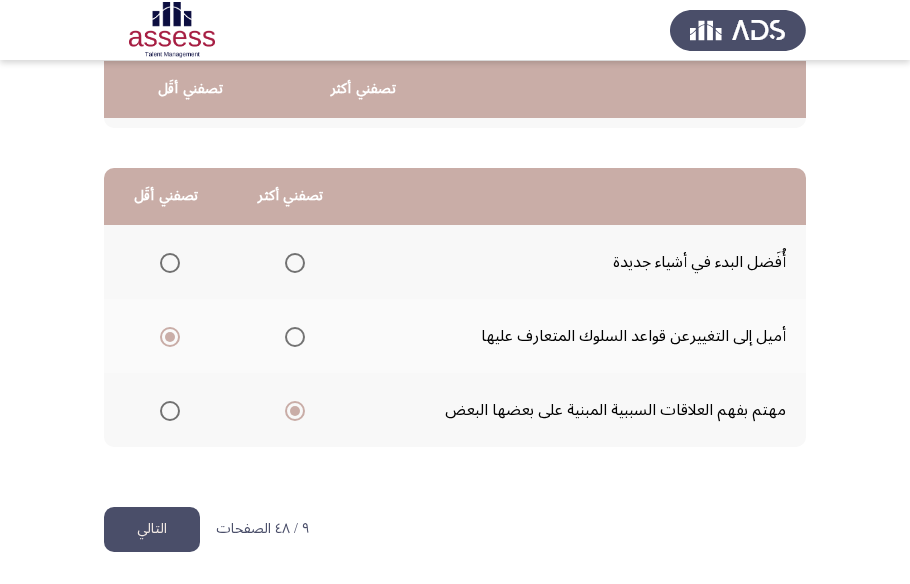 click on "التالي" 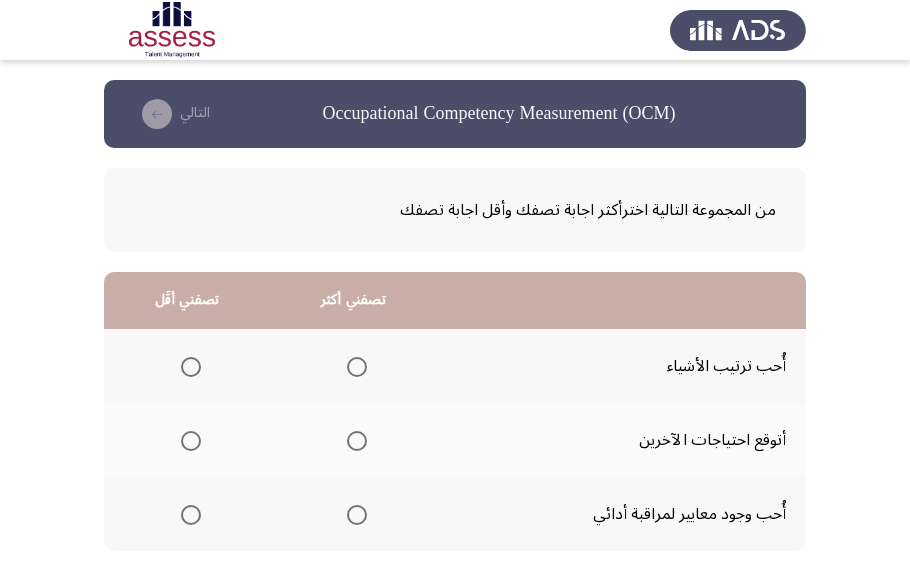 click at bounding box center (357, 367) 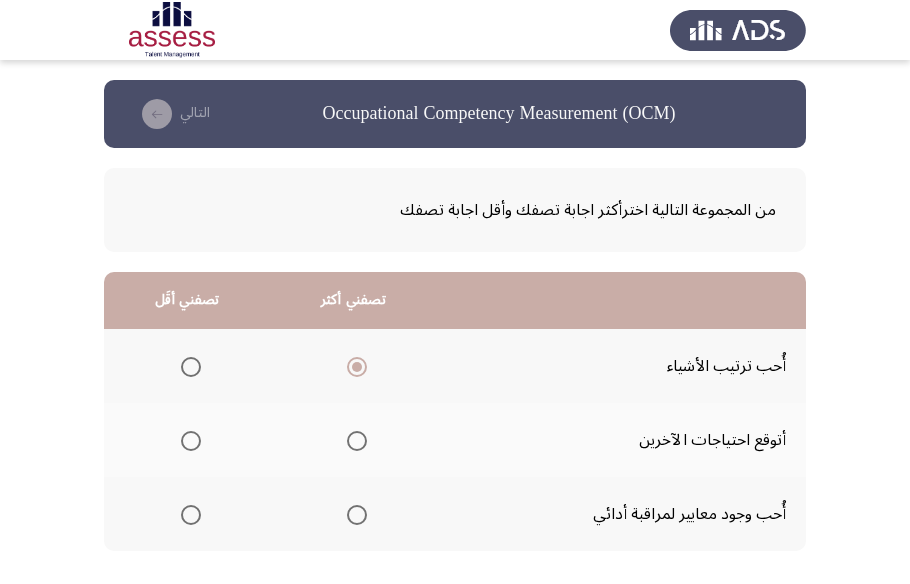 click at bounding box center [191, 441] 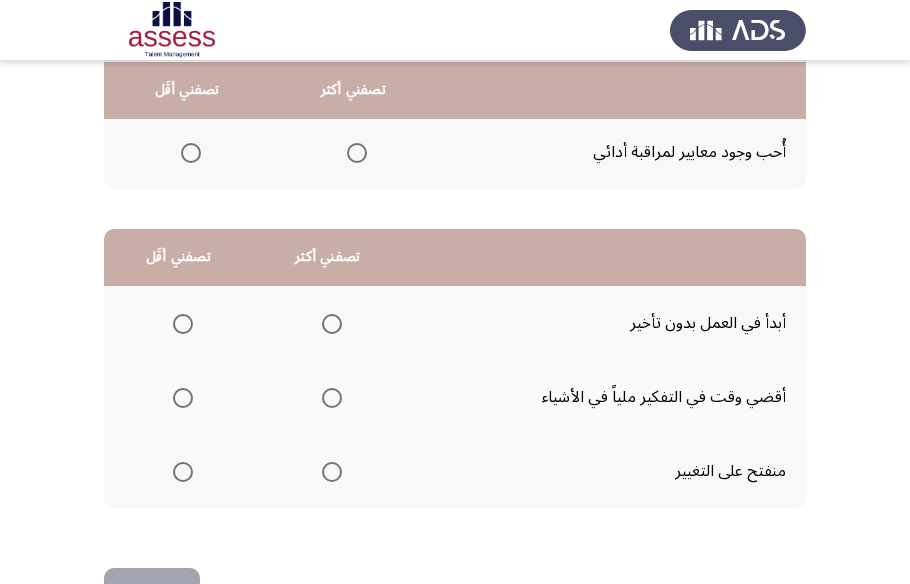 scroll, scrollTop: 363, scrollLeft: 0, axis: vertical 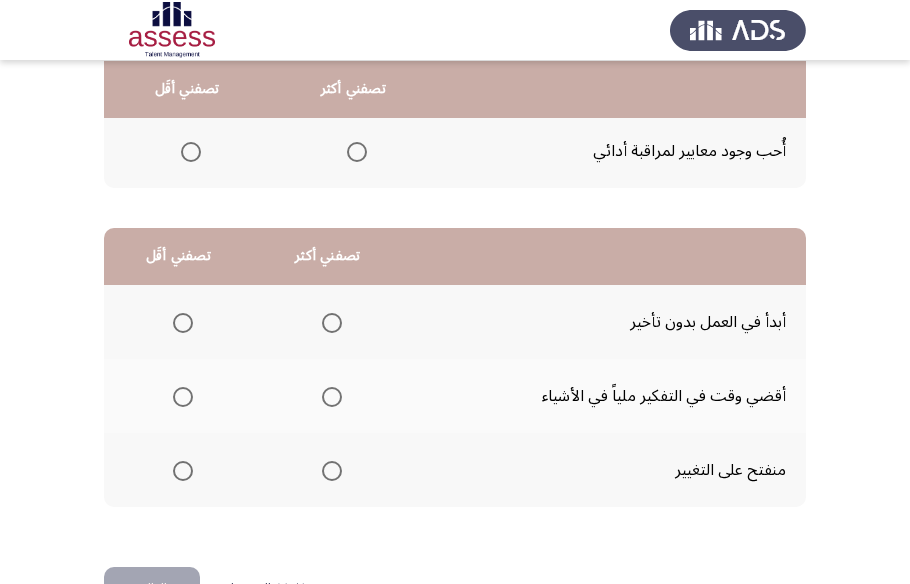 click at bounding box center [332, 397] 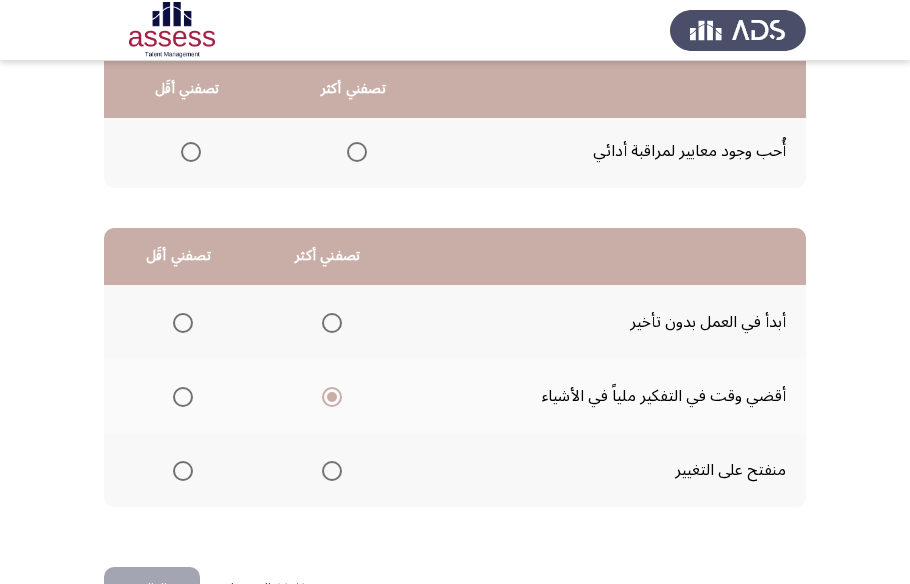 click at bounding box center (183, 471) 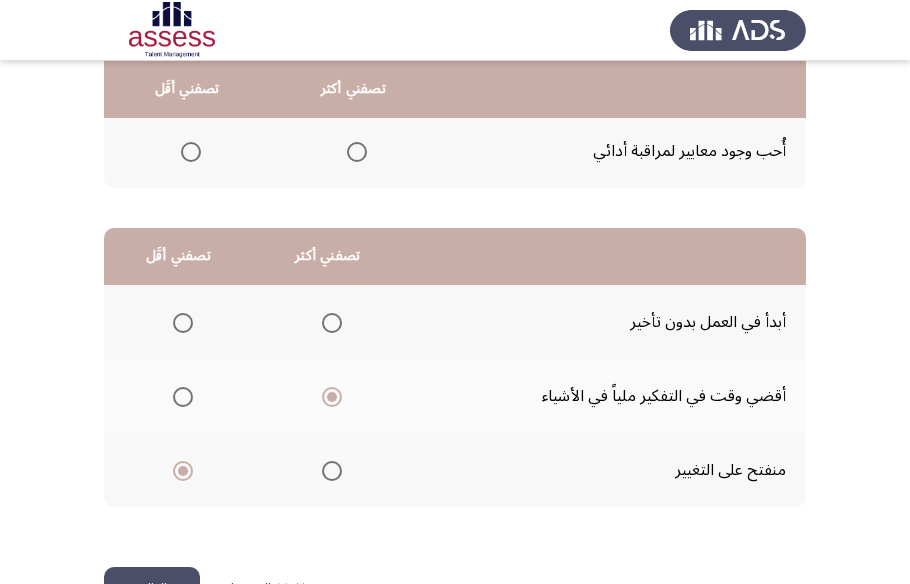 click at bounding box center [332, 323] 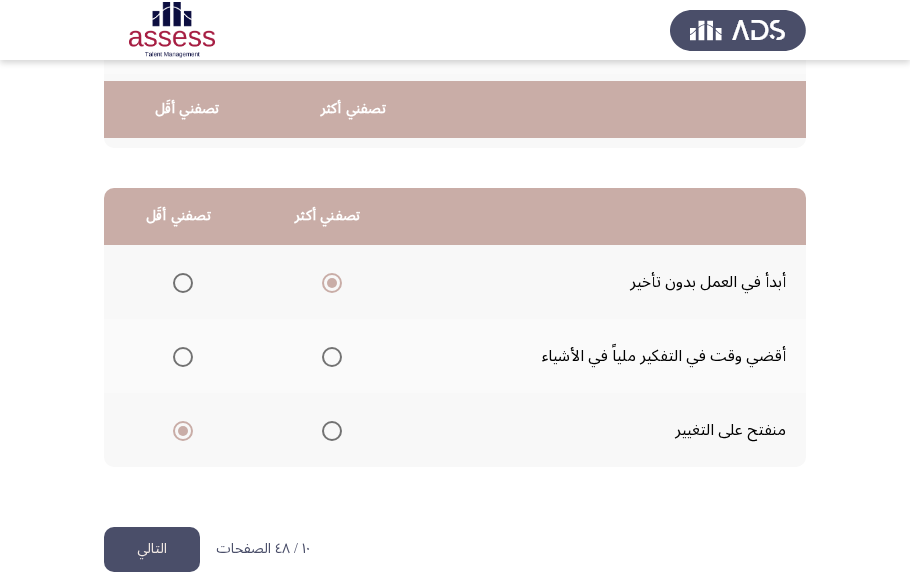 scroll, scrollTop: 423, scrollLeft: 0, axis: vertical 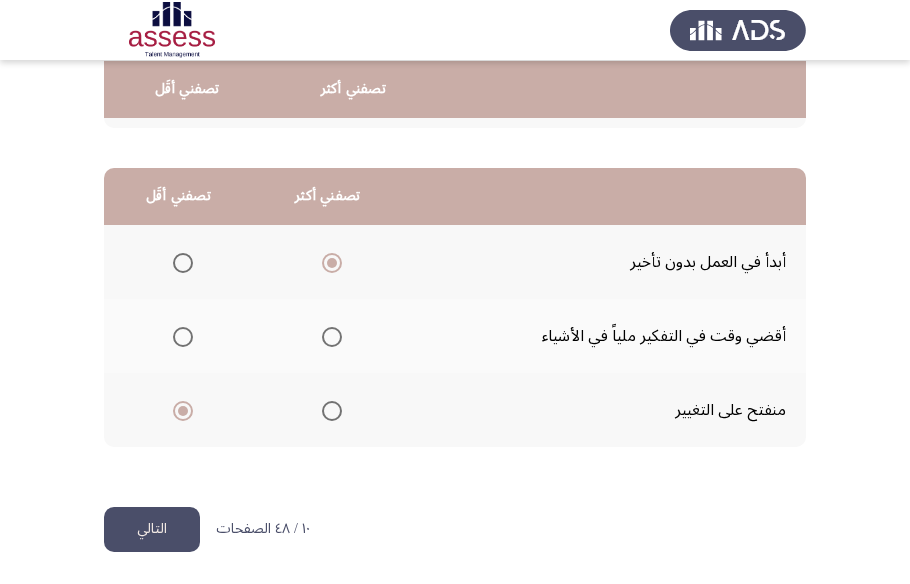 click at bounding box center [183, 337] 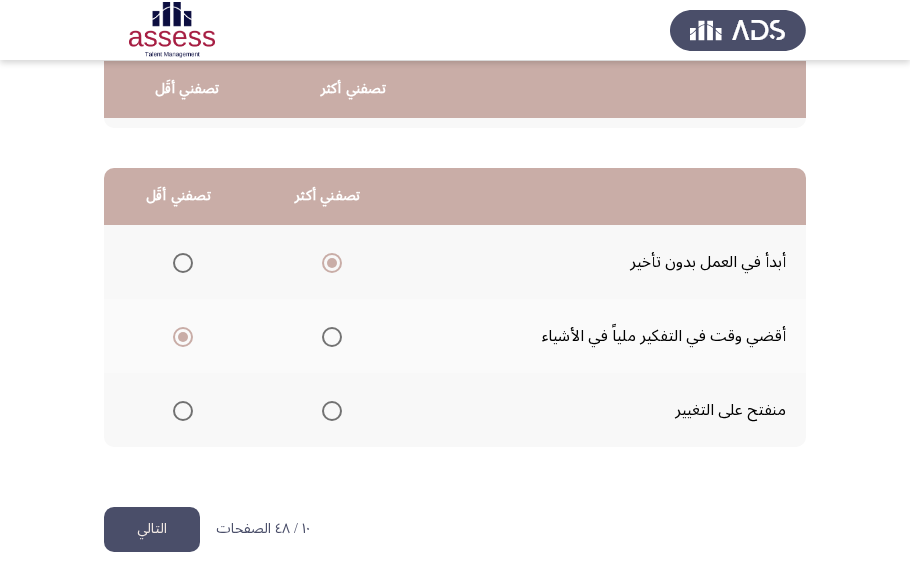click on "التالي" 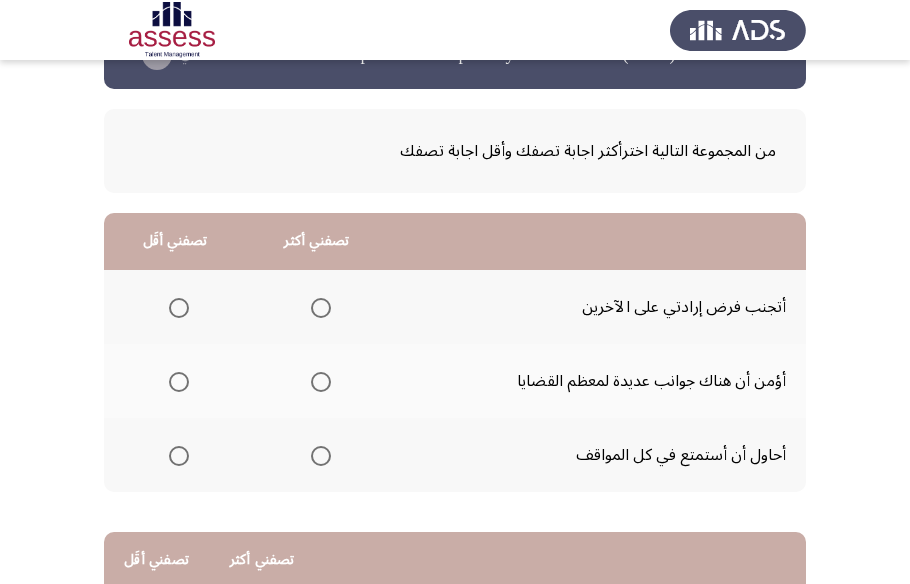 scroll, scrollTop: 90, scrollLeft: 0, axis: vertical 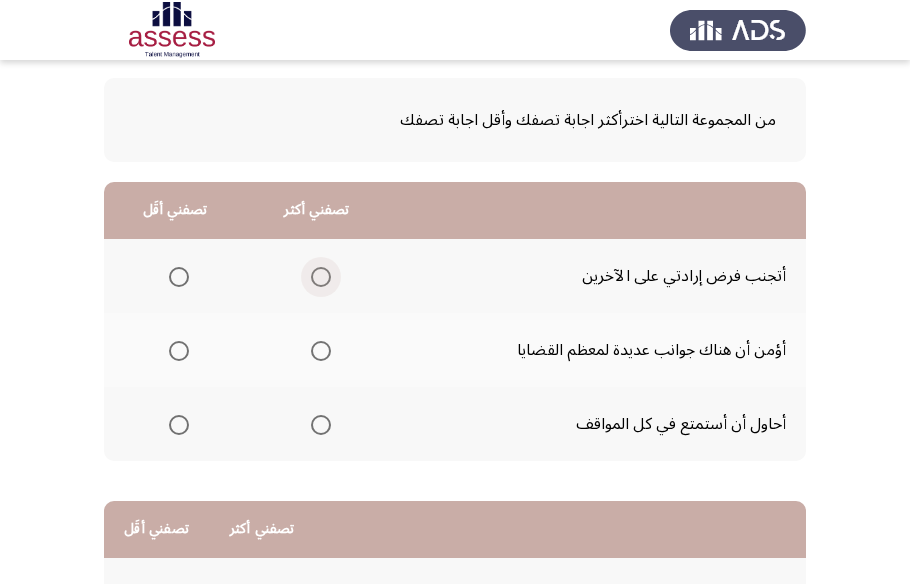 click at bounding box center [321, 277] 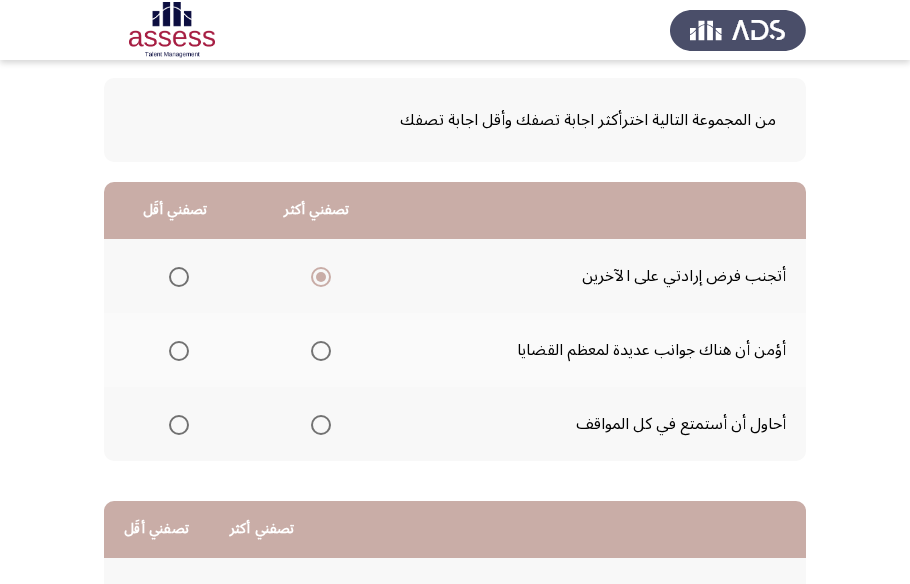 click at bounding box center (321, 425) 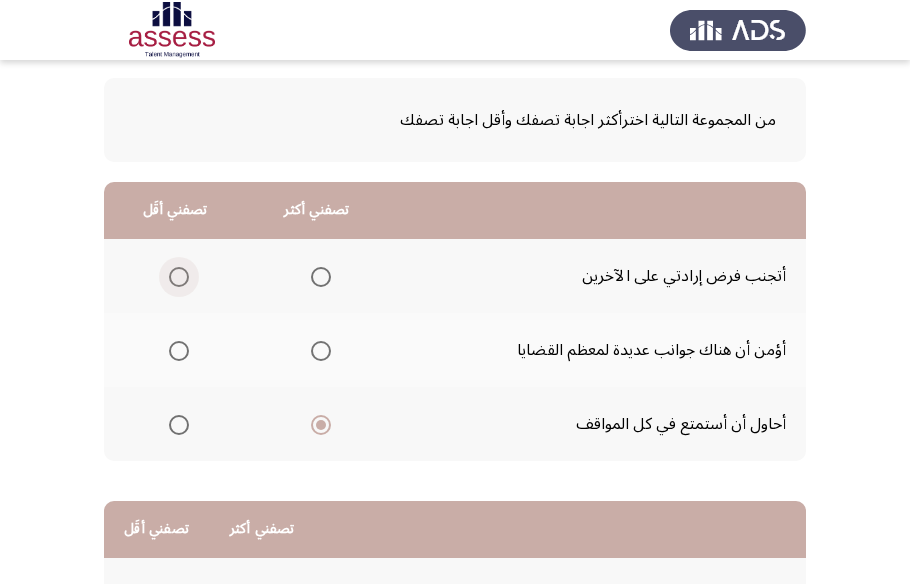 click at bounding box center [179, 277] 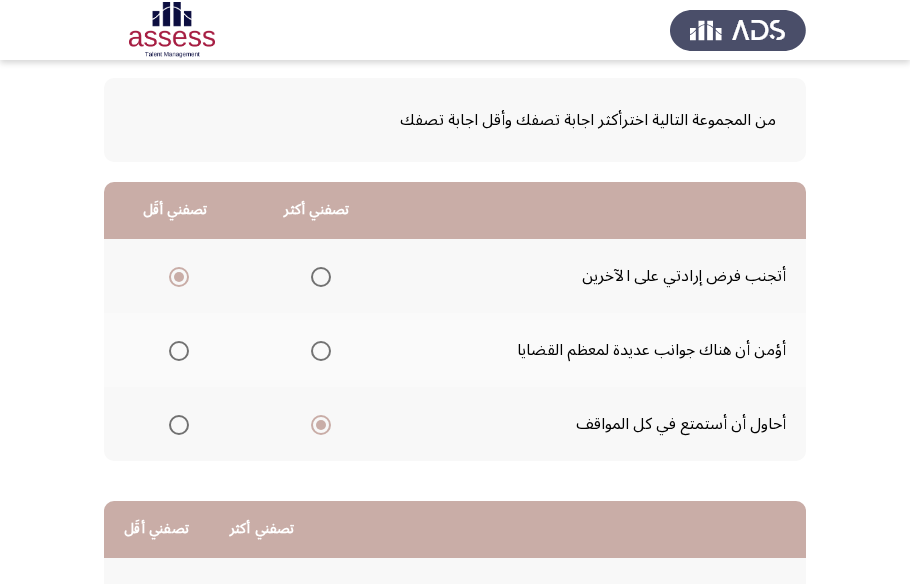 click 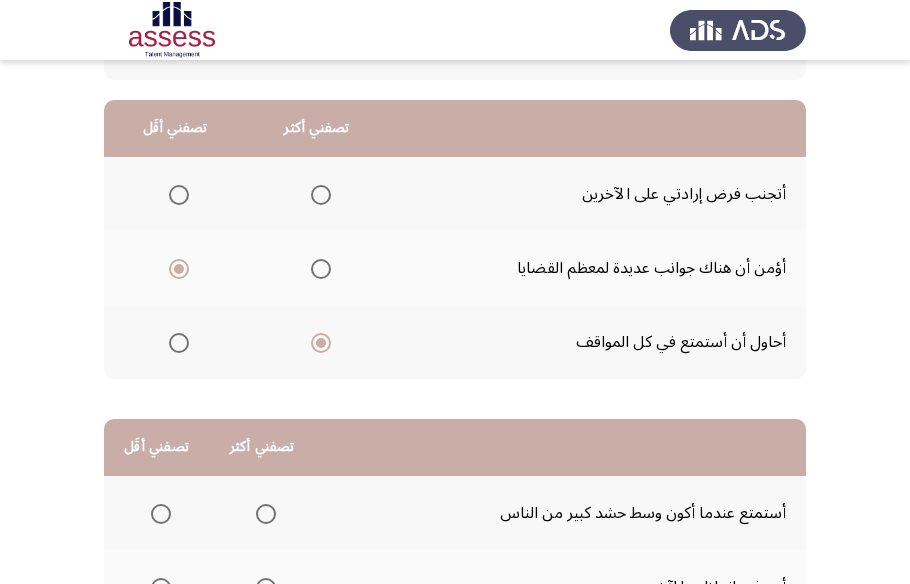 scroll, scrollTop: 60, scrollLeft: 0, axis: vertical 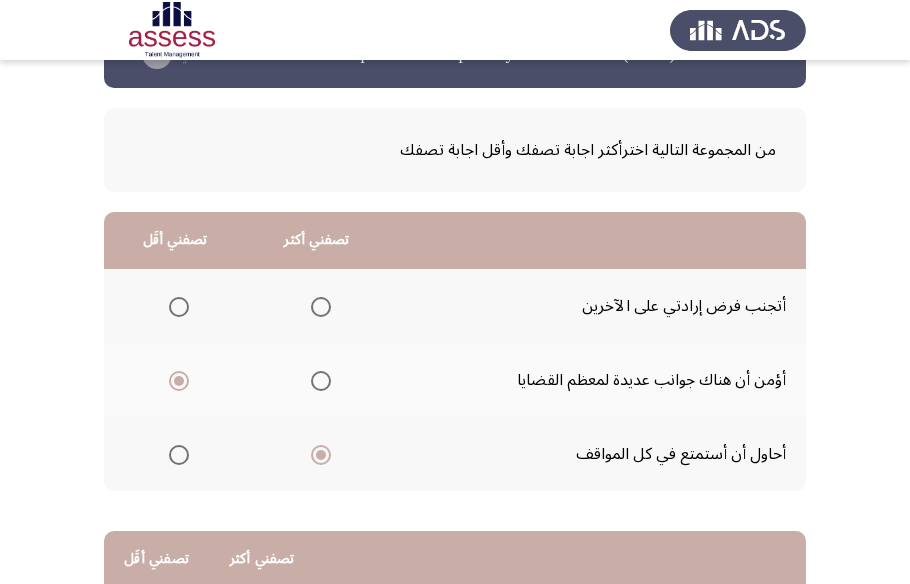 click at bounding box center (321, 381) 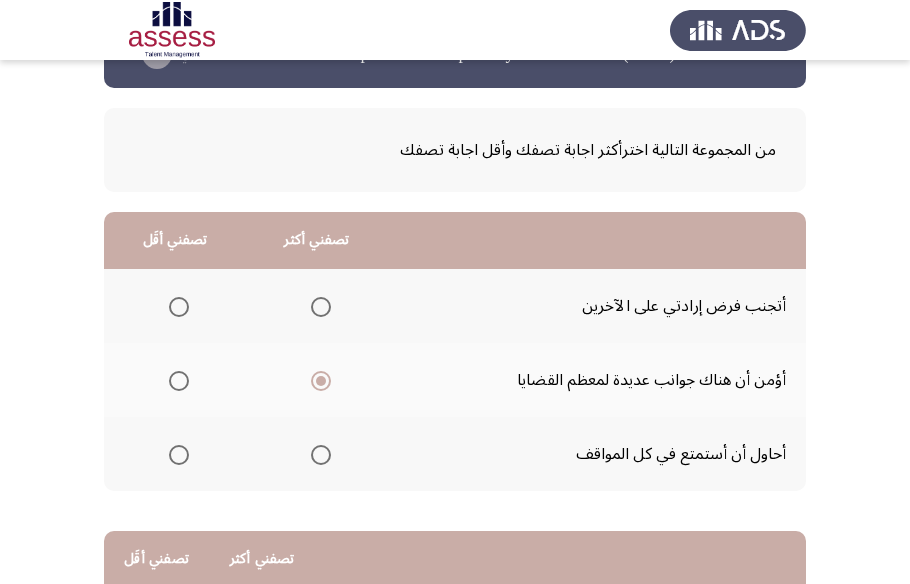 click at bounding box center (179, 455) 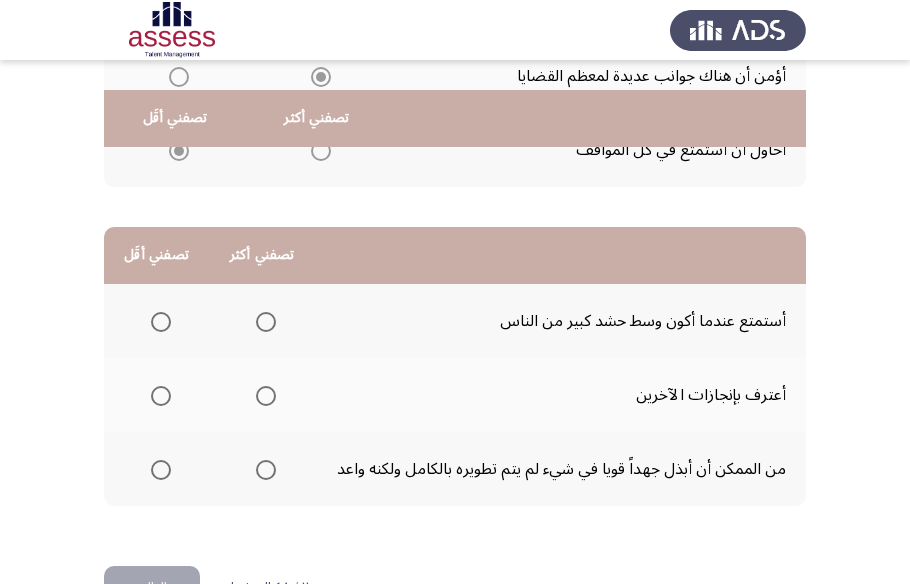 scroll, scrollTop: 423, scrollLeft: 0, axis: vertical 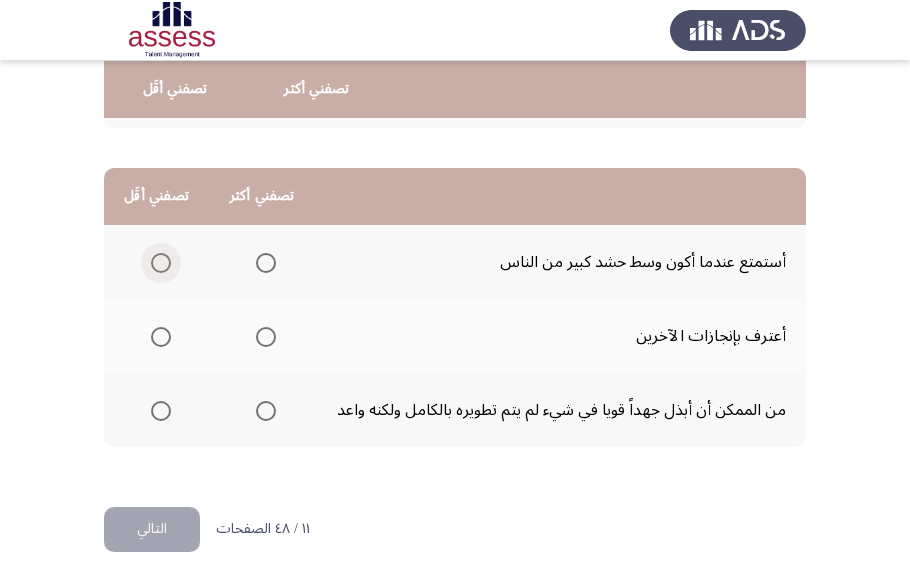 click at bounding box center [161, 263] 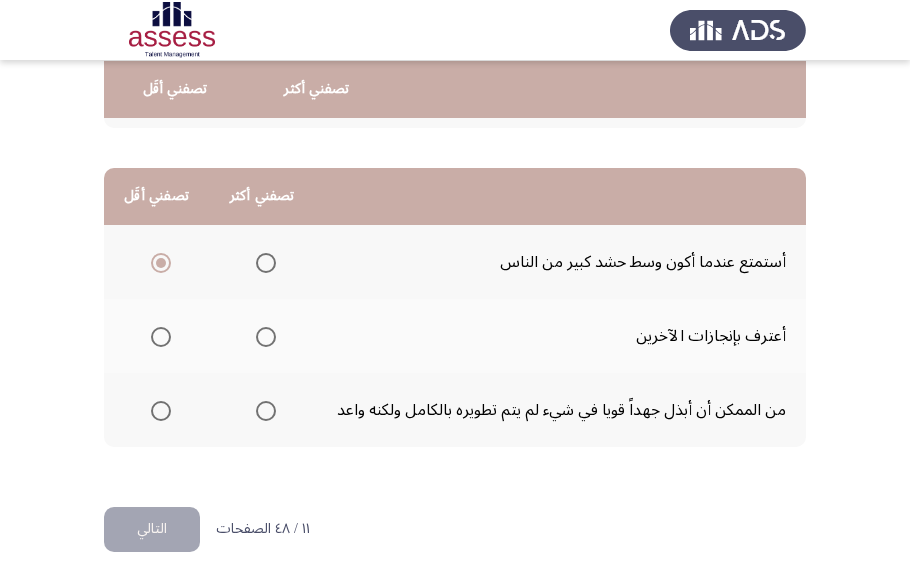 click at bounding box center (266, 337) 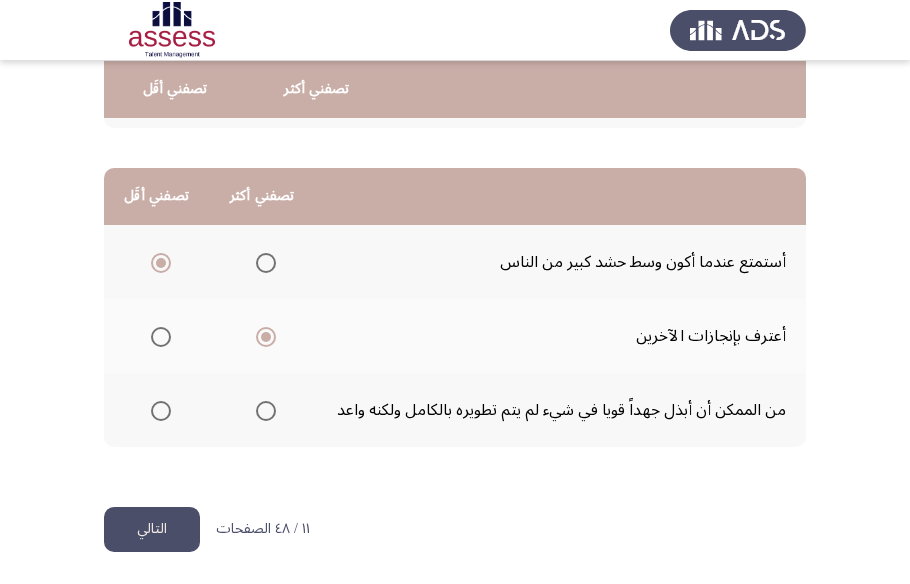 click on "التالي" 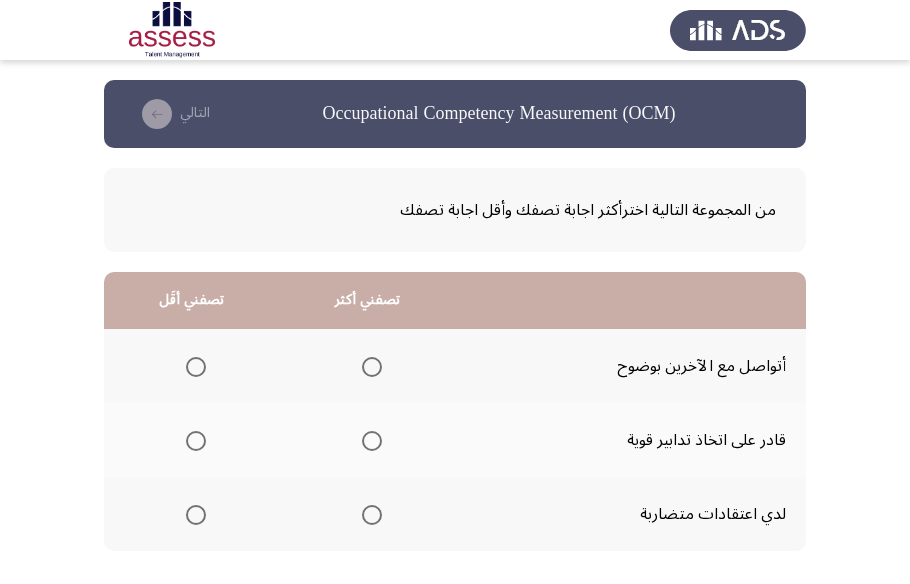 click at bounding box center [372, 367] 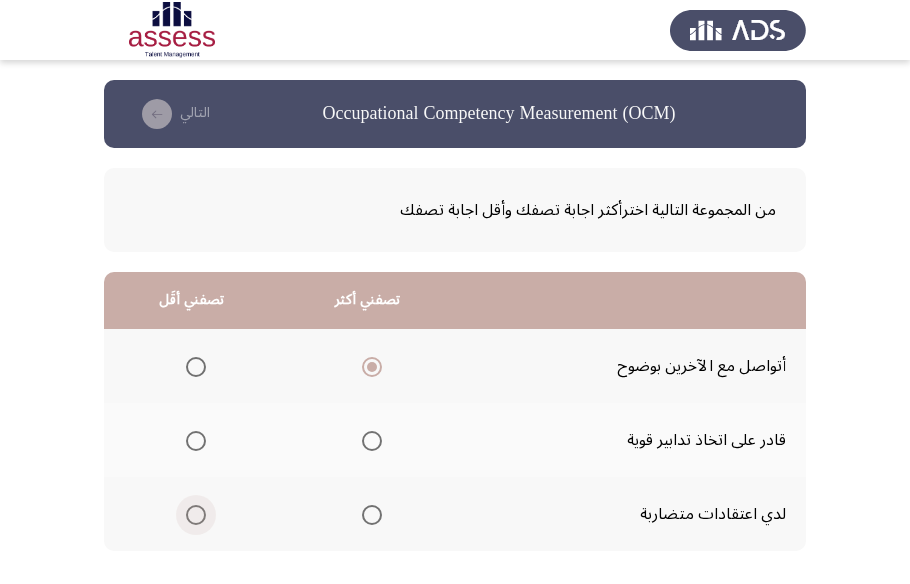 click at bounding box center (196, 515) 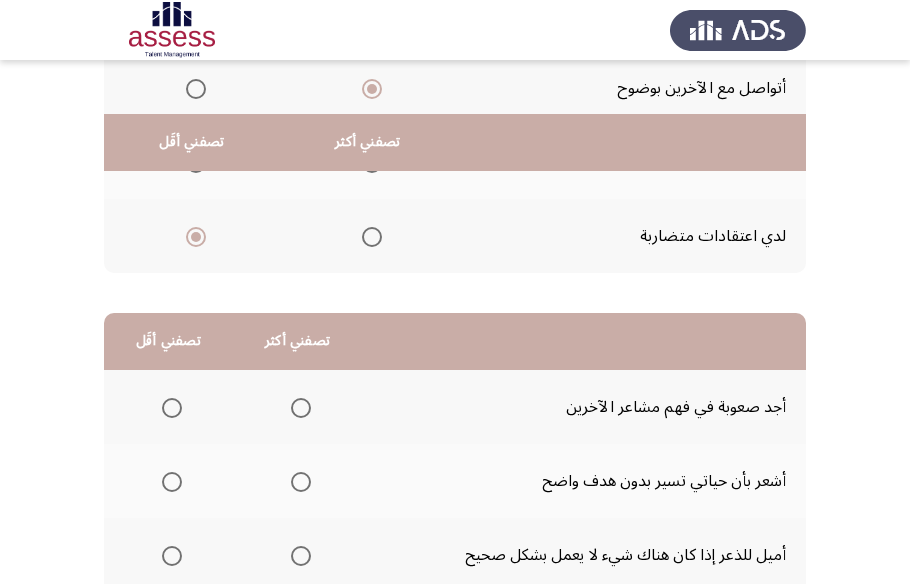 scroll, scrollTop: 363, scrollLeft: 0, axis: vertical 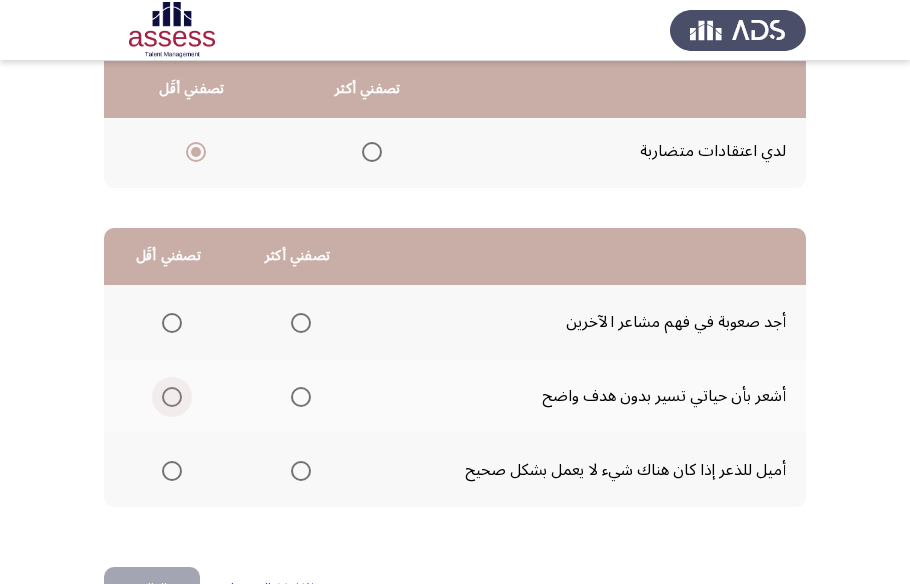 click at bounding box center [172, 397] 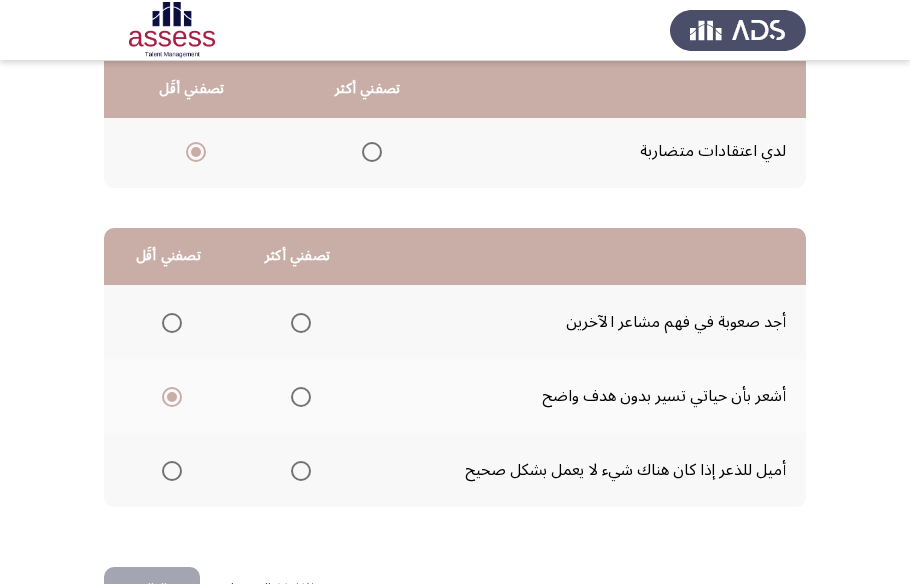 click at bounding box center (301, 323) 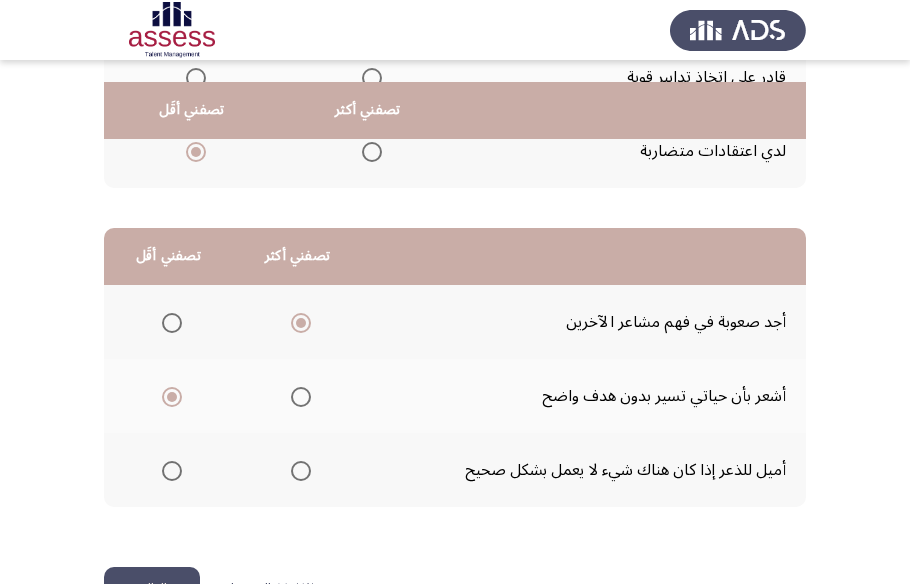 scroll, scrollTop: 423, scrollLeft: 0, axis: vertical 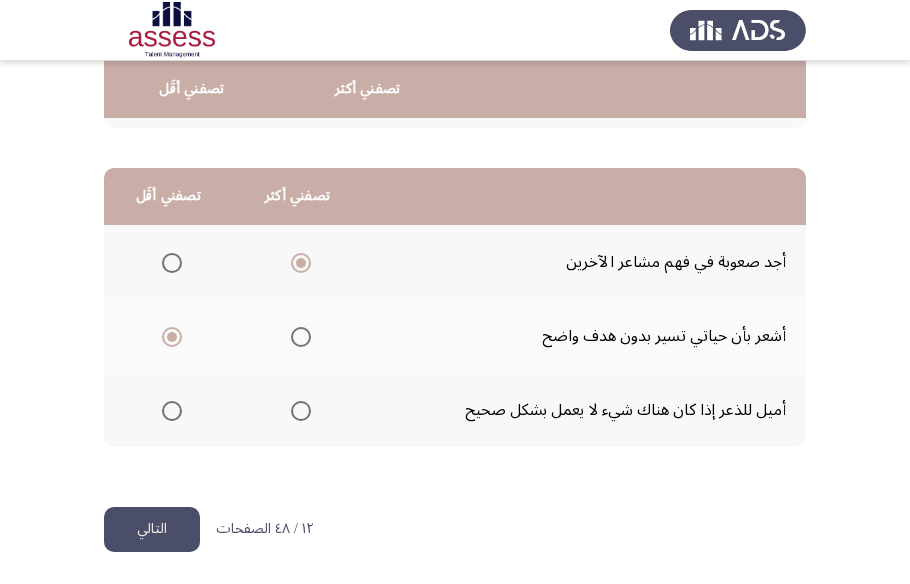 click on "التالي" 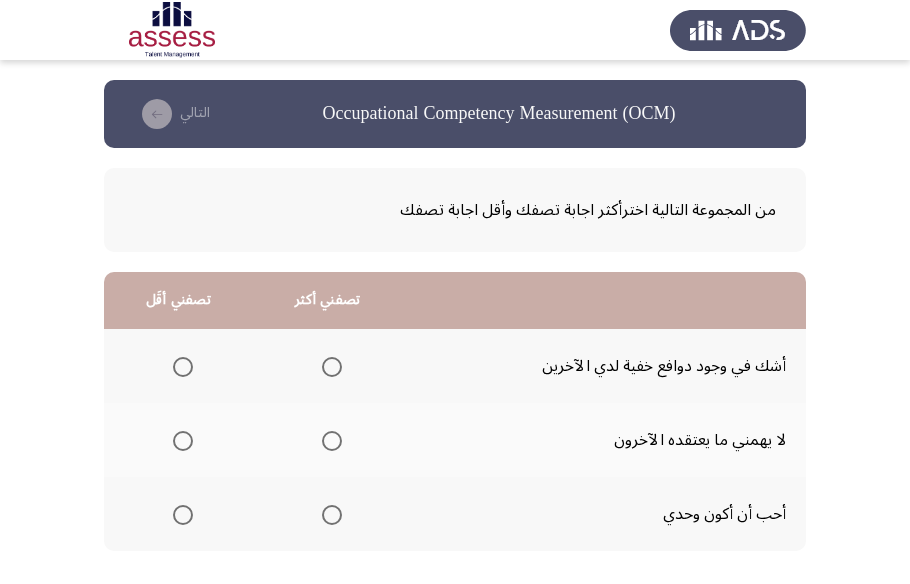 scroll, scrollTop: 90, scrollLeft: 0, axis: vertical 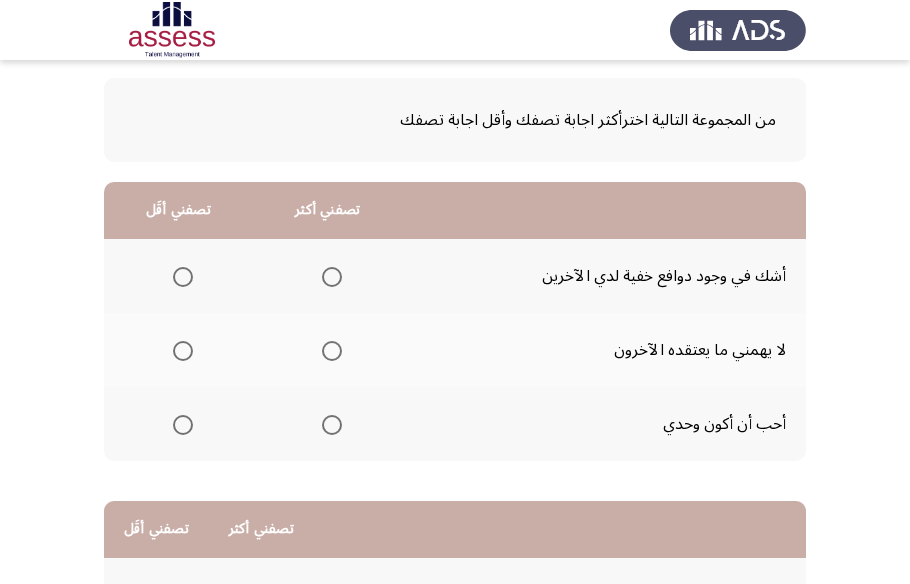 click at bounding box center (332, 277) 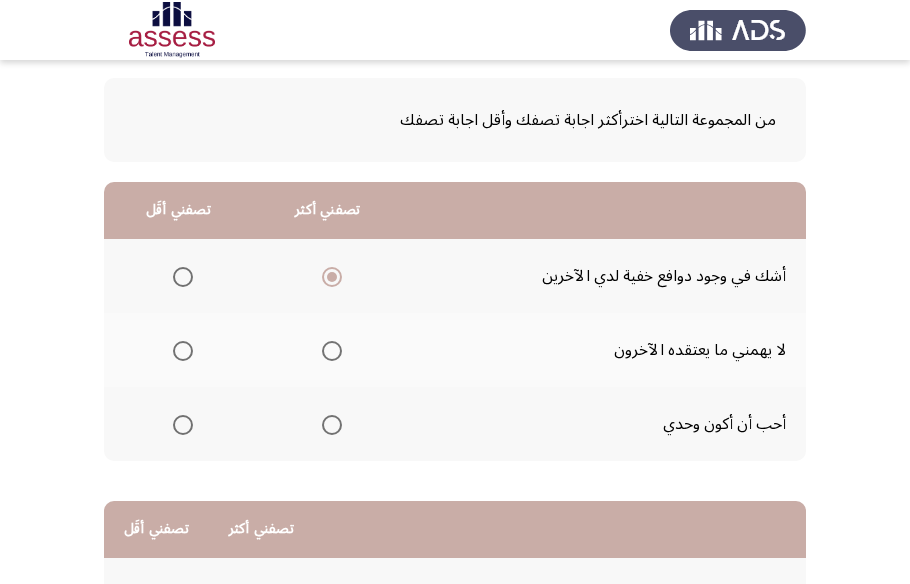 click at bounding box center [183, 425] 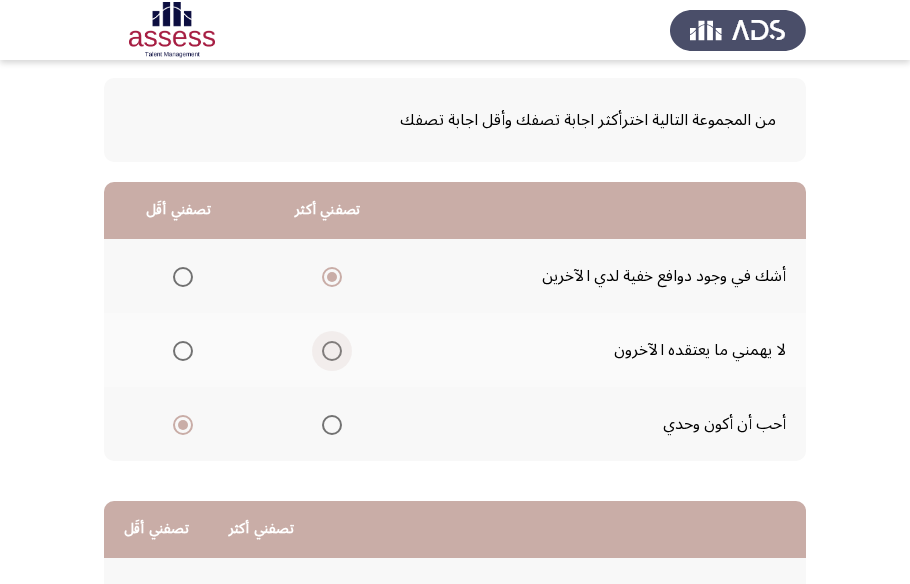 click at bounding box center [332, 351] 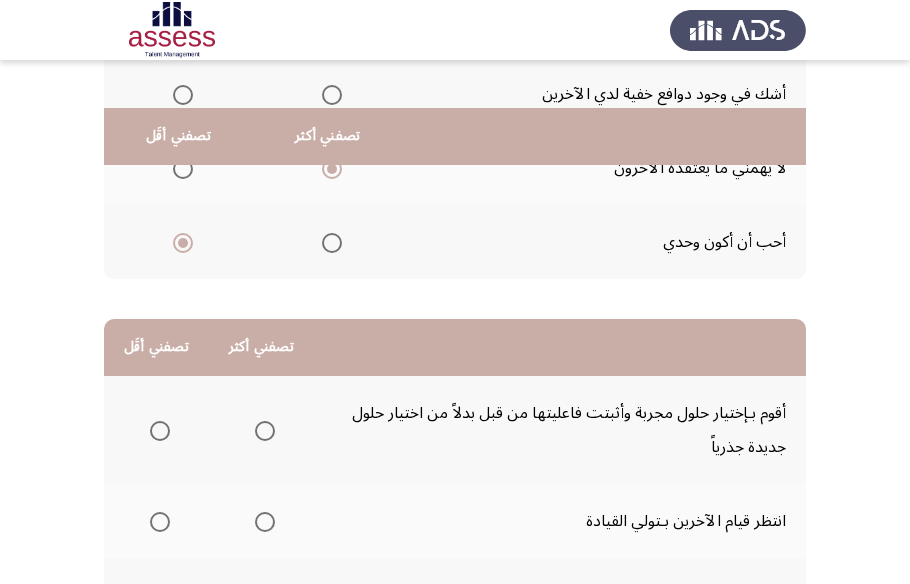 scroll, scrollTop: 363, scrollLeft: 0, axis: vertical 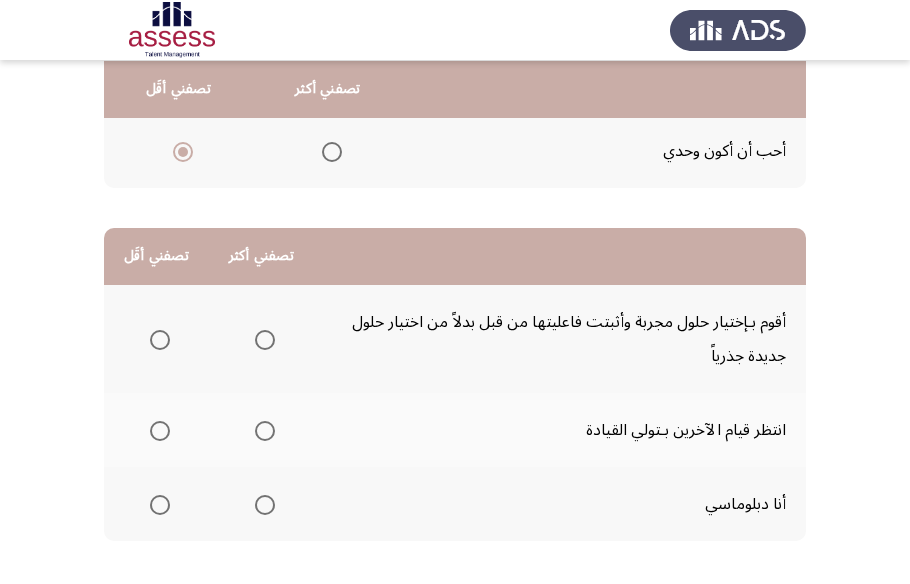 click at bounding box center (265, 340) 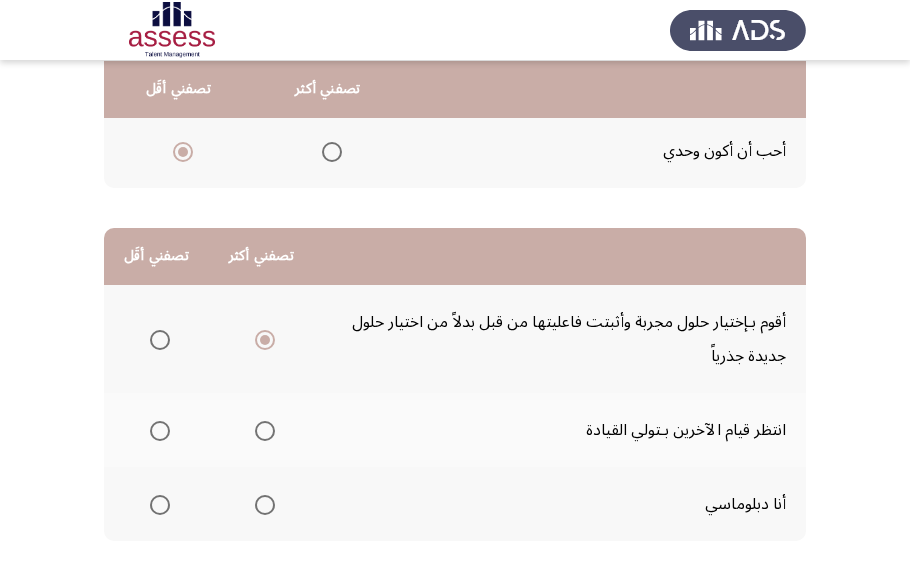 click at bounding box center [160, 431] 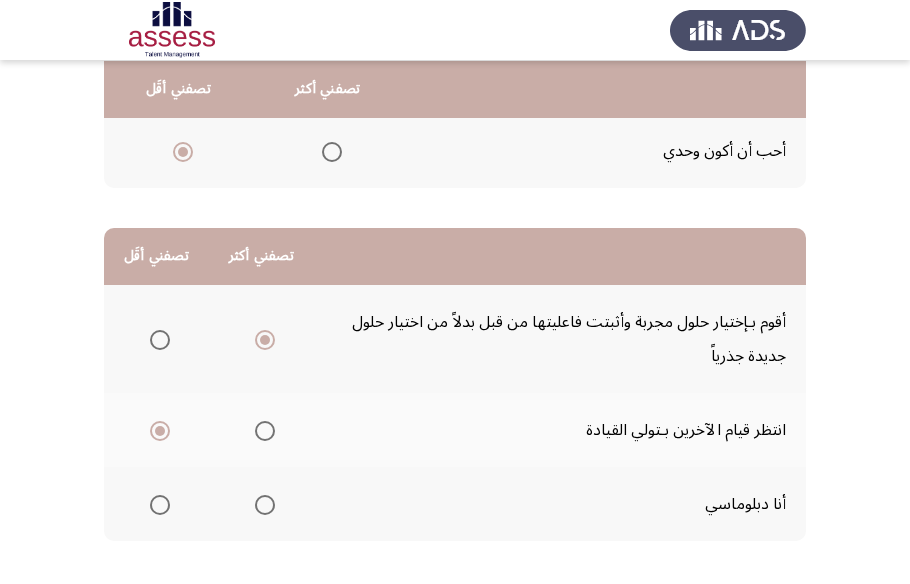 click at bounding box center (265, 505) 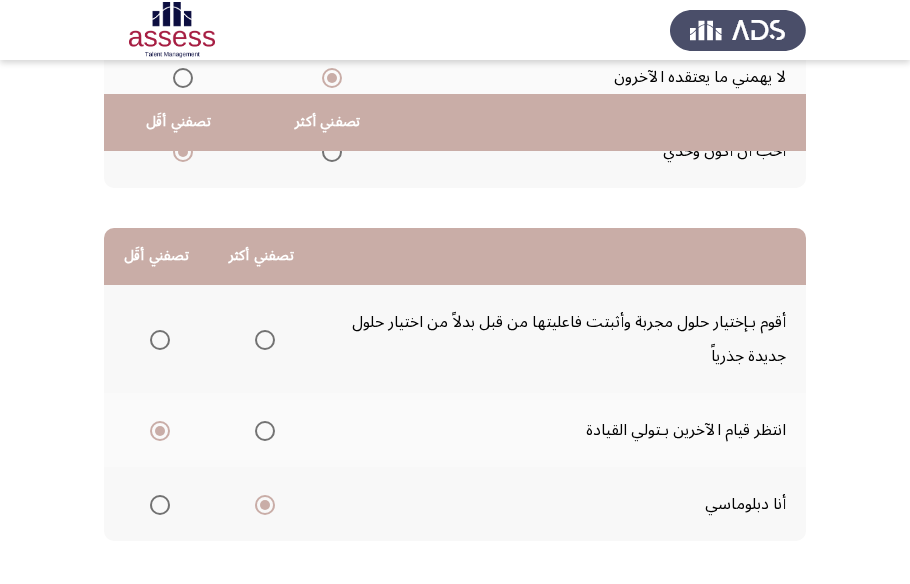 scroll, scrollTop: 457, scrollLeft: 0, axis: vertical 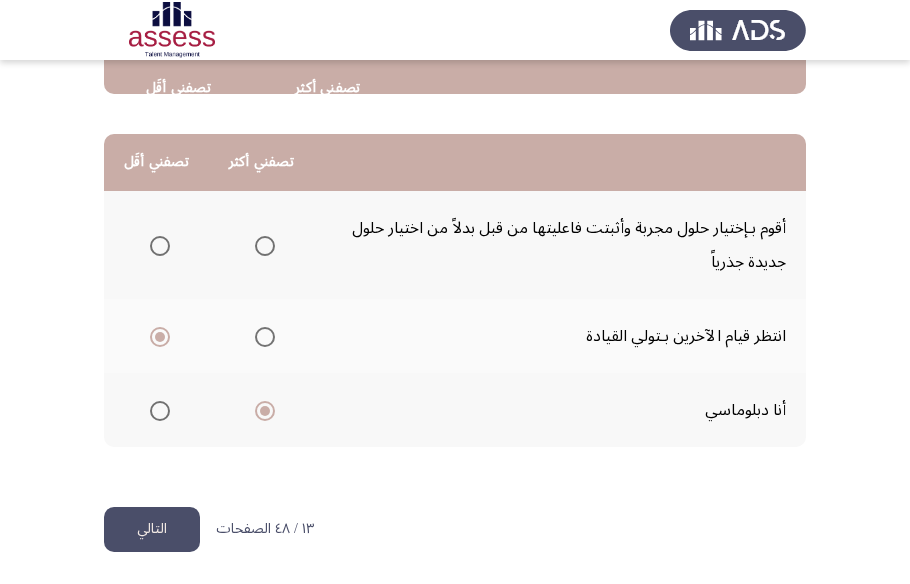 click on "التالي" 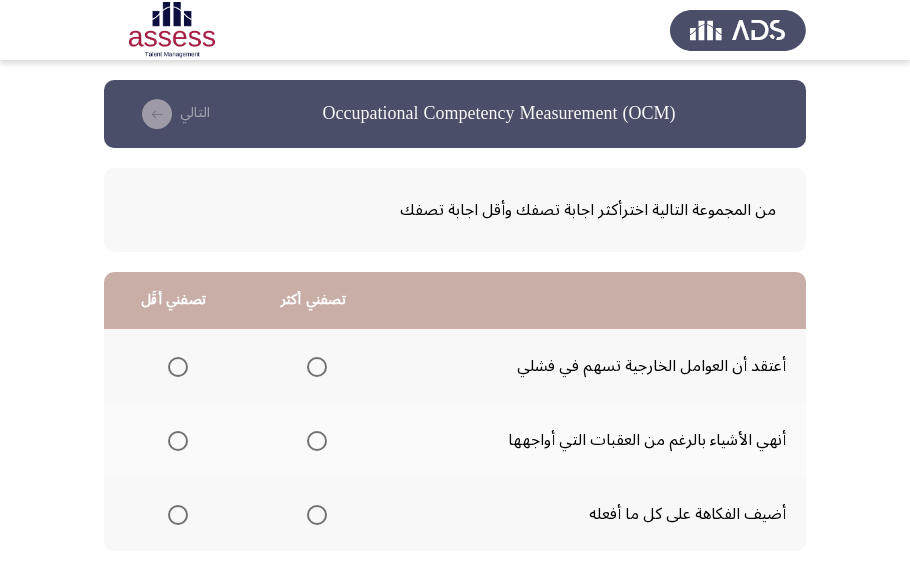 scroll, scrollTop: 90, scrollLeft: 0, axis: vertical 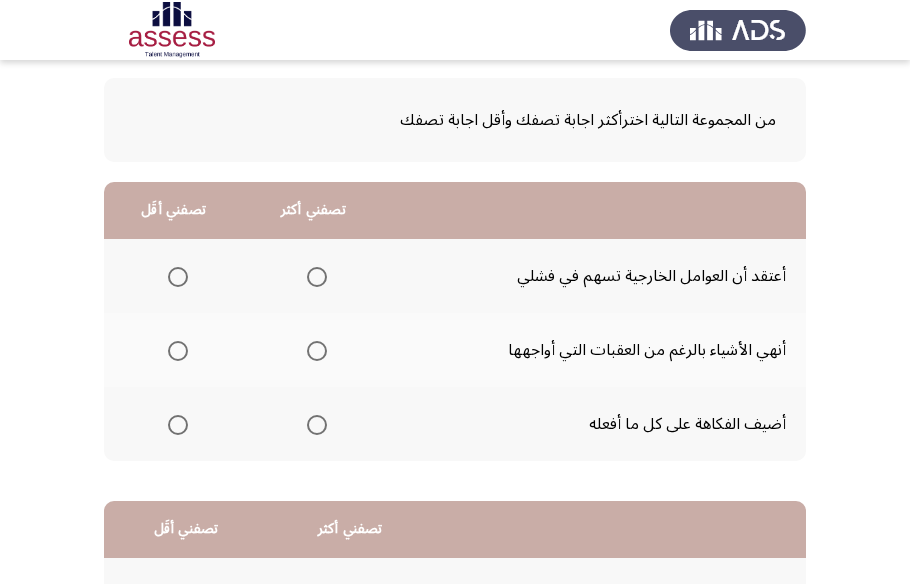 click at bounding box center (317, 351) 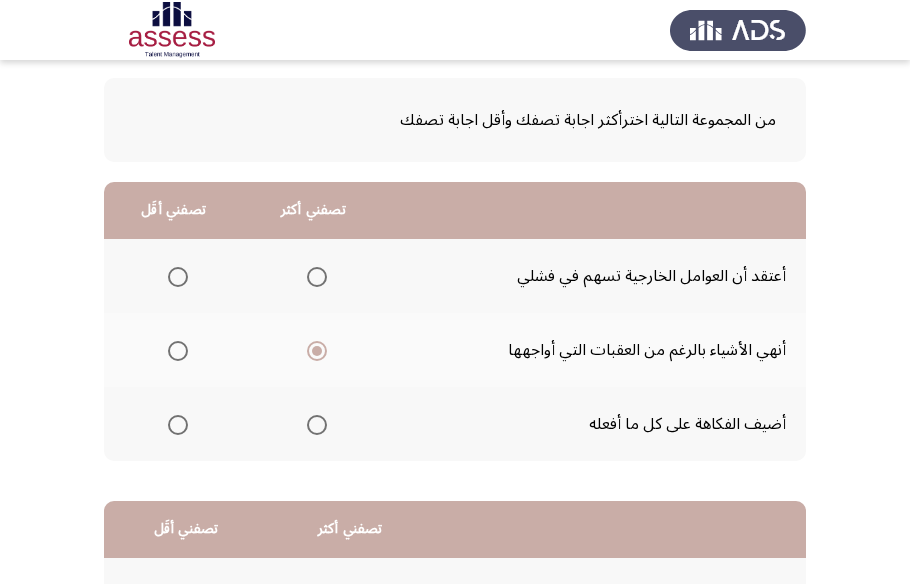 click at bounding box center (178, 425) 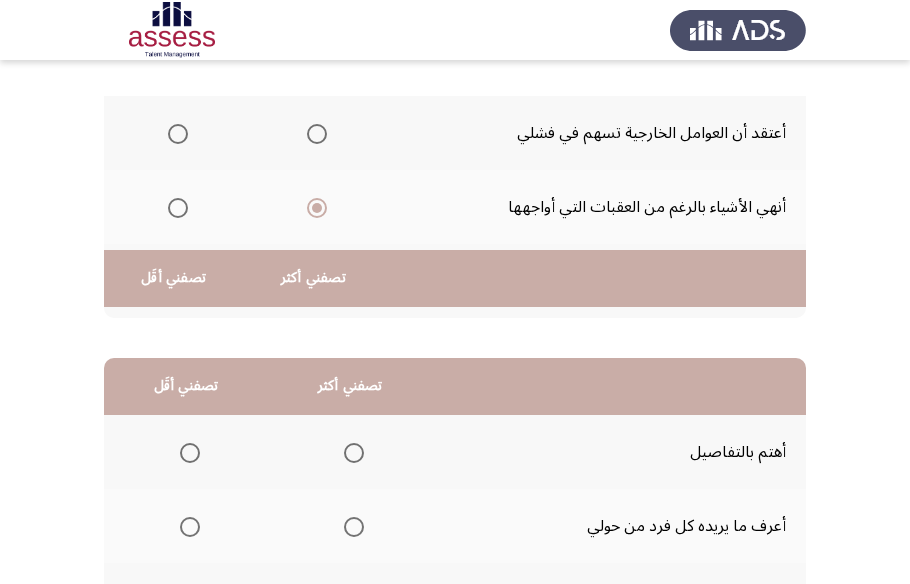 scroll, scrollTop: 423, scrollLeft: 0, axis: vertical 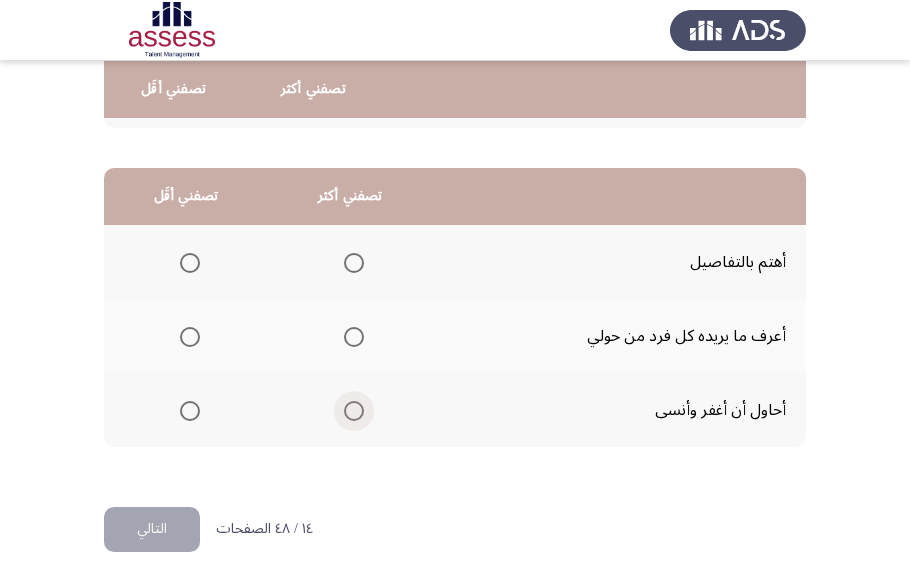 click at bounding box center (354, 411) 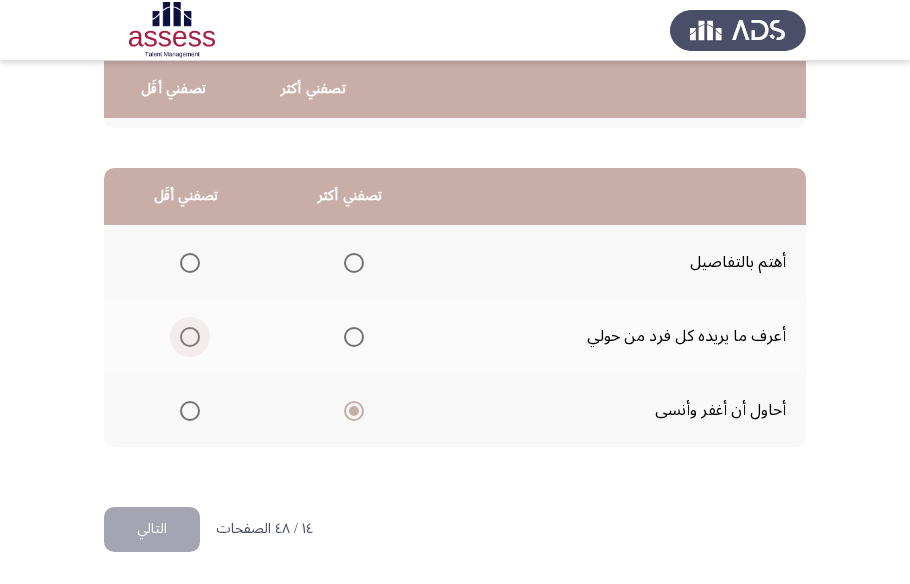 click at bounding box center [190, 337] 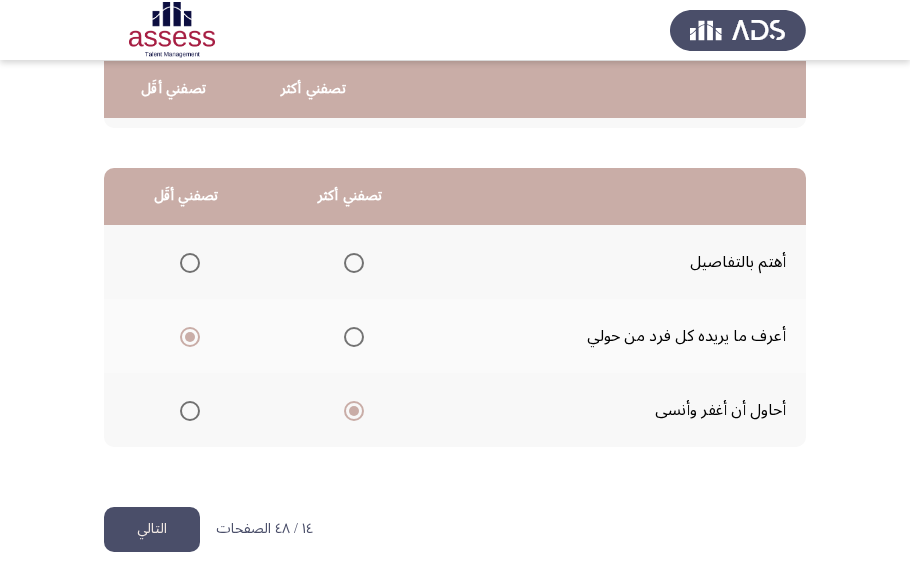 click at bounding box center [190, 263] 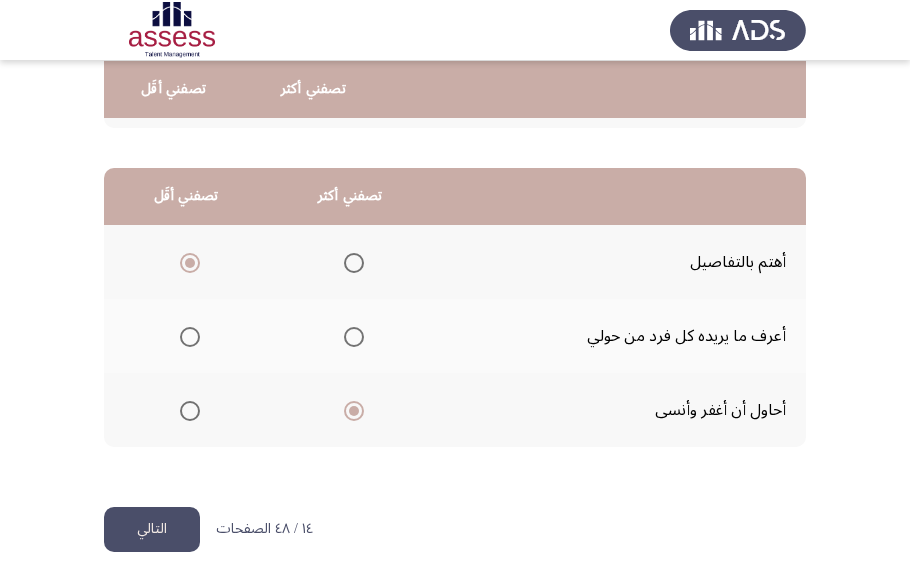 click at bounding box center (354, 263) 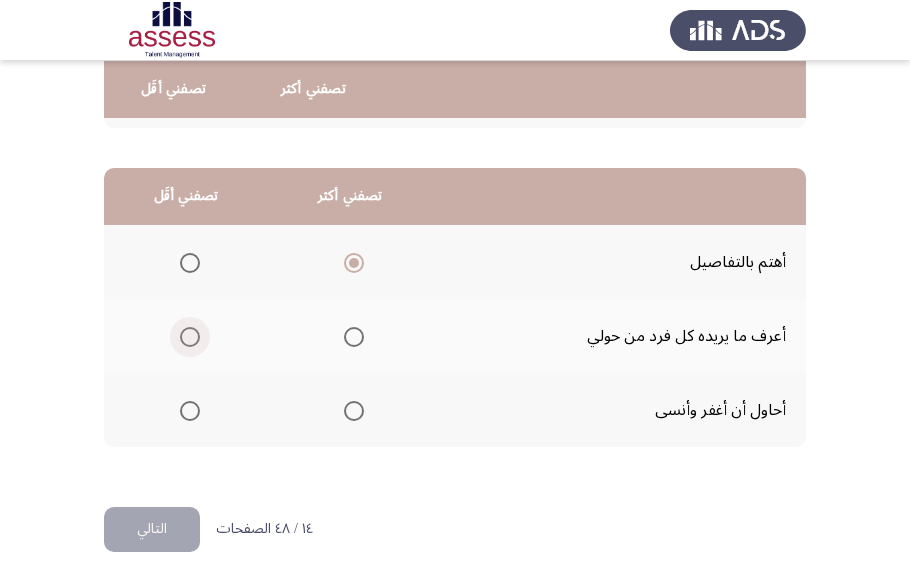 click at bounding box center (190, 337) 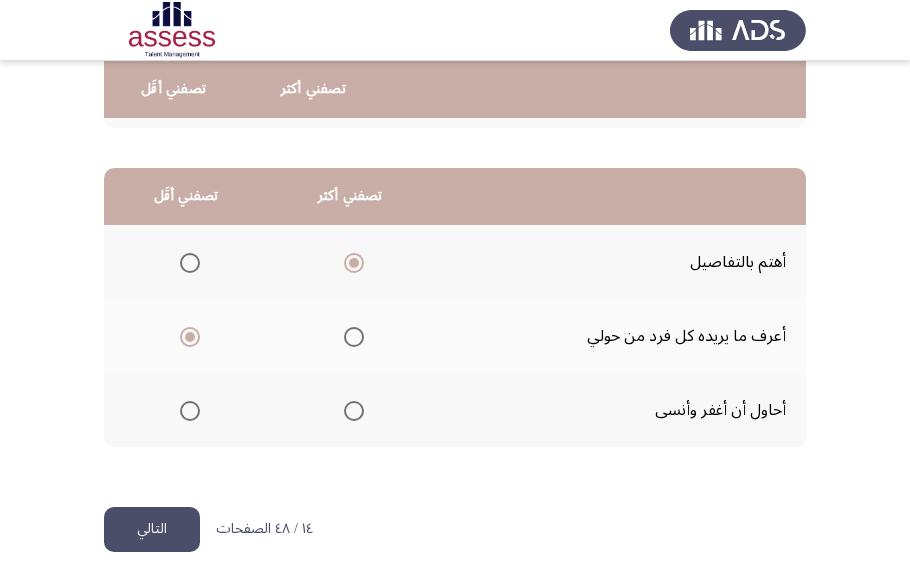 click on "التالي" 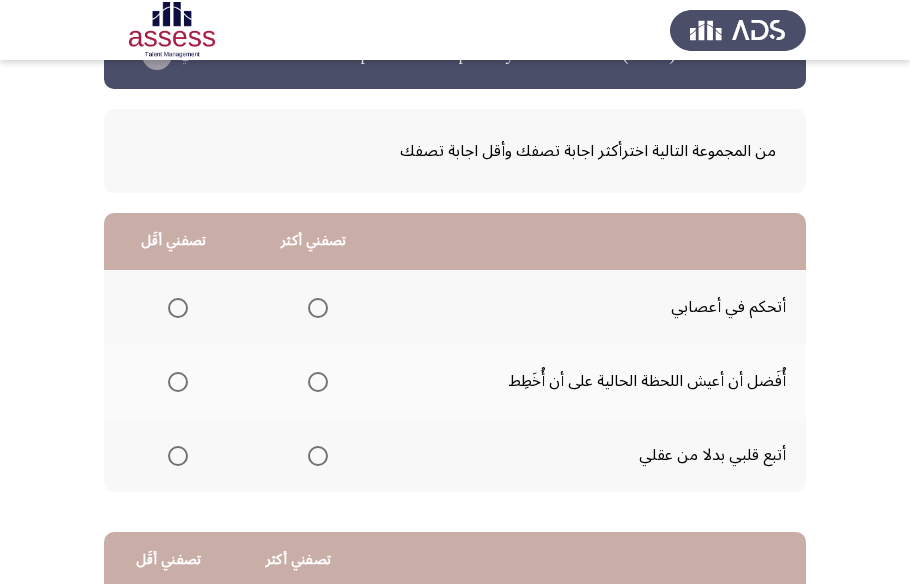 scroll, scrollTop: 90, scrollLeft: 0, axis: vertical 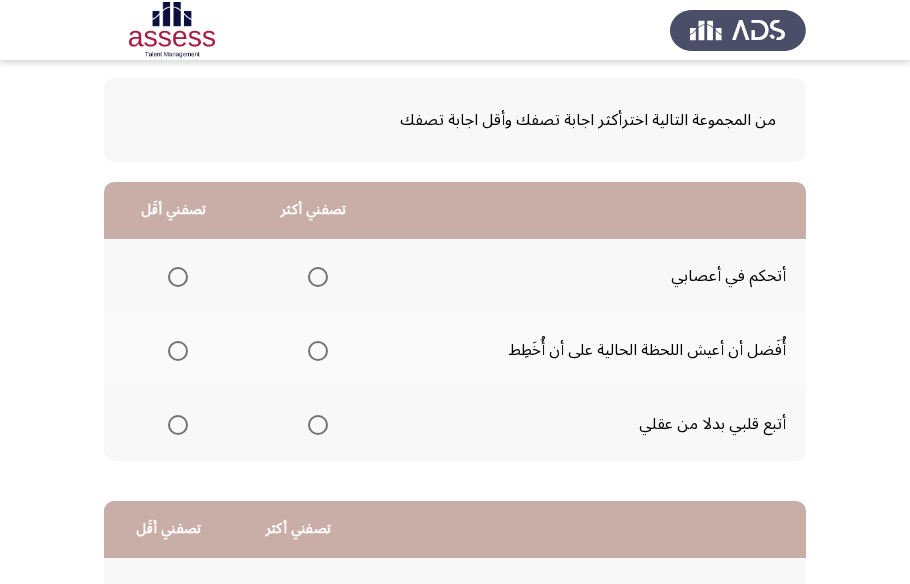 click at bounding box center [318, 351] 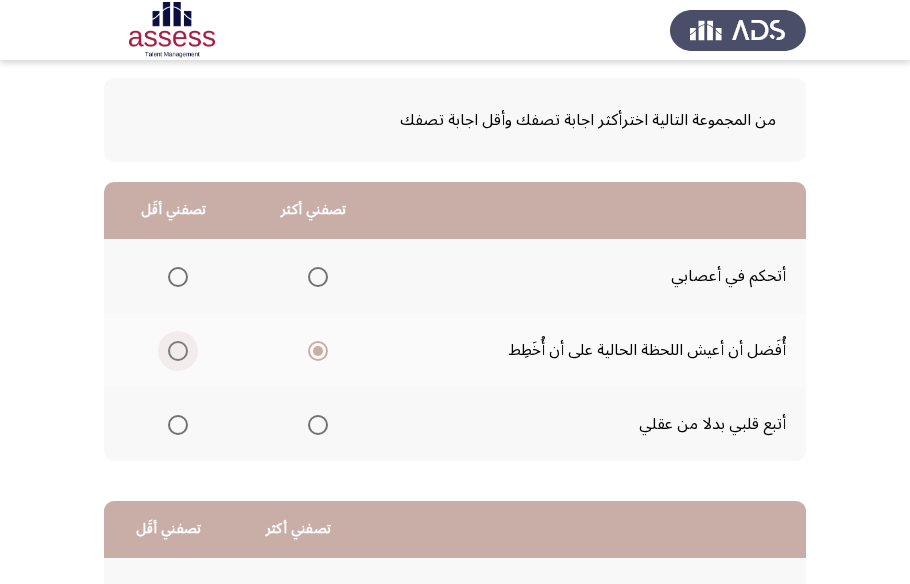 click at bounding box center (178, 351) 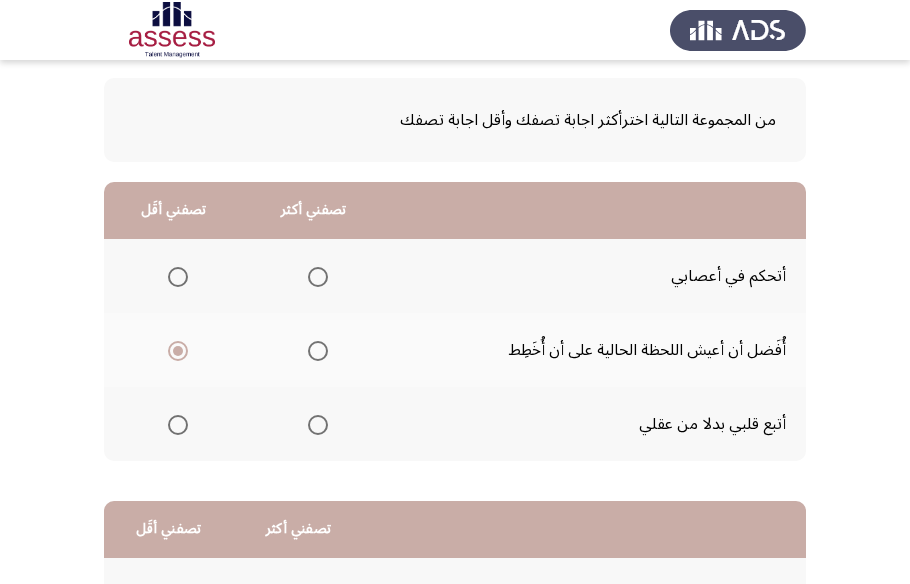 click at bounding box center [318, 277] 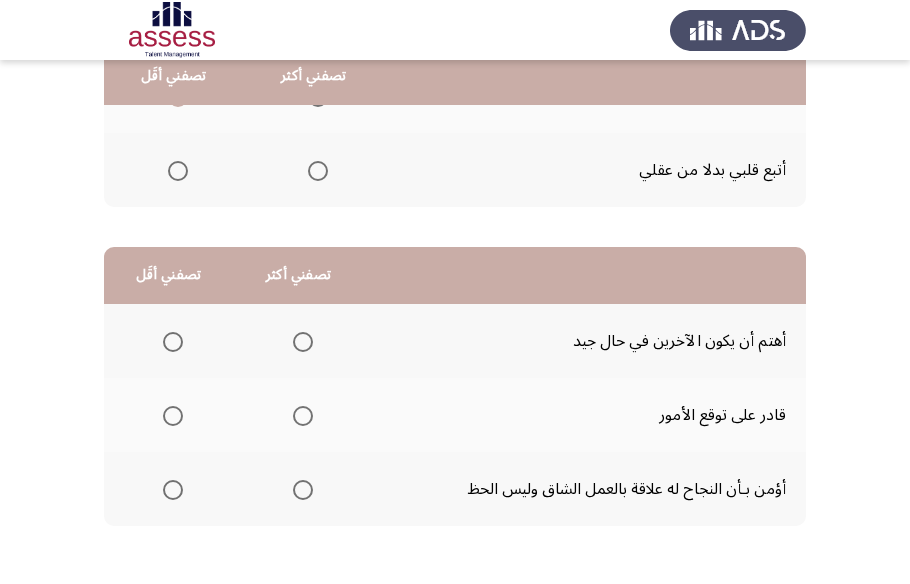 scroll, scrollTop: 363, scrollLeft: 0, axis: vertical 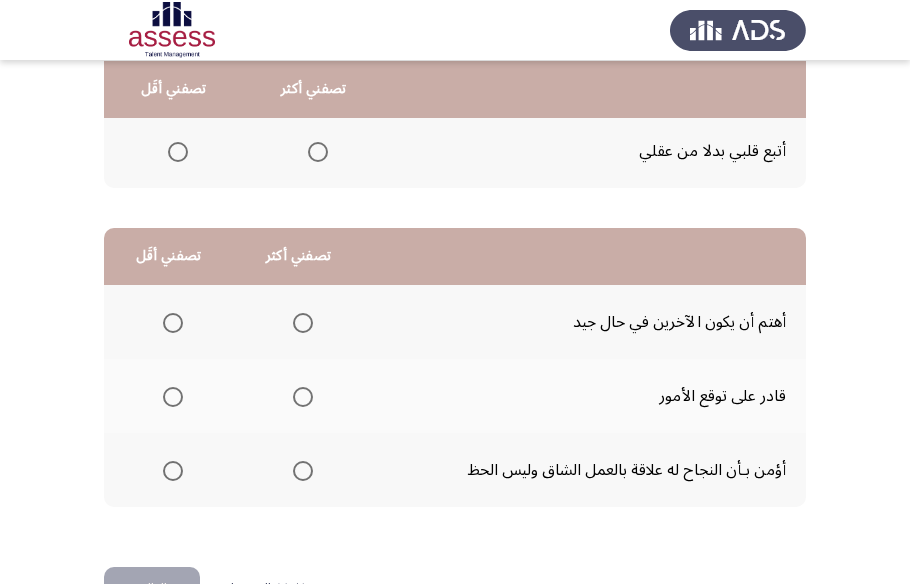 click at bounding box center (303, 471) 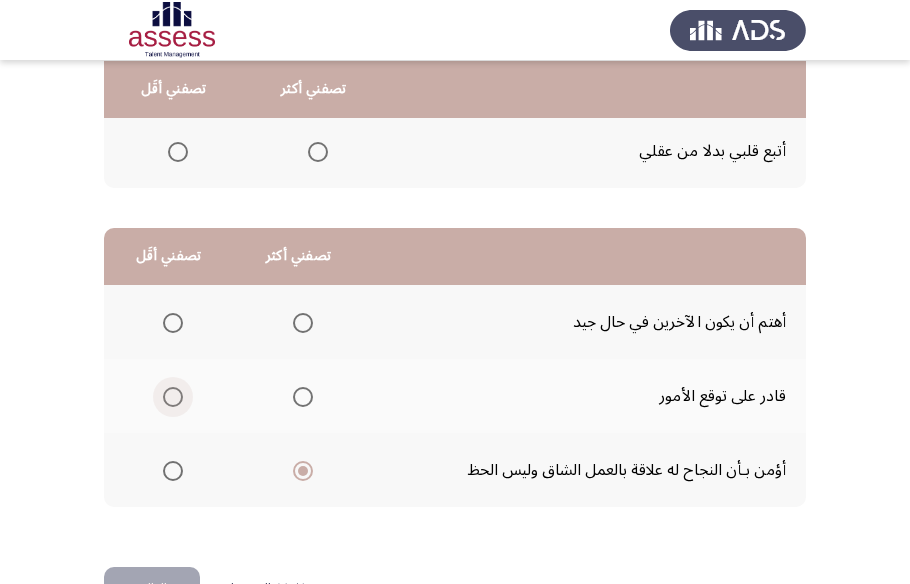 click at bounding box center [173, 397] 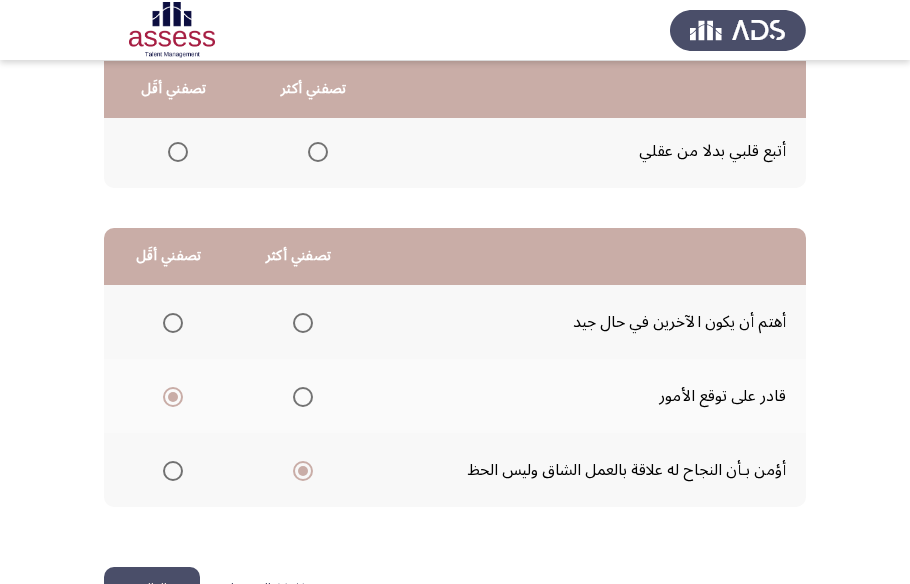 click at bounding box center [169, 323] 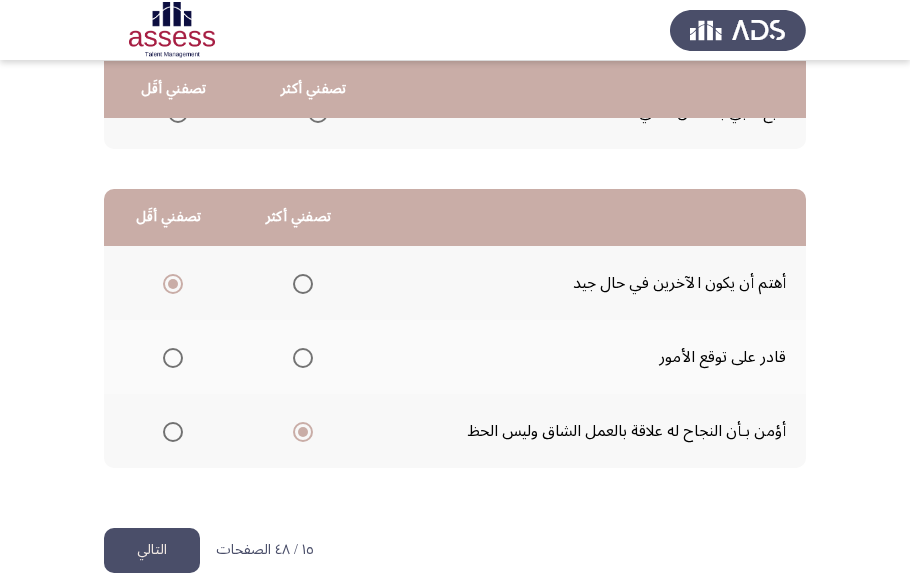 scroll, scrollTop: 423, scrollLeft: 0, axis: vertical 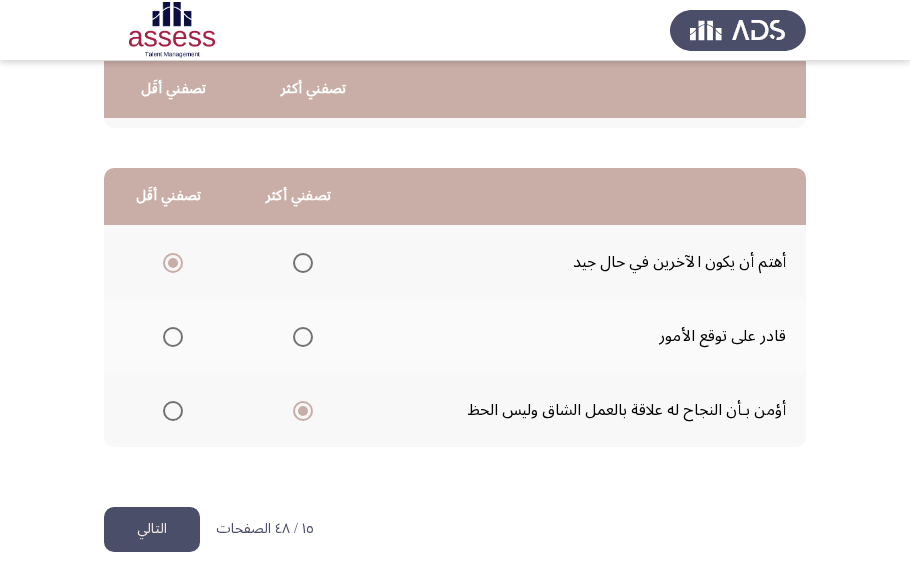 click on "التالي" 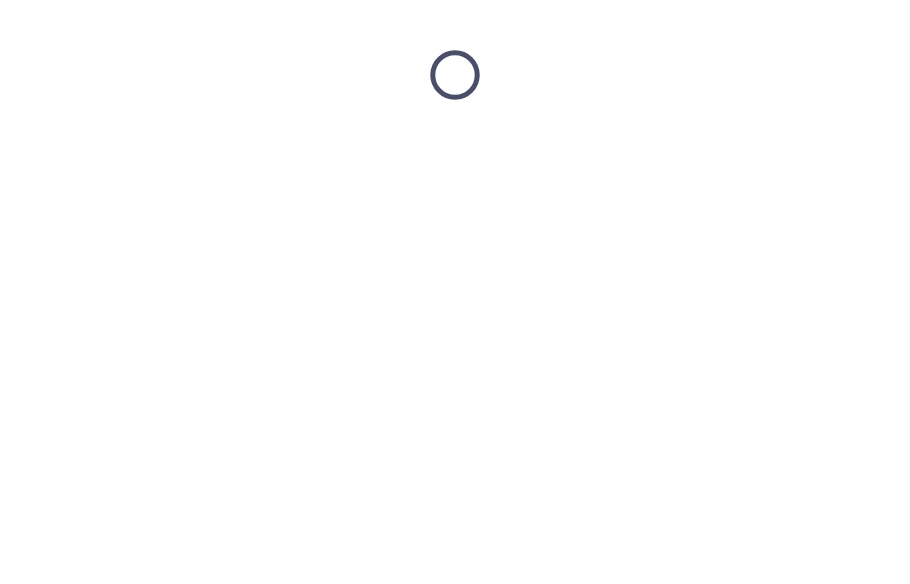 scroll, scrollTop: 0, scrollLeft: 0, axis: both 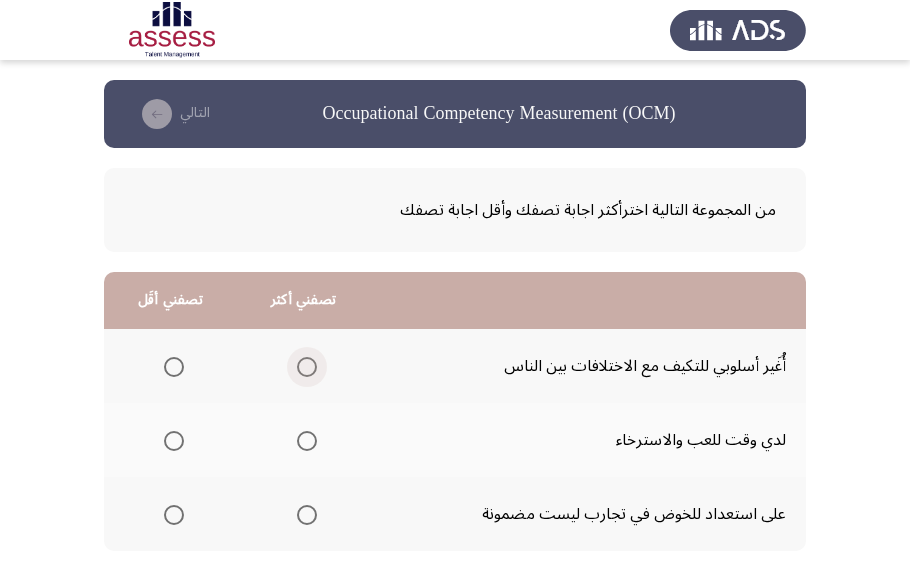 click at bounding box center [307, 367] 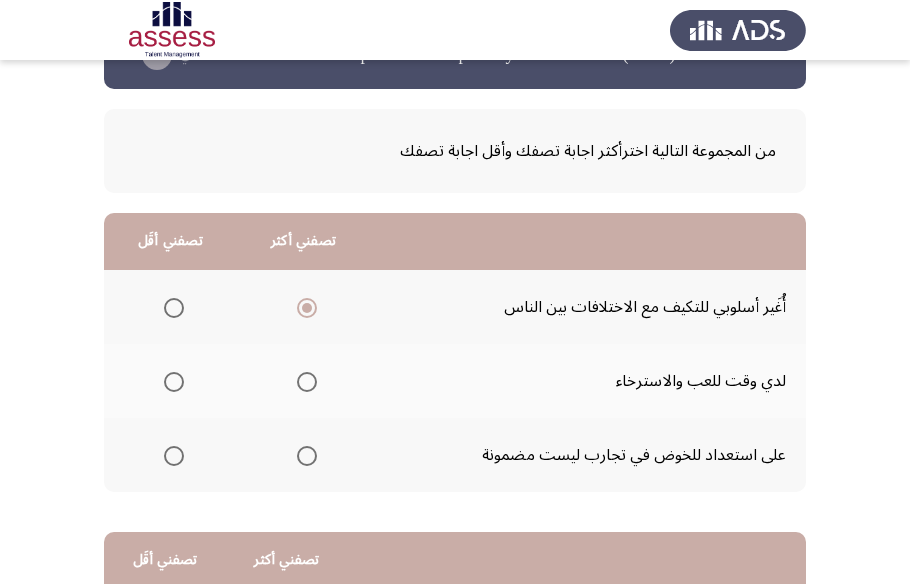 scroll, scrollTop: 90, scrollLeft: 0, axis: vertical 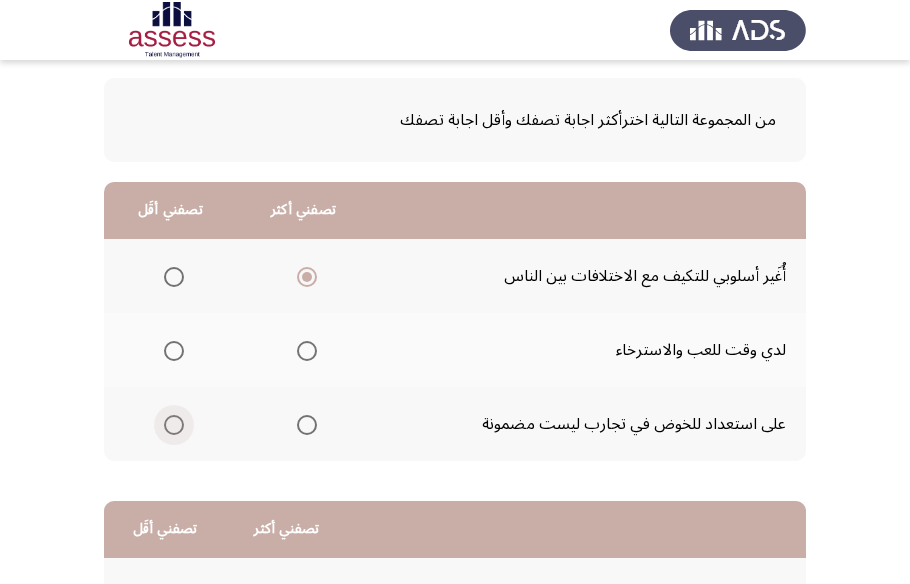 click at bounding box center [174, 425] 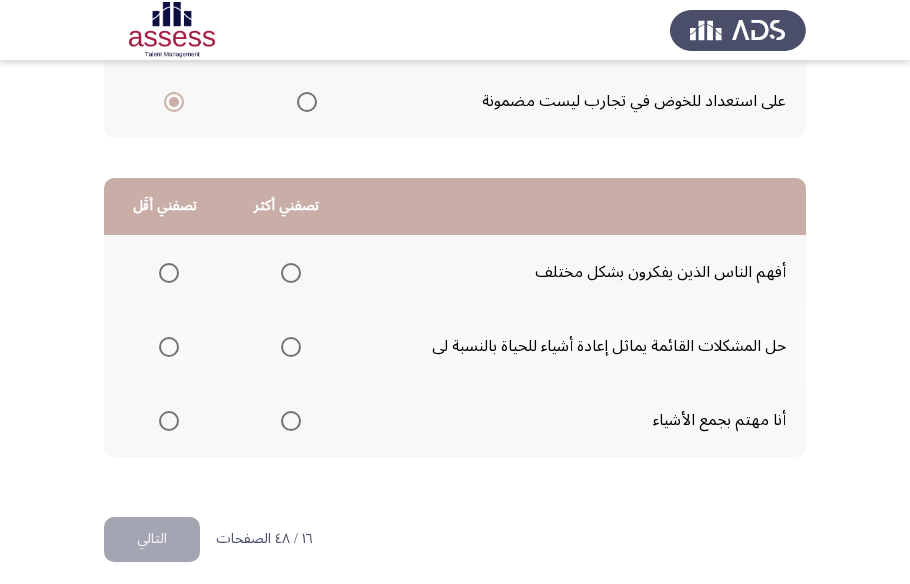 scroll, scrollTop: 423, scrollLeft: 0, axis: vertical 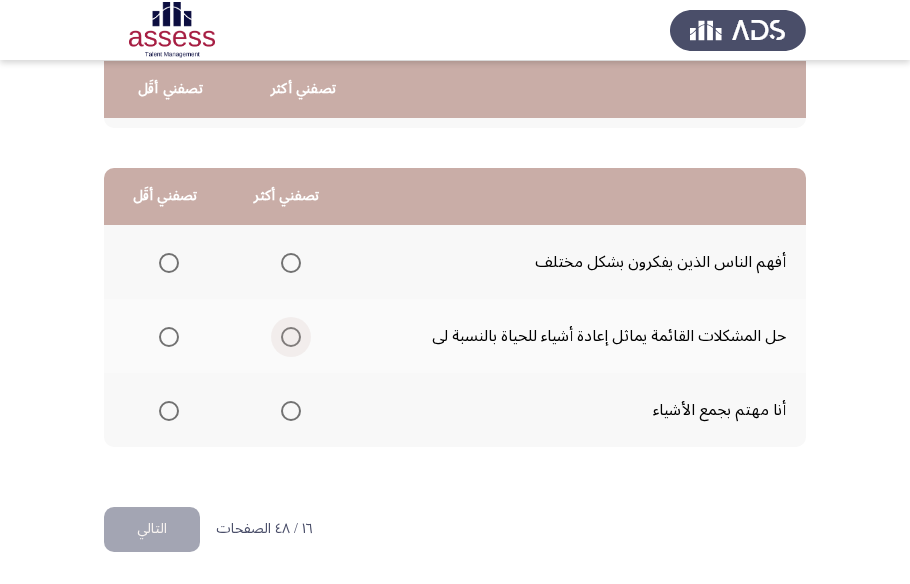 click at bounding box center [291, 337] 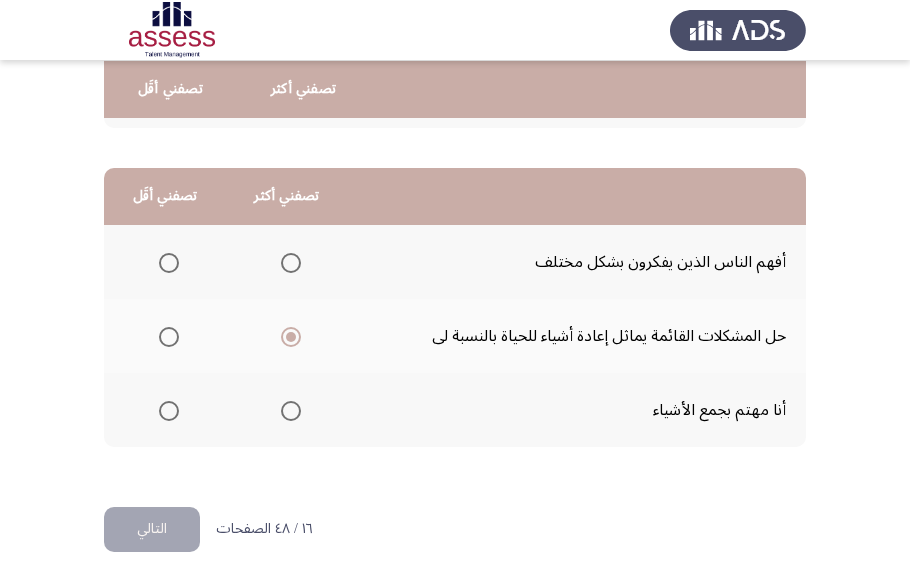 click at bounding box center [169, 411] 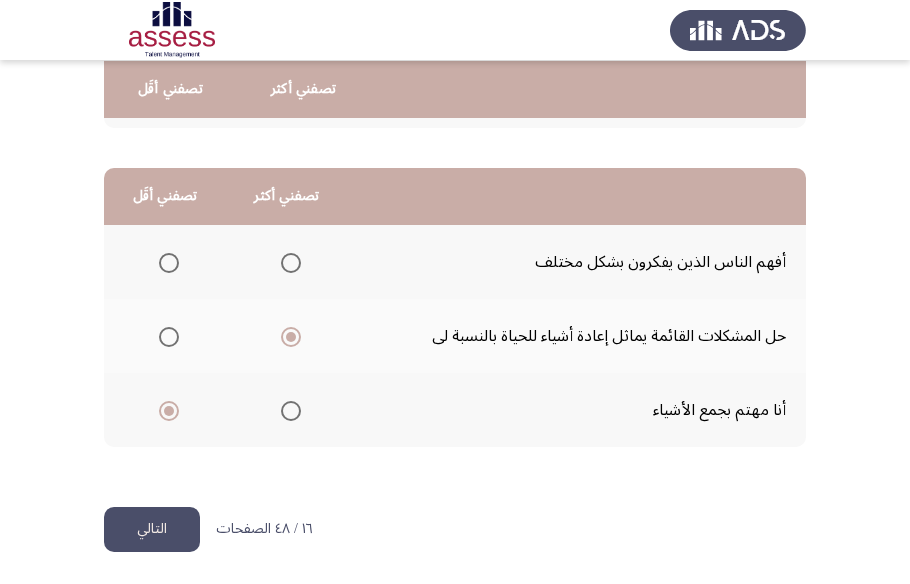 click on "التالي" 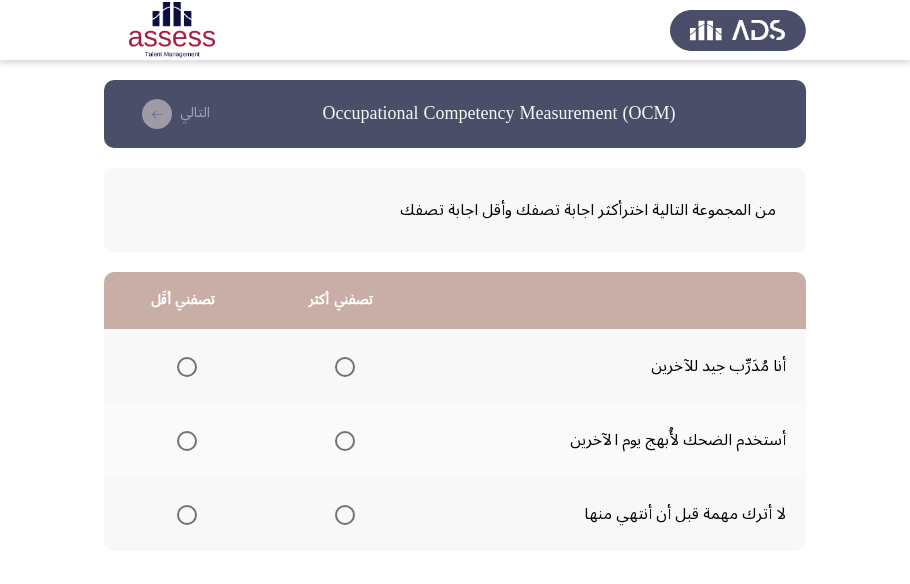 scroll, scrollTop: 90, scrollLeft: 0, axis: vertical 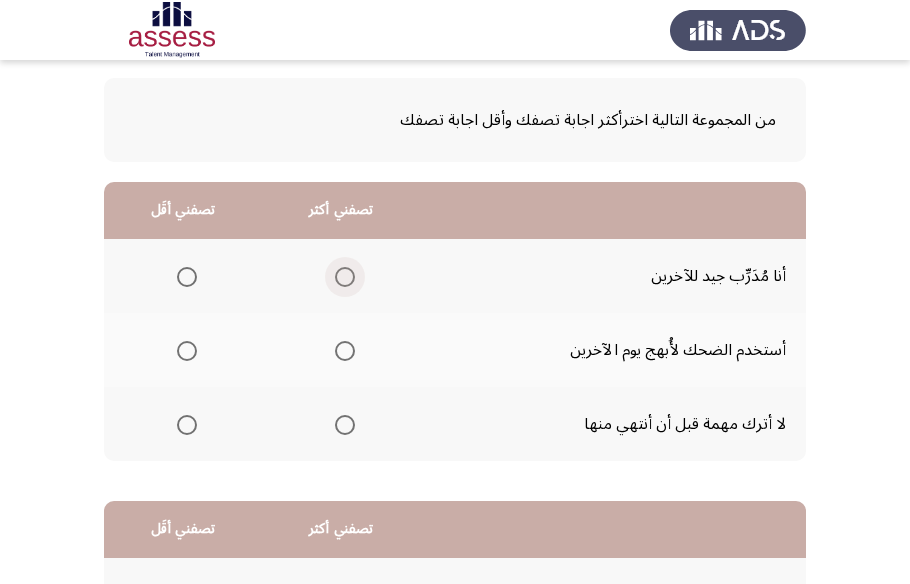 click at bounding box center [345, 277] 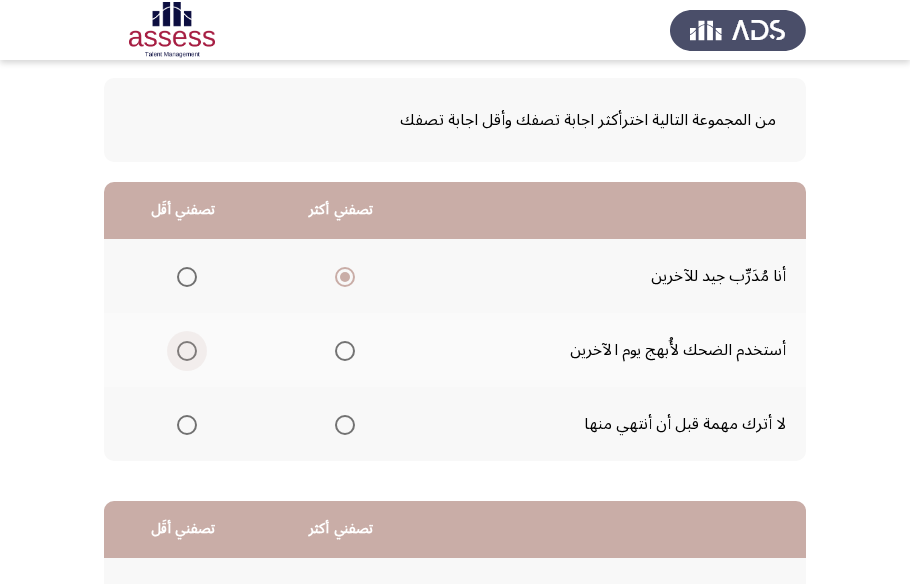 click at bounding box center [187, 351] 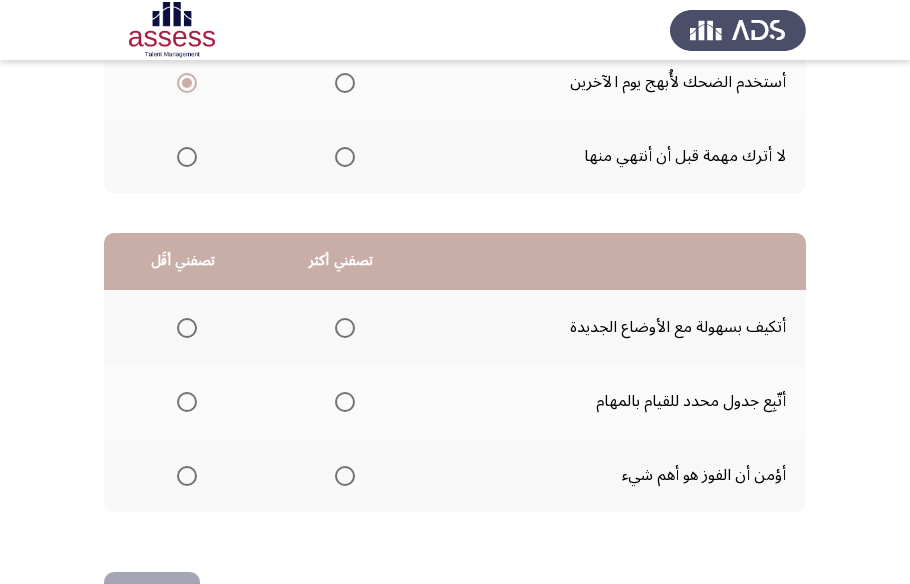 scroll, scrollTop: 363, scrollLeft: 0, axis: vertical 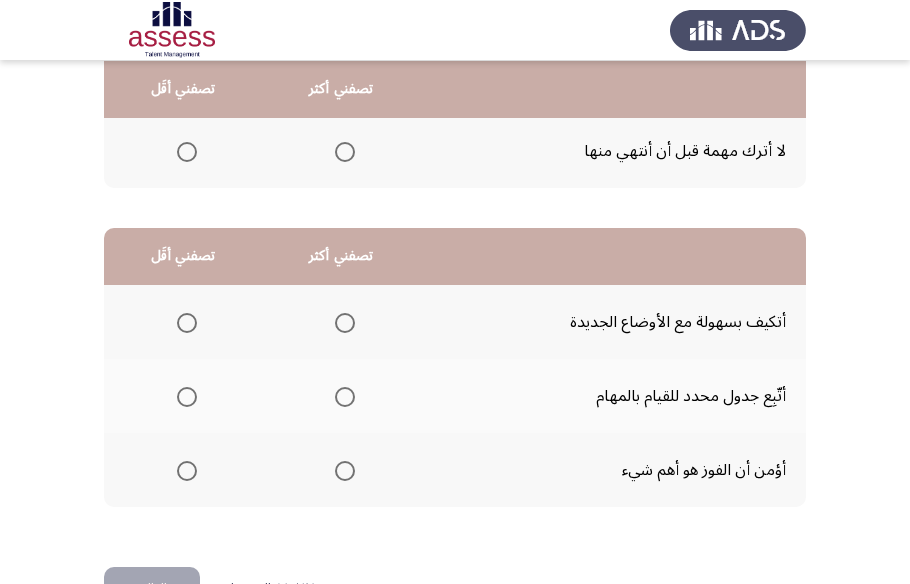 click at bounding box center (345, 323) 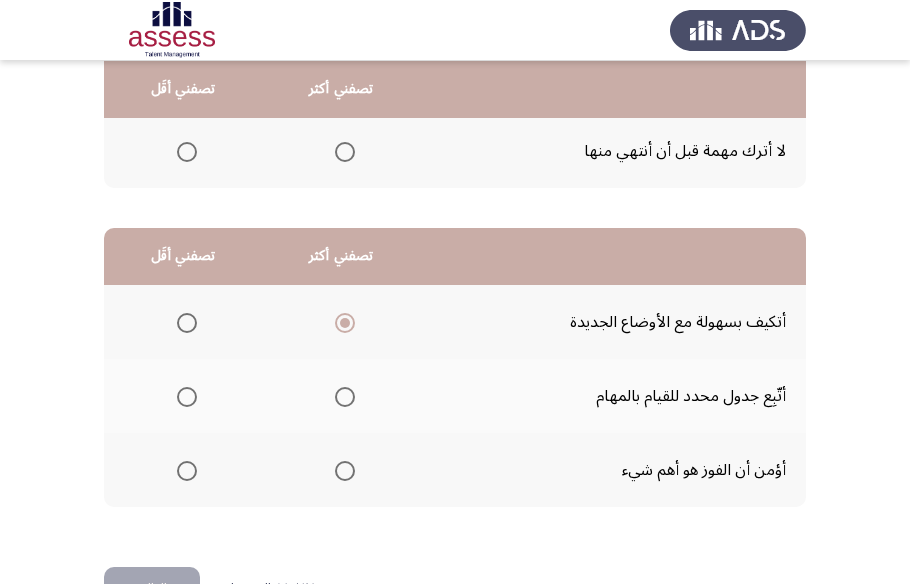 click at bounding box center (187, 471) 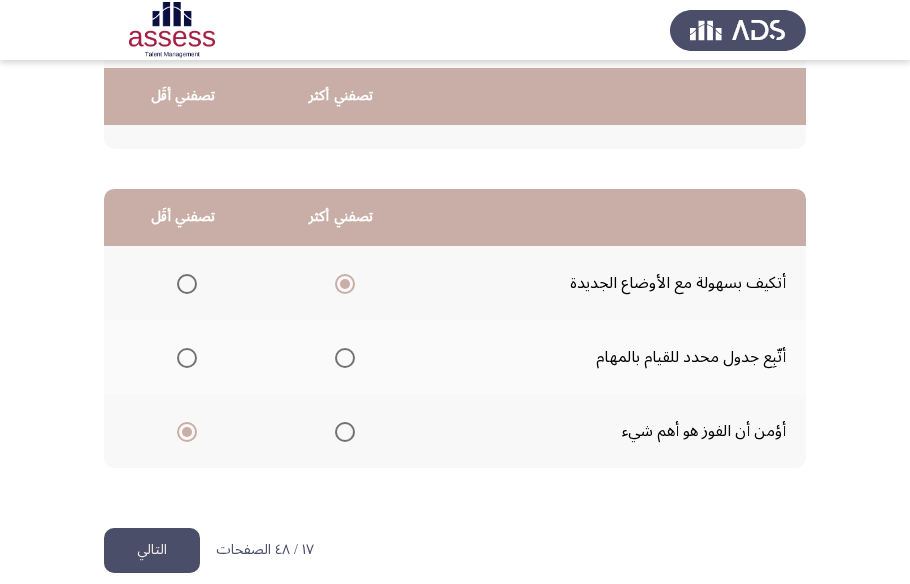 scroll, scrollTop: 423, scrollLeft: 0, axis: vertical 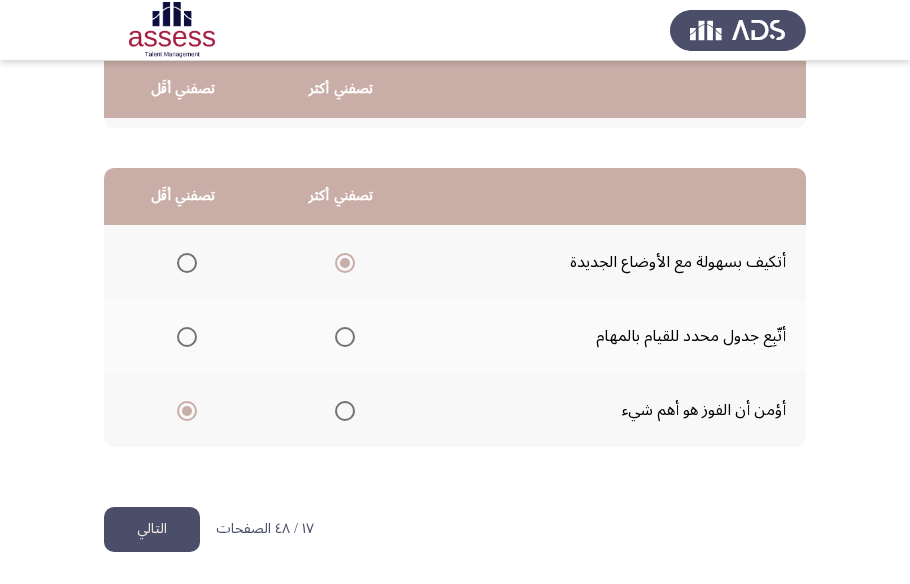 click on "التالي" 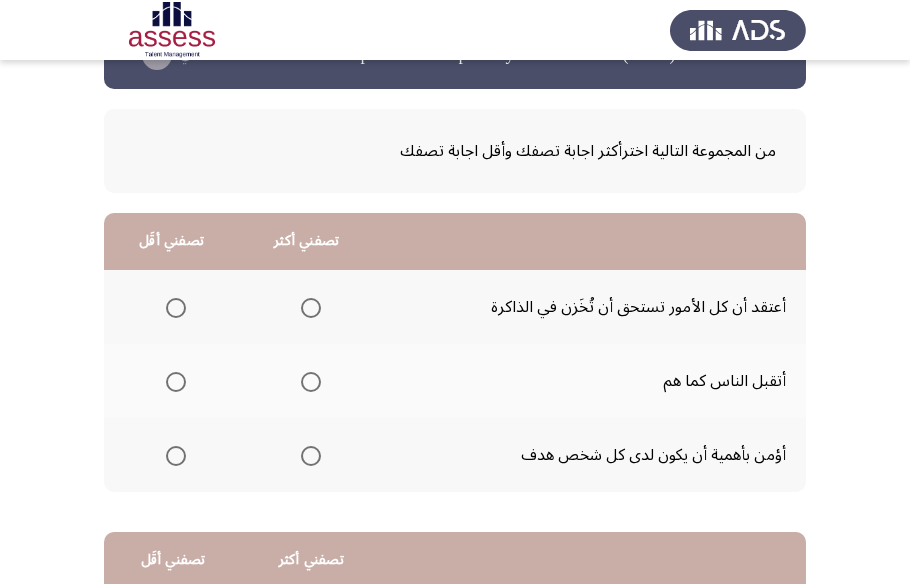scroll, scrollTop: 90, scrollLeft: 0, axis: vertical 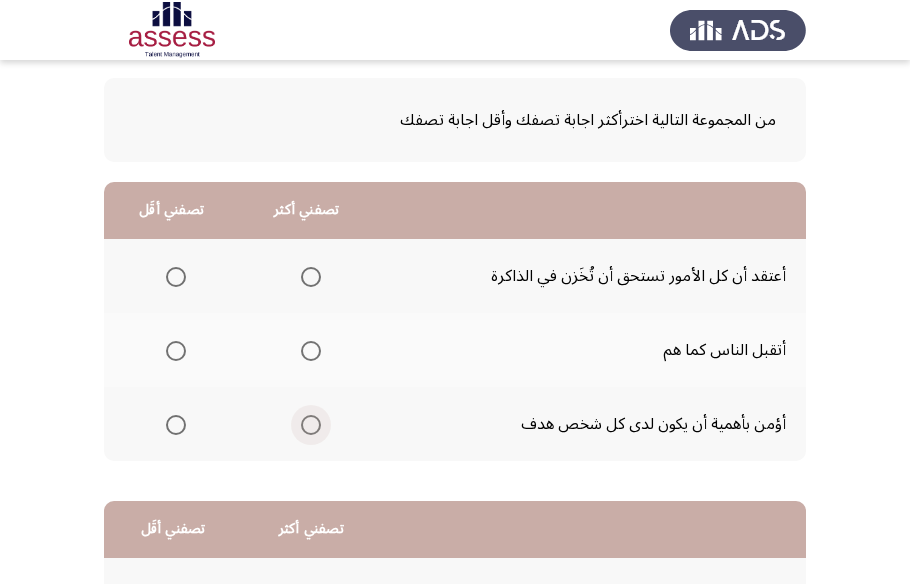 click at bounding box center (311, 425) 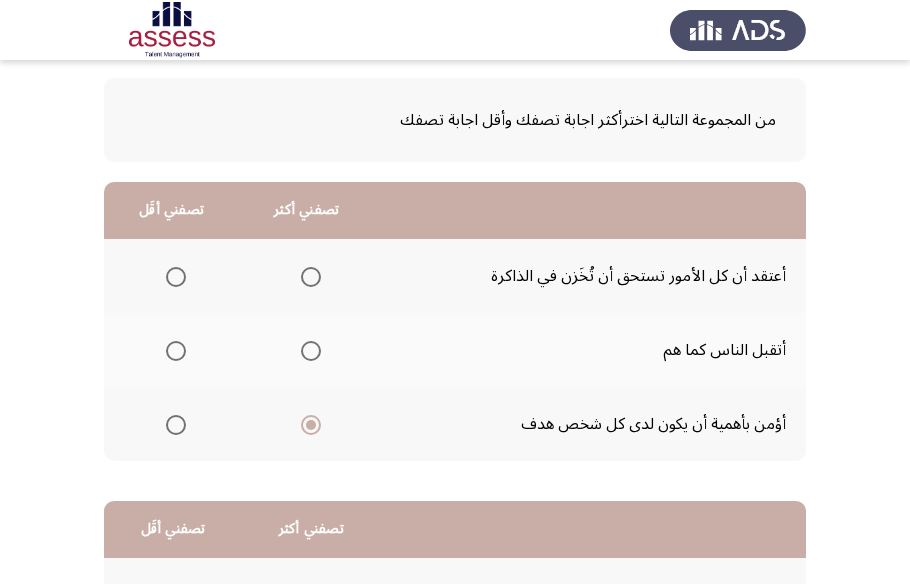click at bounding box center [176, 277] 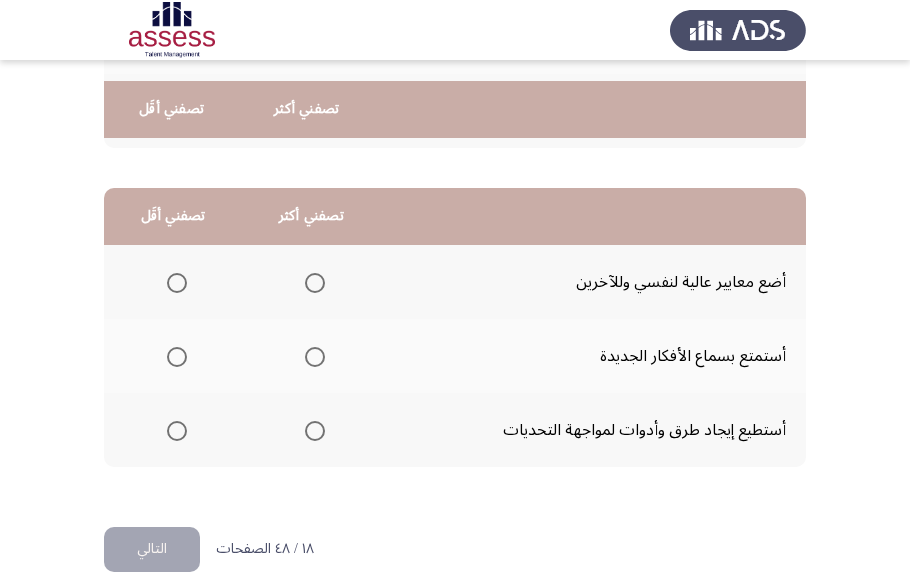 scroll, scrollTop: 423, scrollLeft: 0, axis: vertical 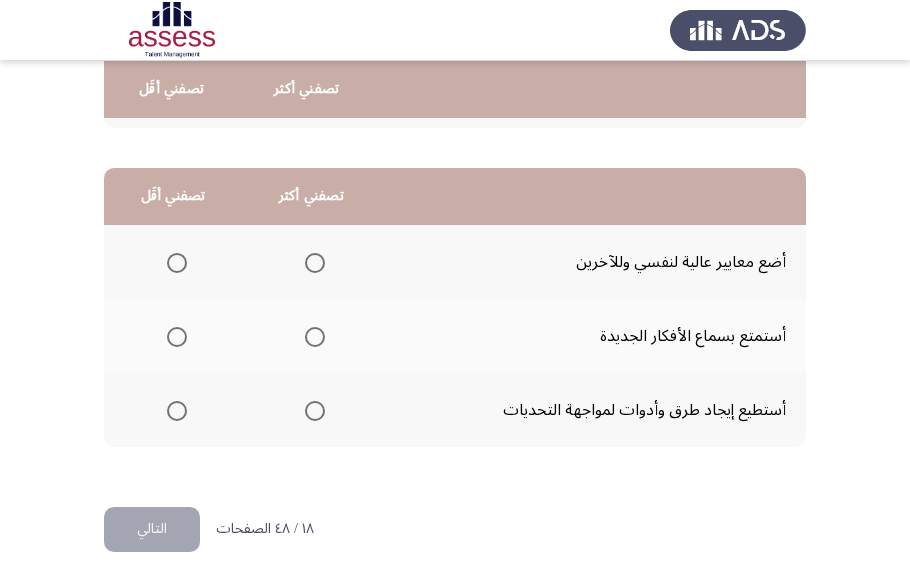 click at bounding box center [315, 337] 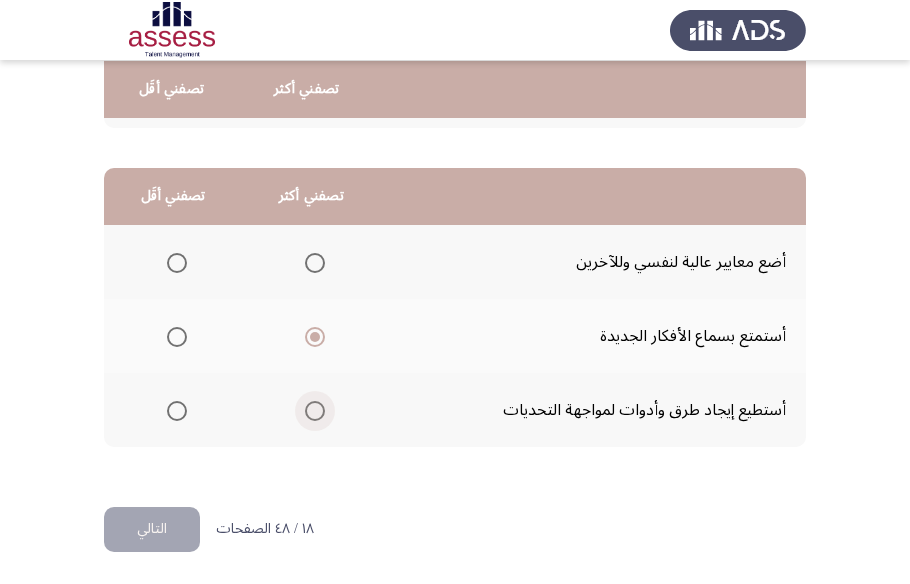 click at bounding box center (315, 411) 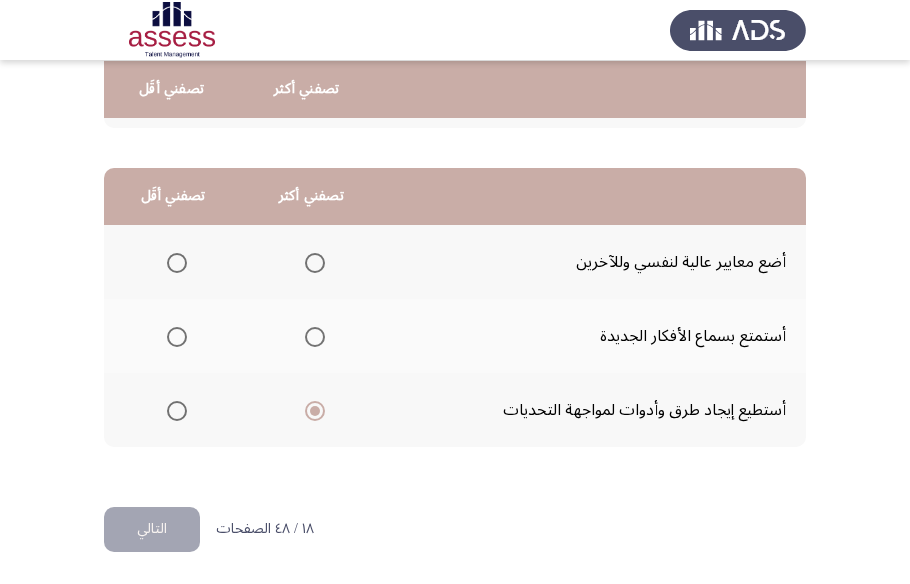 click at bounding box center (177, 263) 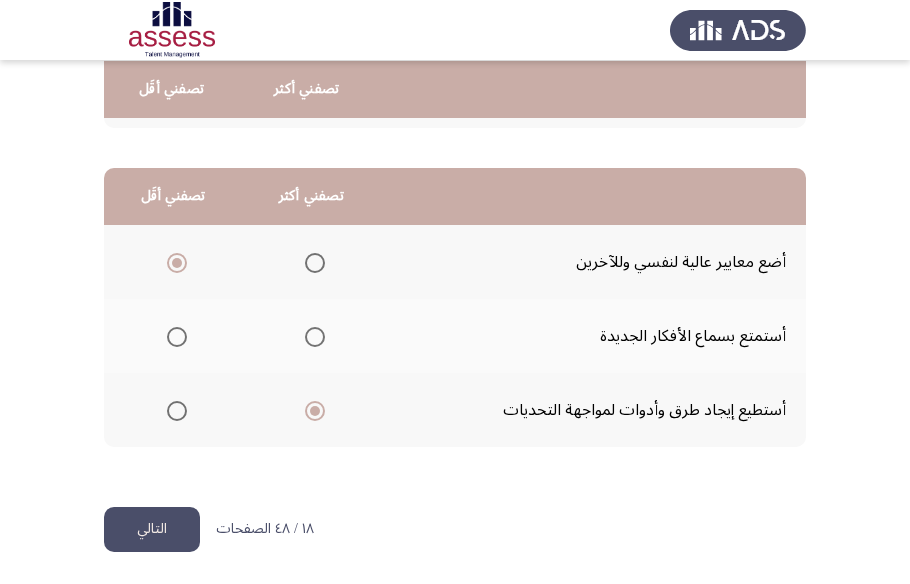 click on "التالي" 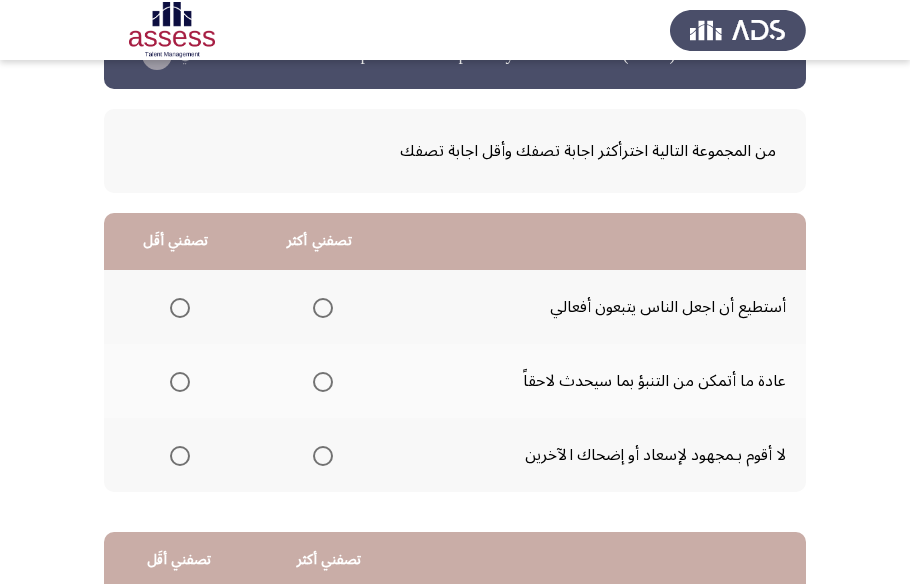 scroll, scrollTop: 90, scrollLeft: 0, axis: vertical 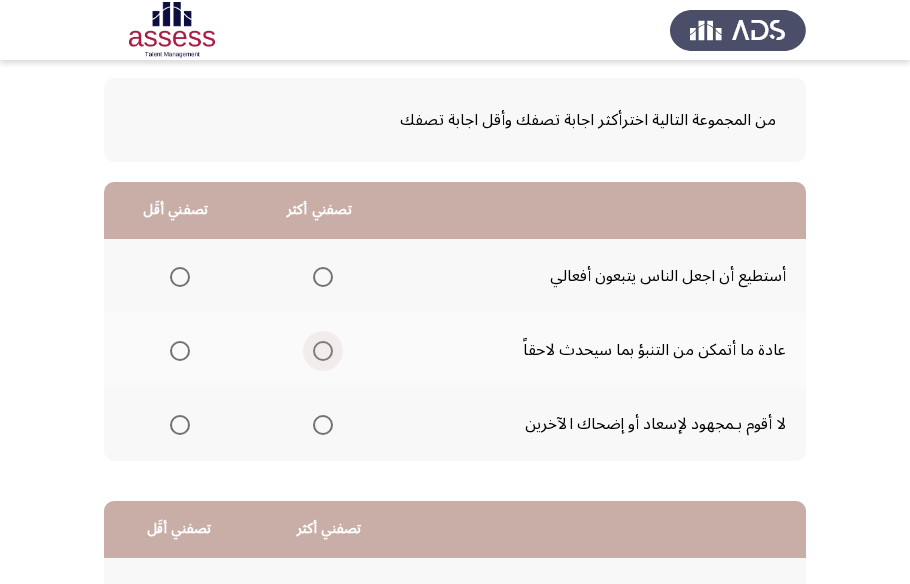 click at bounding box center [323, 351] 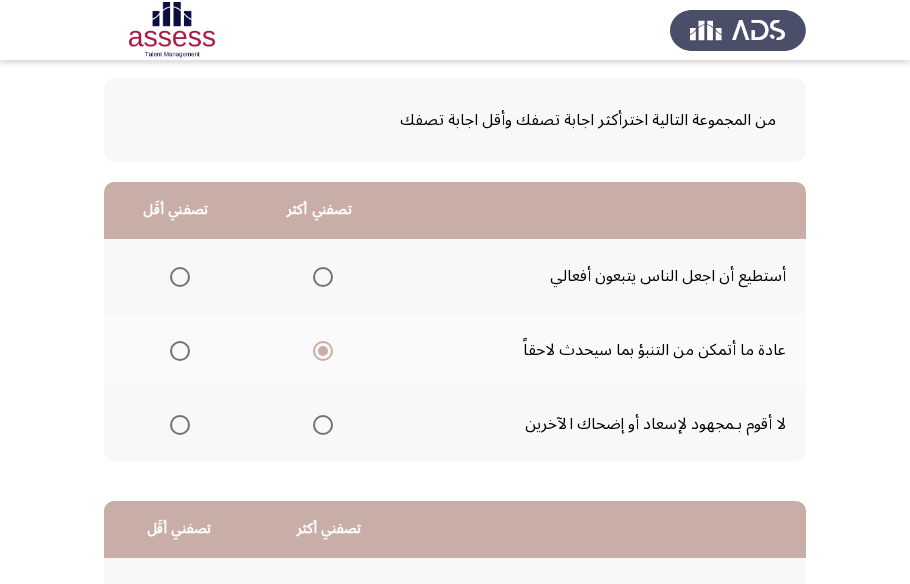 click at bounding box center [323, 277] 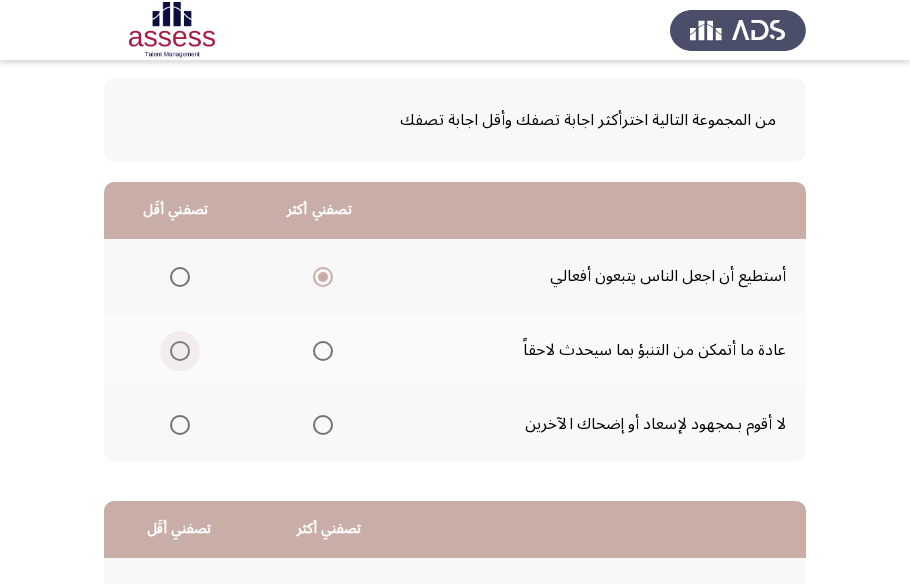 click at bounding box center (180, 351) 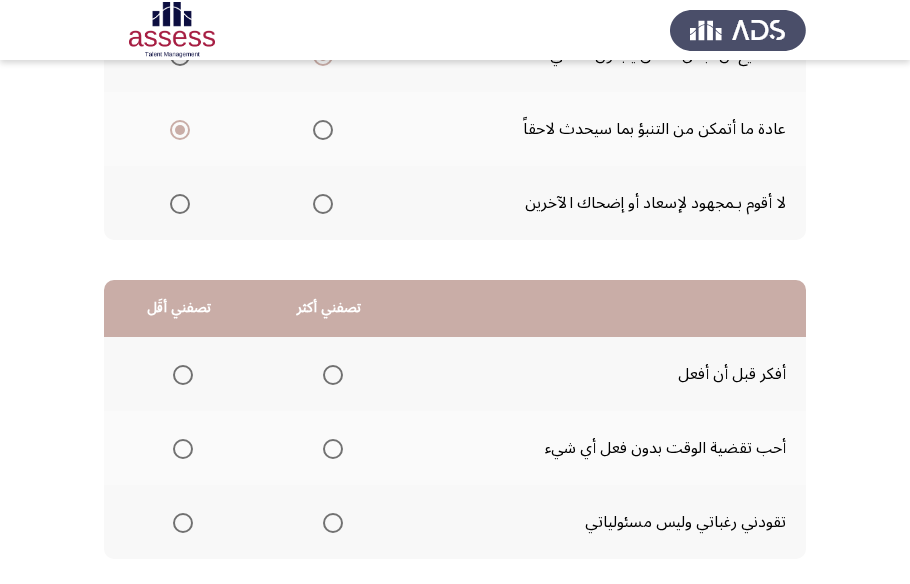 scroll, scrollTop: 363, scrollLeft: 0, axis: vertical 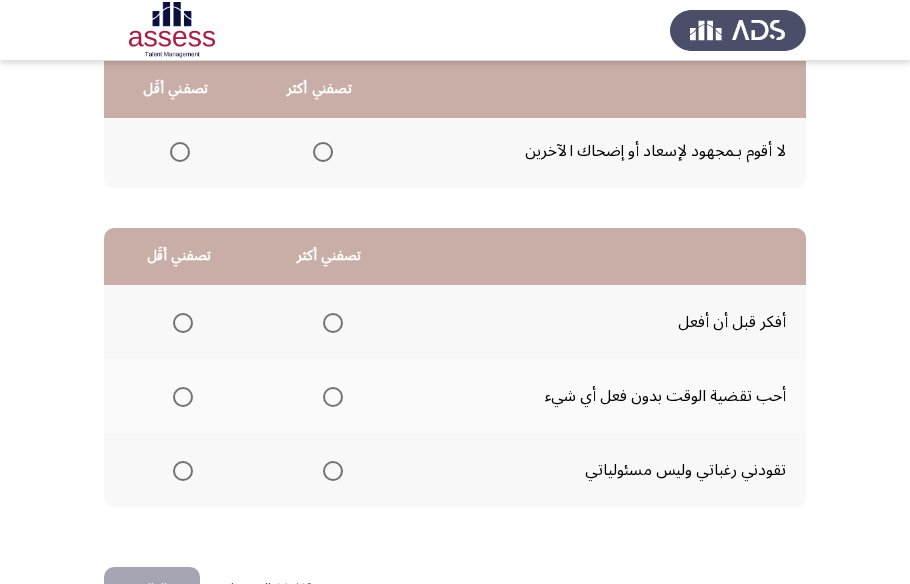 click at bounding box center (333, 323) 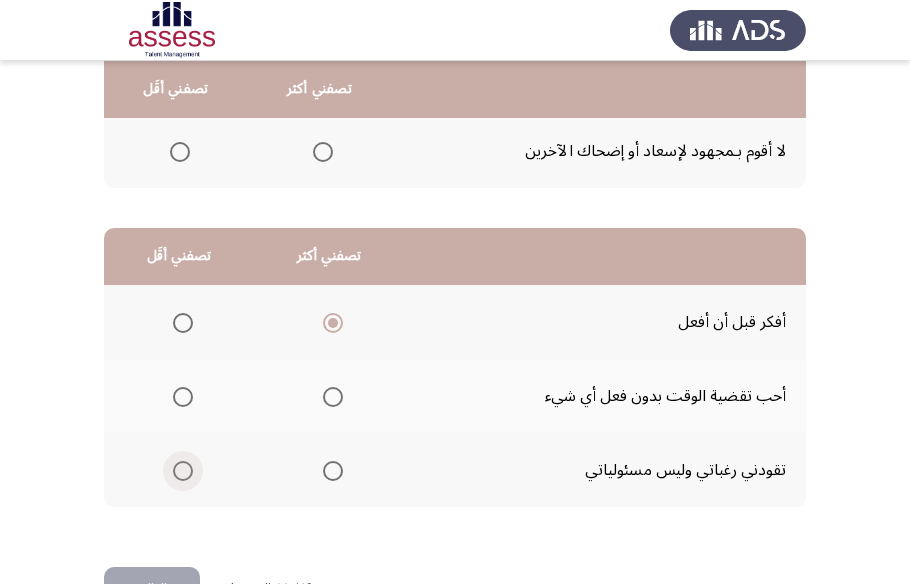 click at bounding box center [183, 471] 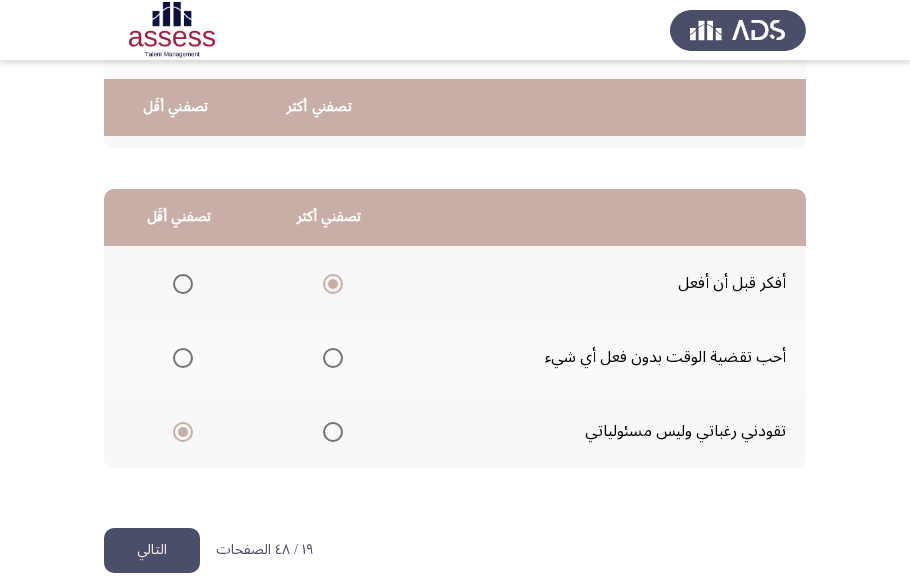 scroll, scrollTop: 423, scrollLeft: 0, axis: vertical 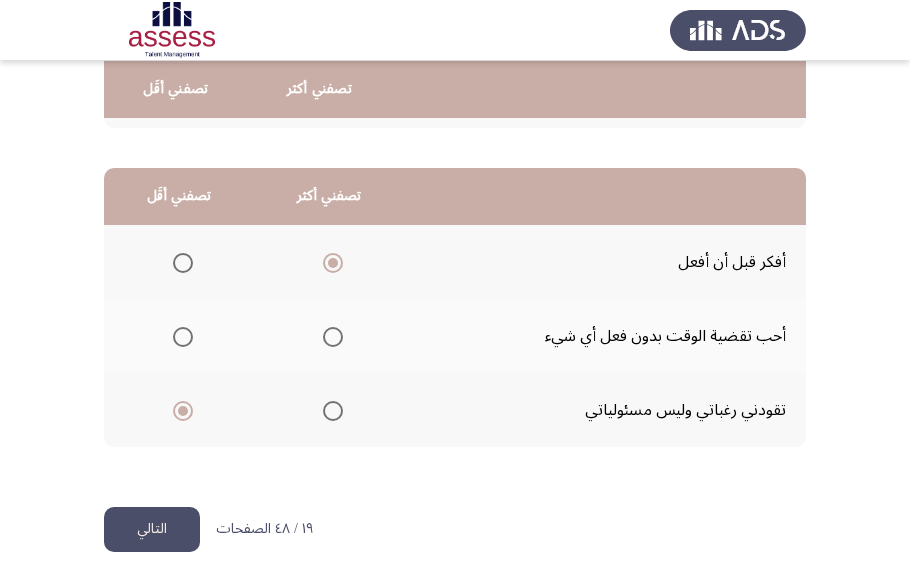 click on "التالي" 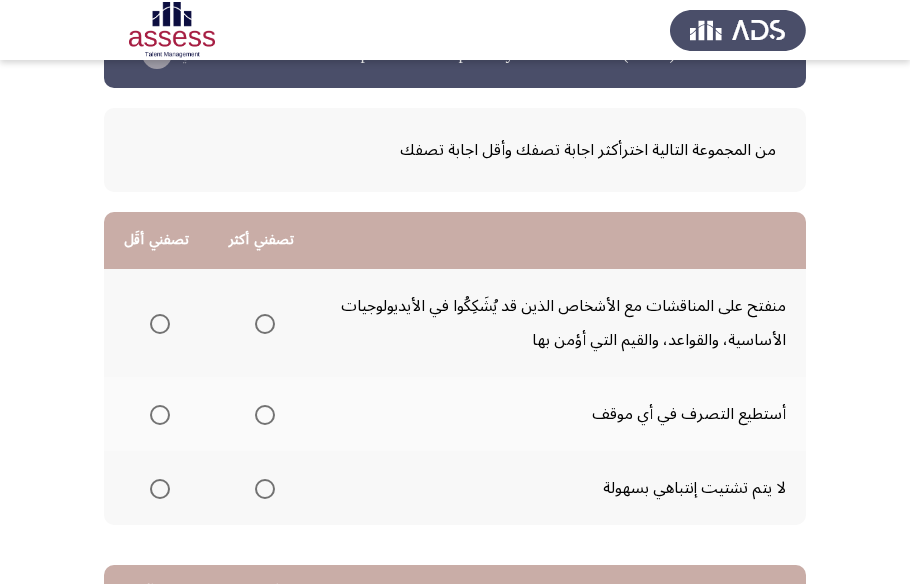 scroll, scrollTop: 90, scrollLeft: 0, axis: vertical 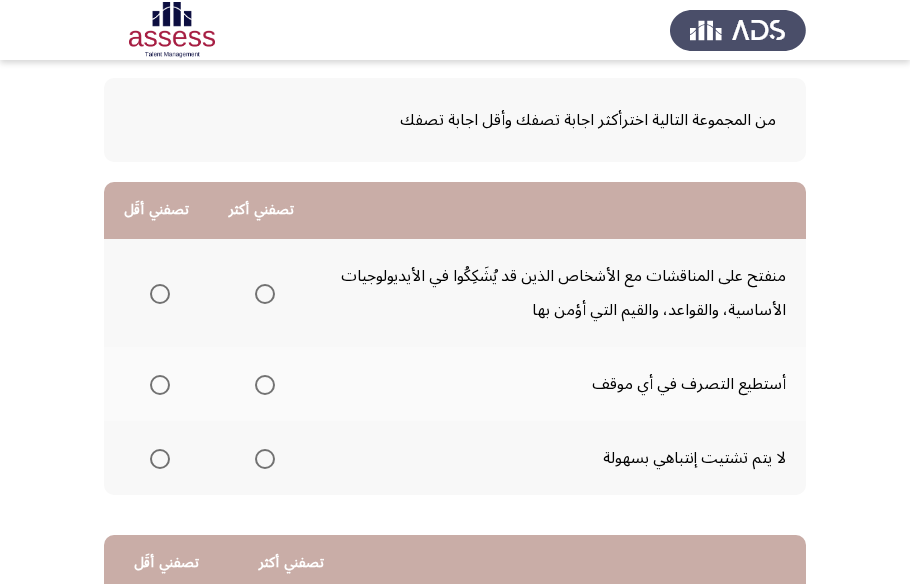 click at bounding box center (160, 459) 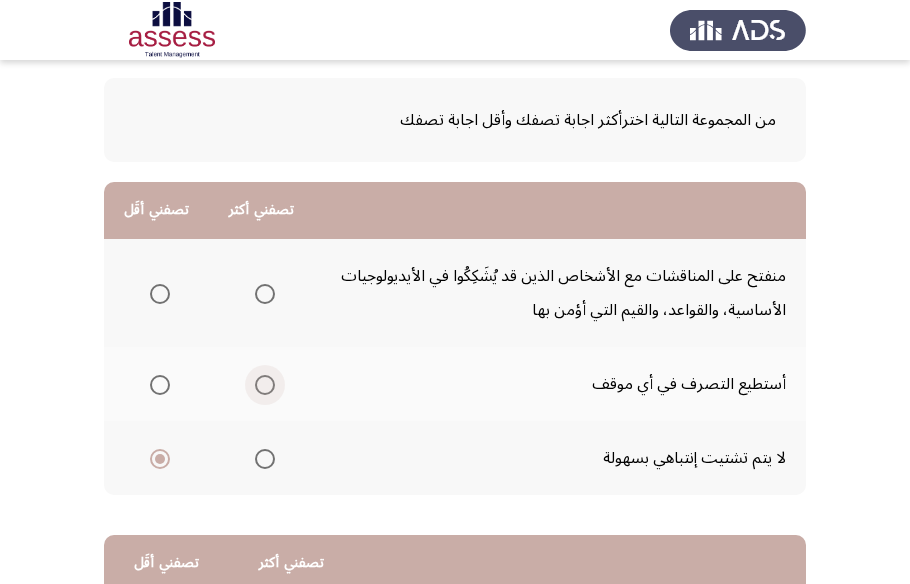 click at bounding box center [265, 385] 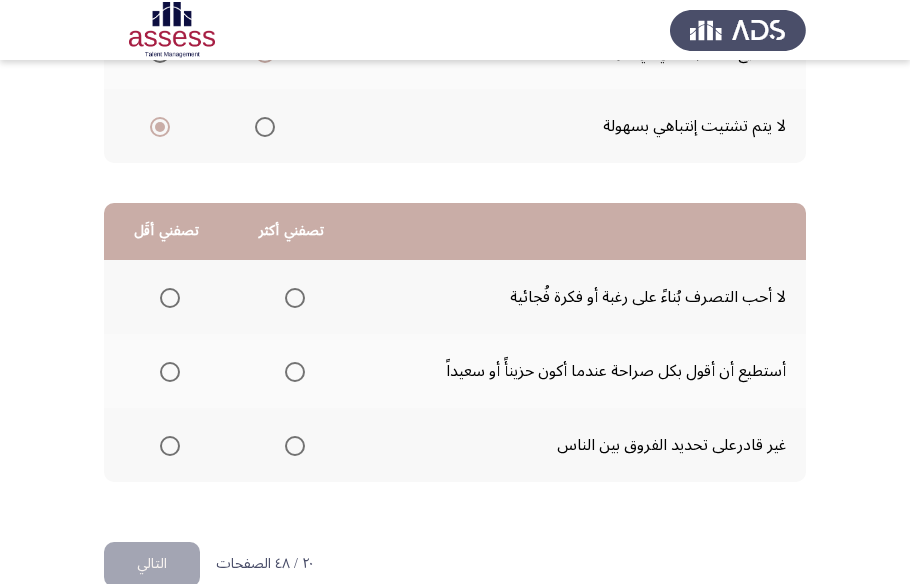 scroll, scrollTop: 457, scrollLeft: 0, axis: vertical 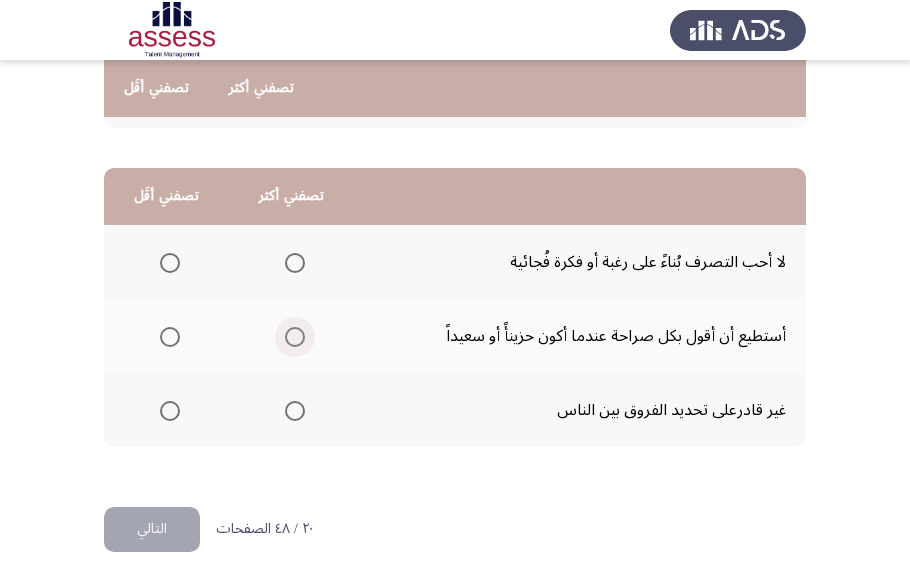 click at bounding box center (295, 337) 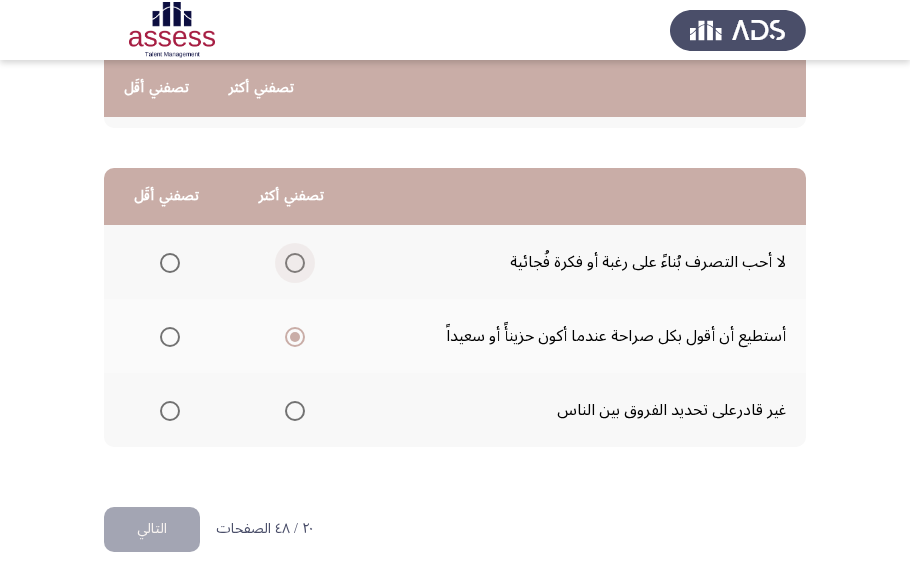click at bounding box center (295, 263) 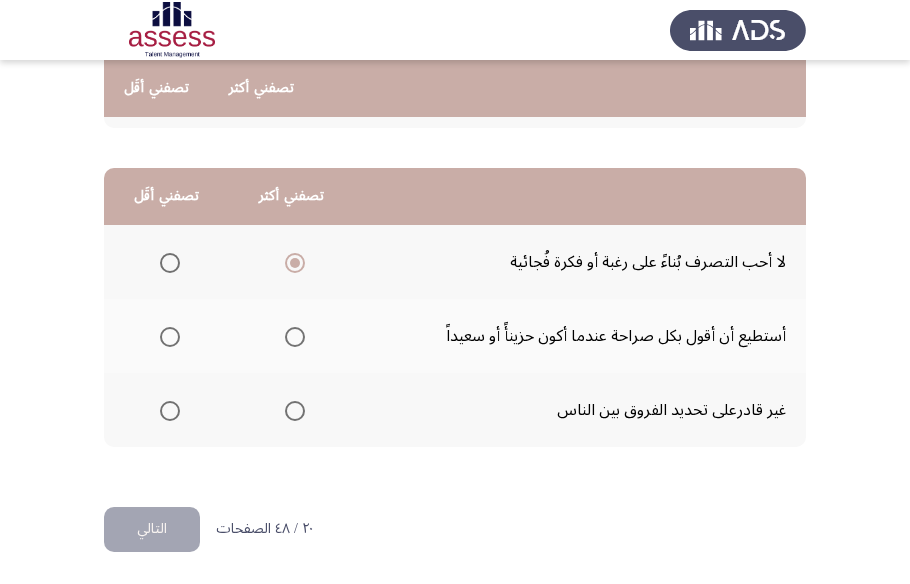 click at bounding box center (170, 411) 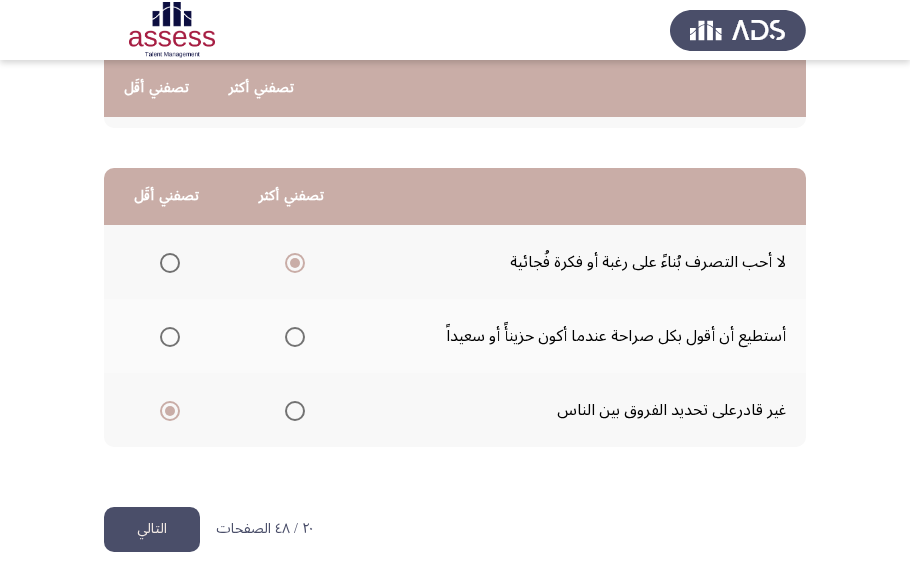 click on "التالي" 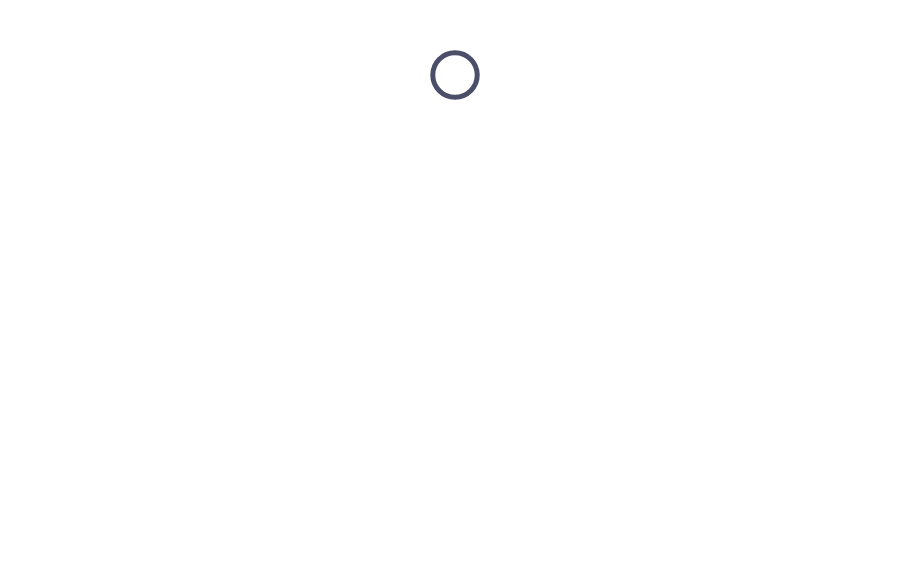 scroll, scrollTop: 0, scrollLeft: 0, axis: both 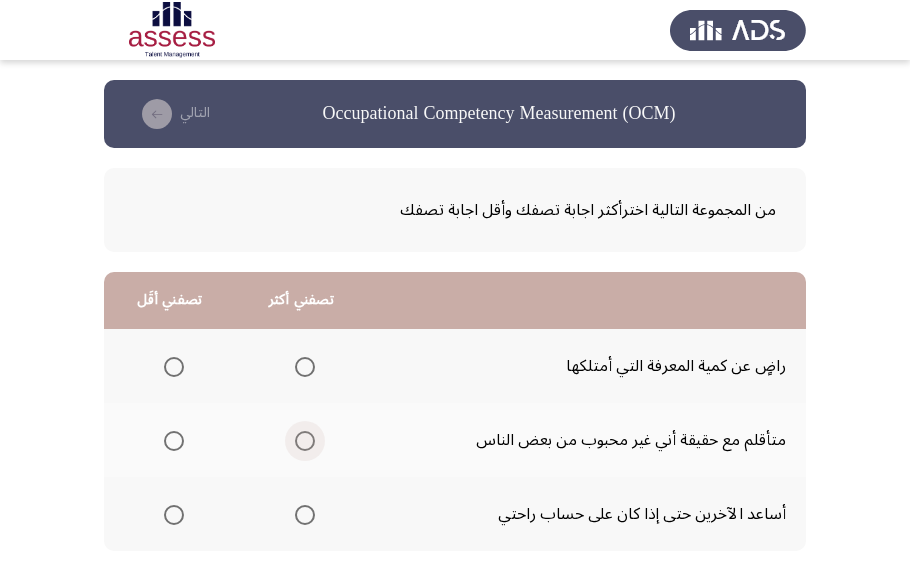 click at bounding box center (305, 441) 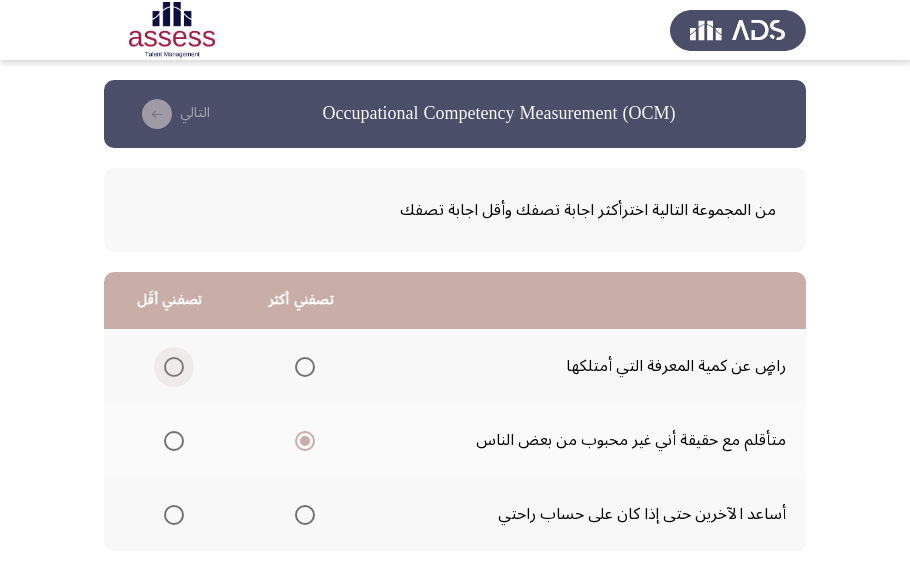click at bounding box center [174, 367] 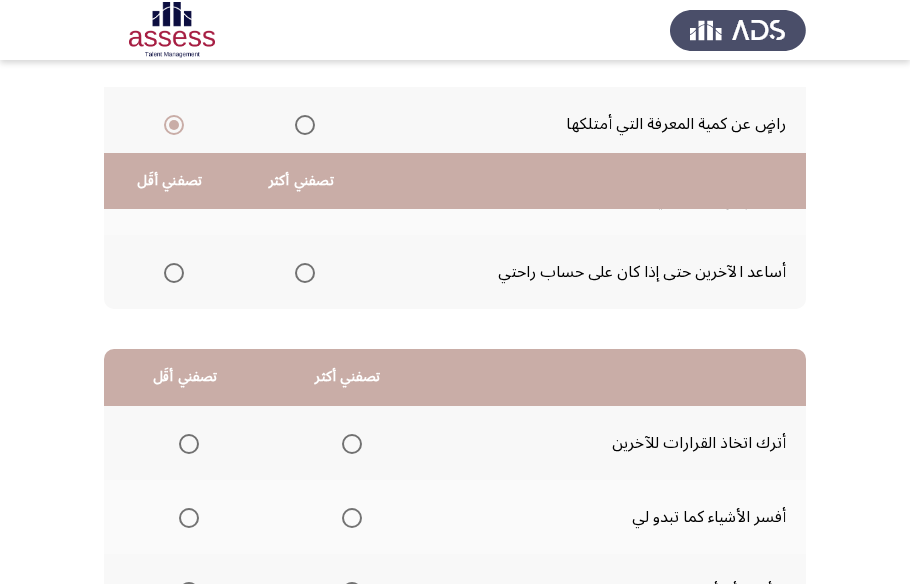 scroll, scrollTop: 363, scrollLeft: 0, axis: vertical 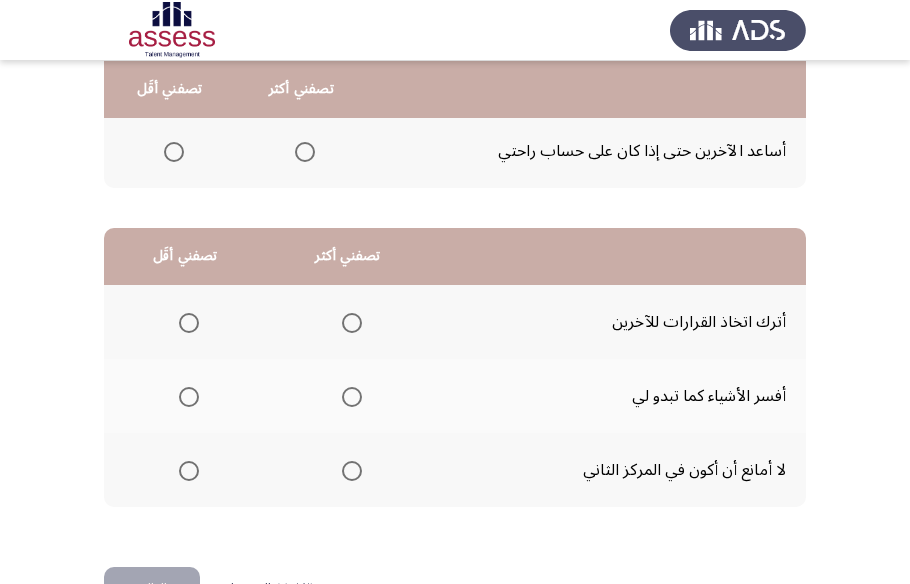 click at bounding box center (352, 397) 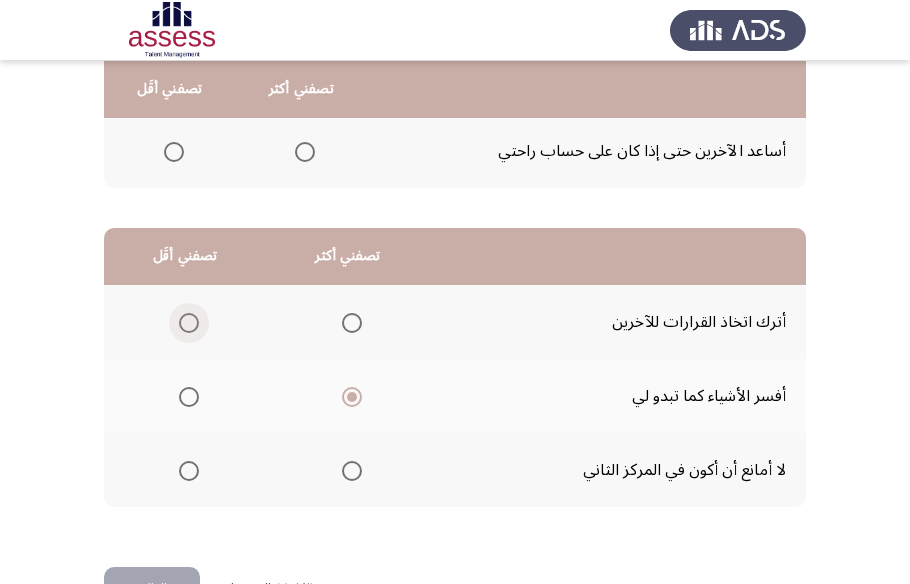 click at bounding box center (189, 323) 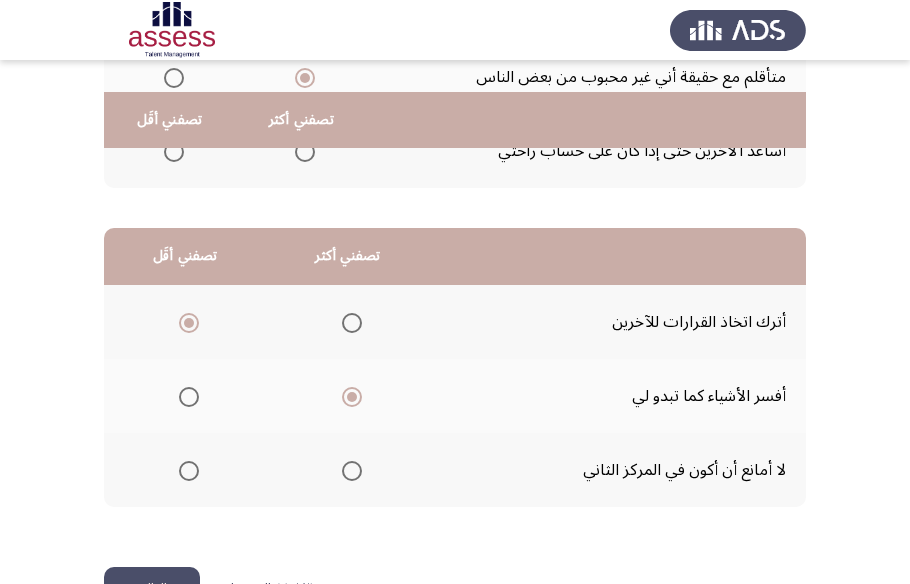 scroll, scrollTop: 423, scrollLeft: 0, axis: vertical 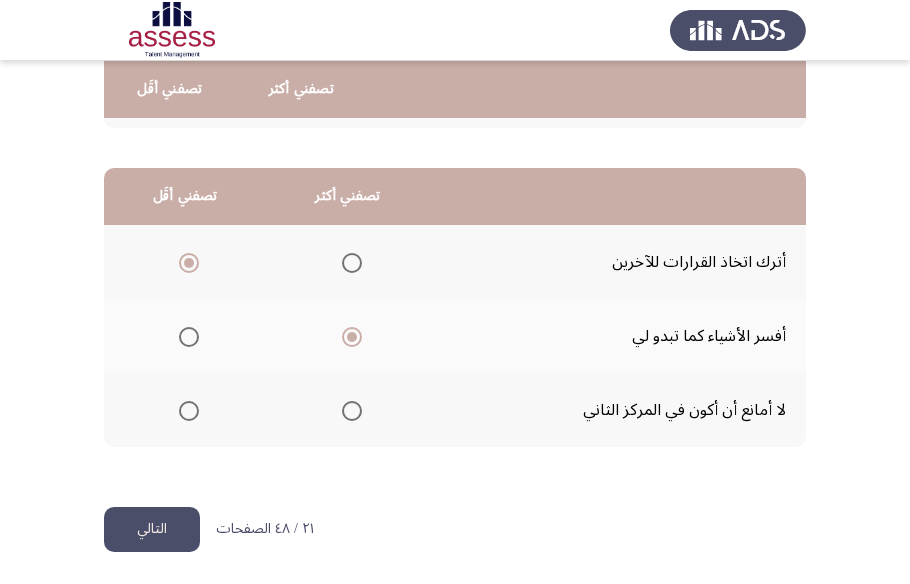 click on "التالي" 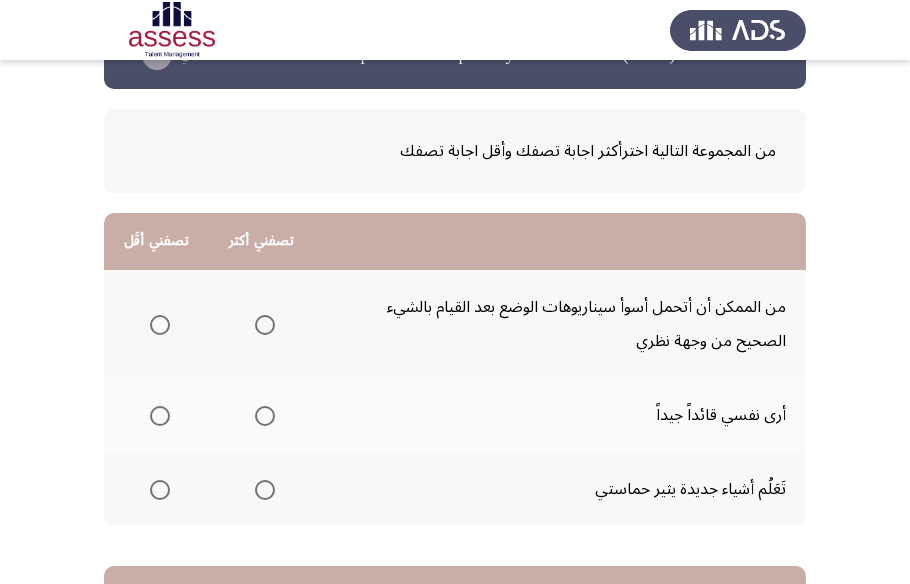 scroll, scrollTop: 90, scrollLeft: 0, axis: vertical 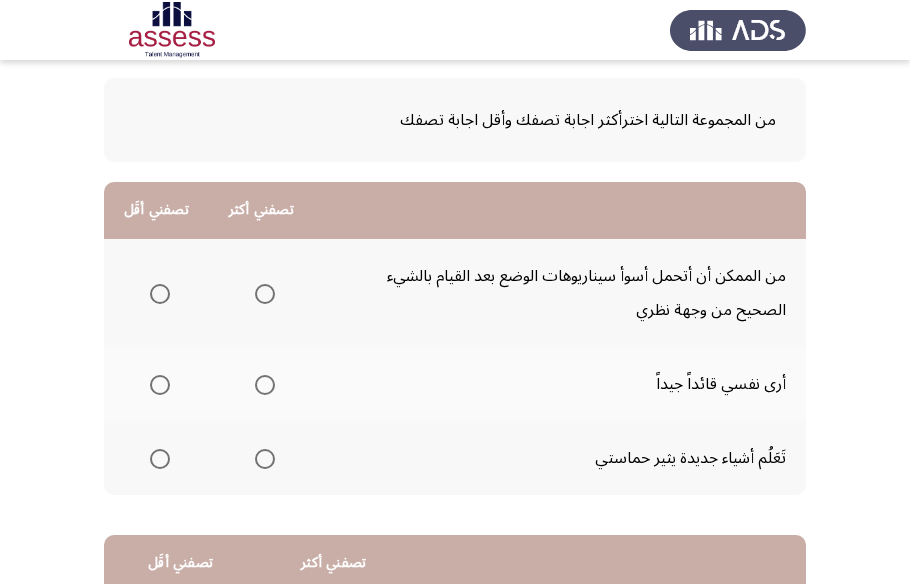 click at bounding box center [265, 294] 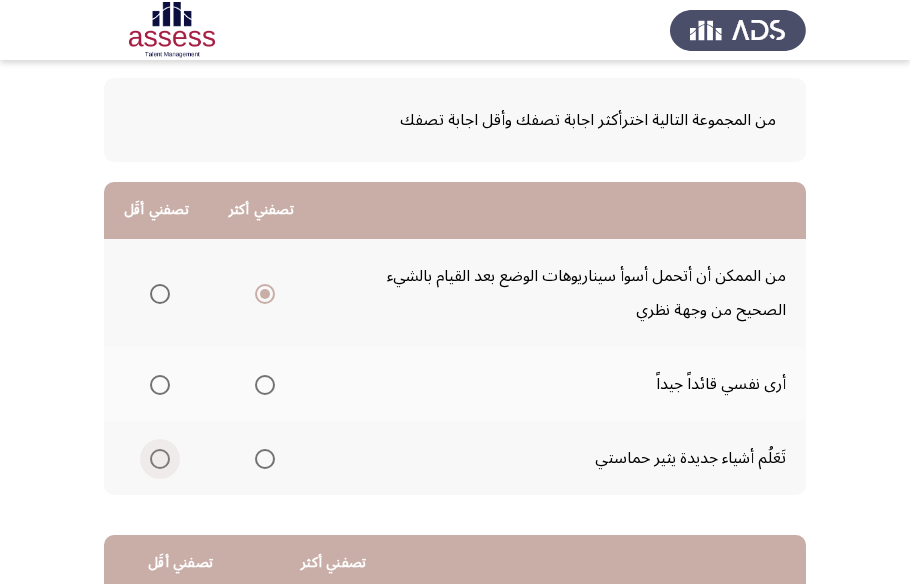 click at bounding box center [160, 459] 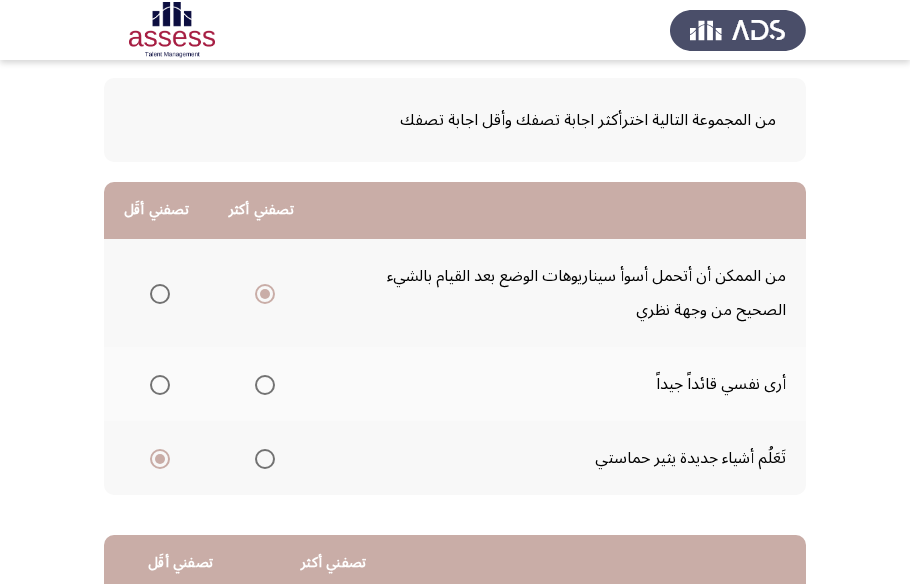 scroll, scrollTop: 454, scrollLeft: 0, axis: vertical 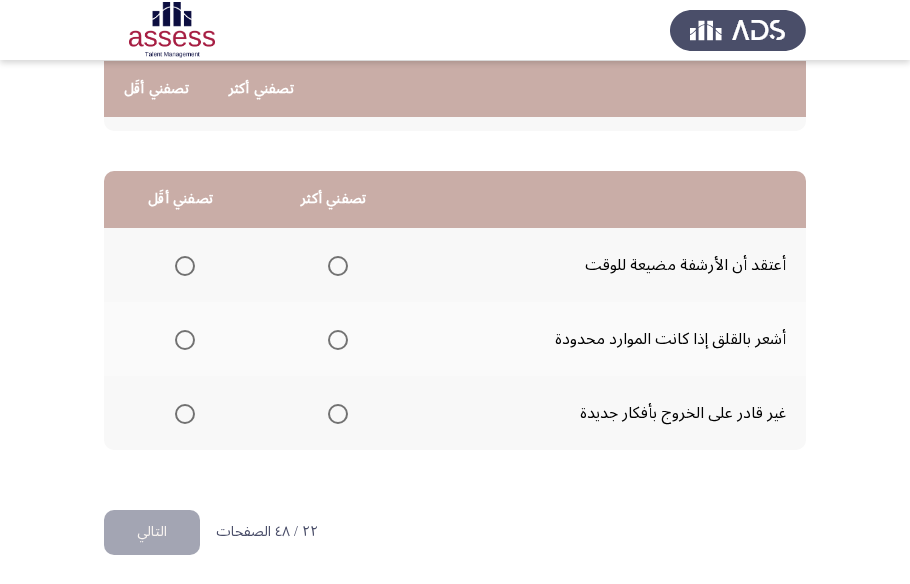 click at bounding box center [338, 340] 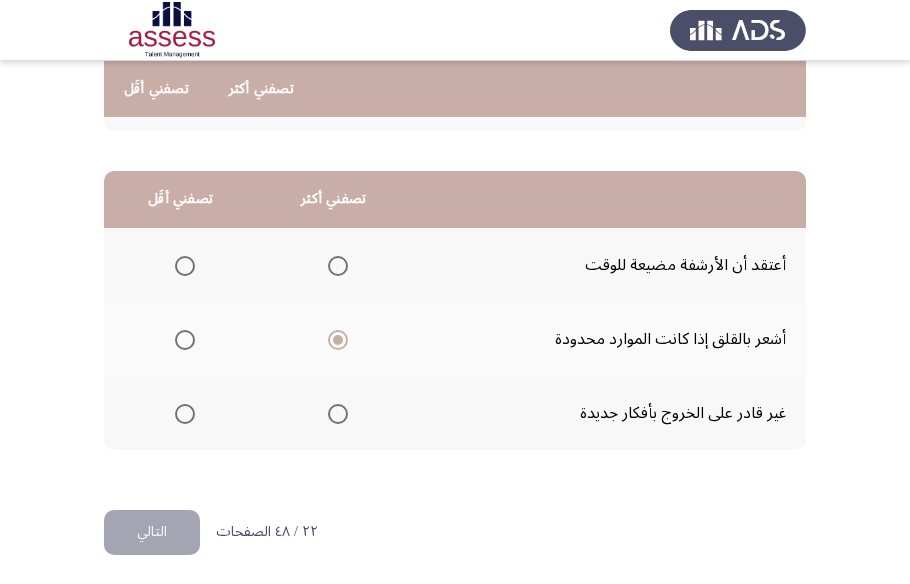 click at bounding box center (181, 266) 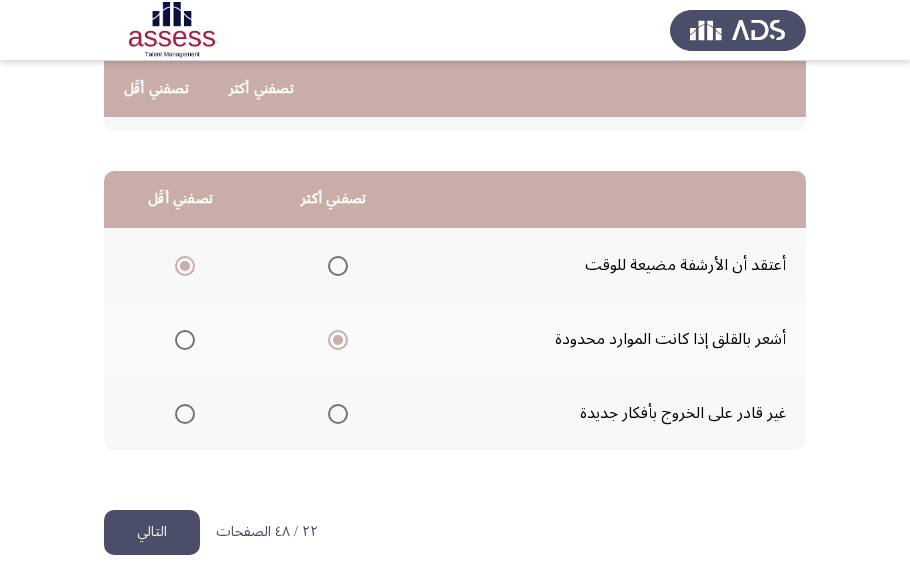 click on "التالي" 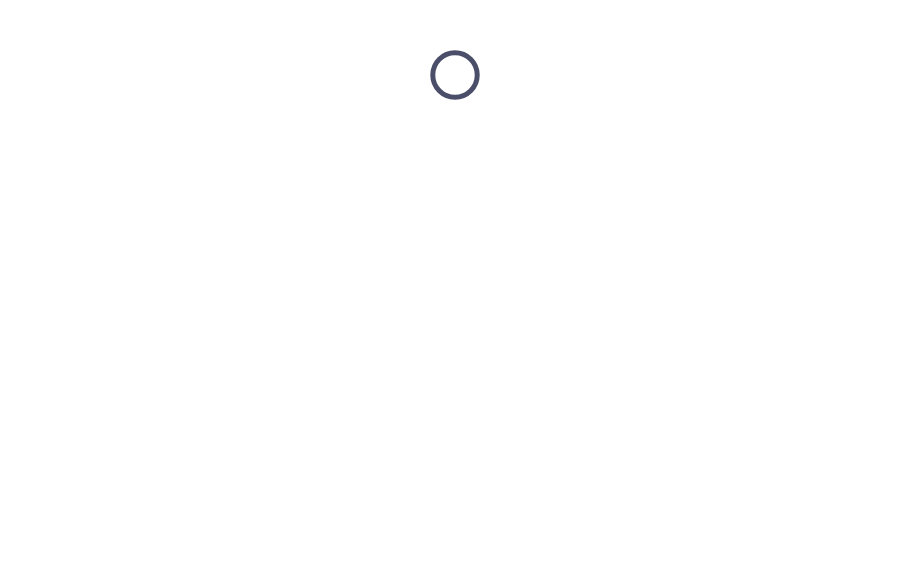 scroll, scrollTop: 0, scrollLeft: 0, axis: both 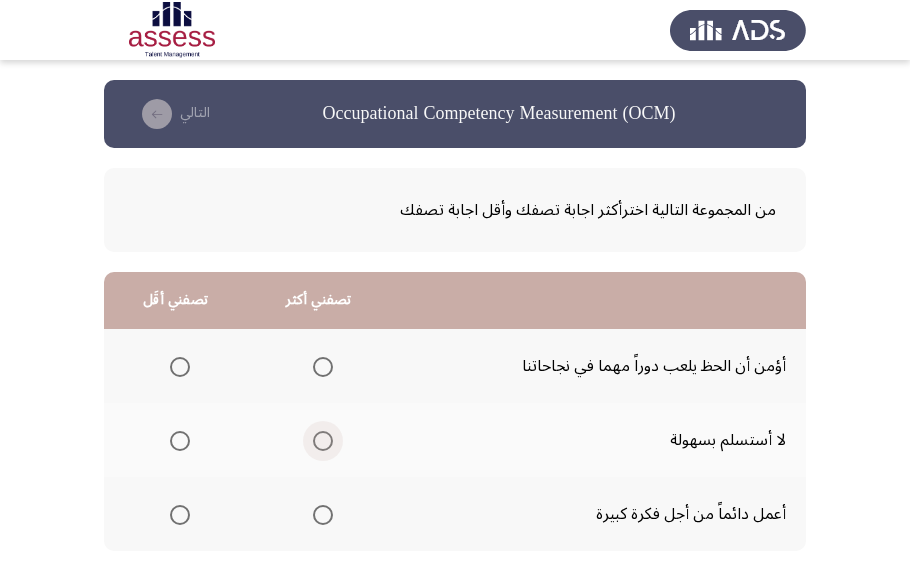 click at bounding box center [323, 441] 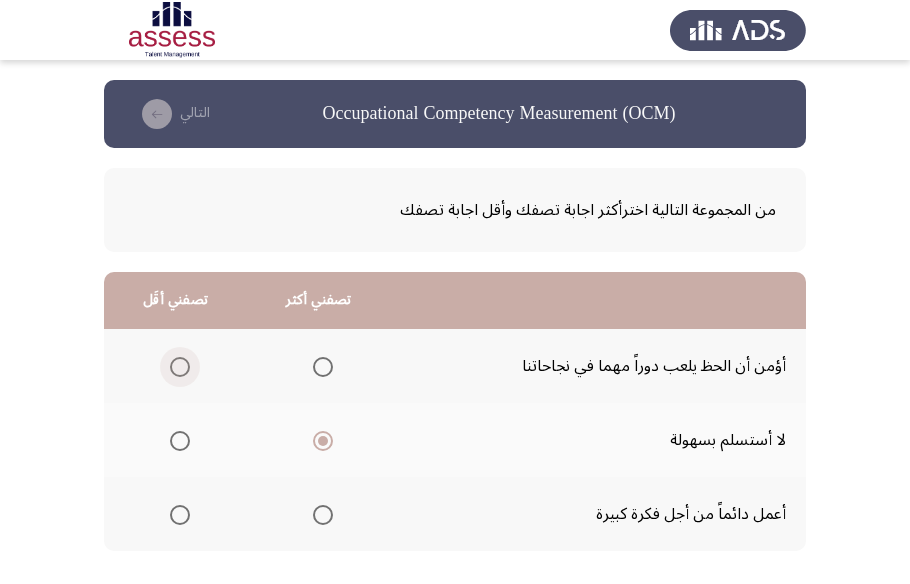 click at bounding box center (180, 367) 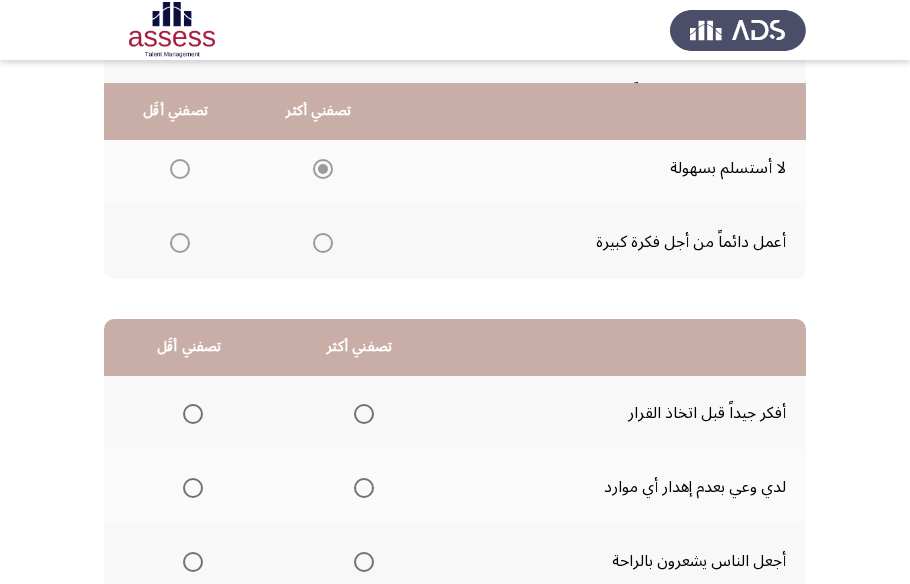 scroll, scrollTop: 363, scrollLeft: 0, axis: vertical 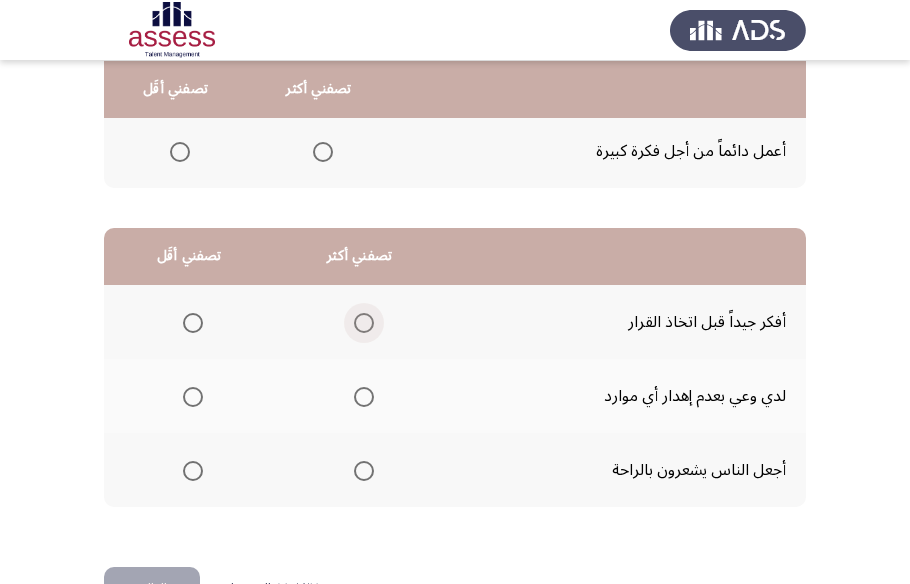 click at bounding box center (364, 323) 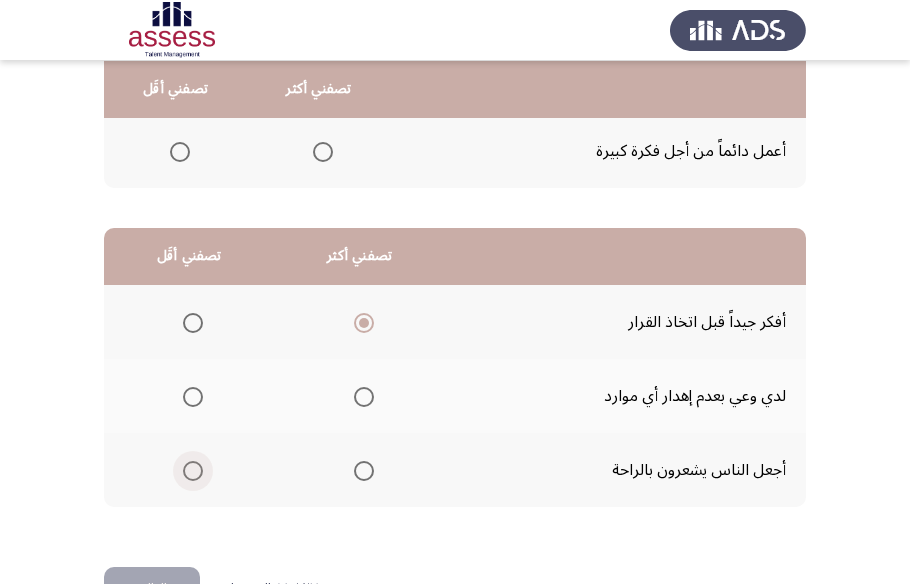 click at bounding box center (193, 471) 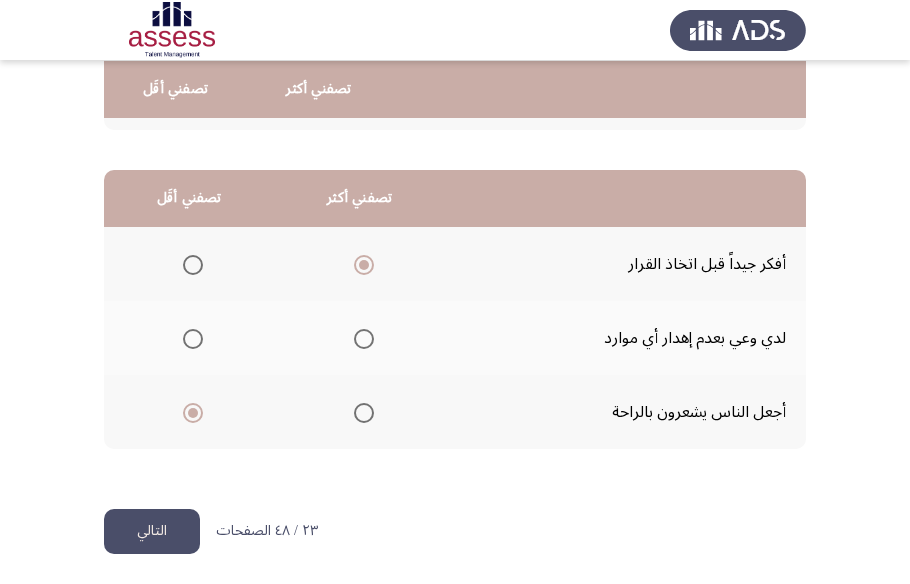 scroll, scrollTop: 423, scrollLeft: 0, axis: vertical 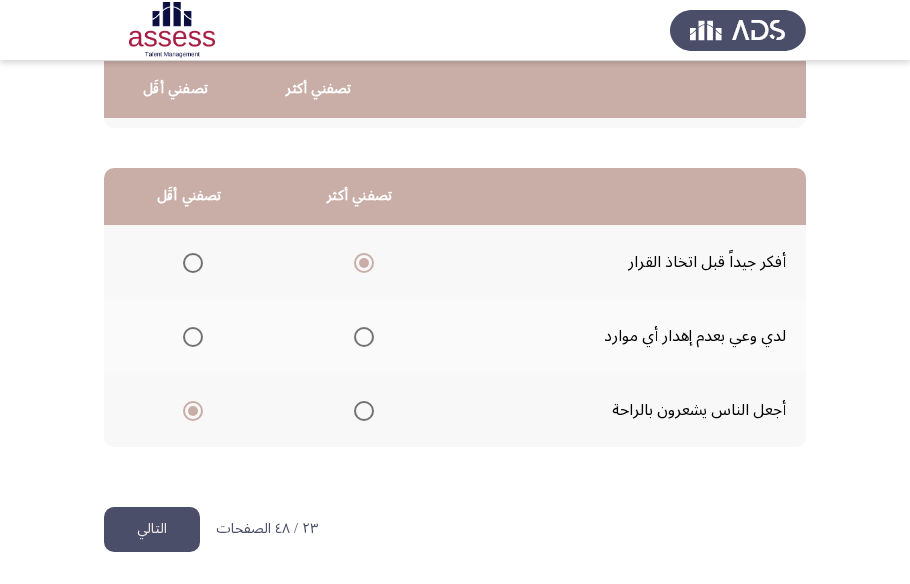 click on "التالي" 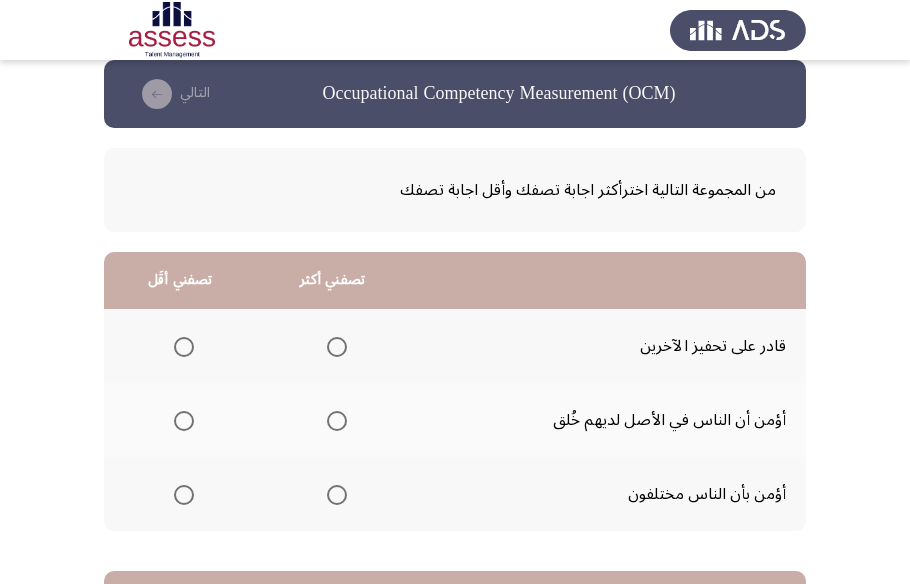 scroll, scrollTop: 2, scrollLeft: 0, axis: vertical 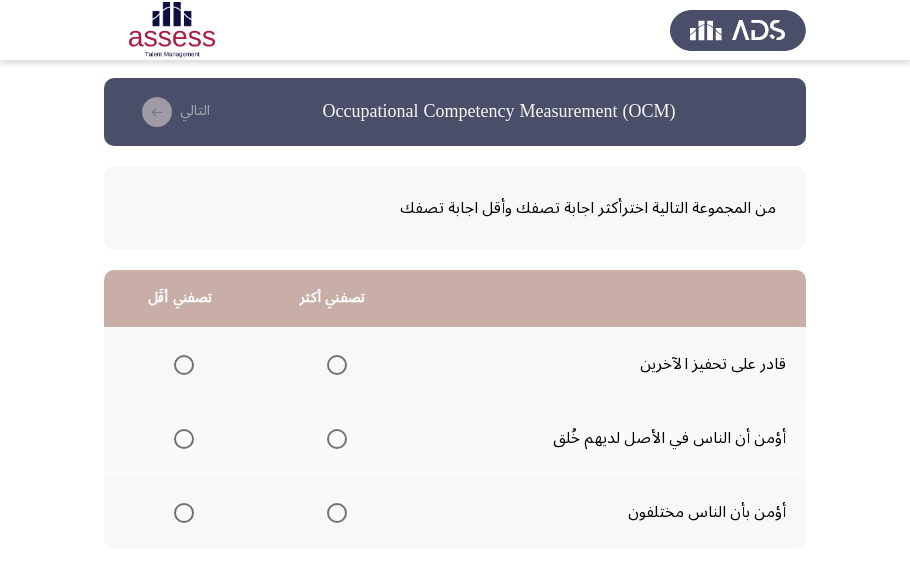 click at bounding box center (337, 365) 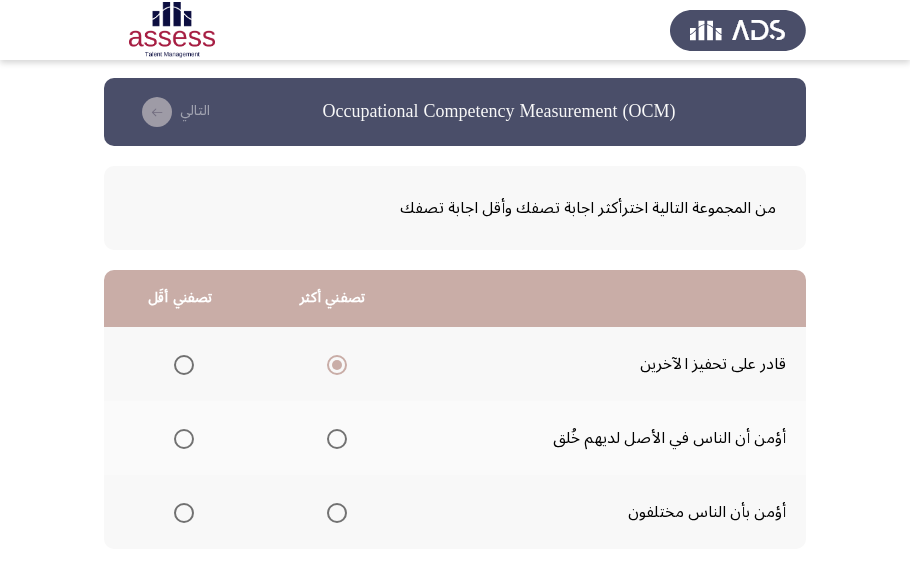 click at bounding box center (184, 513) 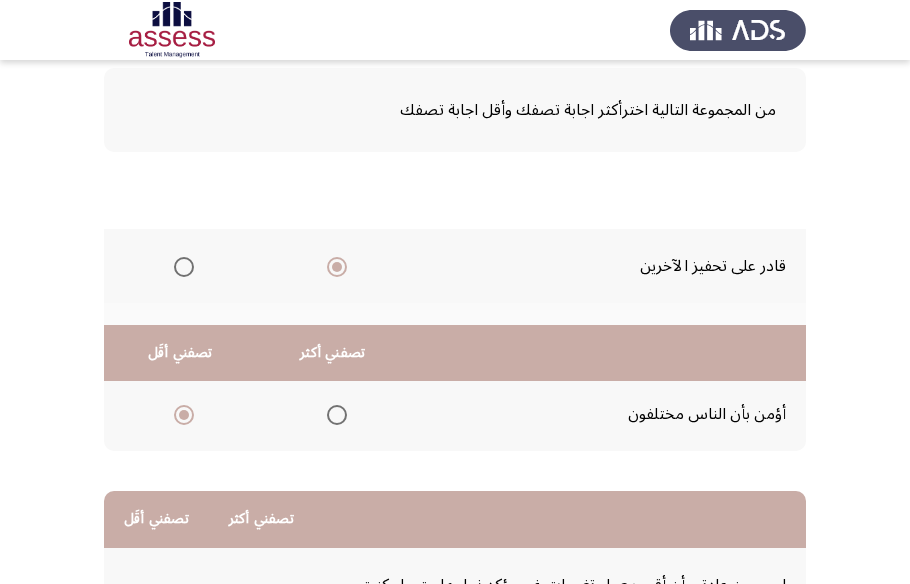 scroll, scrollTop: 457, scrollLeft: 0, axis: vertical 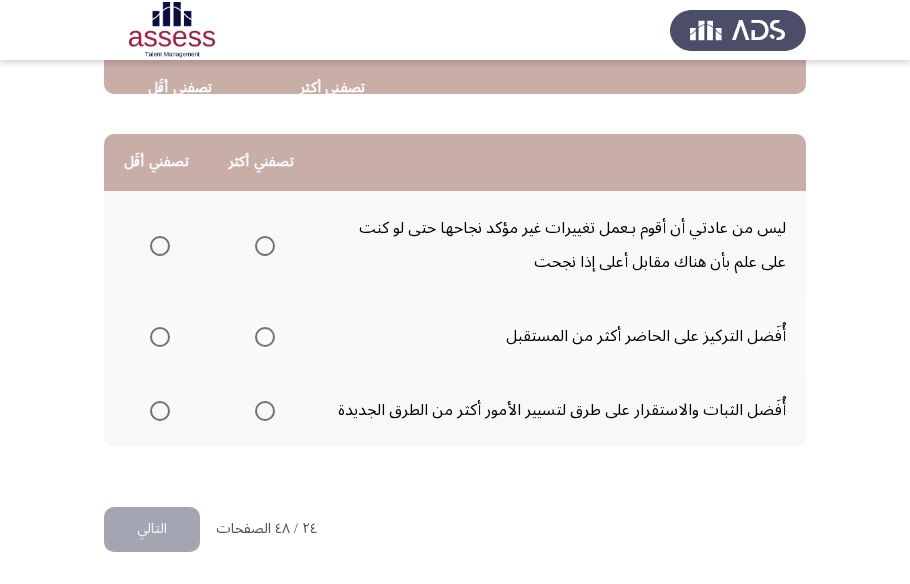 click at bounding box center (265, 246) 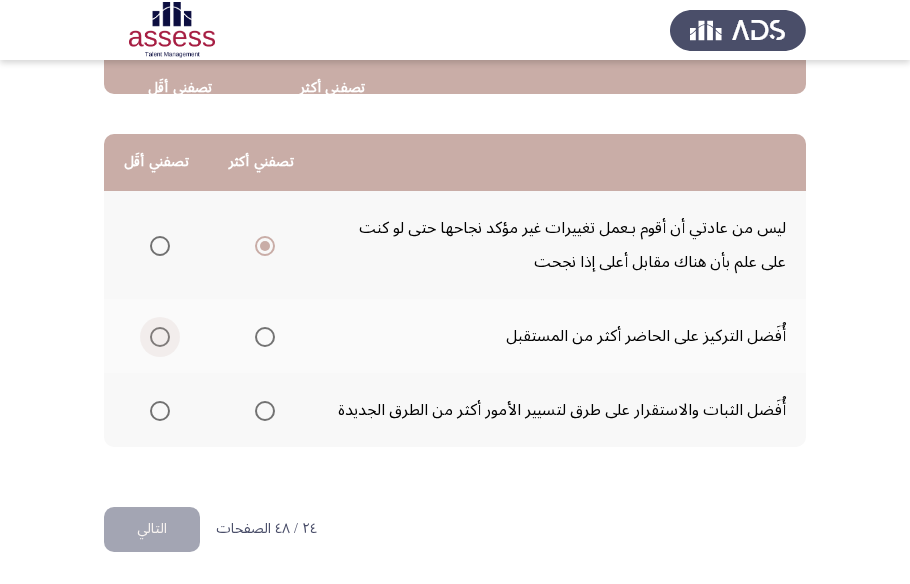 click at bounding box center (160, 337) 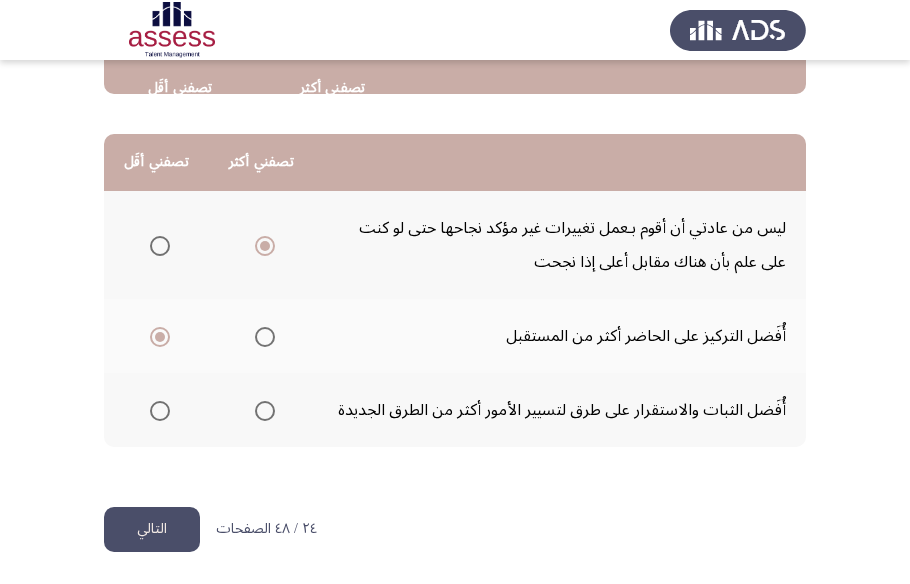 click on "التالي" 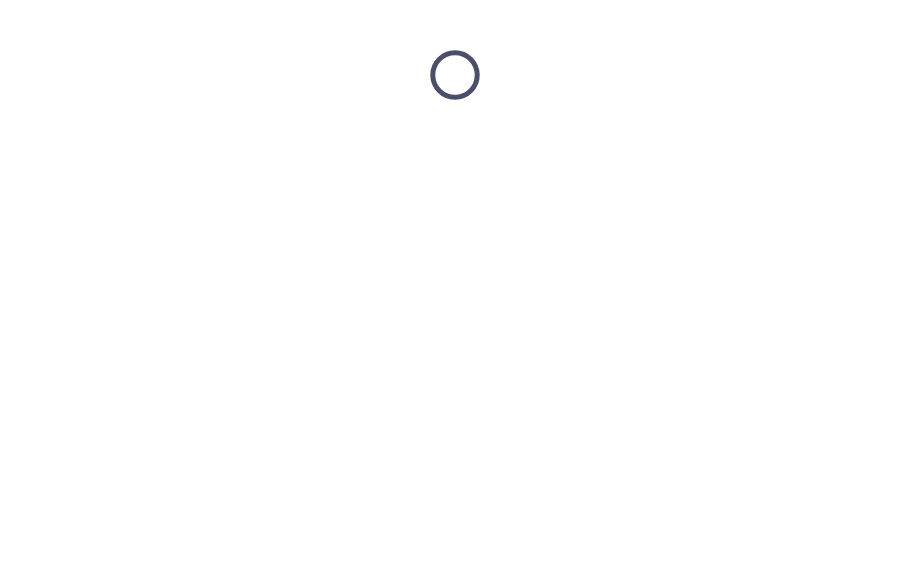 scroll, scrollTop: 0, scrollLeft: 0, axis: both 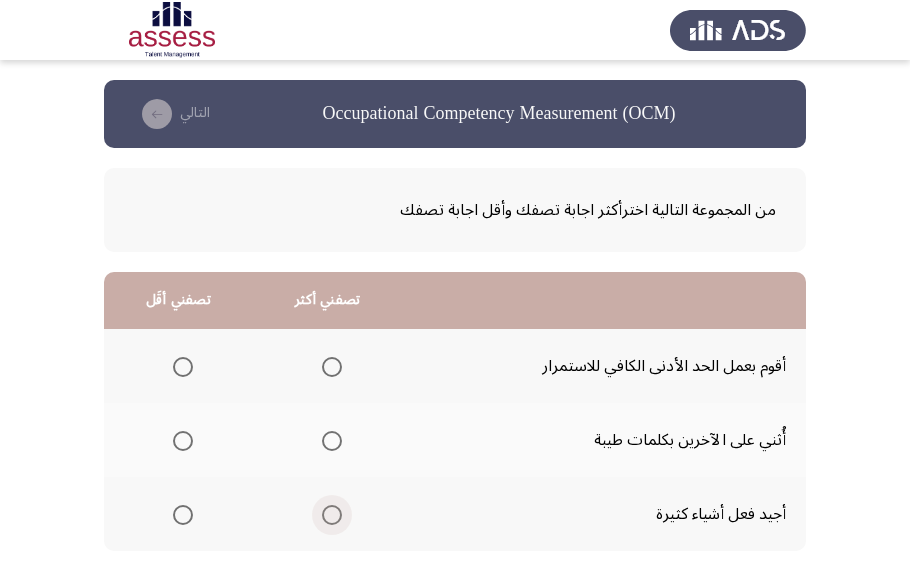 click at bounding box center [332, 515] 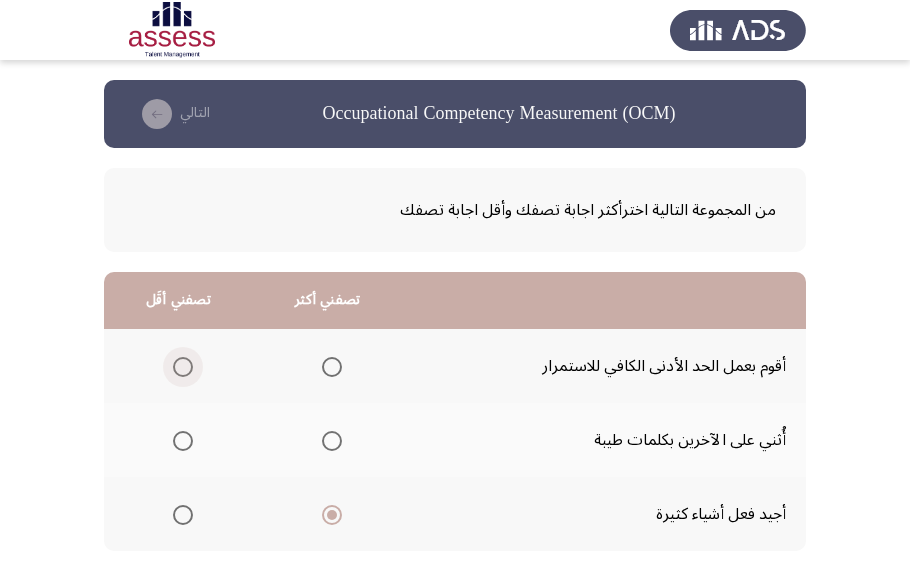 click at bounding box center [183, 367] 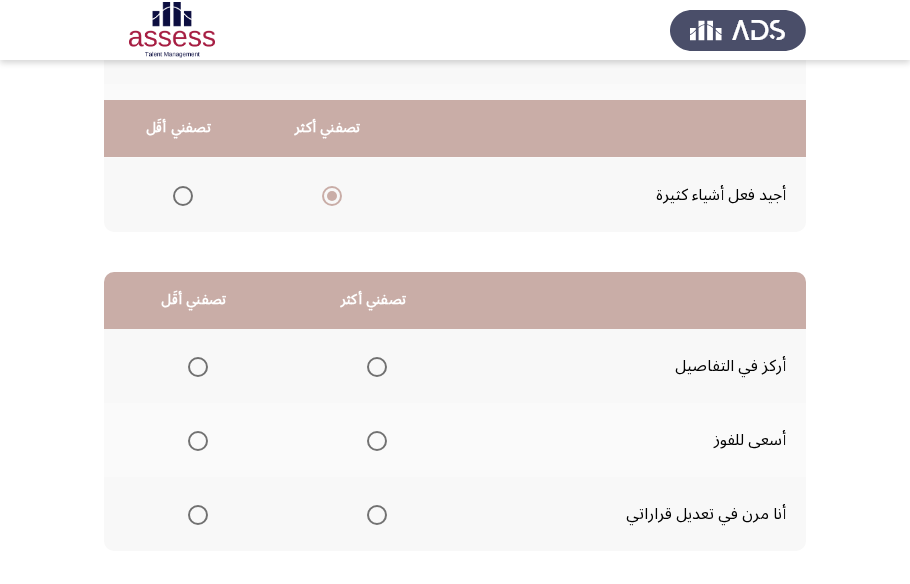 scroll, scrollTop: 363, scrollLeft: 0, axis: vertical 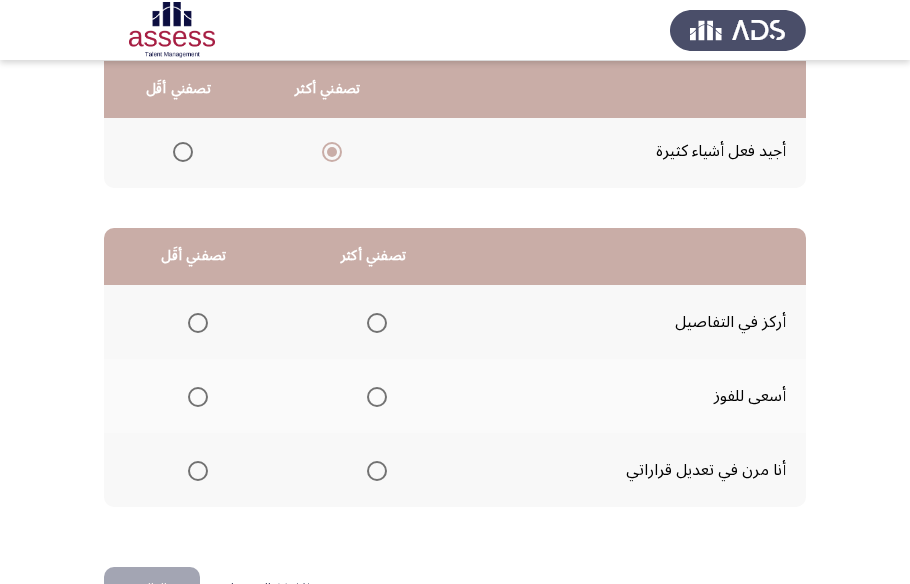 click at bounding box center (377, 323) 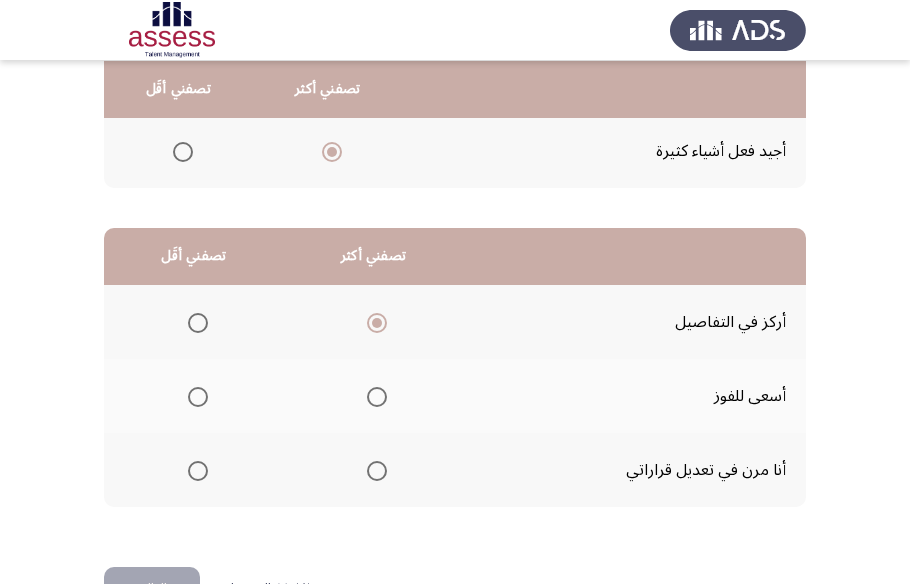 click at bounding box center [198, 397] 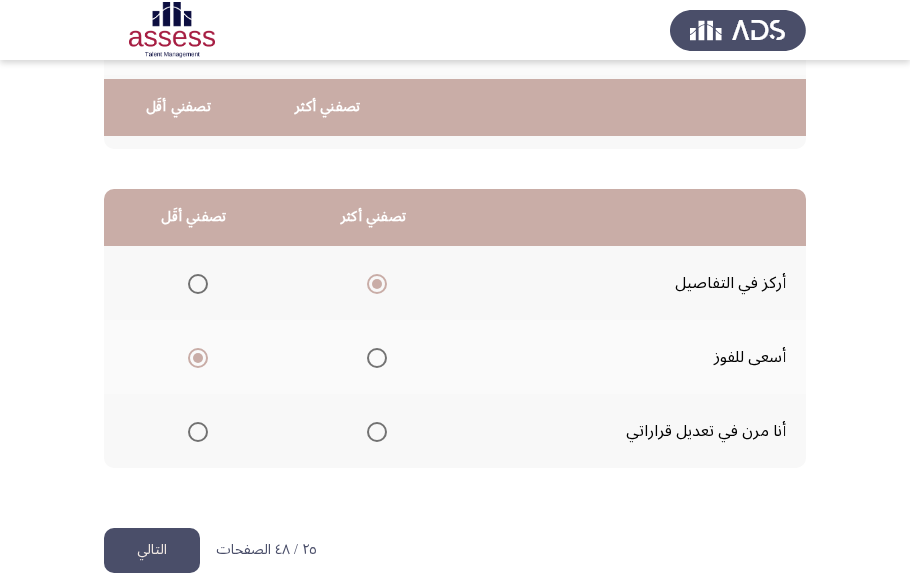 scroll, scrollTop: 423, scrollLeft: 0, axis: vertical 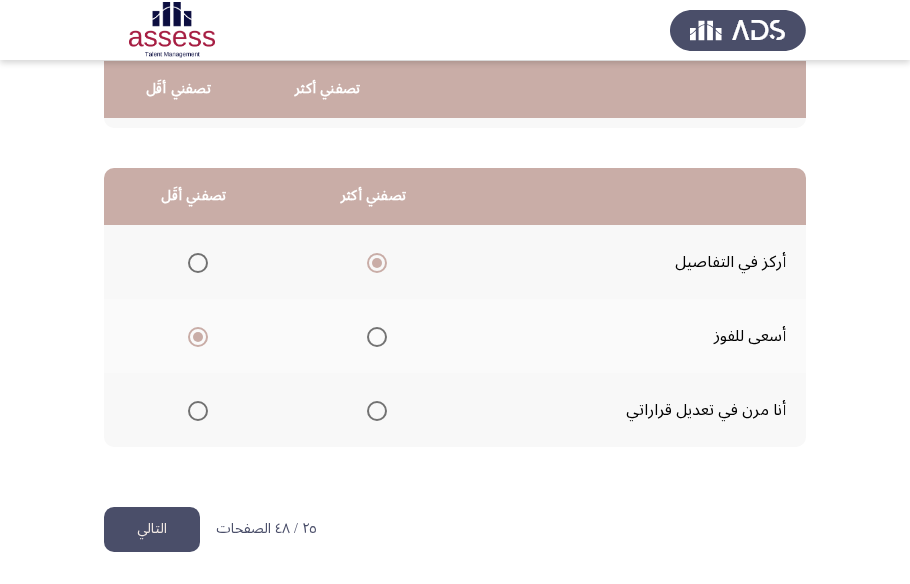 click at bounding box center [377, 411] 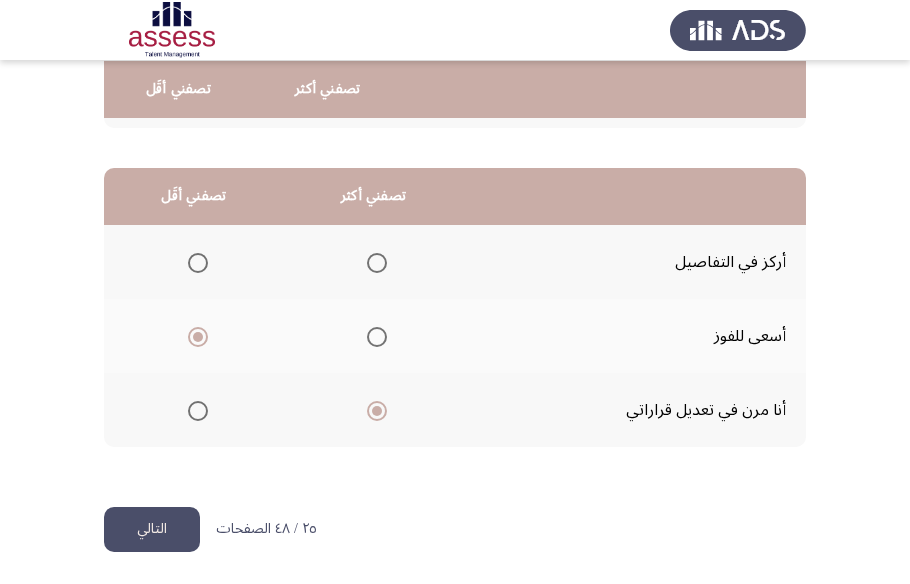 click on "التالي" 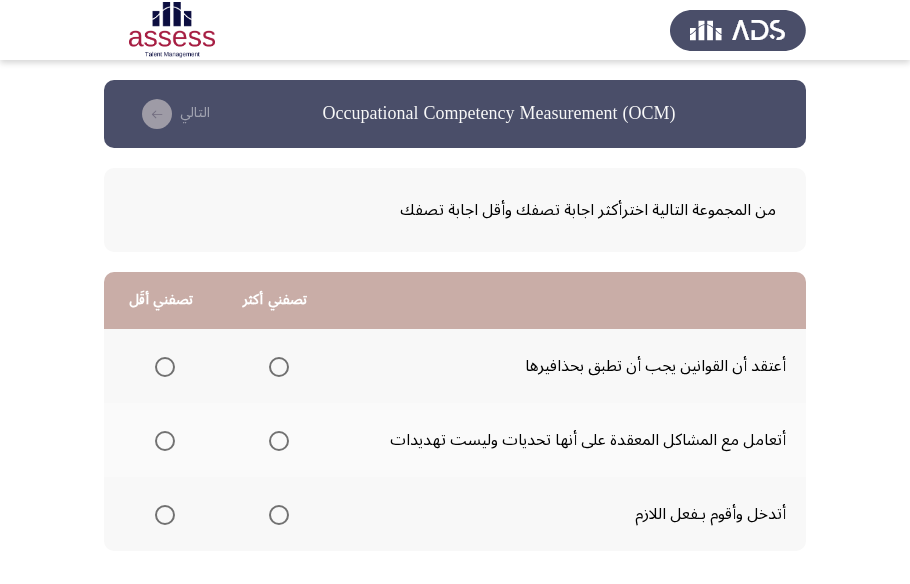 click at bounding box center [279, 367] 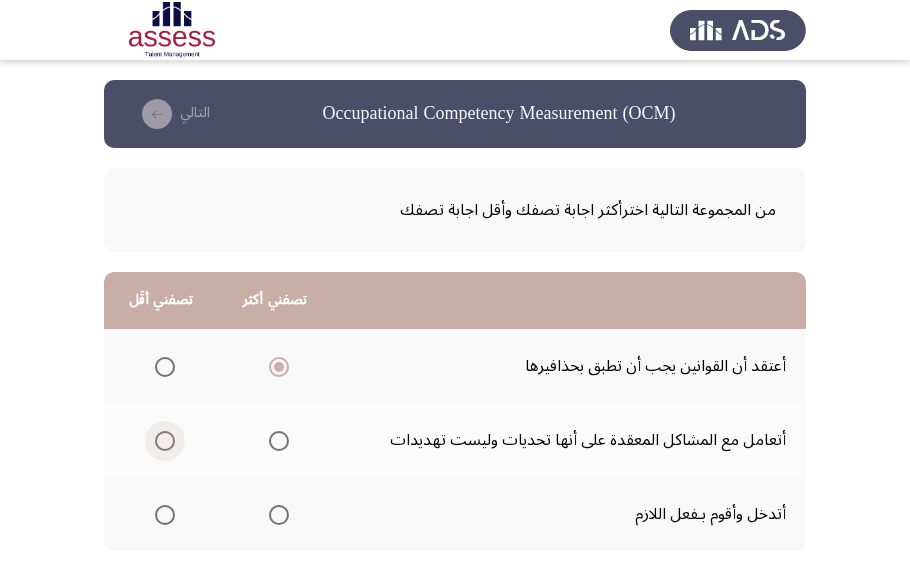 click at bounding box center [165, 441] 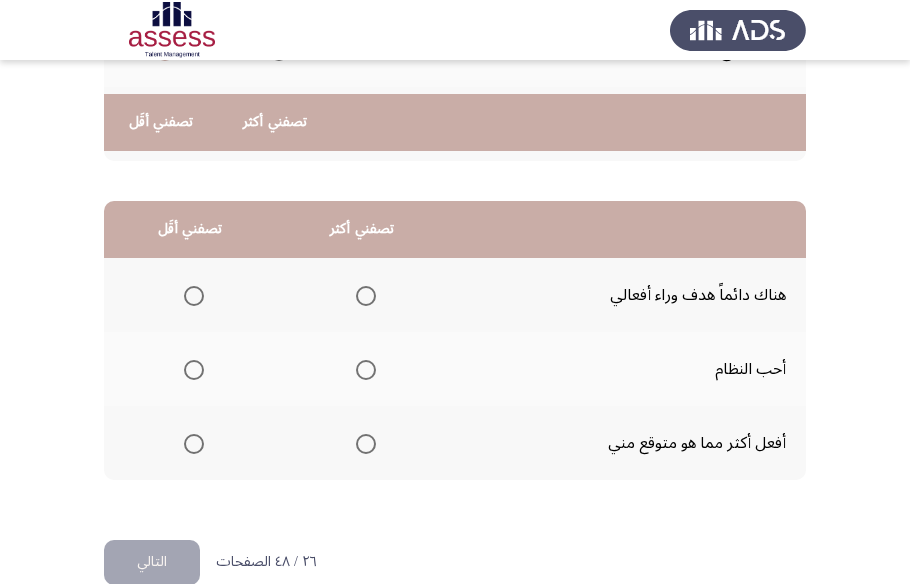 scroll, scrollTop: 423, scrollLeft: 0, axis: vertical 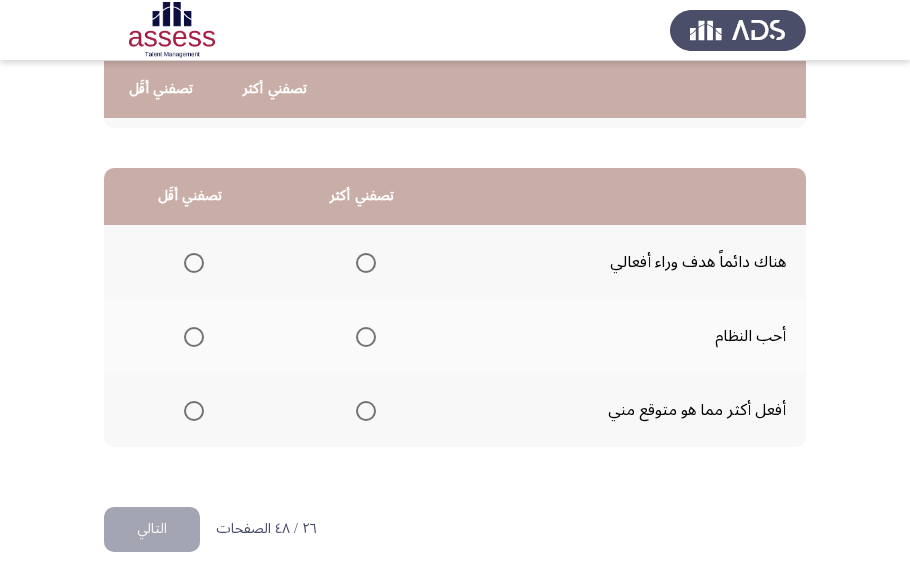 click at bounding box center [366, 411] 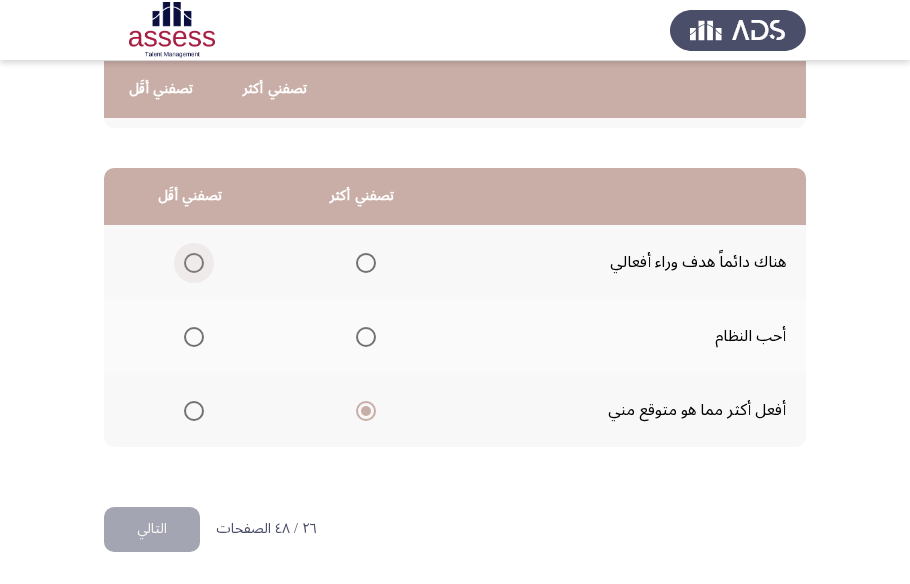 click at bounding box center [194, 263] 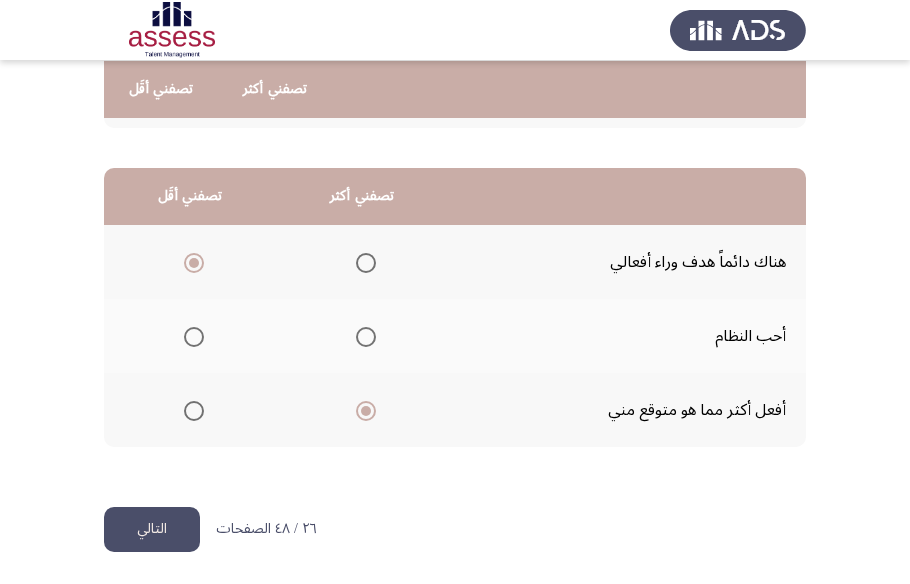 click on "التالي" 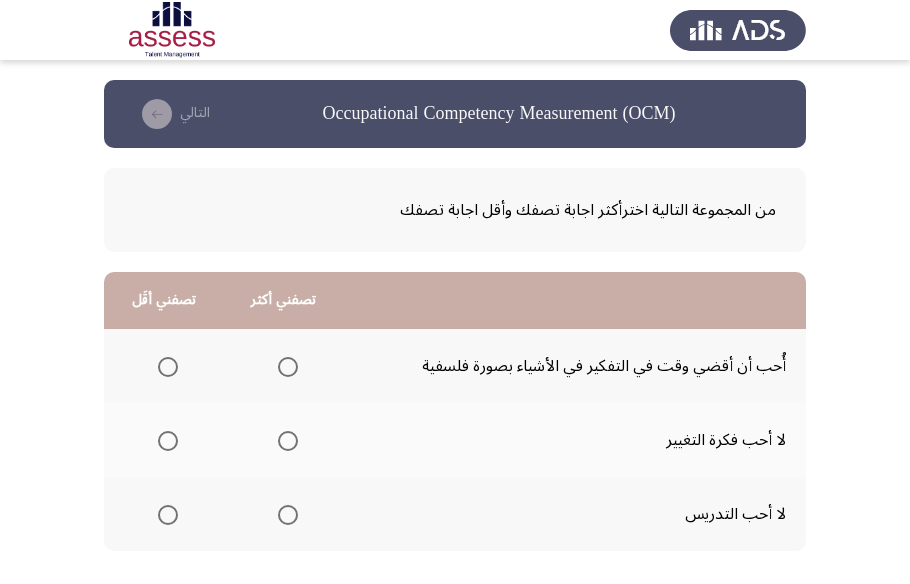 click at bounding box center [288, 515] 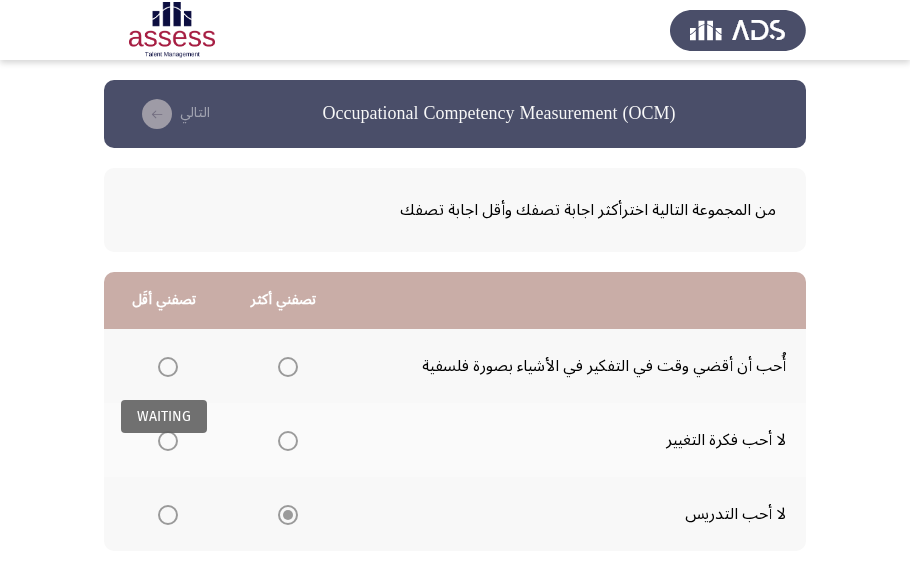 click at bounding box center [168, 367] 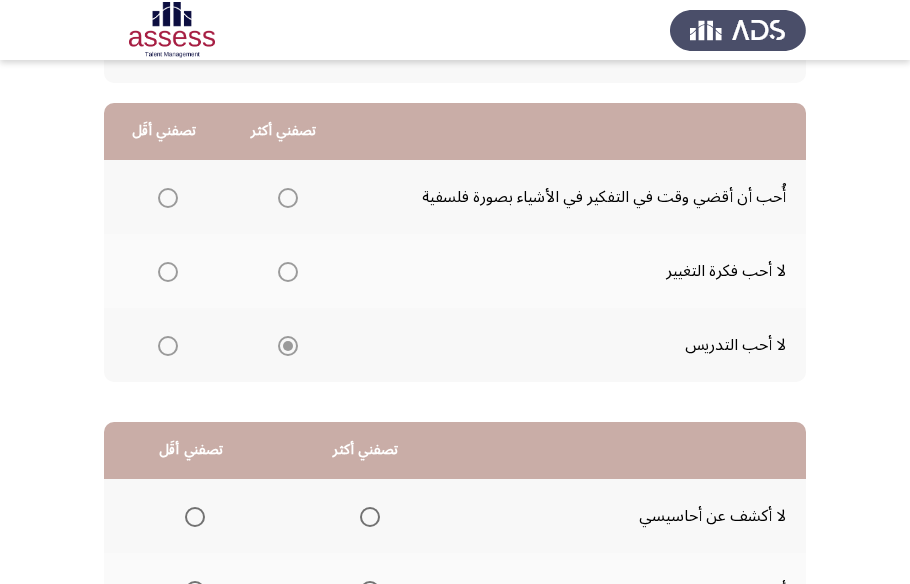 scroll, scrollTop: 181, scrollLeft: 0, axis: vertical 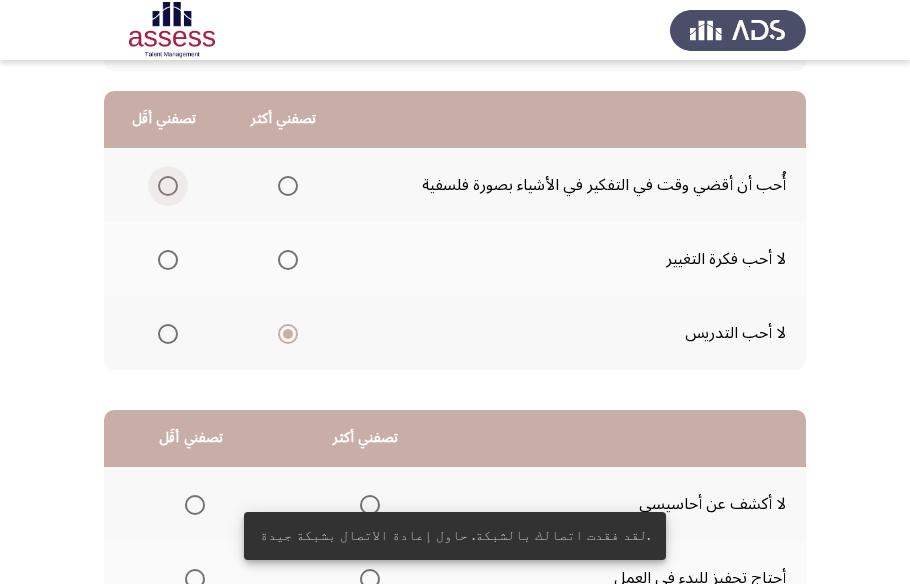 click at bounding box center (168, 186) 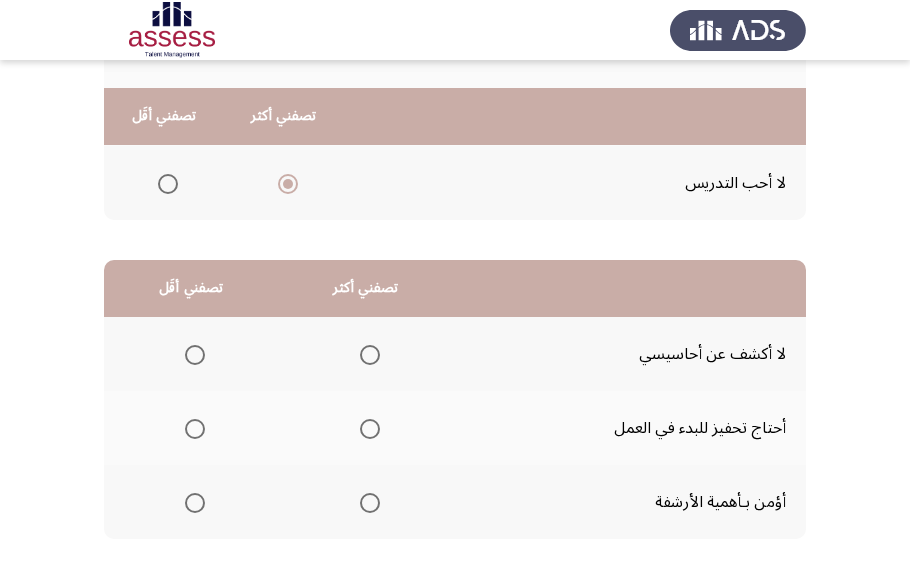 scroll, scrollTop: 363, scrollLeft: 0, axis: vertical 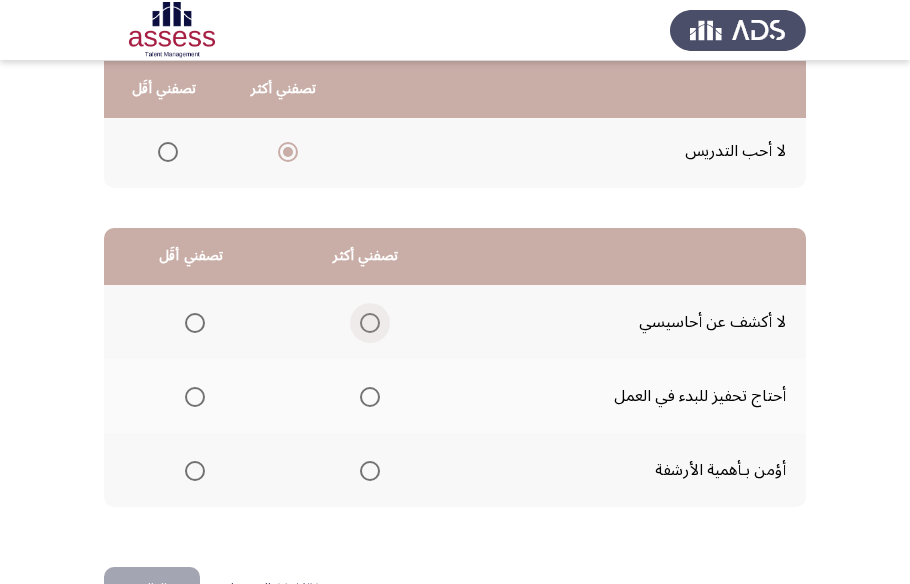 click at bounding box center [370, 323] 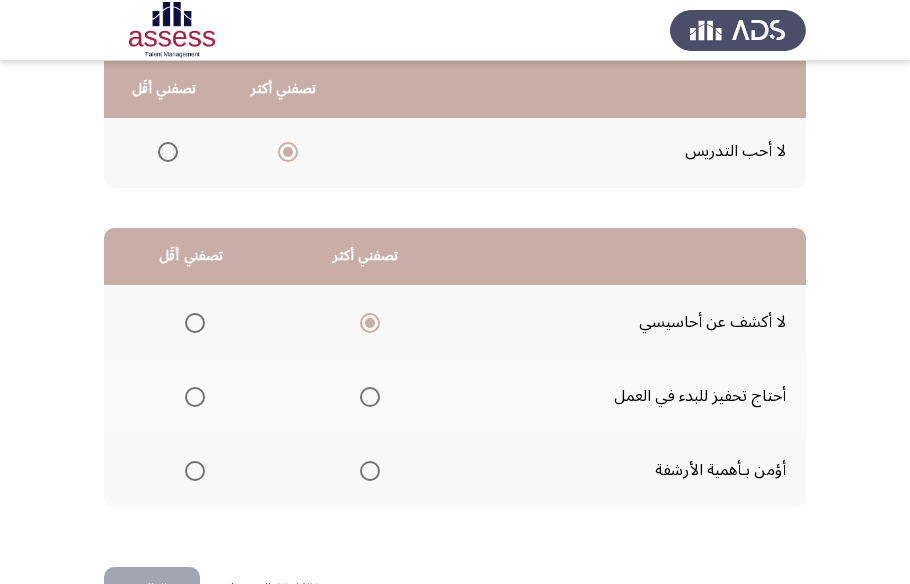 click at bounding box center [195, 397] 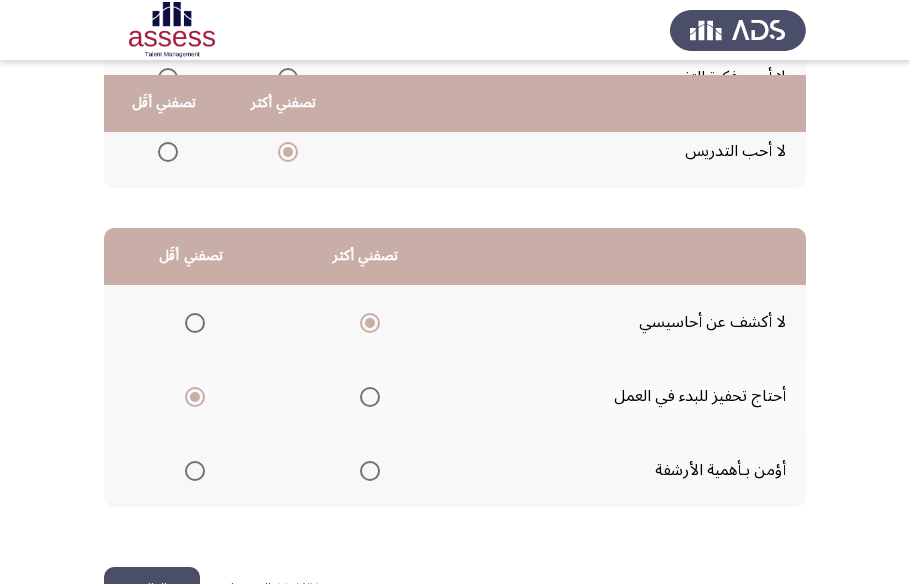 scroll, scrollTop: 423, scrollLeft: 0, axis: vertical 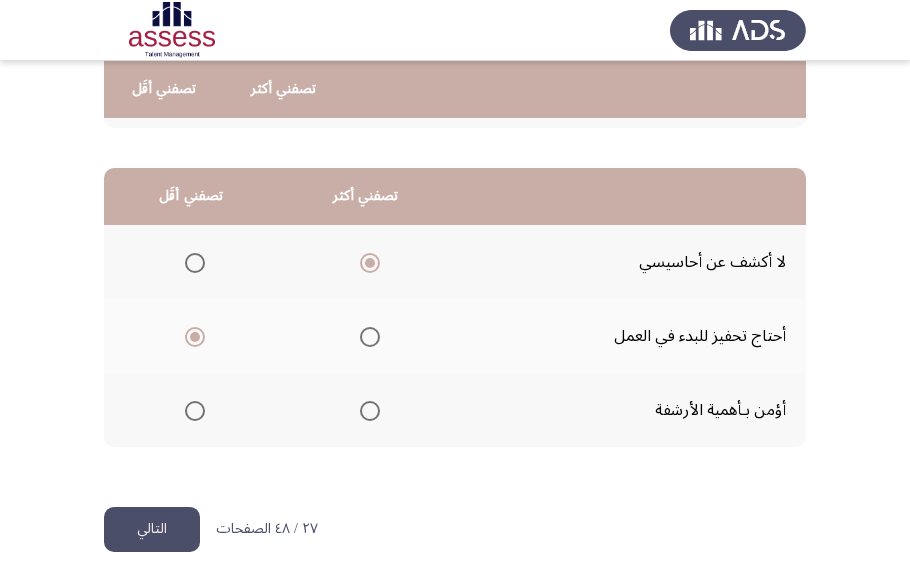 click on "التالي" 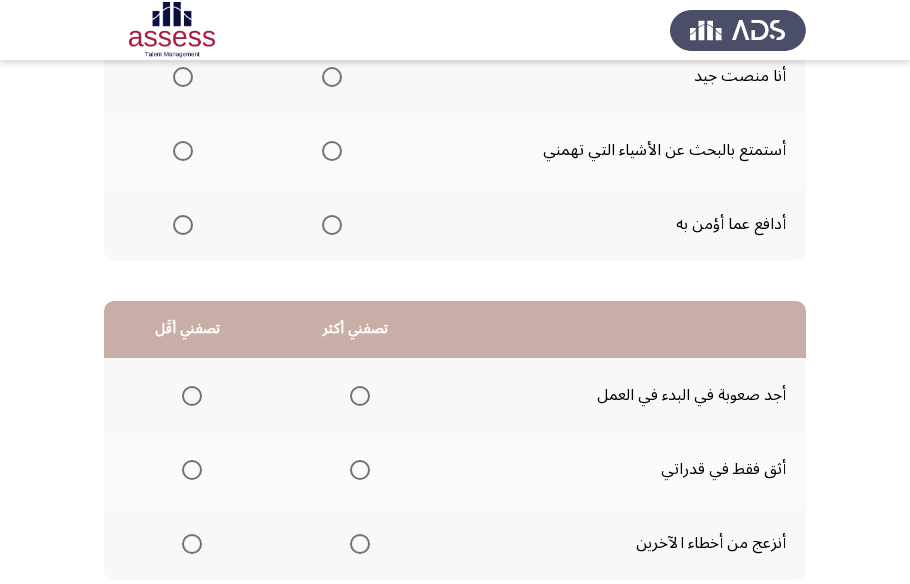 scroll, scrollTop: 90, scrollLeft: 0, axis: vertical 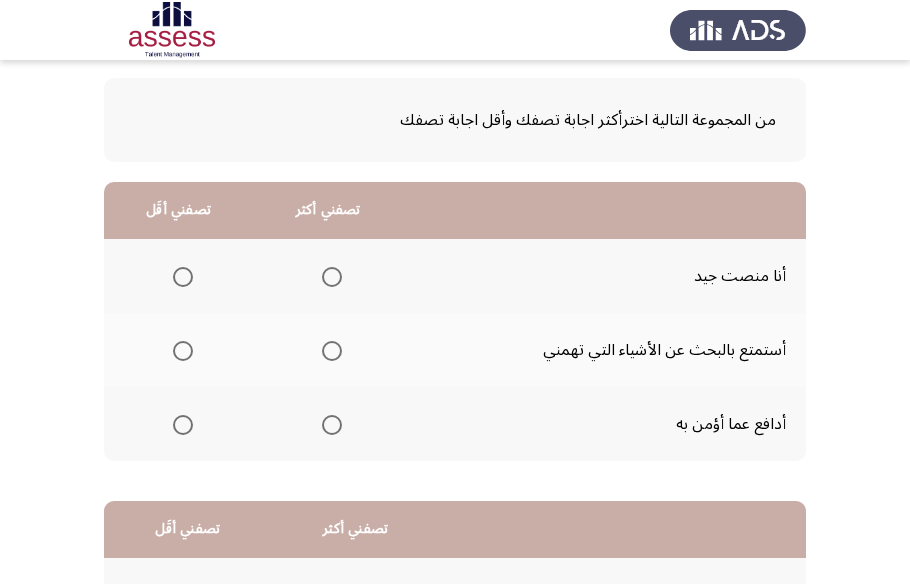 click at bounding box center (332, 277) 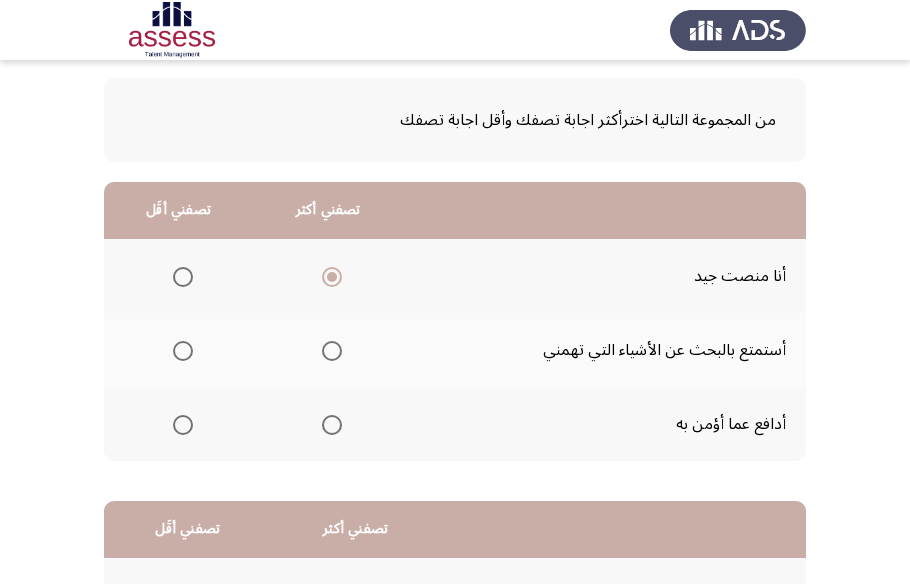 click at bounding box center [183, 351] 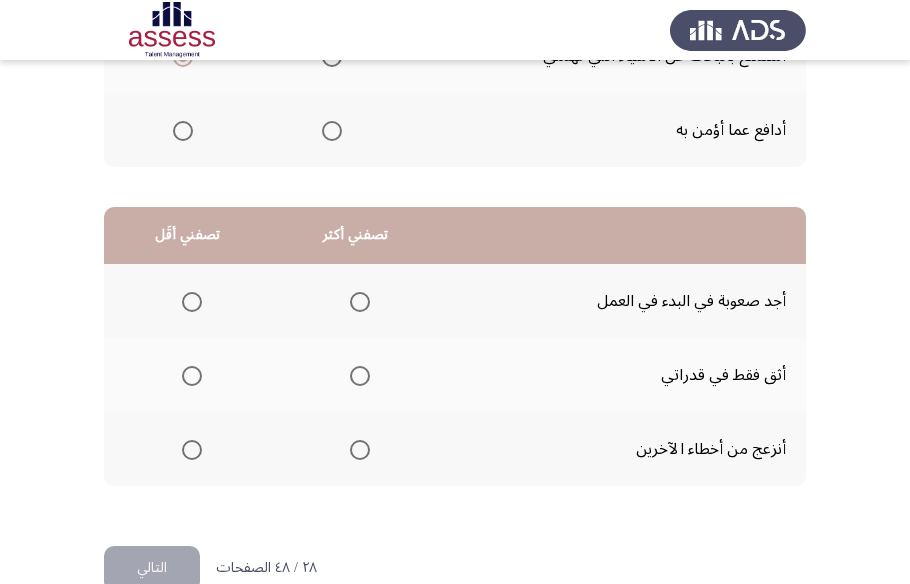 scroll, scrollTop: 423, scrollLeft: 0, axis: vertical 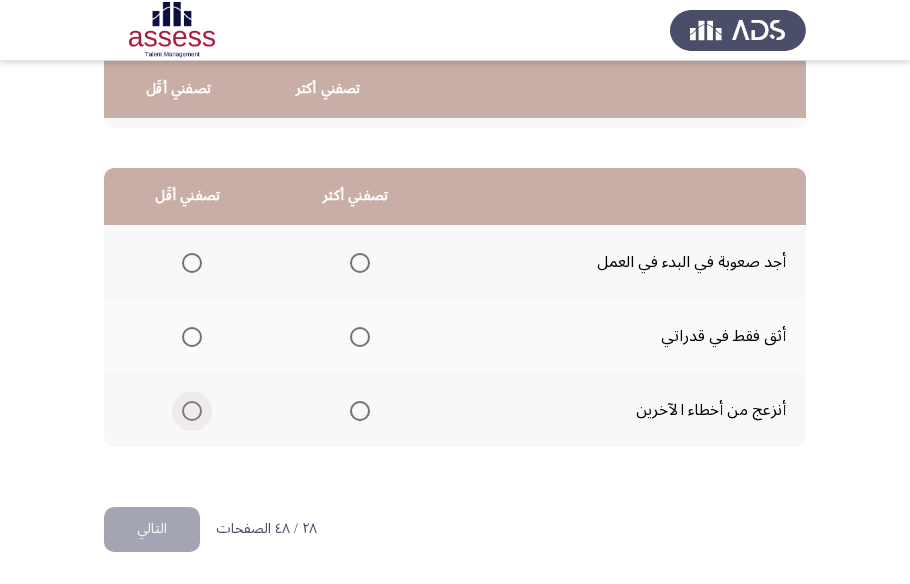 click at bounding box center [192, 411] 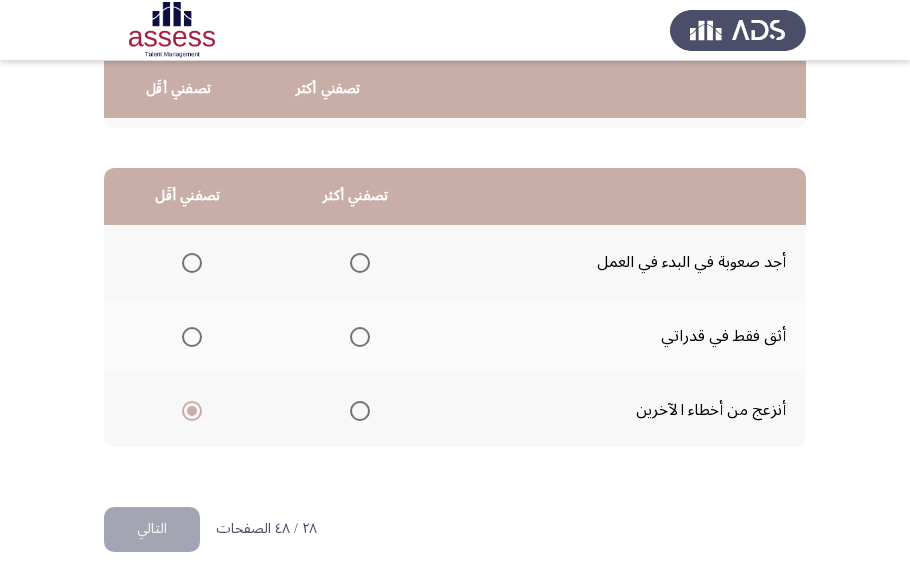 click at bounding box center (360, 337) 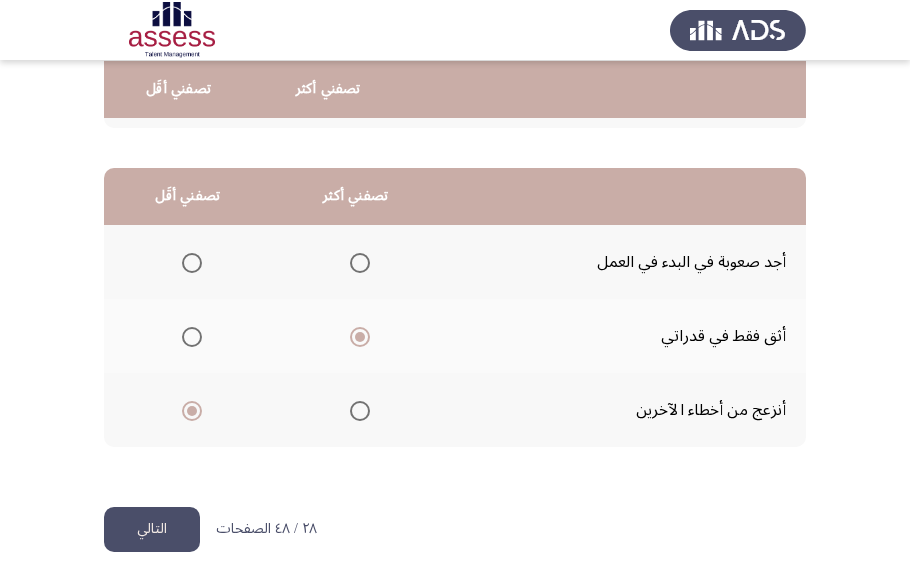 click on "التالي" 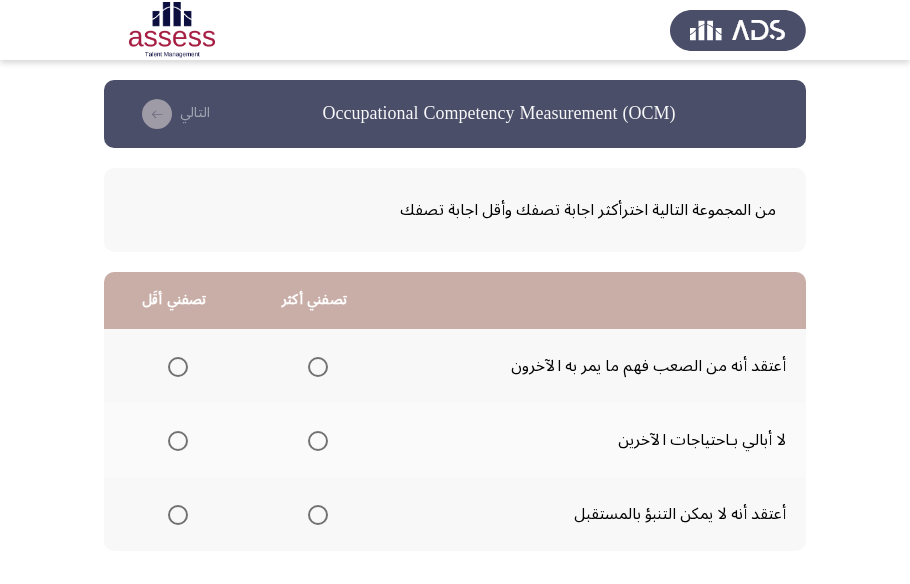 click at bounding box center (318, 367) 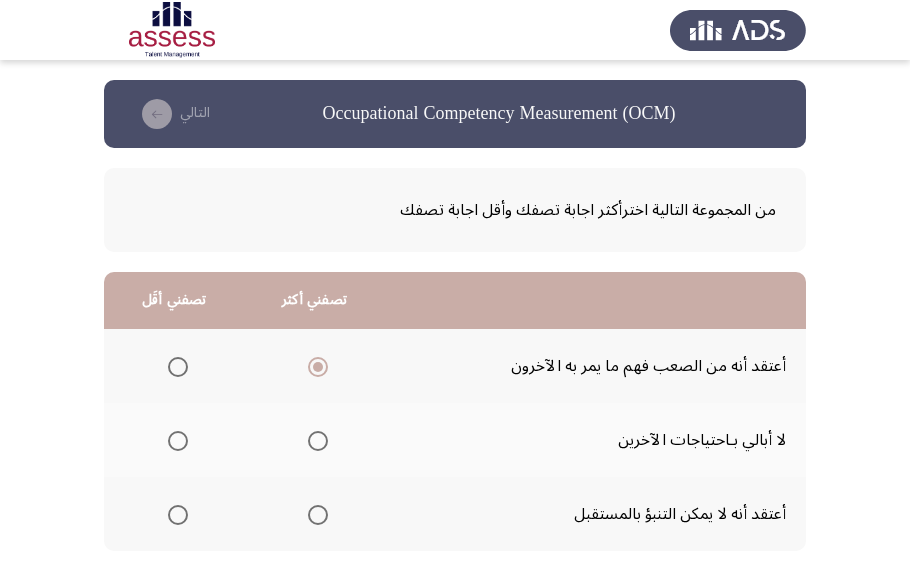 click at bounding box center [178, 441] 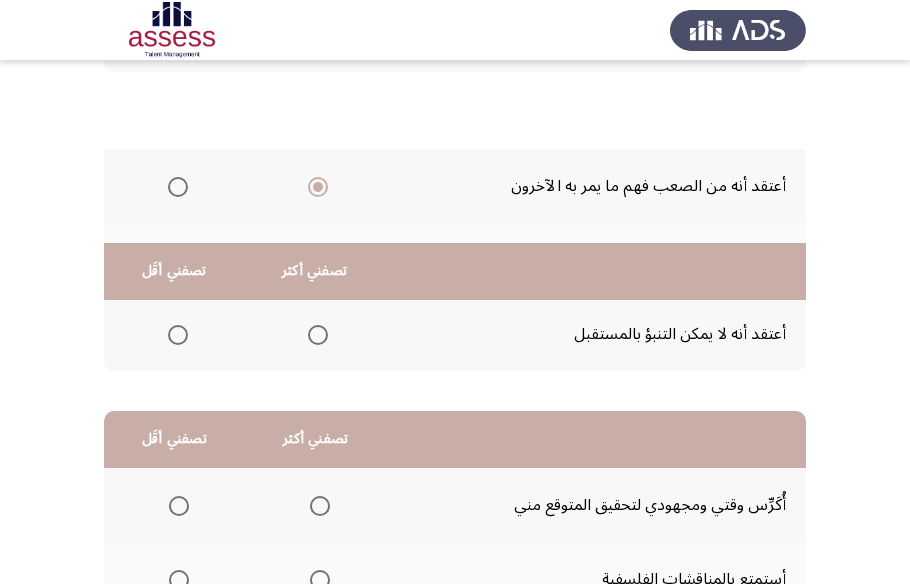 scroll, scrollTop: 423, scrollLeft: 0, axis: vertical 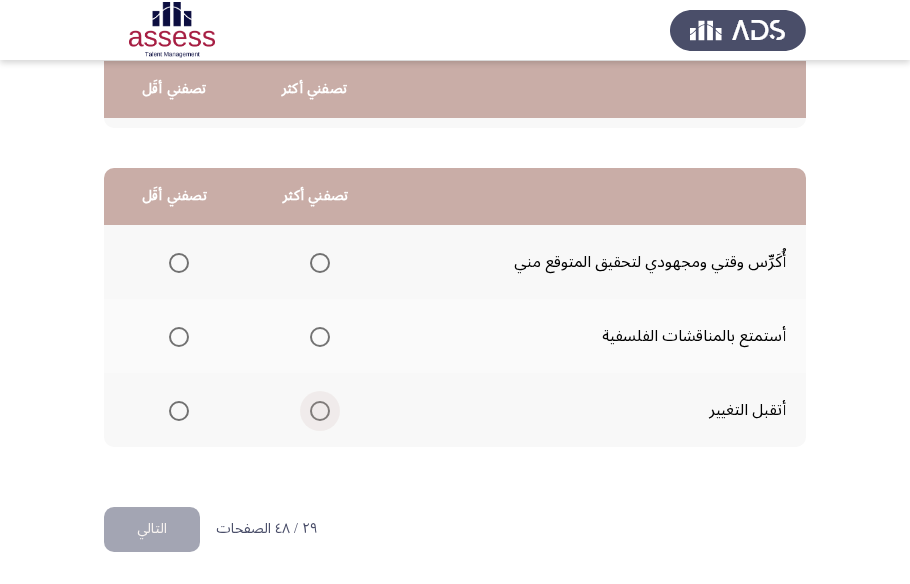 click at bounding box center [320, 411] 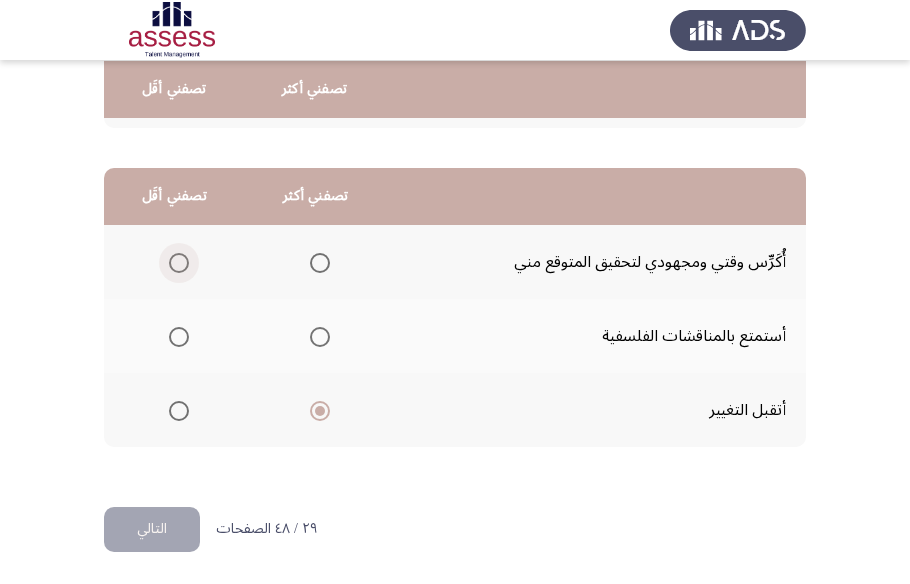 click at bounding box center (179, 263) 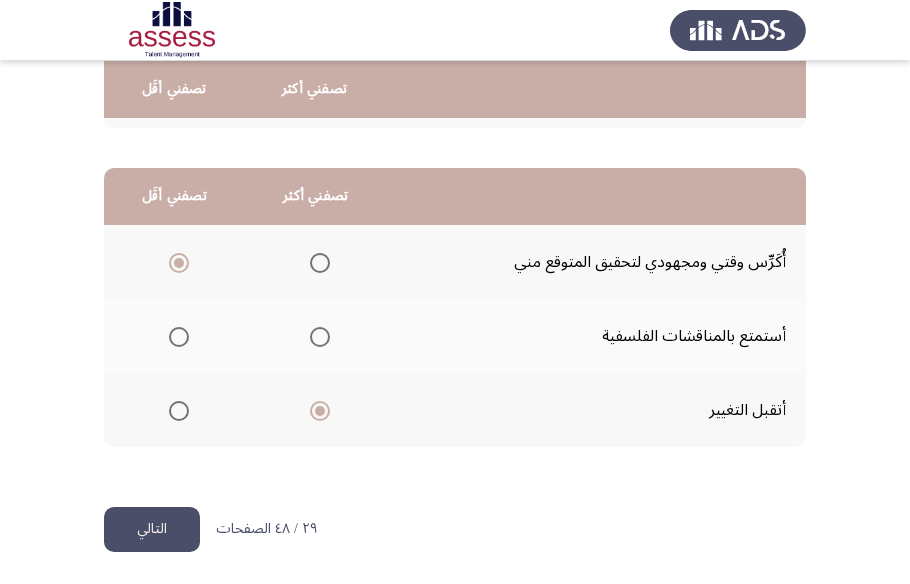 click at bounding box center (320, 337) 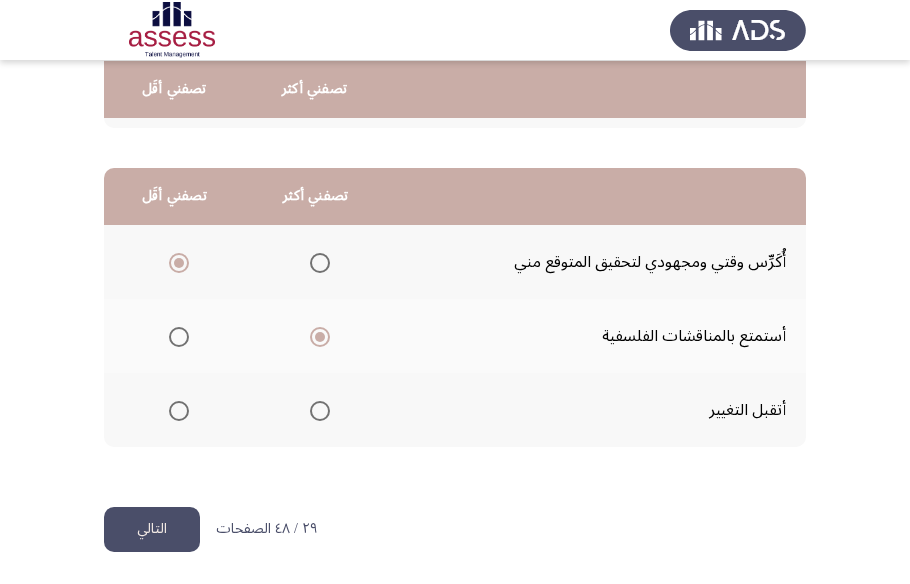 click on "التالي" 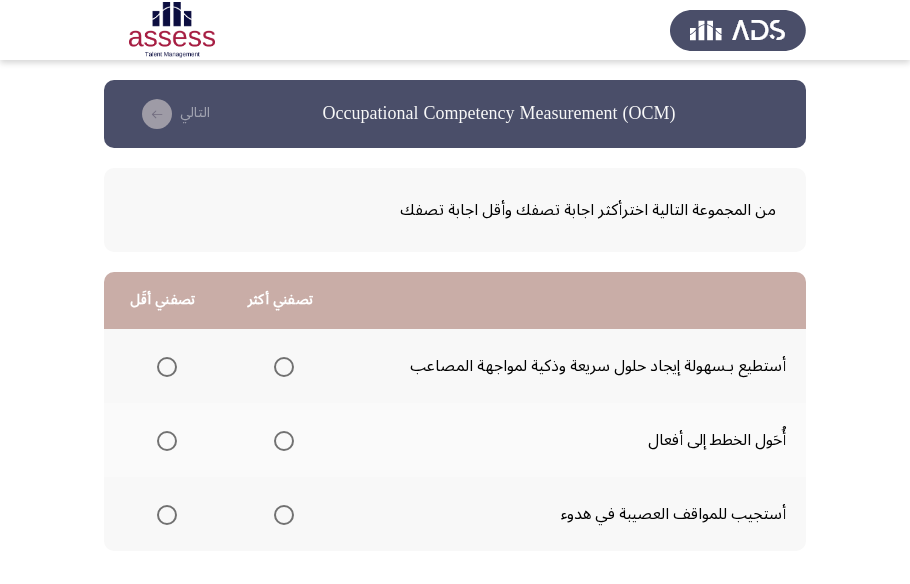 click at bounding box center [284, 367] 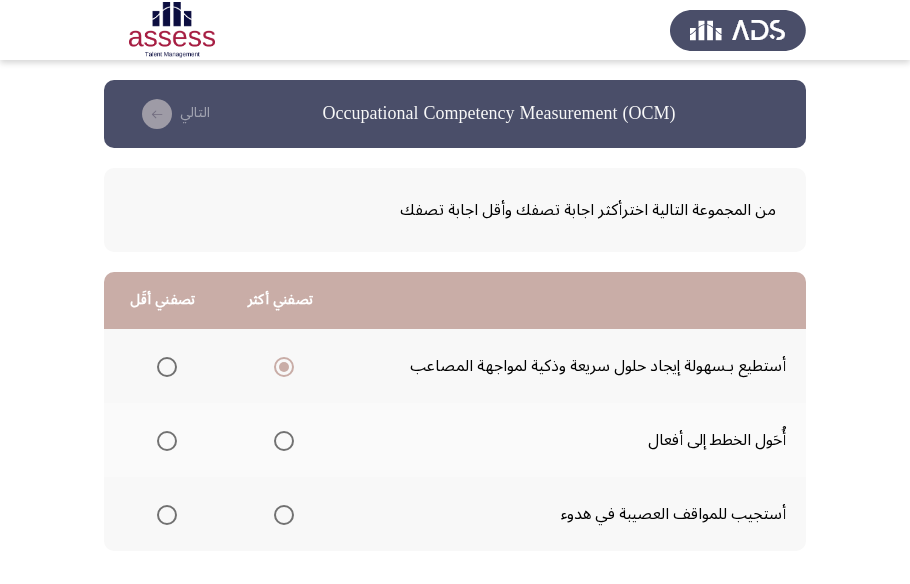 click at bounding box center (167, 515) 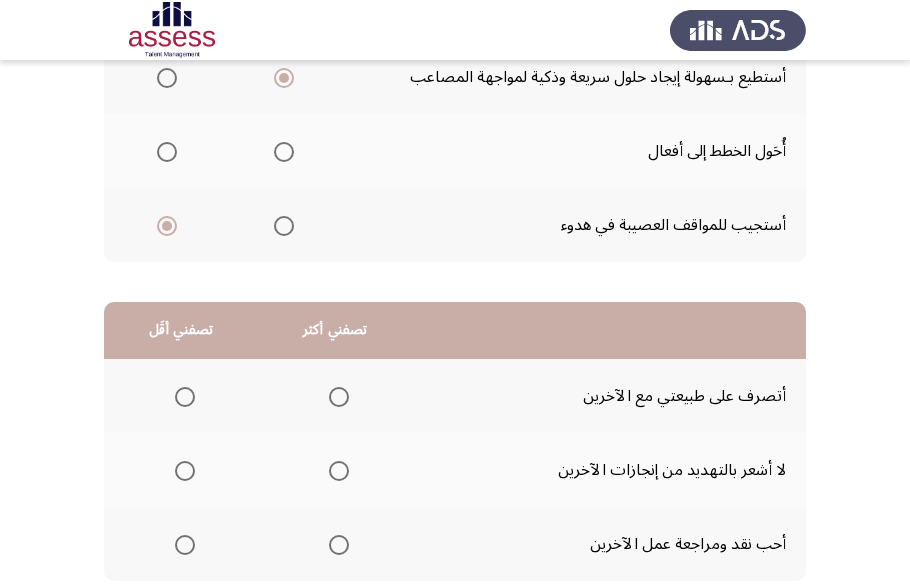 scroll, scrollTop: 363, scrollLeft: 0, axis: vertical 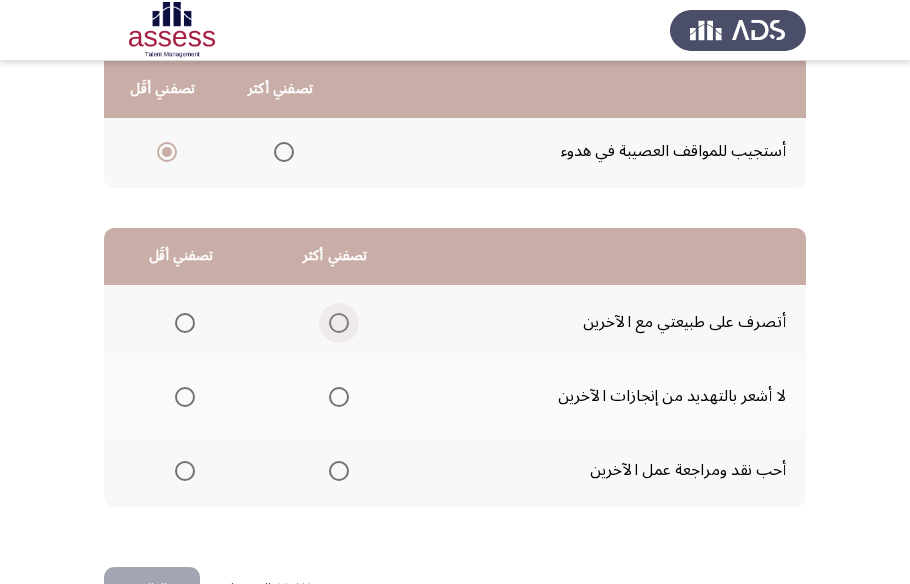 click at bounding box center (339, 323) 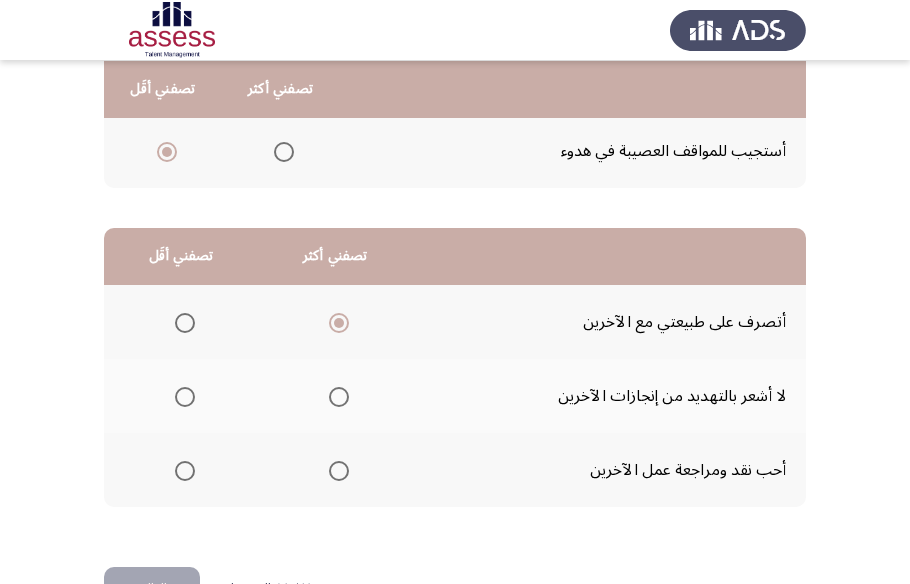 click at bounding box center [185, 397] 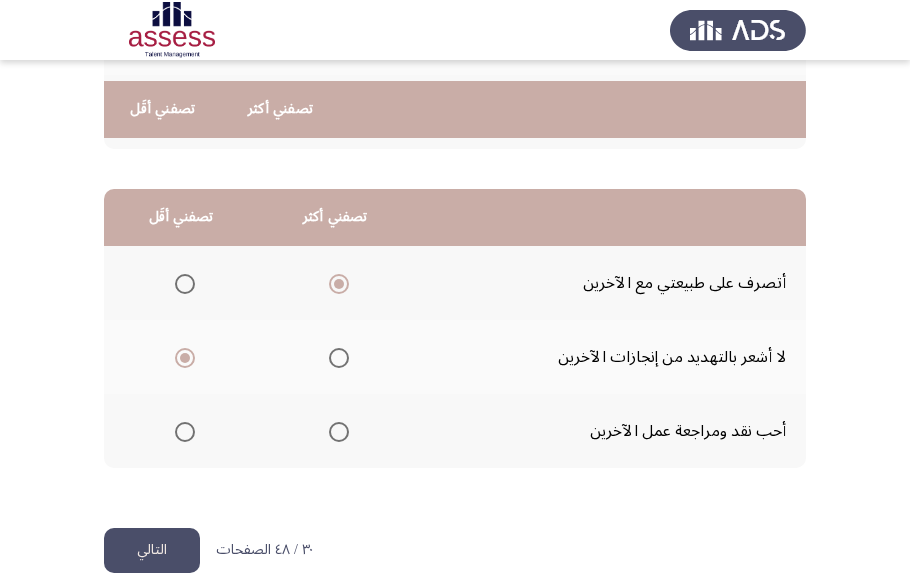 scroll, scrollTop: 423, scrollLeft: 0, axis: vertical 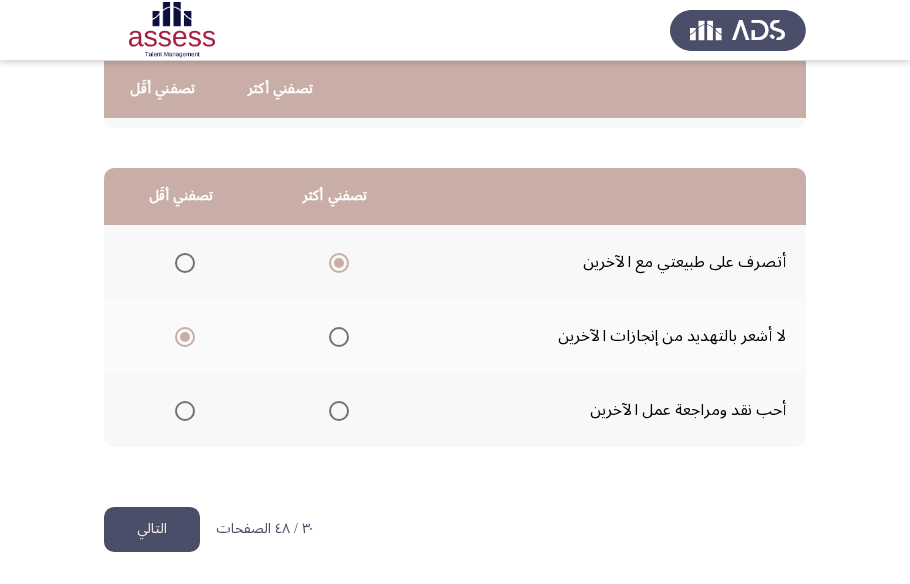 click on "التالي" 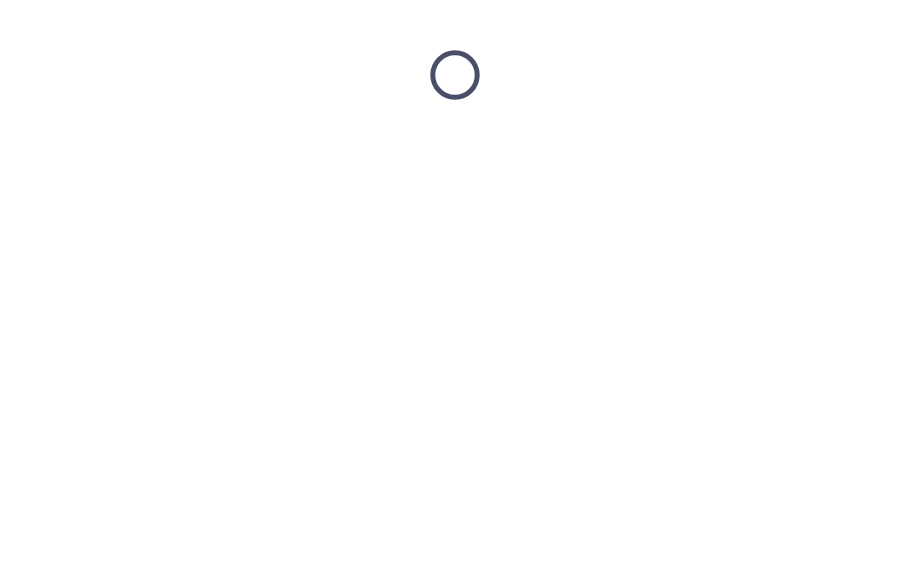 scroll, scrollTop: 0, scrollLeft: 0, axis: both 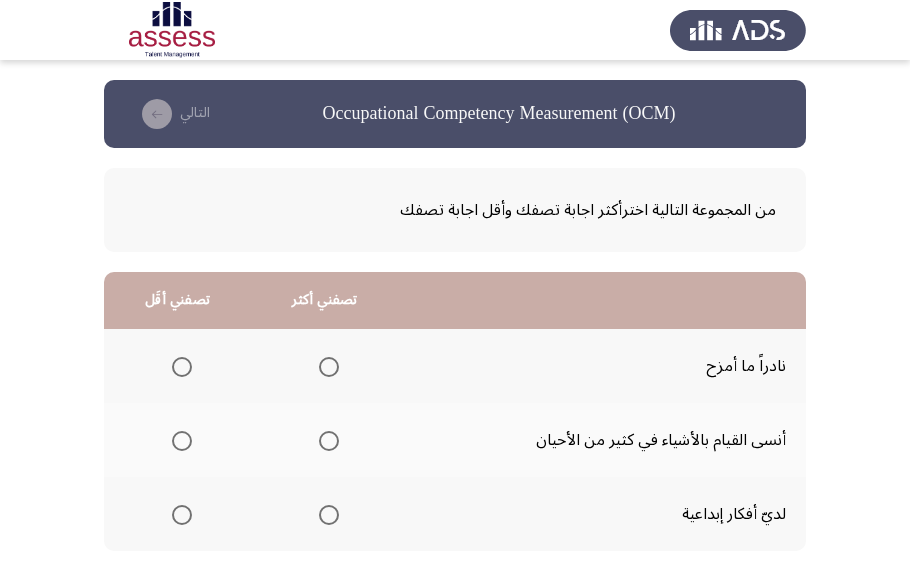 click at bounding box center [329, 367] 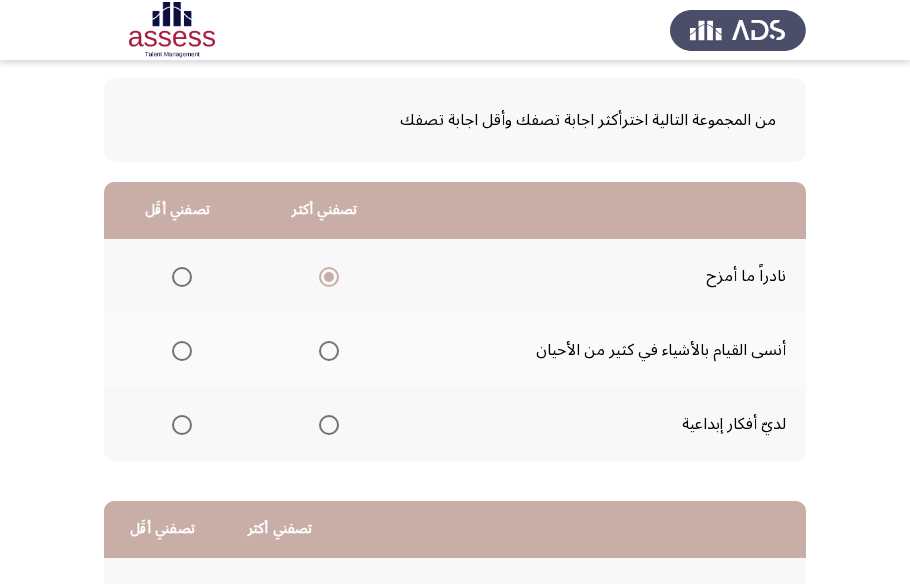 scroll, scrollTop: 90, scrollLeft: 0, axis: vertical 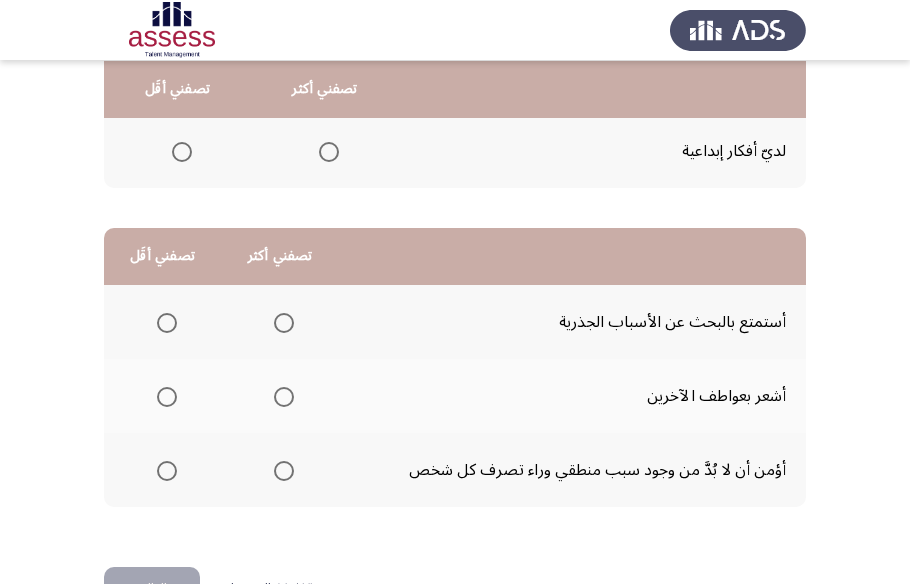 click at bounding box center [284, 471] 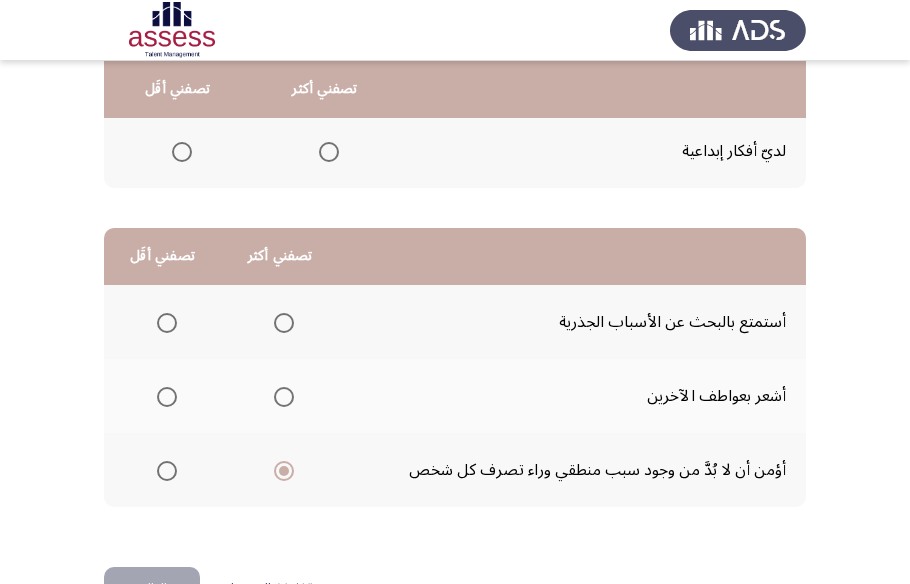 click at bounding box center [167, 397] 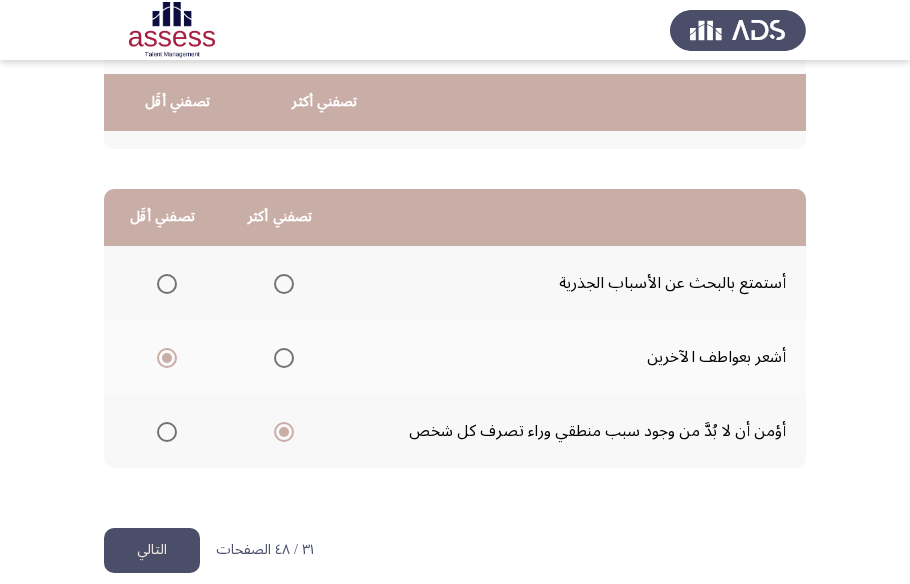 scroll, scrollTop: 423, scrollLeft: 0, axis: vertical 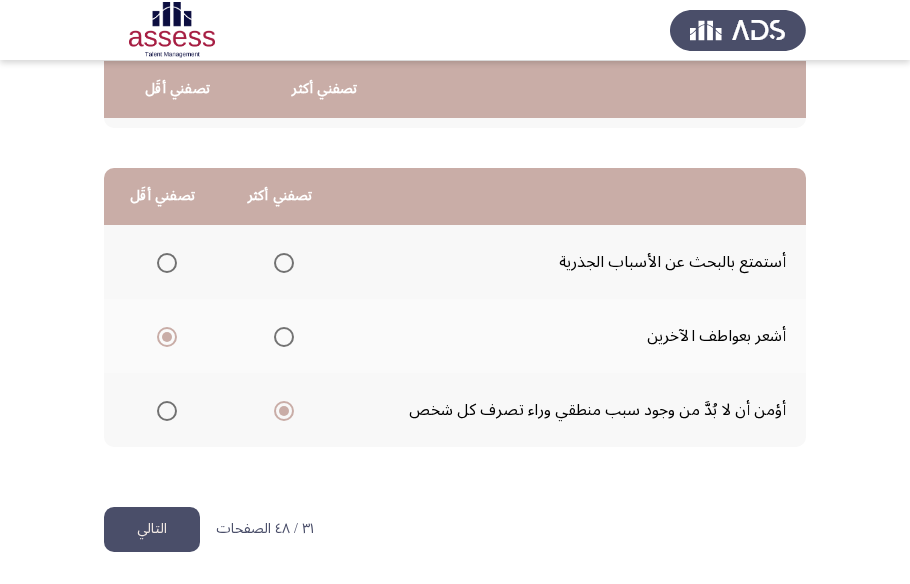 click on "التالي" 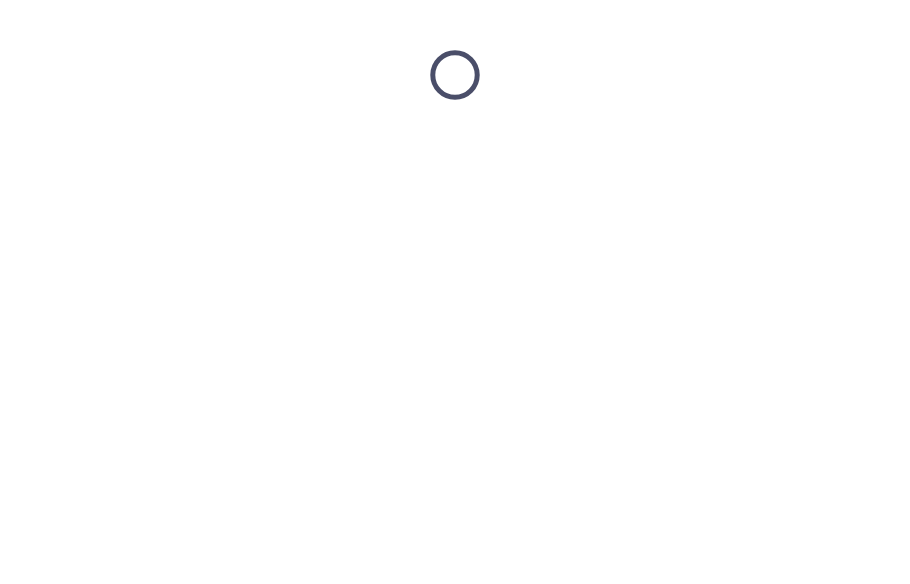 scroll, scrollTop: 0, scrollLeft: 0, axis: both 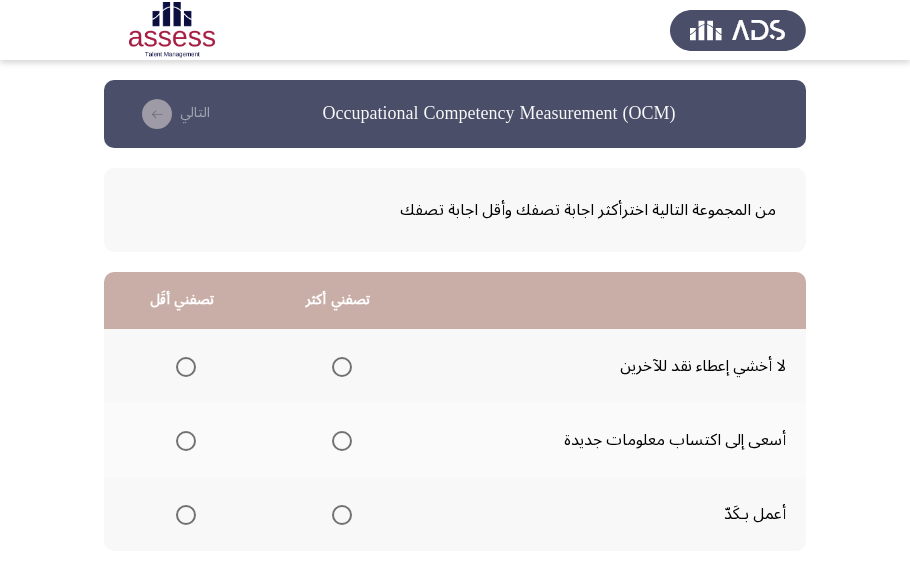 click at bounding box center [342, 367] 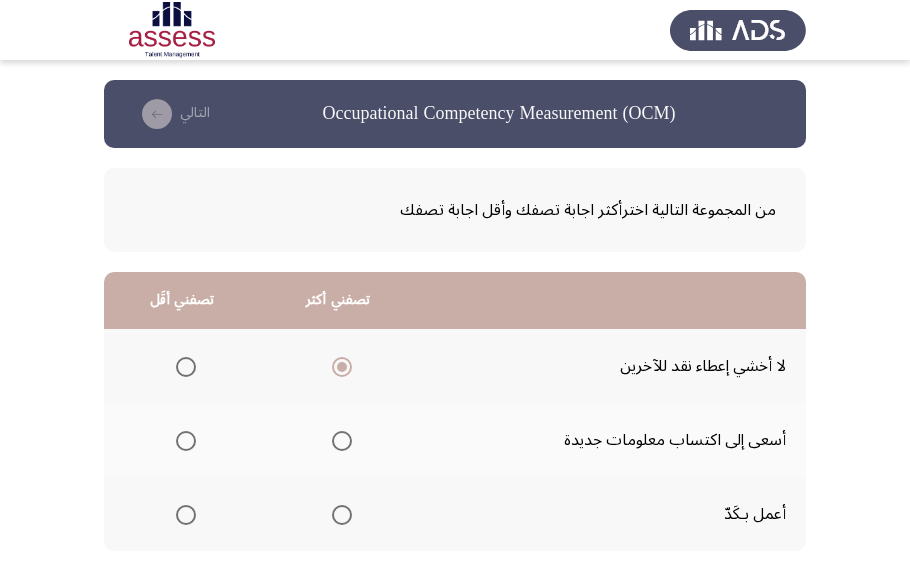 click at bounding box center (342, 441) 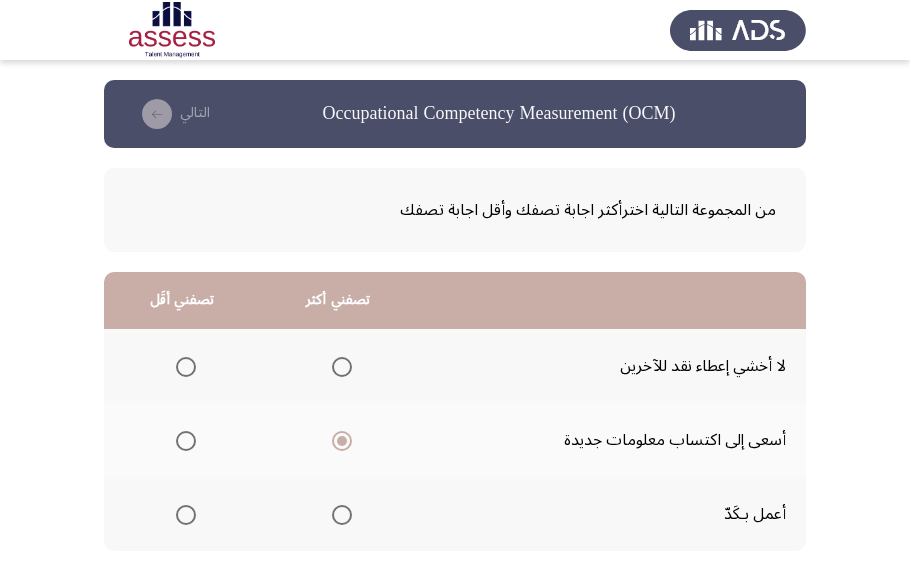 click at bounding box center [186, 367] 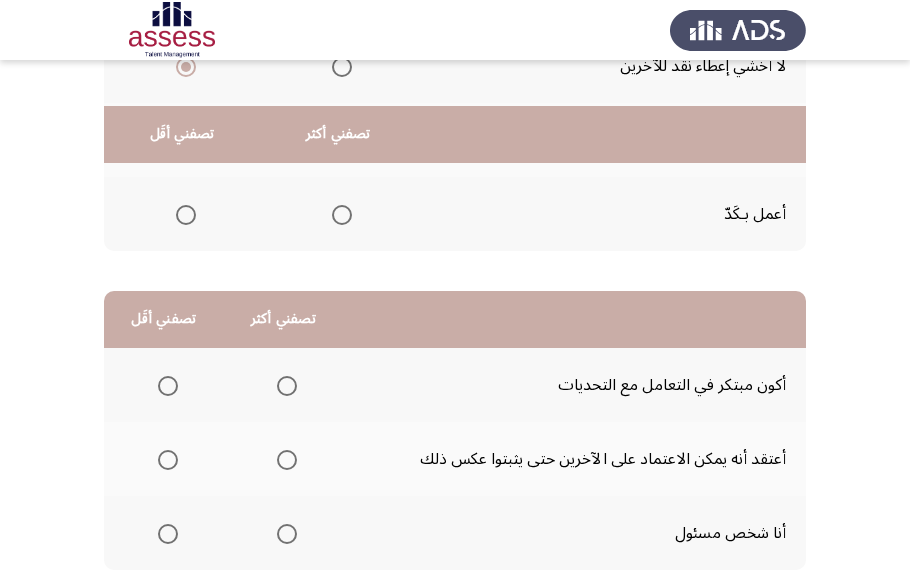 scroll, scrollTop: 363, scrollLeft: 0, axis: vertical 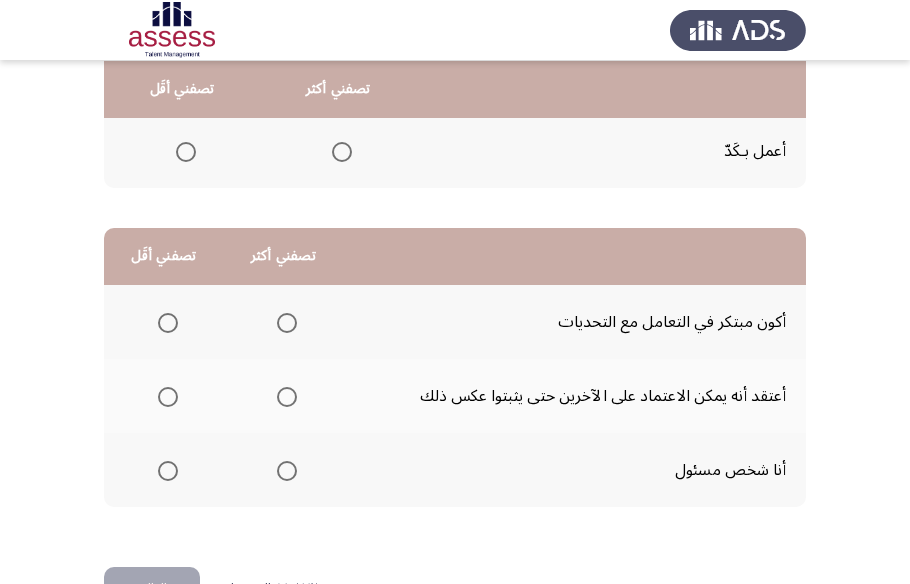 click at bounding box center (287, 397) 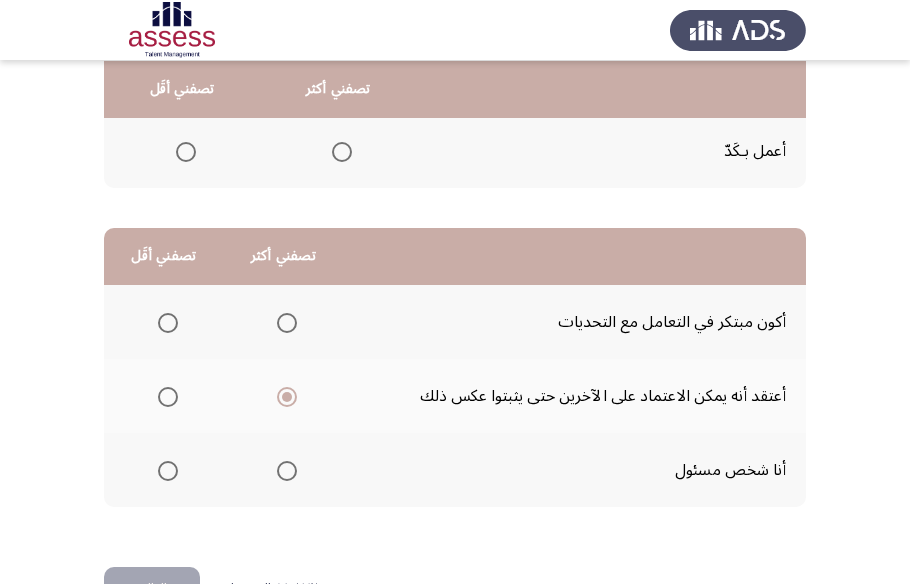 click at bounding box center (287, 323) 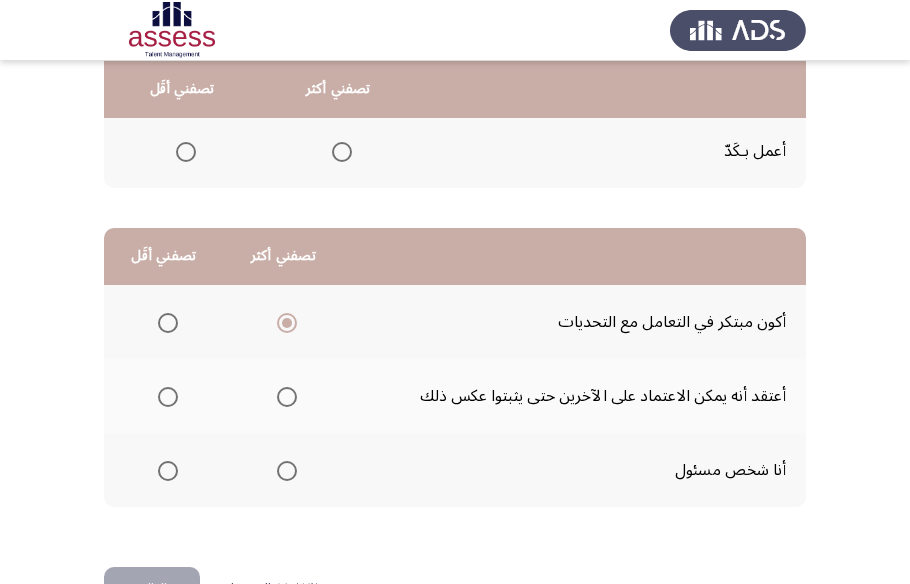 click at bounding box center [287, 471] 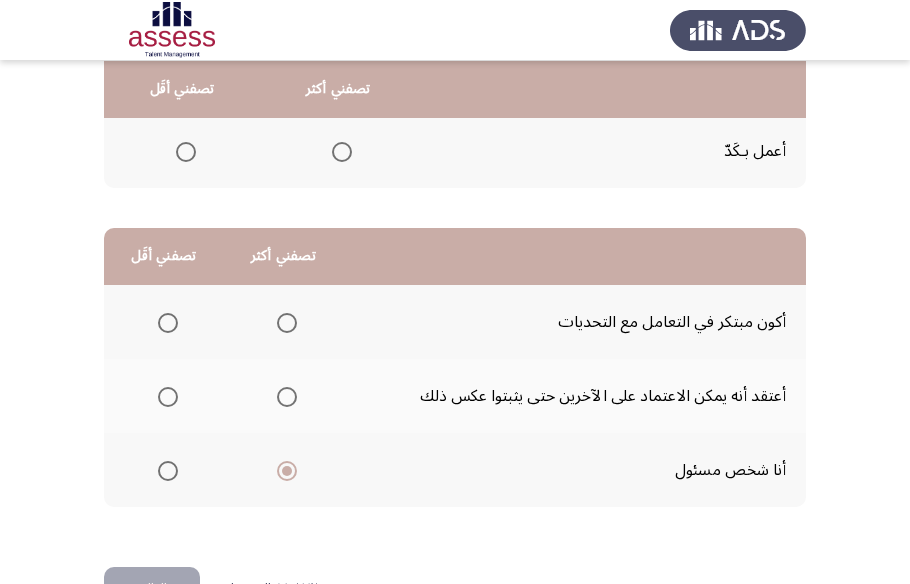 click at bounding box center (168, 397) 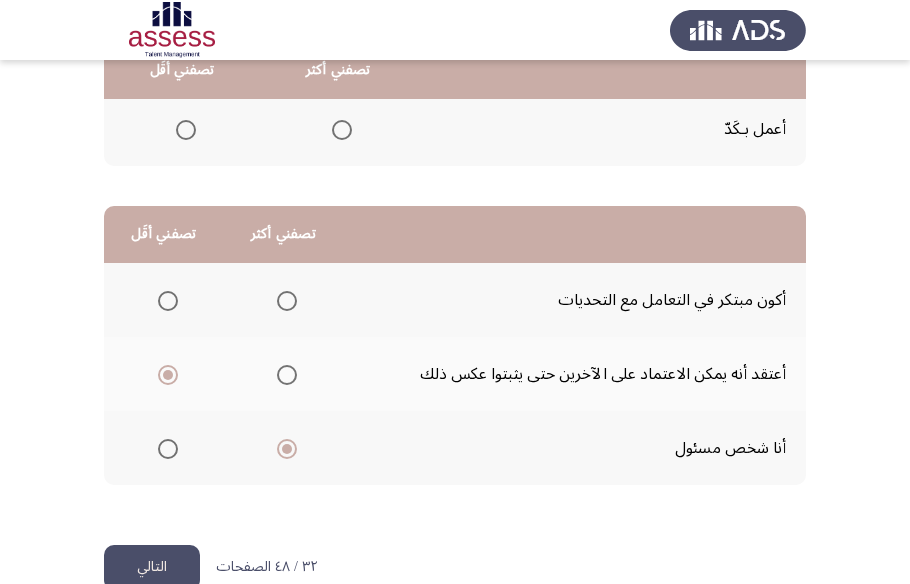 scroll, scrollTop: 423, scrollLeft: 0, axis: vertical 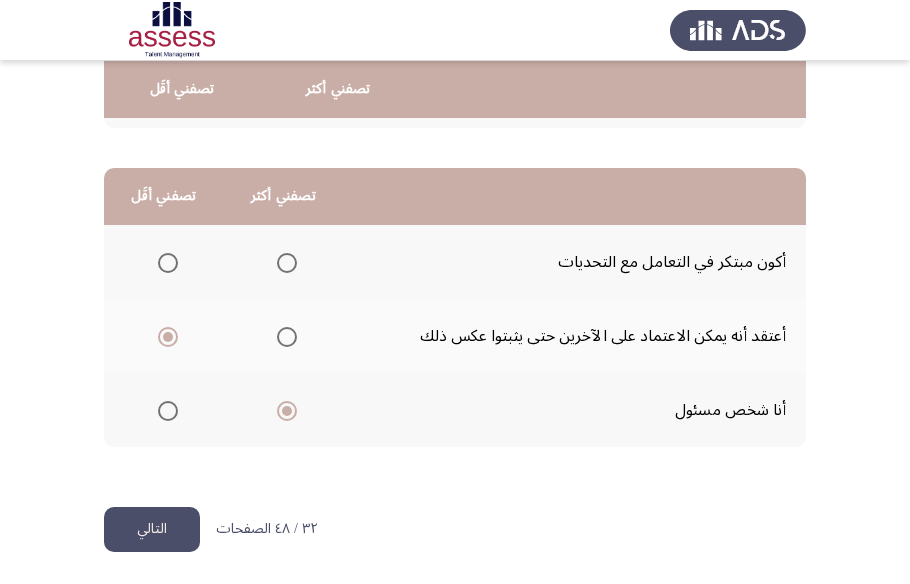 click on "التالي" 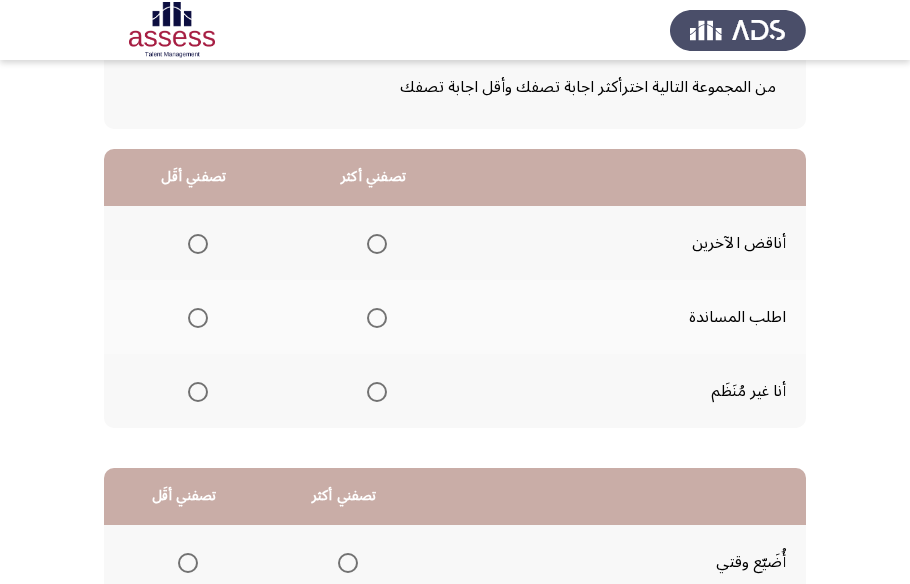 scroll, scrollTop: 181, scrollLeft: 0, axis: vertical 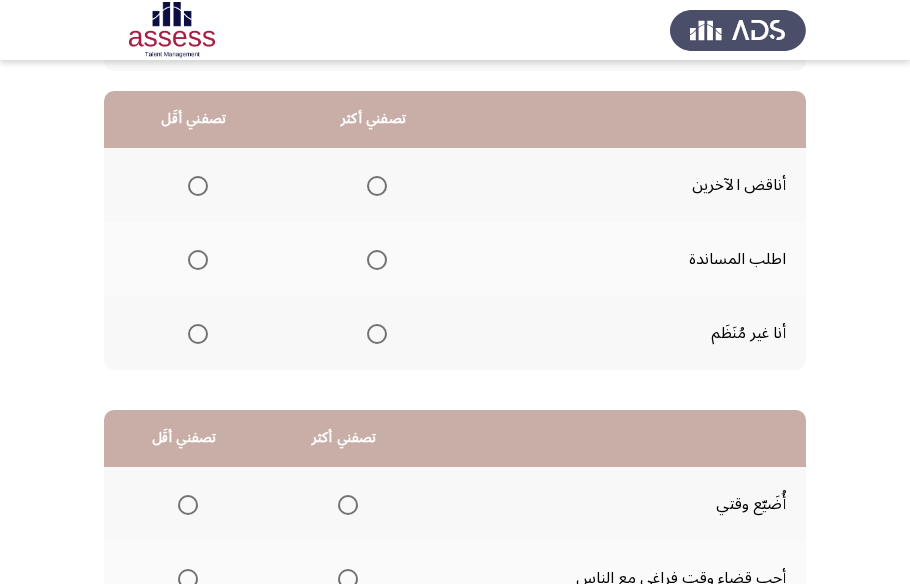 click at bounding box center [377, 186] 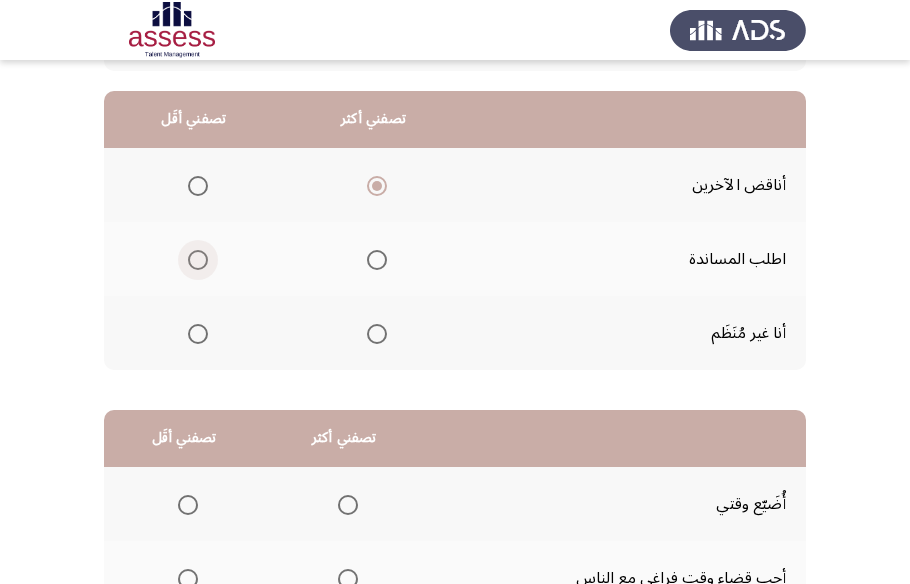 click at bounding box center (198, 260) 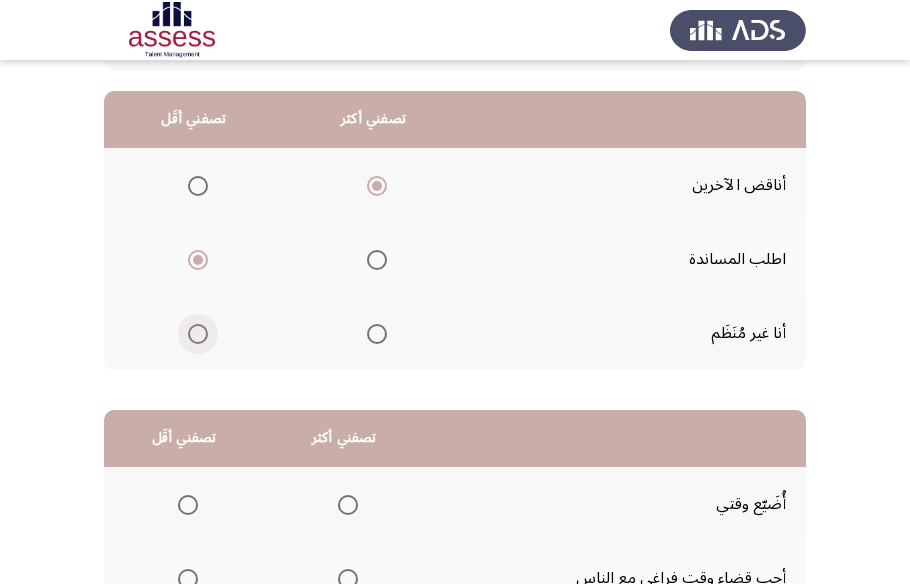click at bounding box center (198, 334) 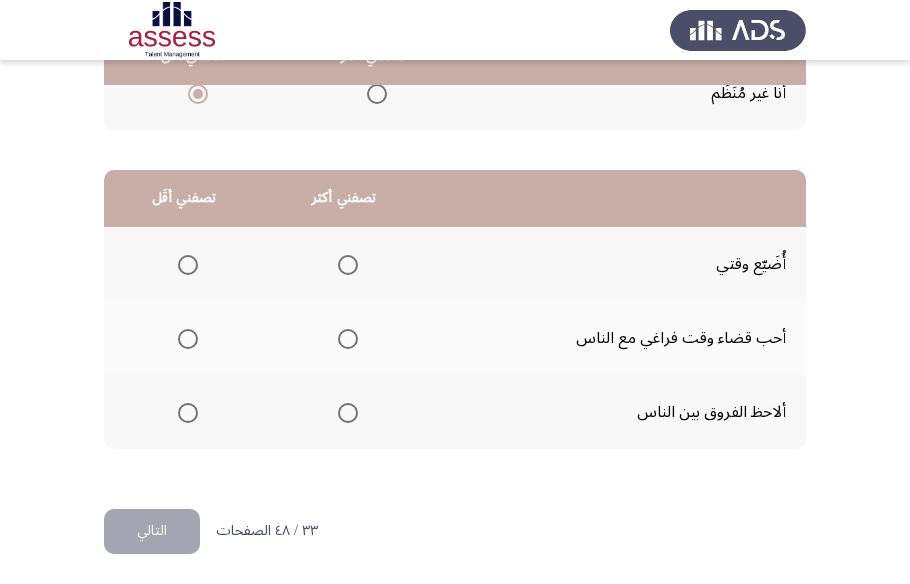 scroll, scrollTop: 423, scrollLeft: 0, axis: vertical 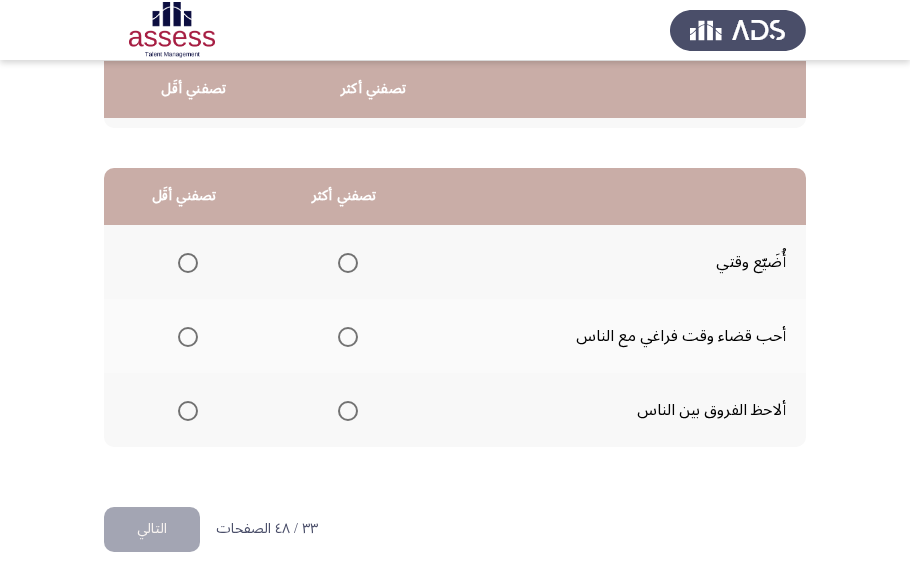 click at bounding box center (348, 337) 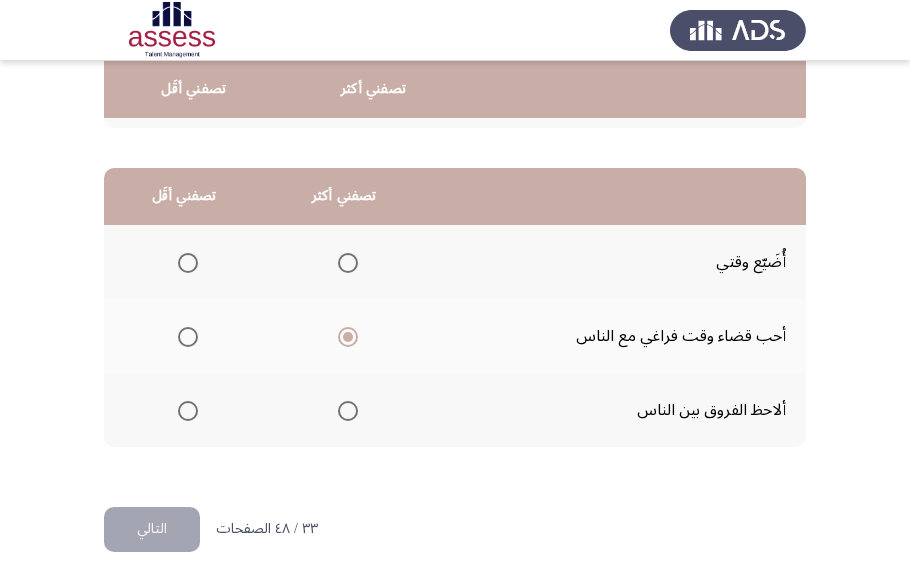 click at bounding box center (188, 263) 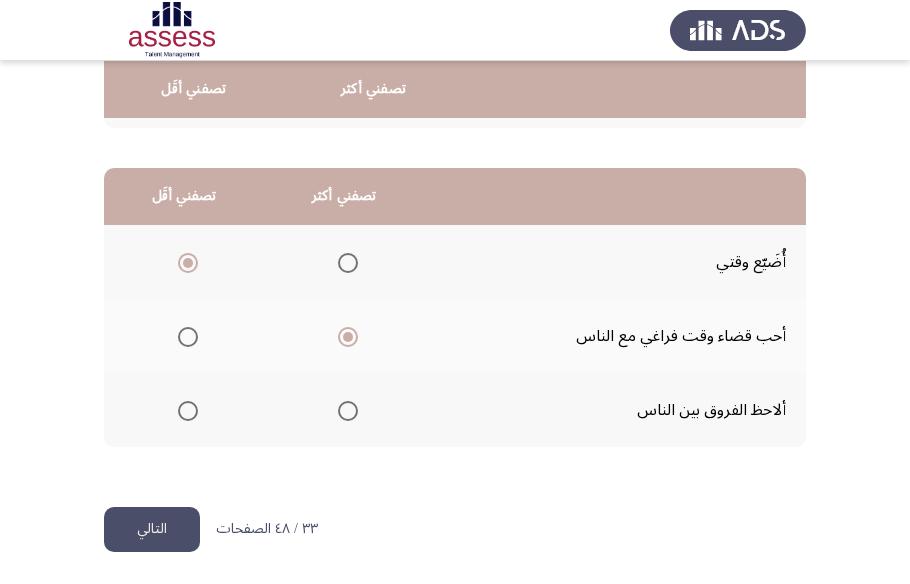 click on "التالي" 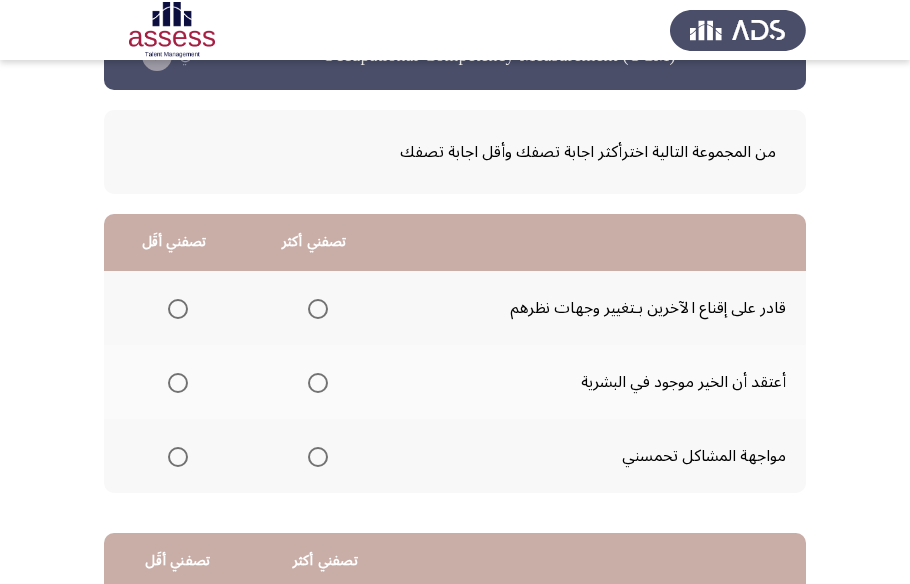 scroll, scrollTop: 90, scrollLeft: 0, axis: vertical 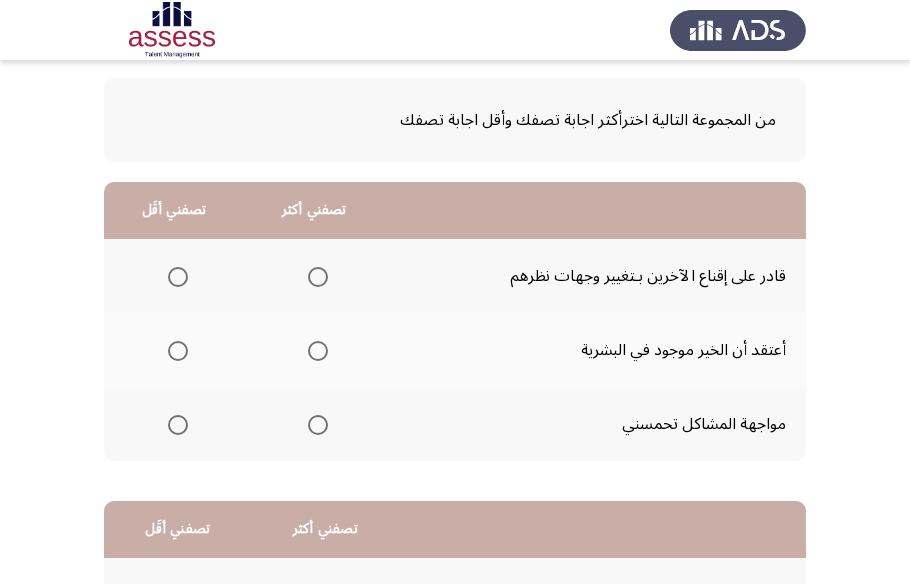 click at bounding box center [318, 277] 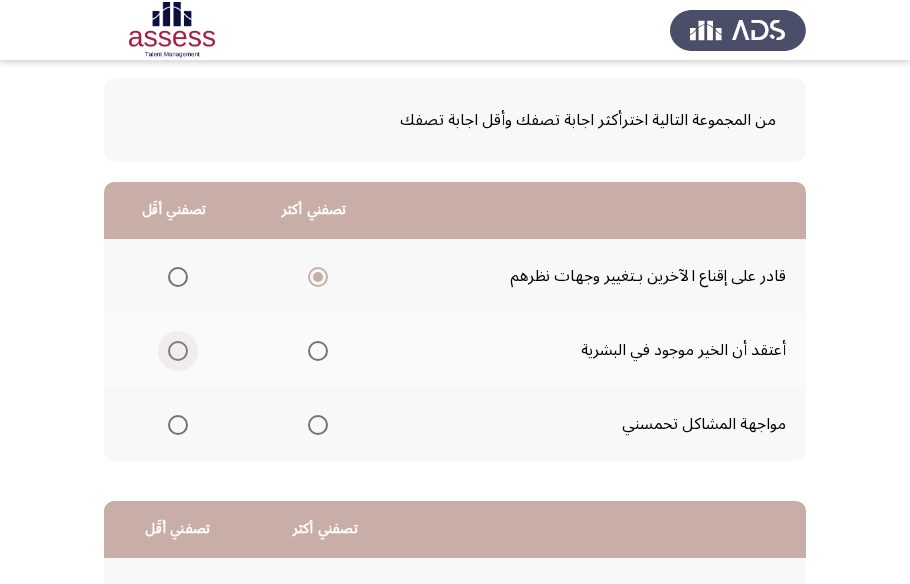 click at bounding box center [178, 351] 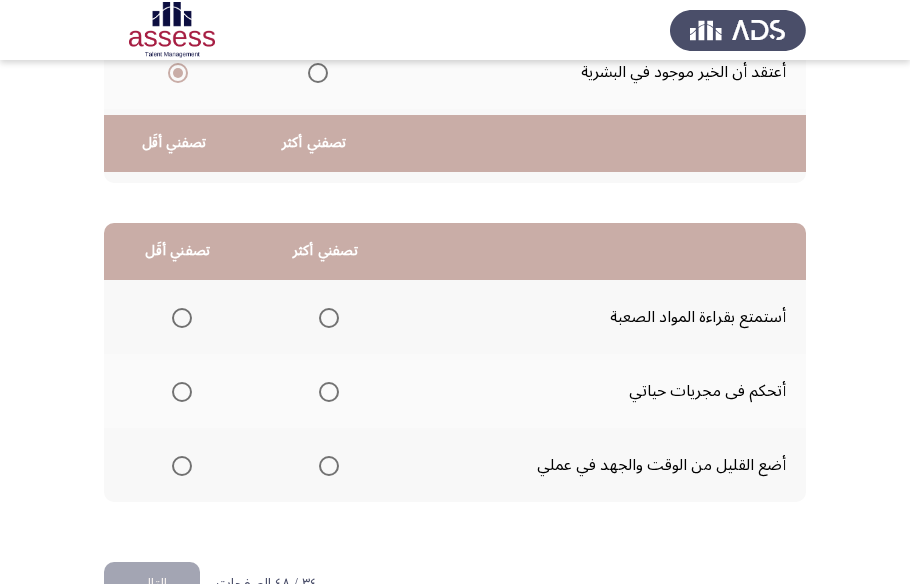 scroll, scrollTop: 423, scrollLeft: 0, axis: vertical 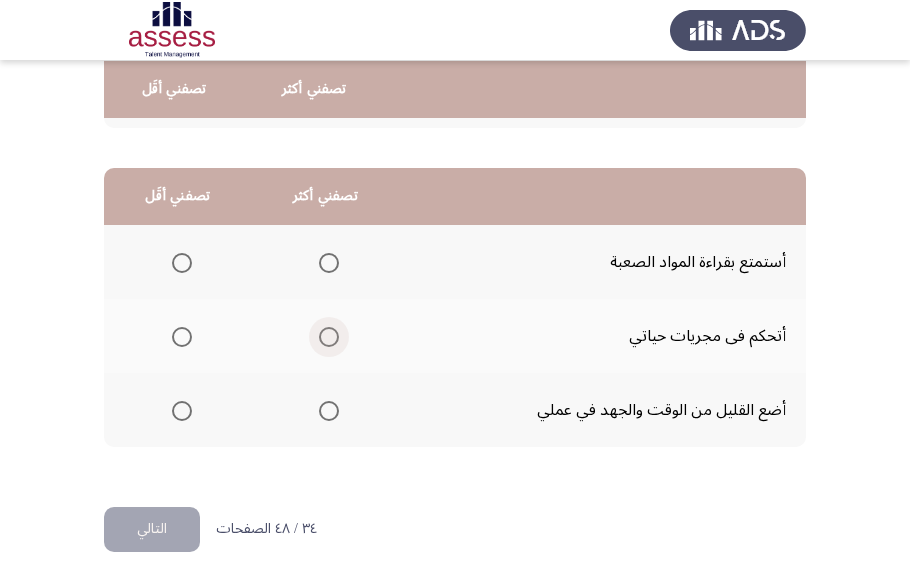 click at bounding box center [329, 337] 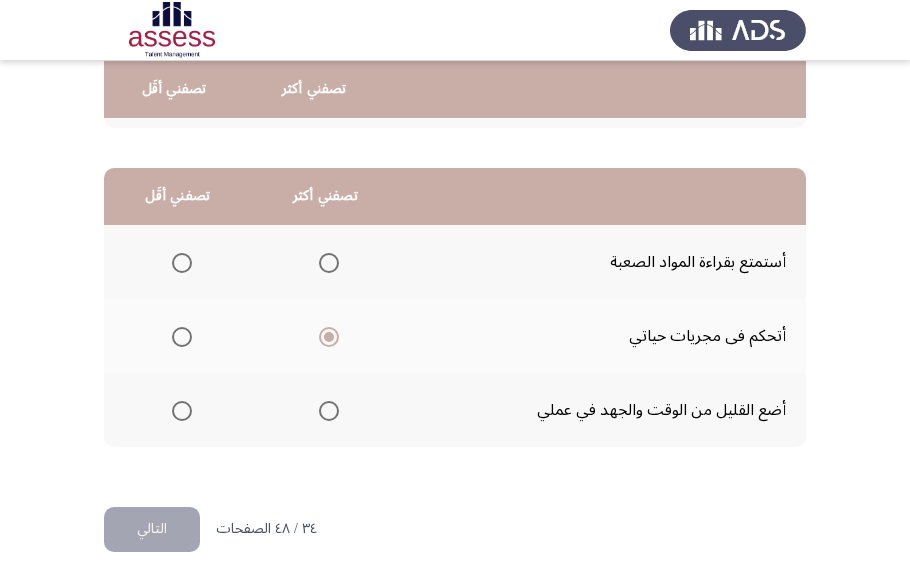 click at bounding box center [329, 411] 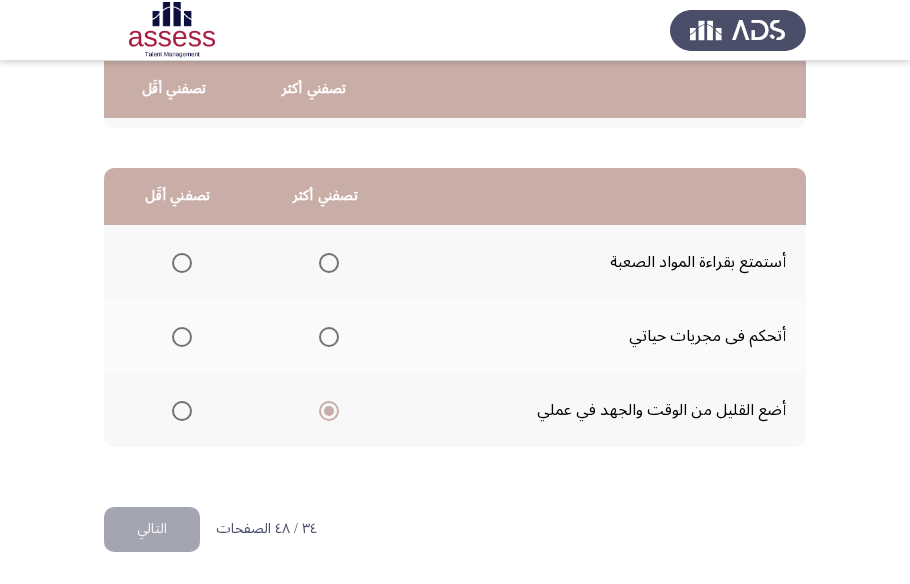 click at bounding box center [182, 263] 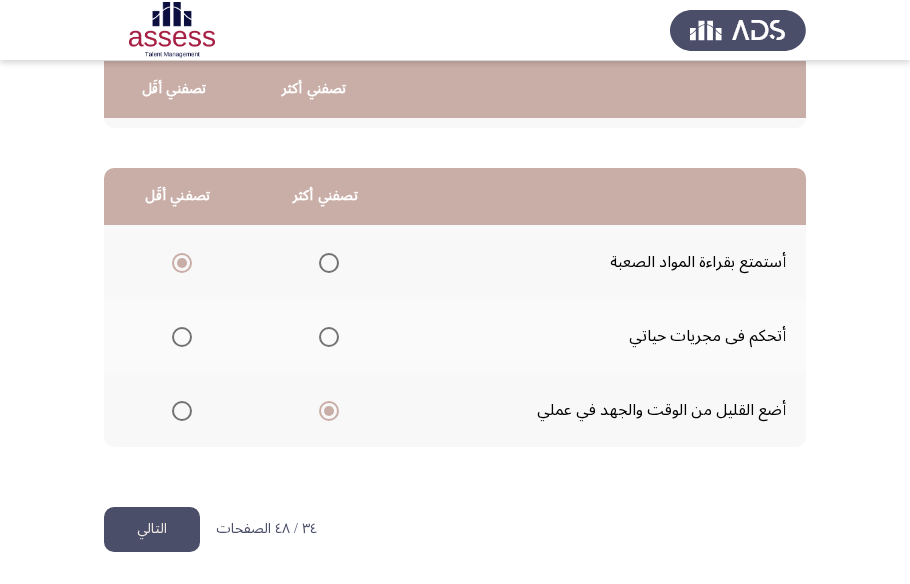 click on "التالي" 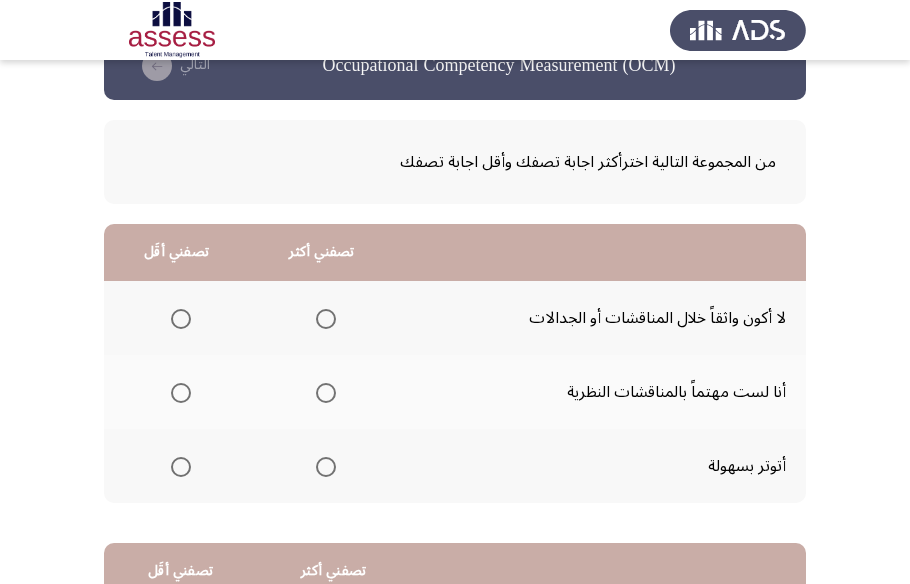 scroll, scrollTop: 90, scrollLeft: 0, axis: vertical 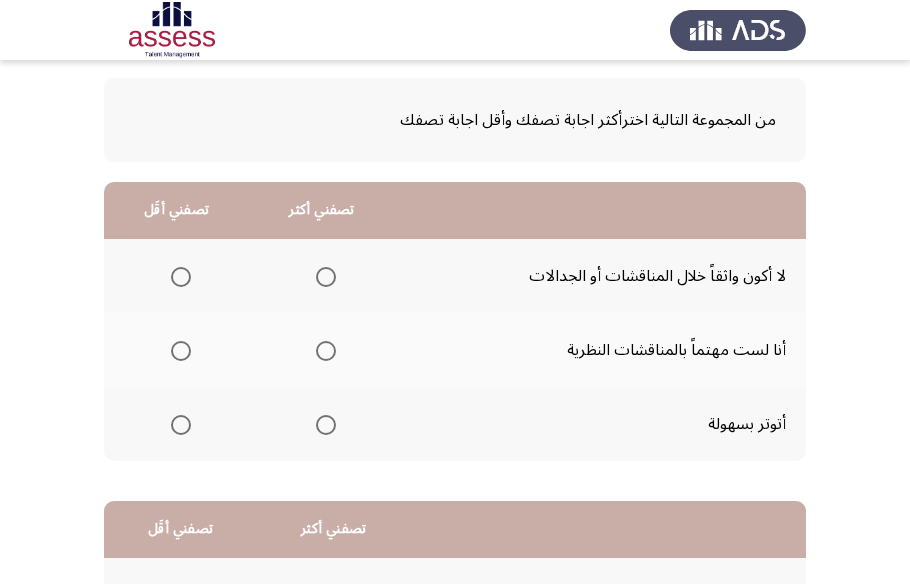click at bounding box center [326, 351] 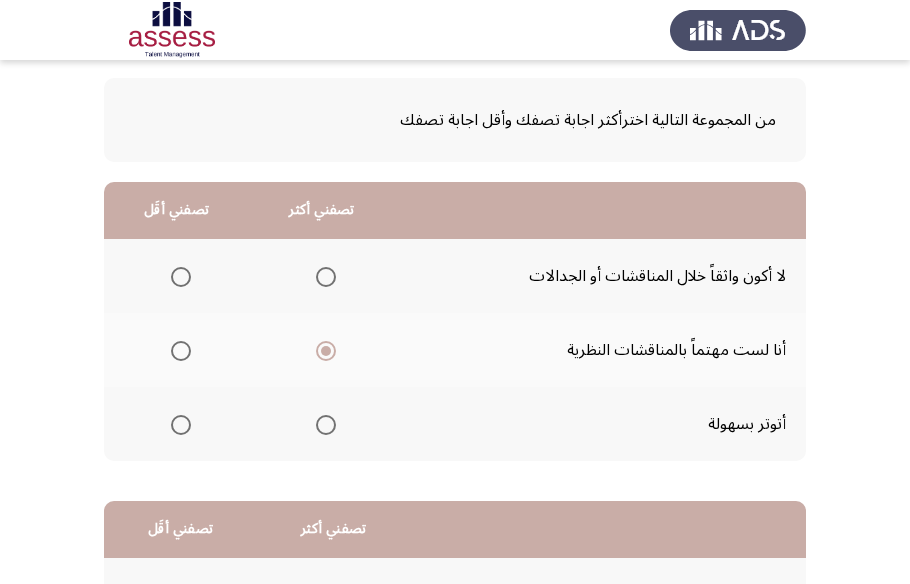 click at bounding box center (181, 277) 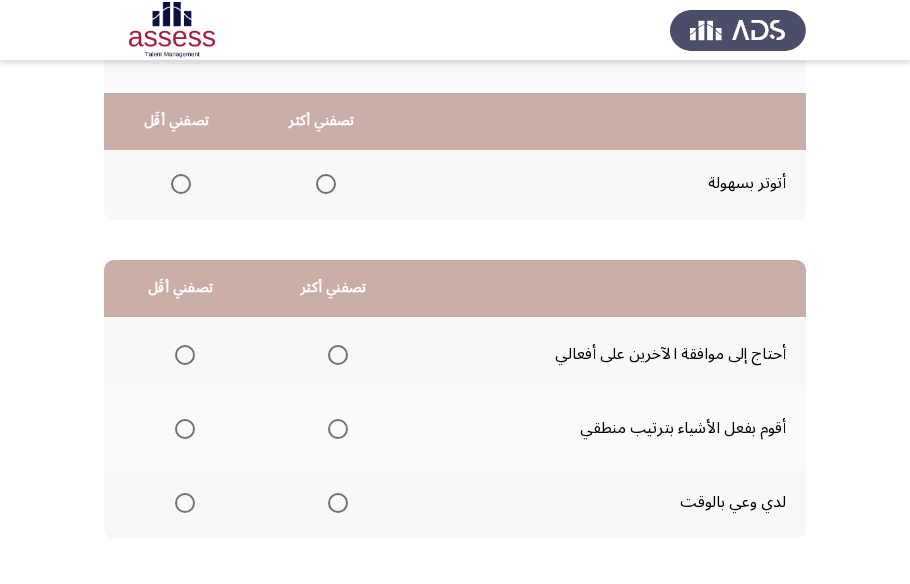 scroll, scrollTop: 363, scrollLeft: 0, axis: vertical 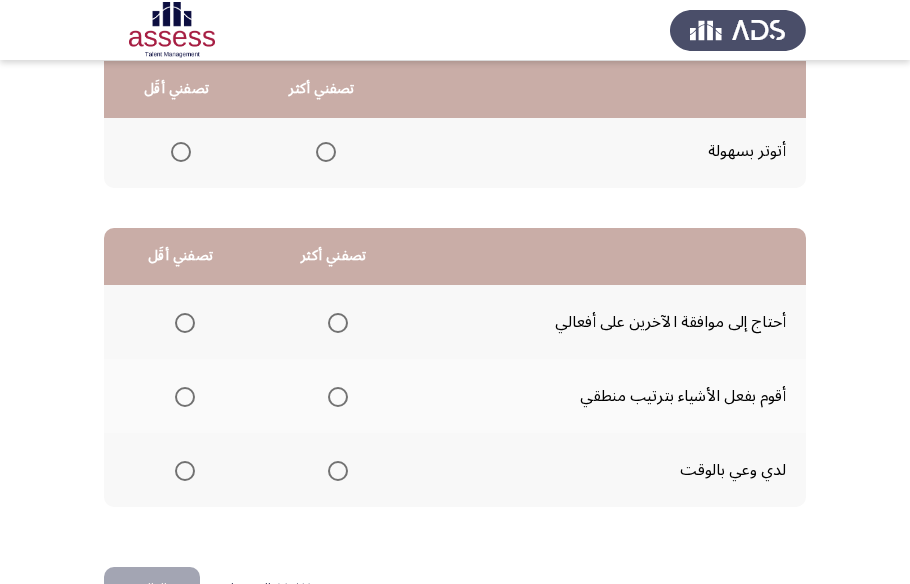 click at bounding box center [338, 397] 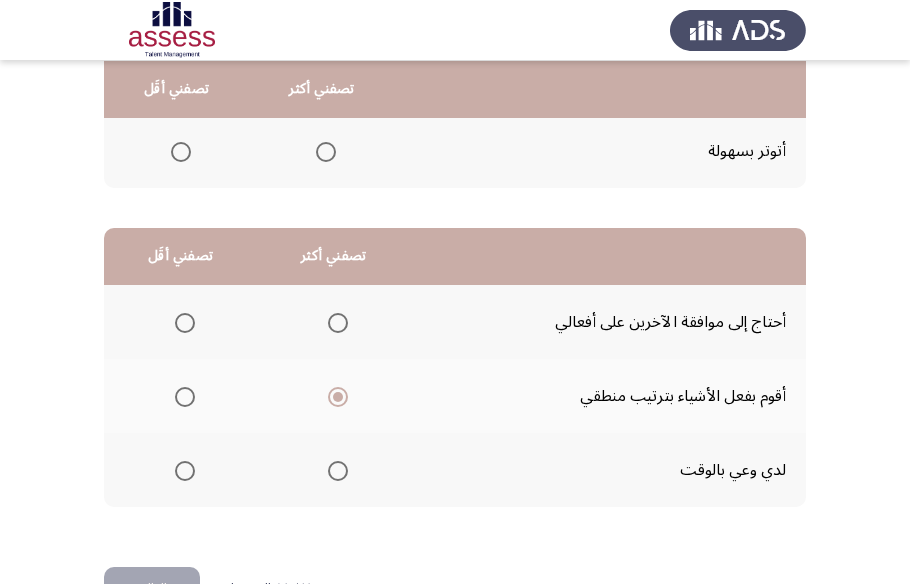 click at bounding box center (185, 471) 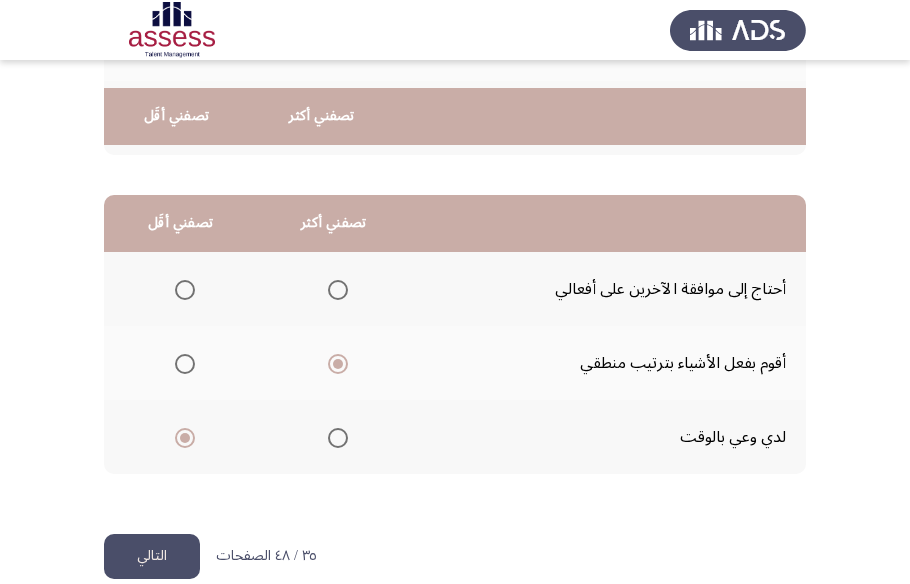 scroll, scrollTop: 423, scrollLeft: 0, axis: vertical 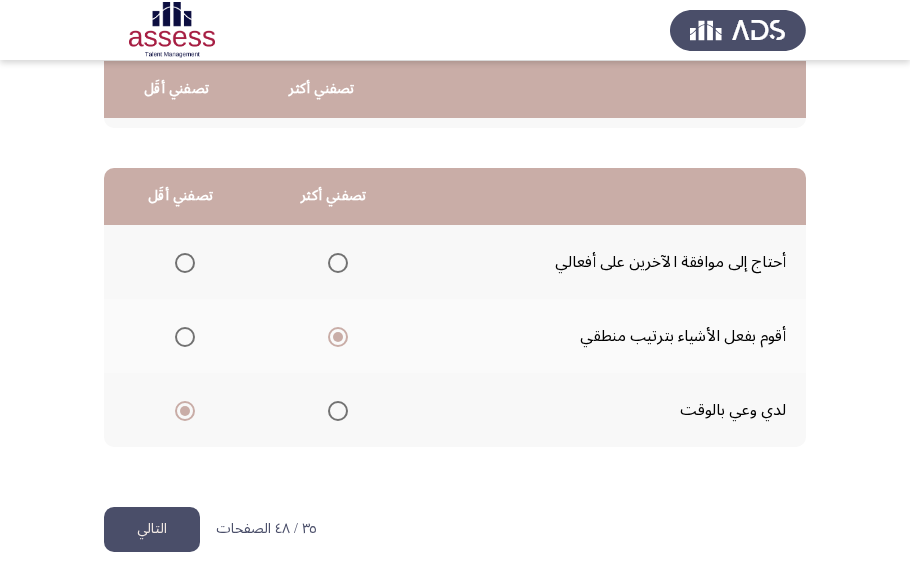 click at bounding box center [185, 263] 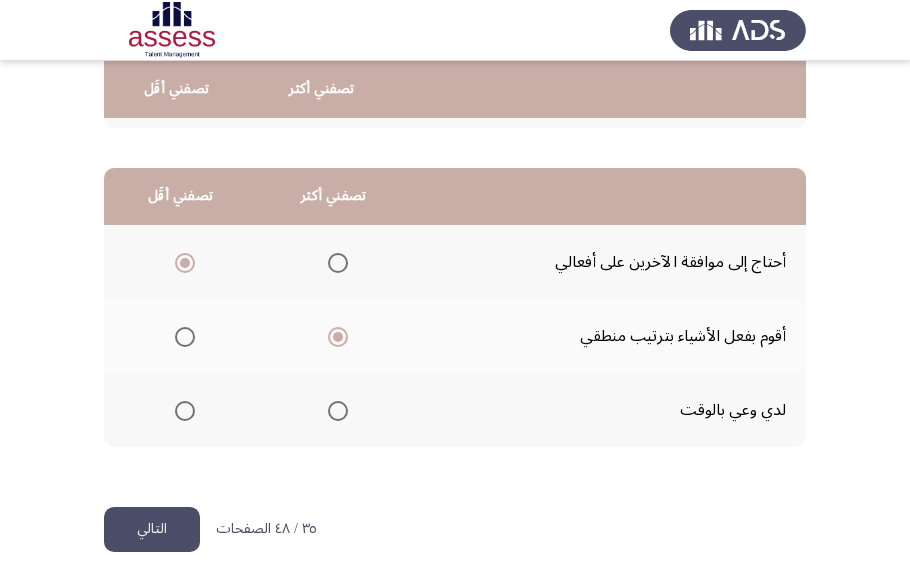 click on "التالي" 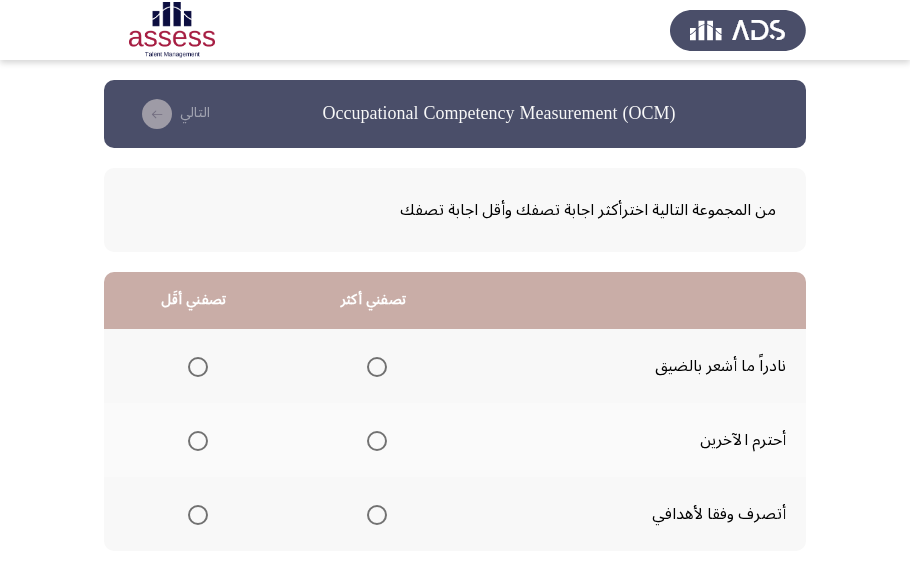 click at bounding box center (377, 441) 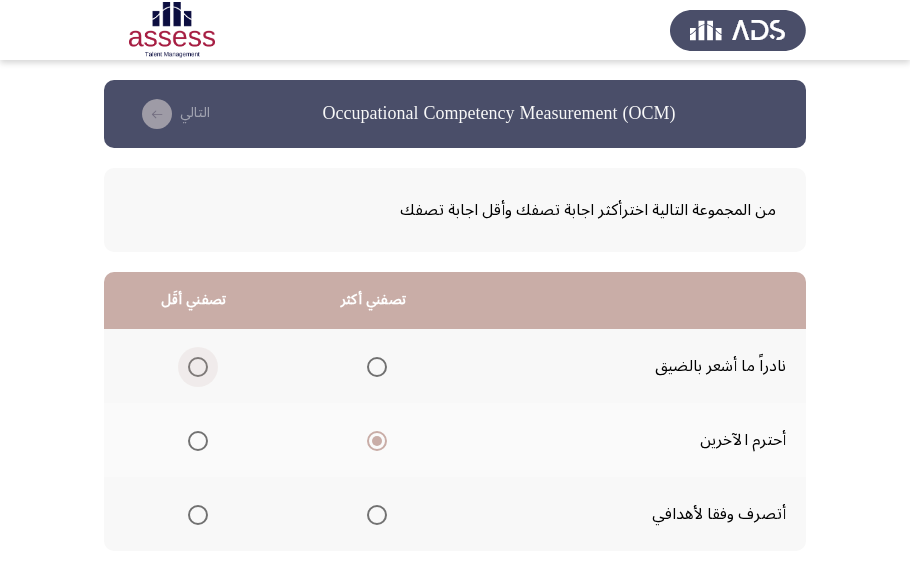 click at bounding box center [198, 367] 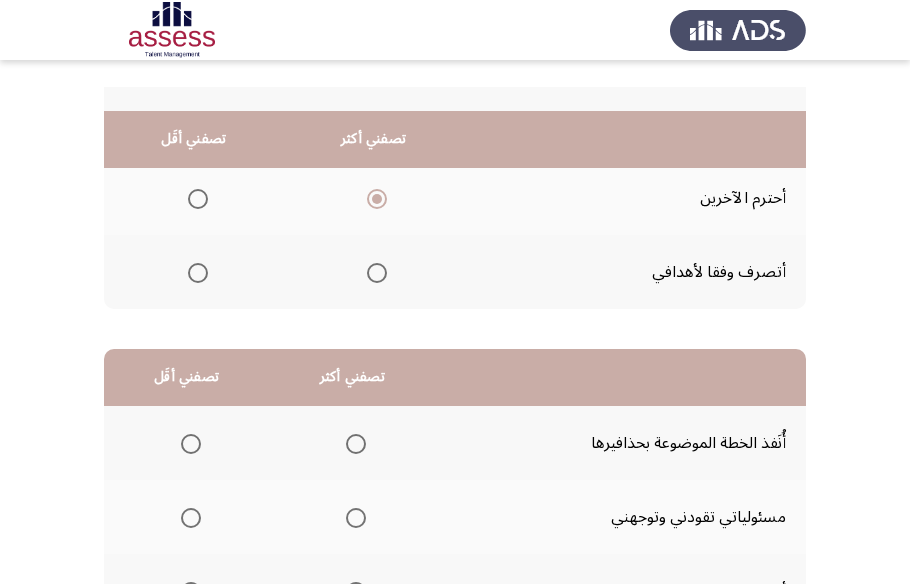 scroll, scrollTop: 363, scrollLeft: 0, axis: vertical 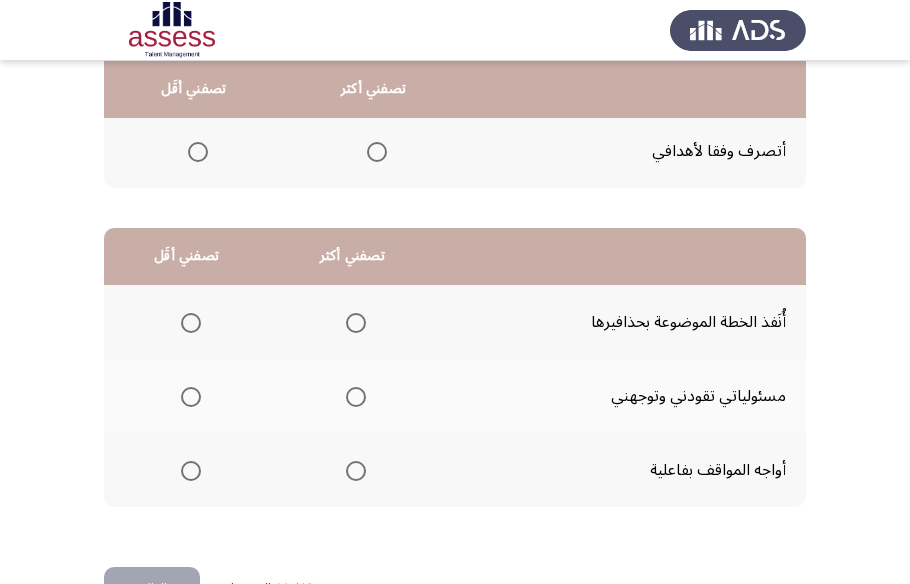 click at bounding box center (356, 471) 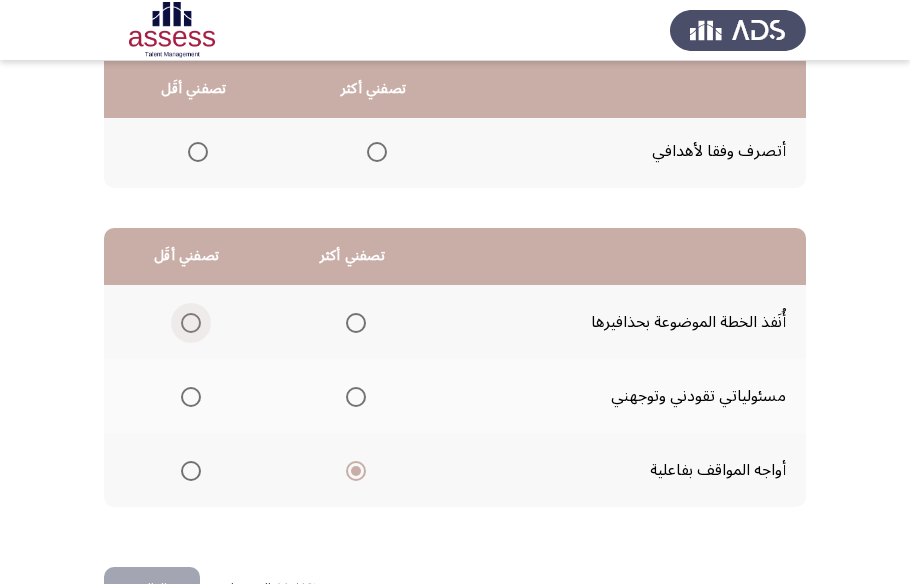 click at bounding box center [191, 323] 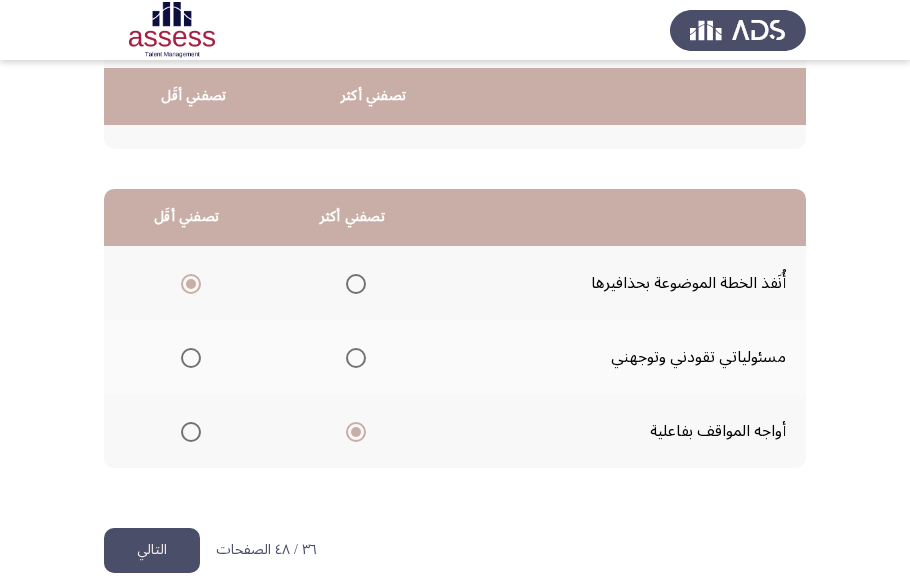 scroll, scrollTop: 423, scrollLeft: 0, axis: vertical 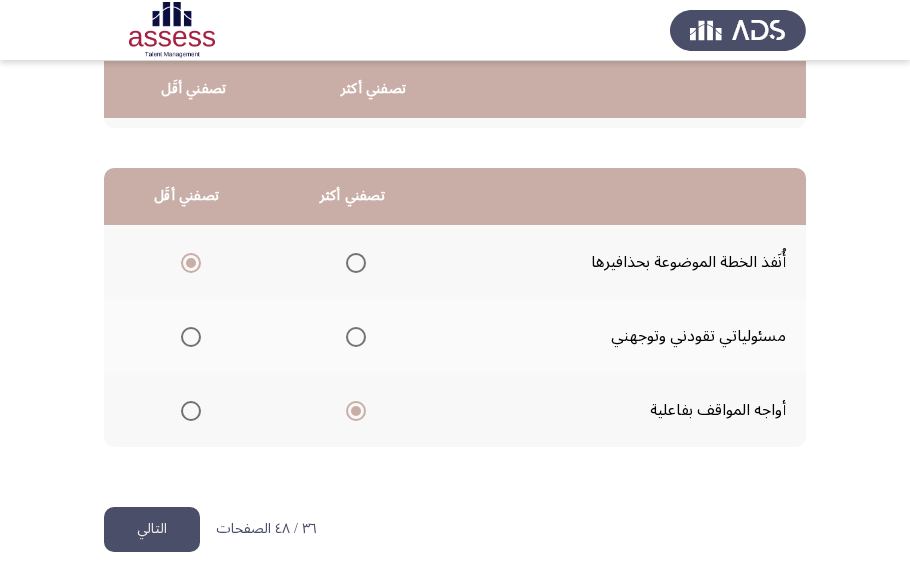 click on "التالي" 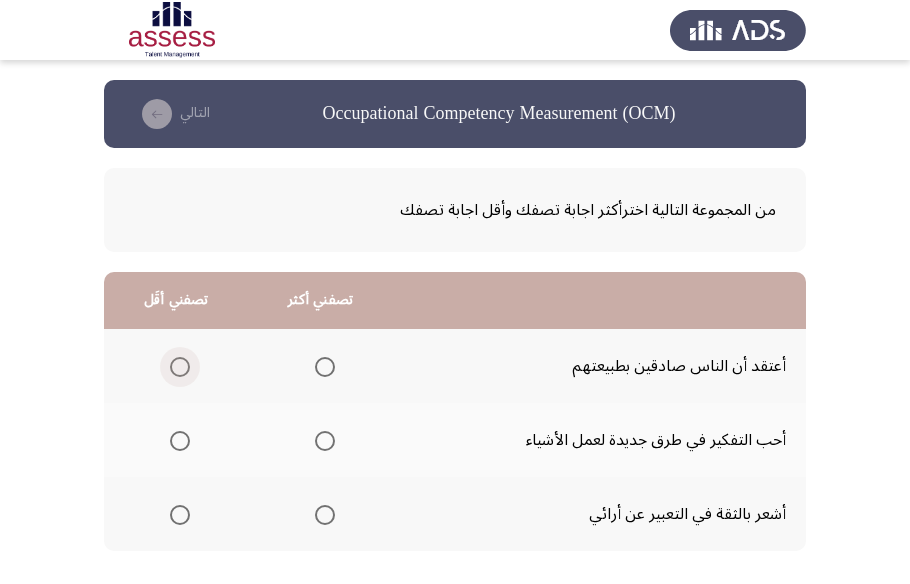 click at bounding box center [180, 367] 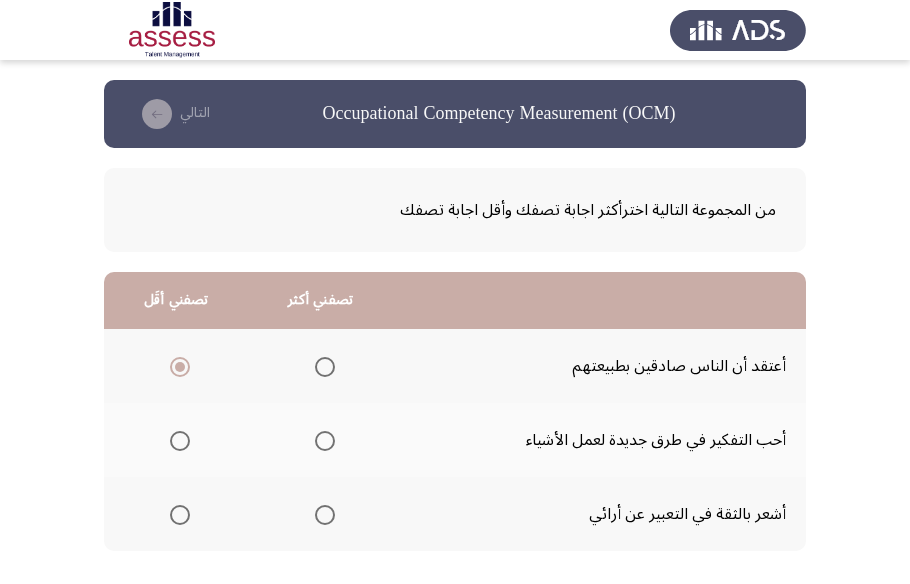 click at bounding box center (325, 441) 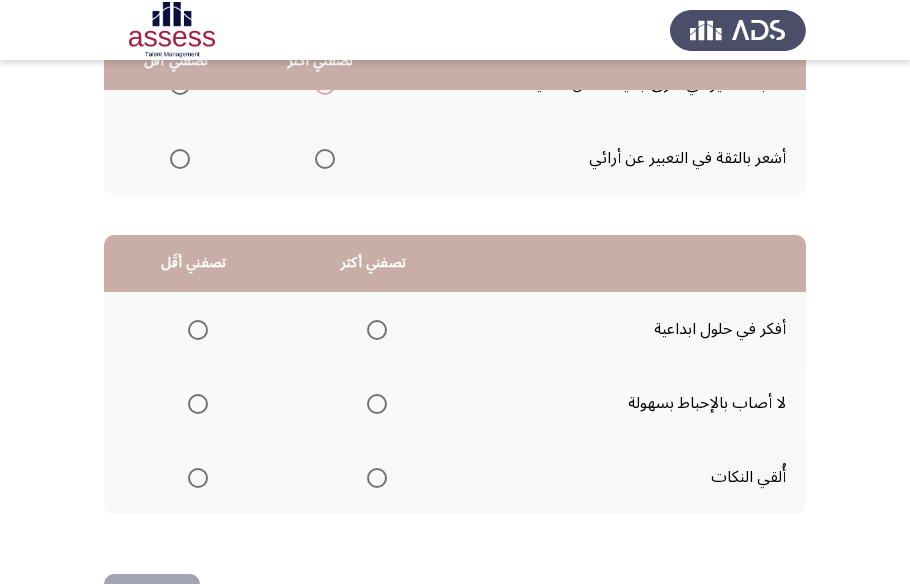 scroll, scrollTop: 363, scrollLeft: 0, axis: vertical 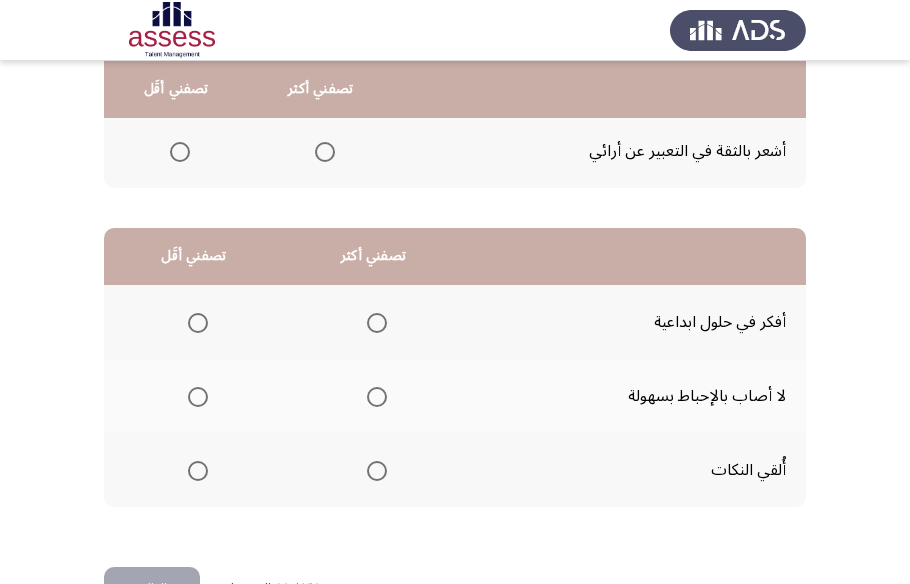 click at bounding box center [198, 397] 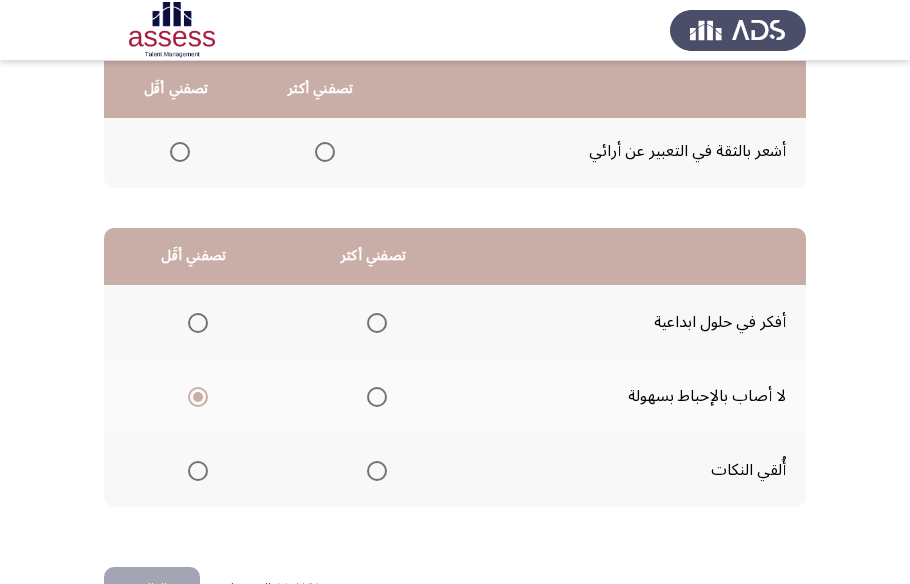 click at bounding box center [377, 323] 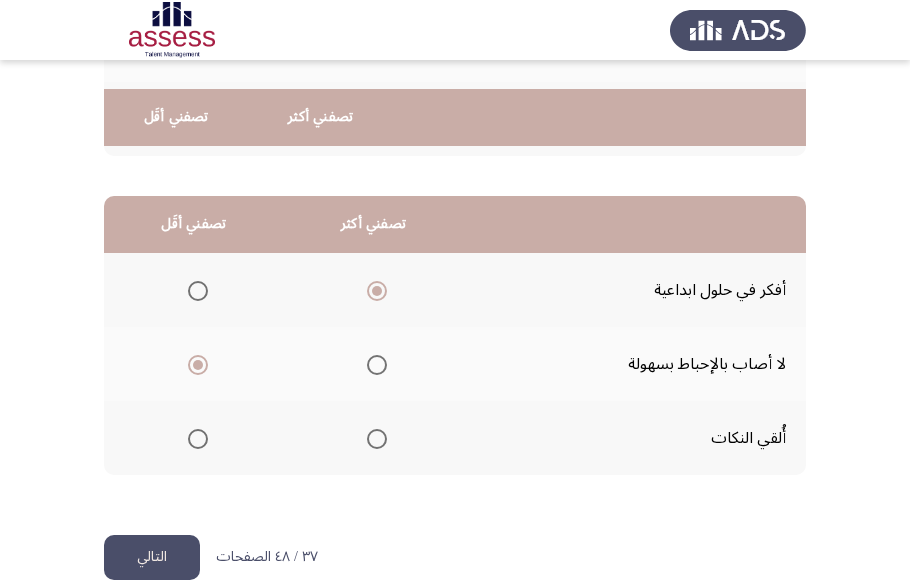scroll, scrollTop: 423, scrollLeft: 0, axis: vertical 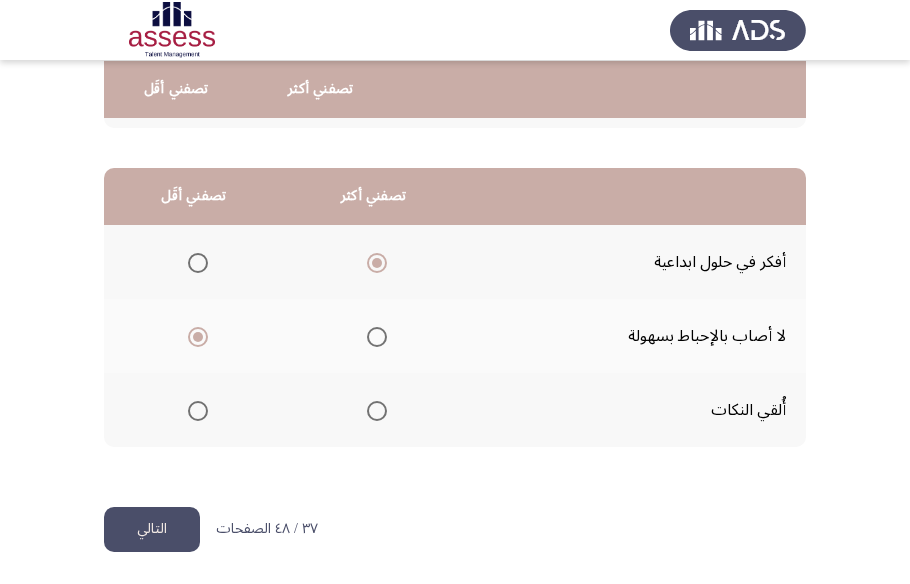 click on "التالي" 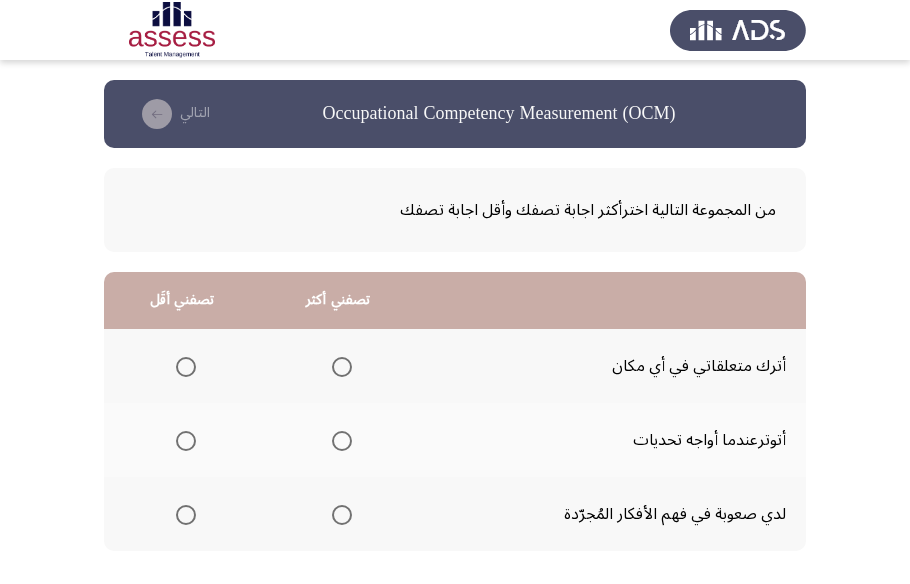 click at bounding box center (342, 441) 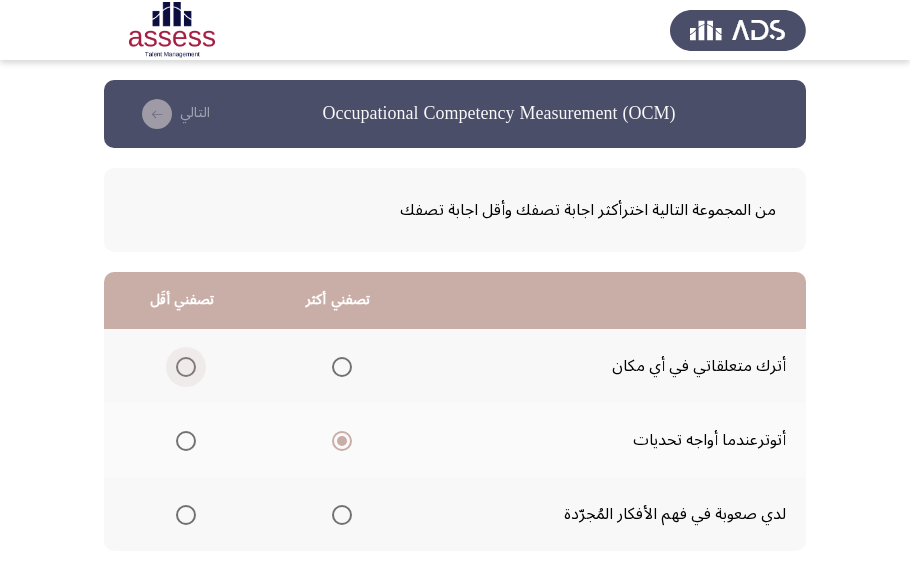 click at bounding box center (186, 367) 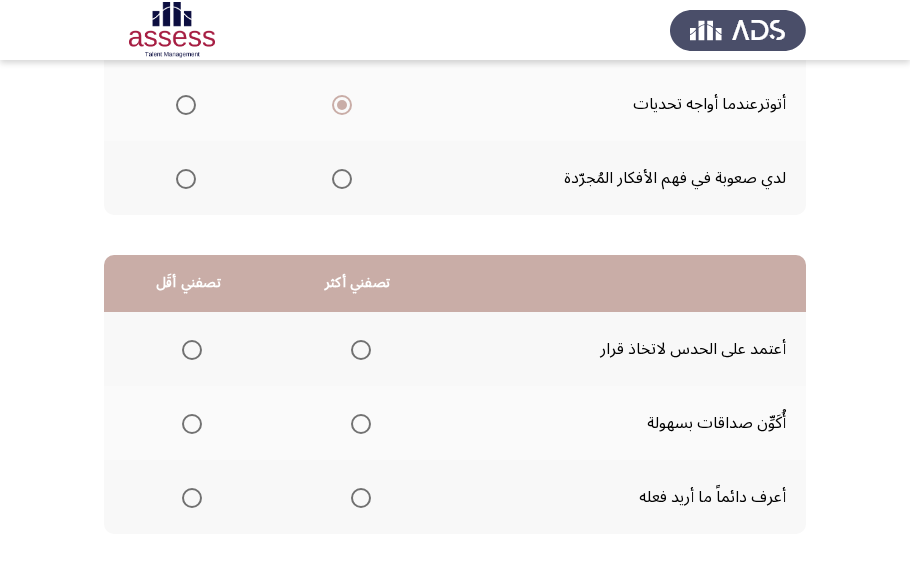 scroll, scrollTop: 363, scrollLeft: 0, axis: vertical 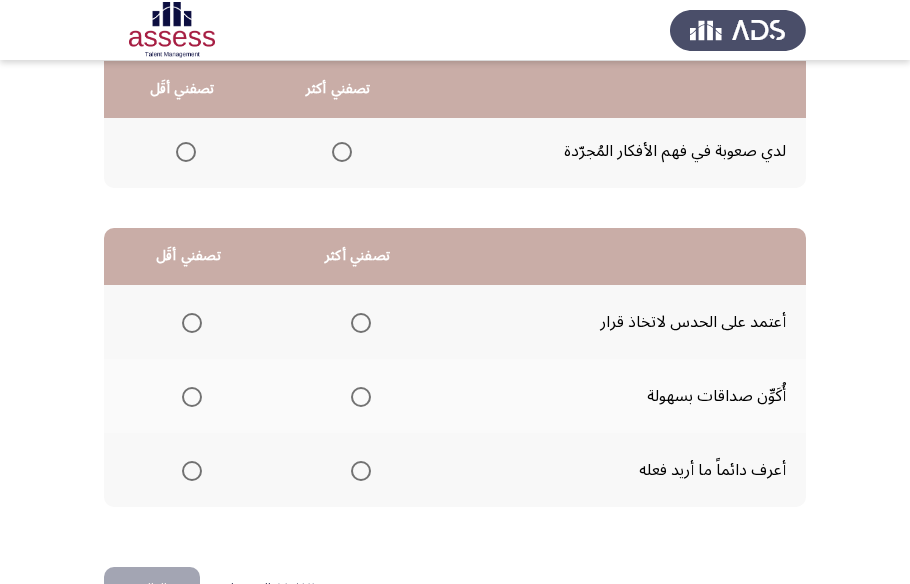 click at bounding box center [361, 397] 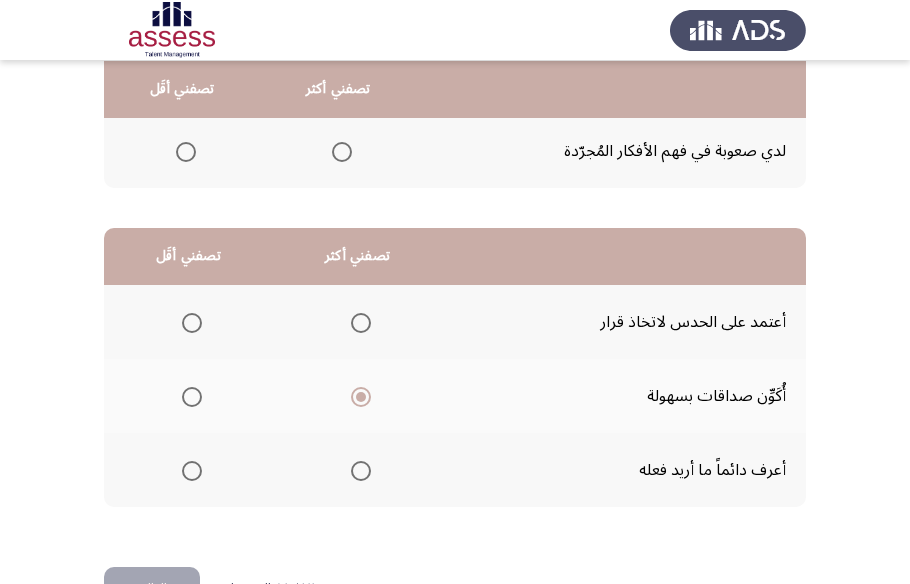 click at bounding box center (192, 323) 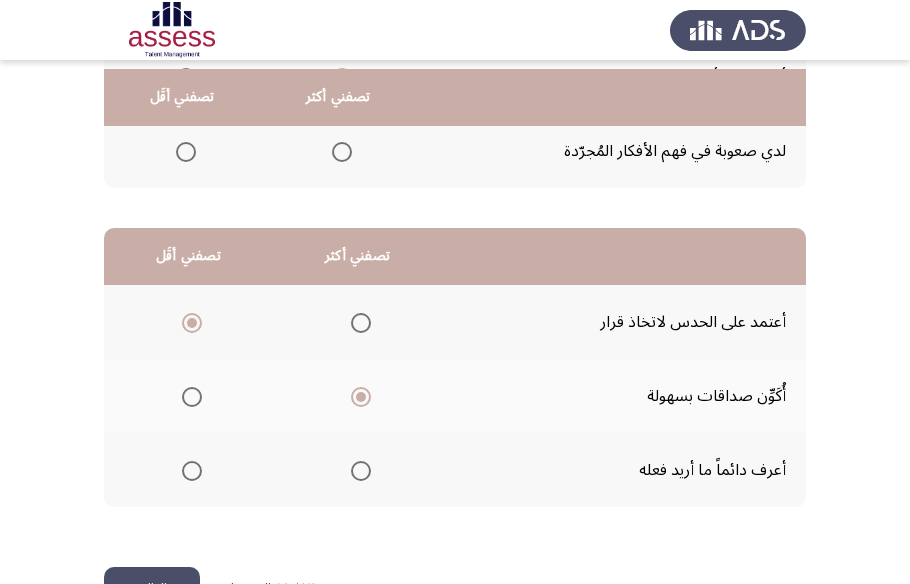 scroll, scrollTop: 423, scrollLeft: 0, axis: vertical 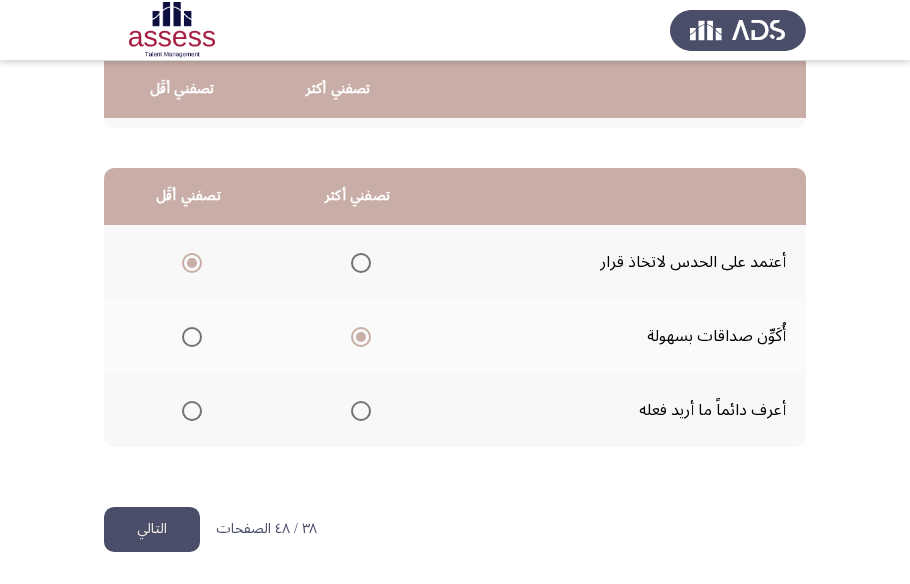 click on "التالي" 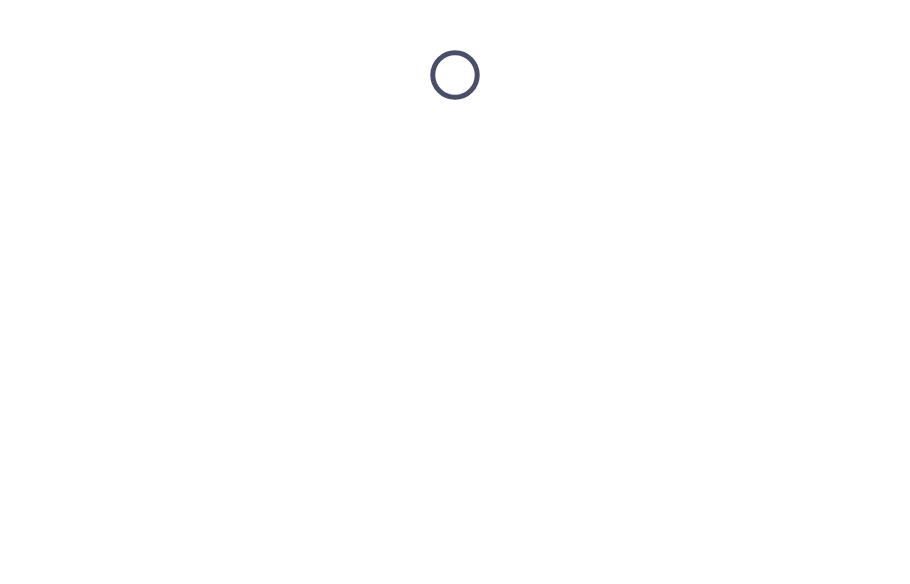 scroll, scrollTop: 0, scrollLeft: 0, axis: both 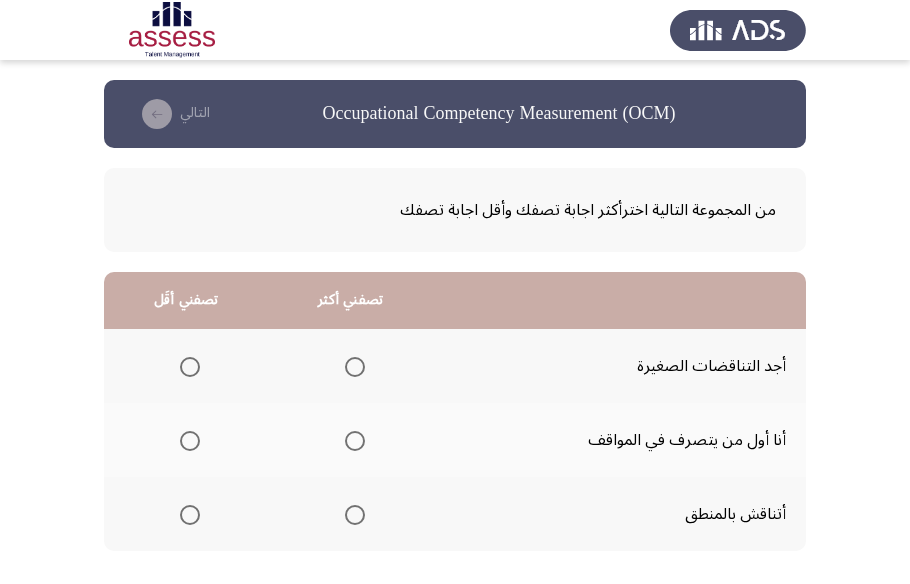 click at bounding box center (355, 515) 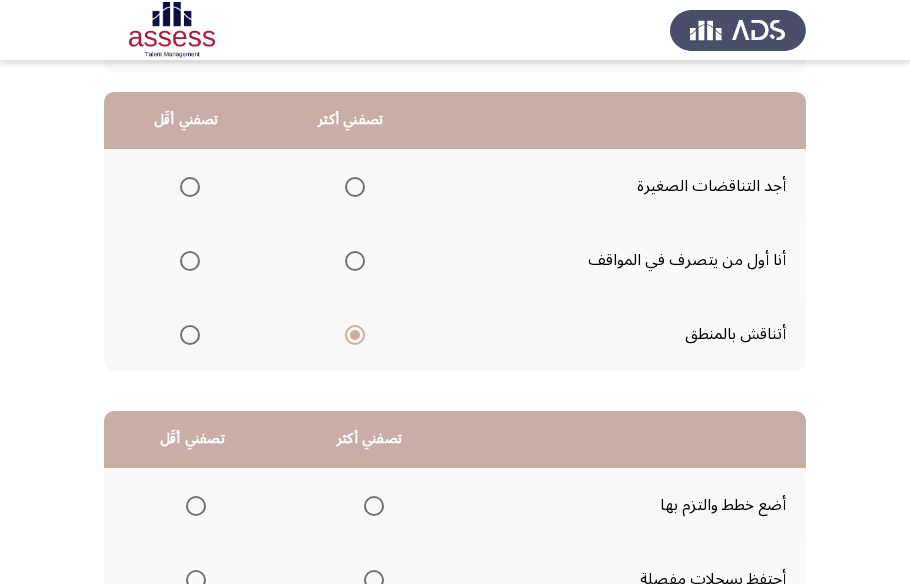 scroll, scrollTop: 181, scrollLeft: 0, axis: vertical 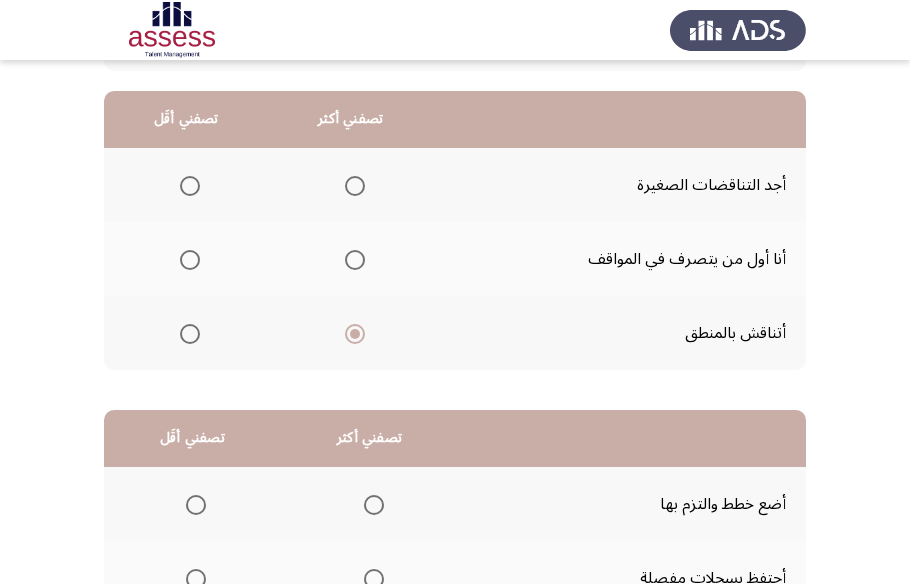 click at bounding box center [190, 186] 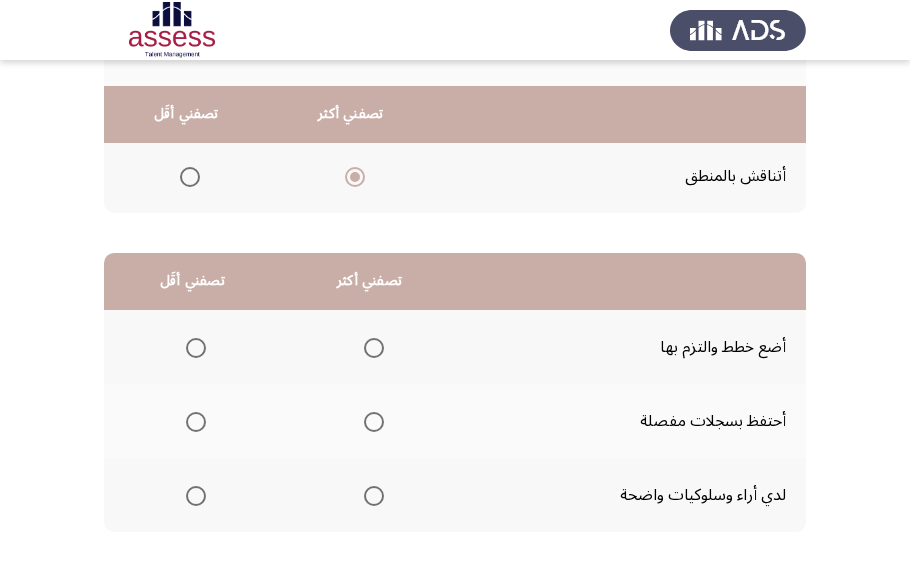 scroll, scrollTop: 363, scrollLeft: 0, axis: vertical 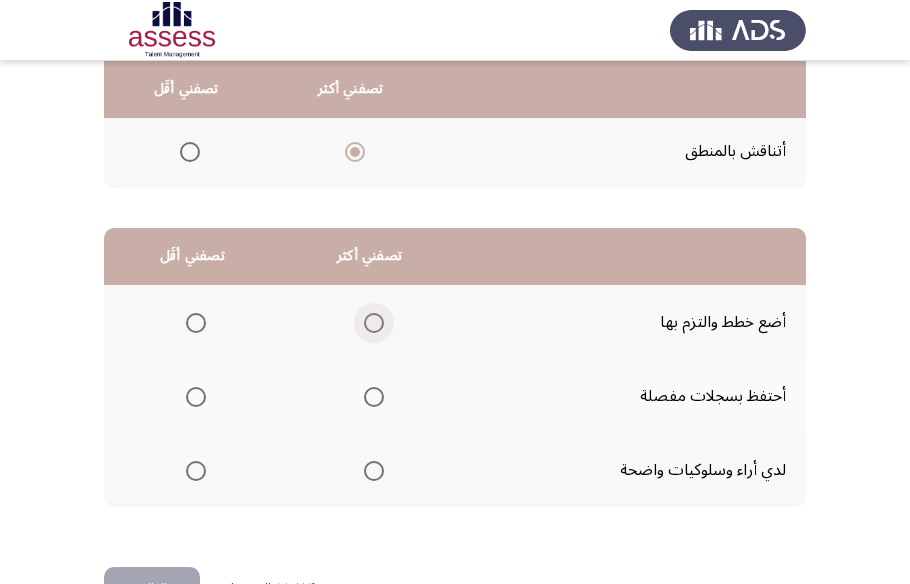 click at bounding box center (374, 323) 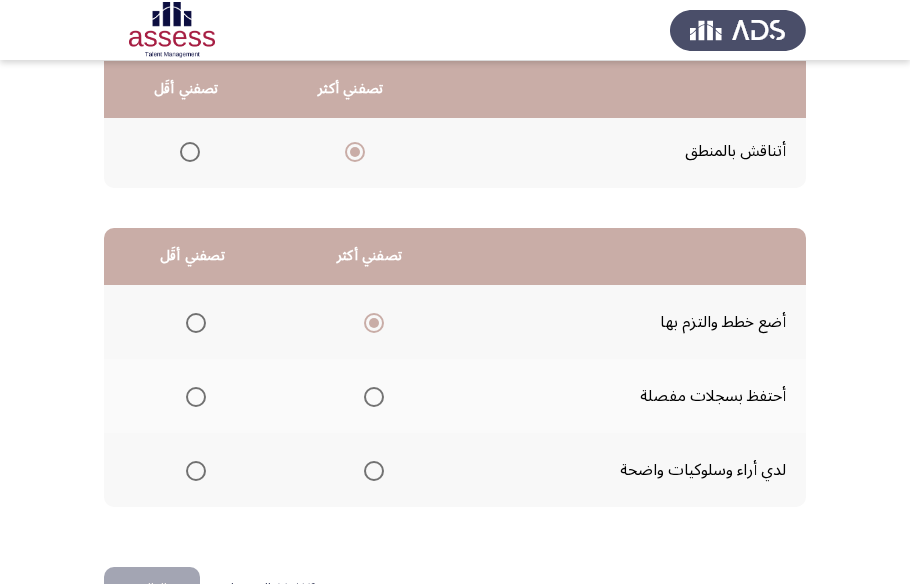 click at bounding box center [196, 397] 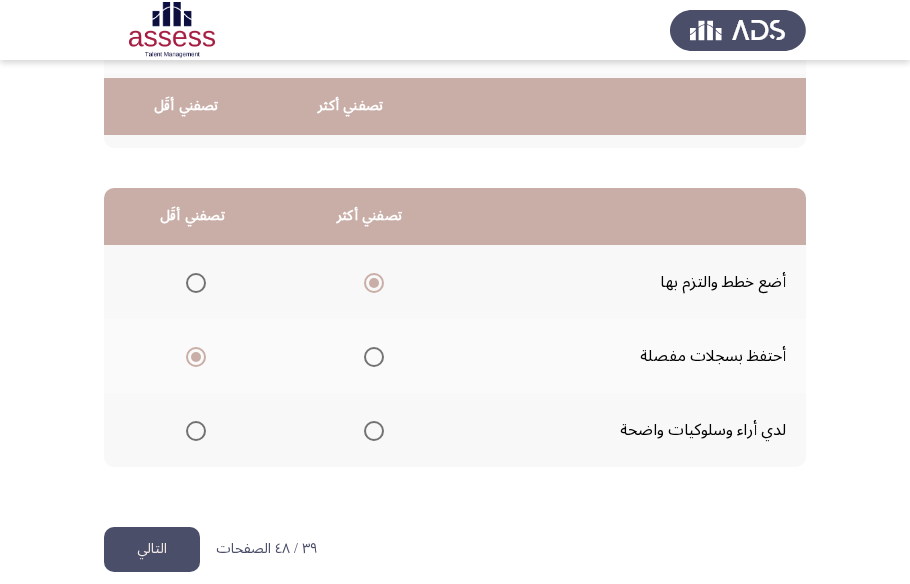 scroll, scrollTop: 423, scrollLeft: 0, axis: vertical 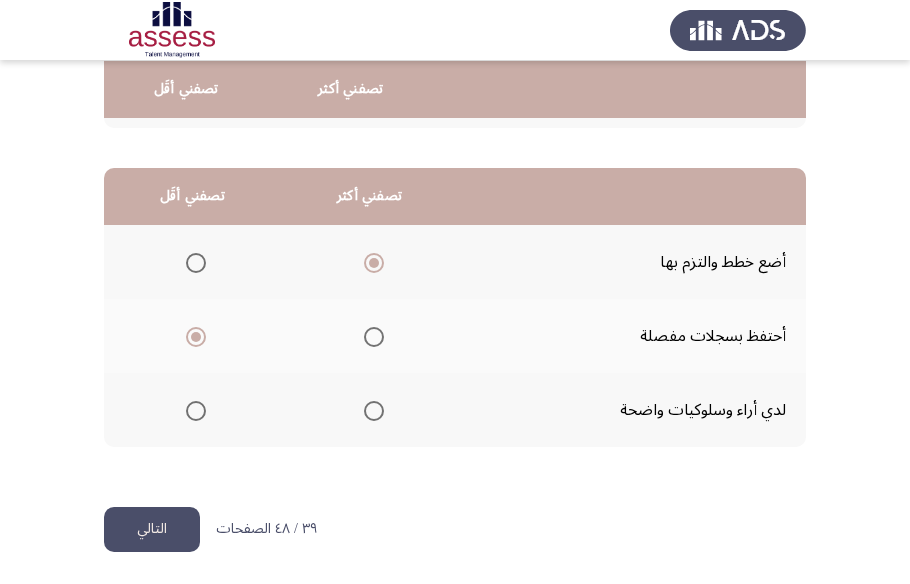 click on "التالي" 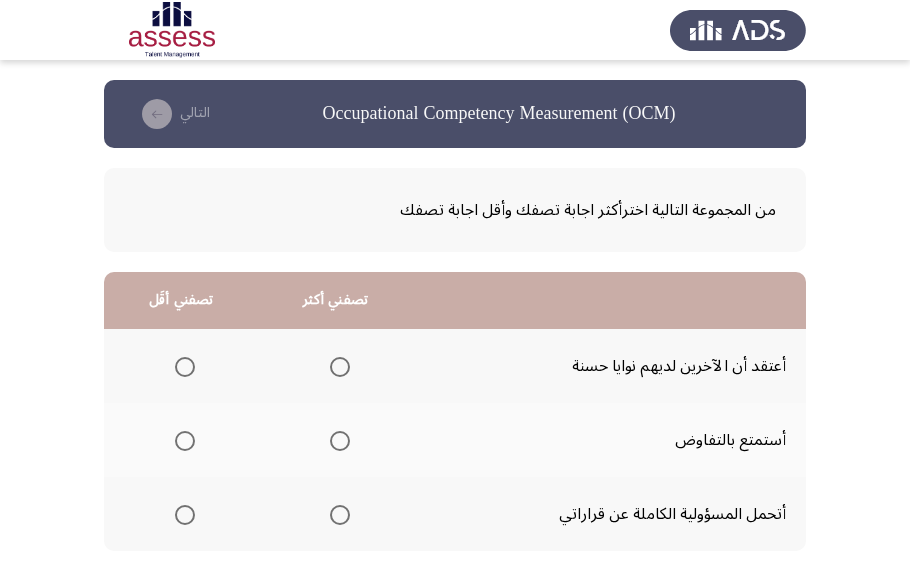 click at bounding box center (340, 441) 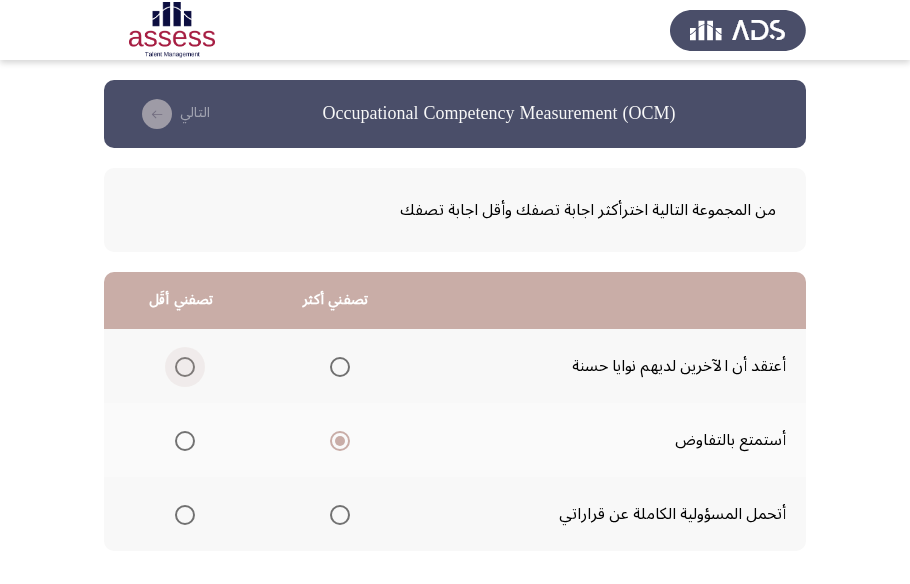 click at bounding box center [185, 367] 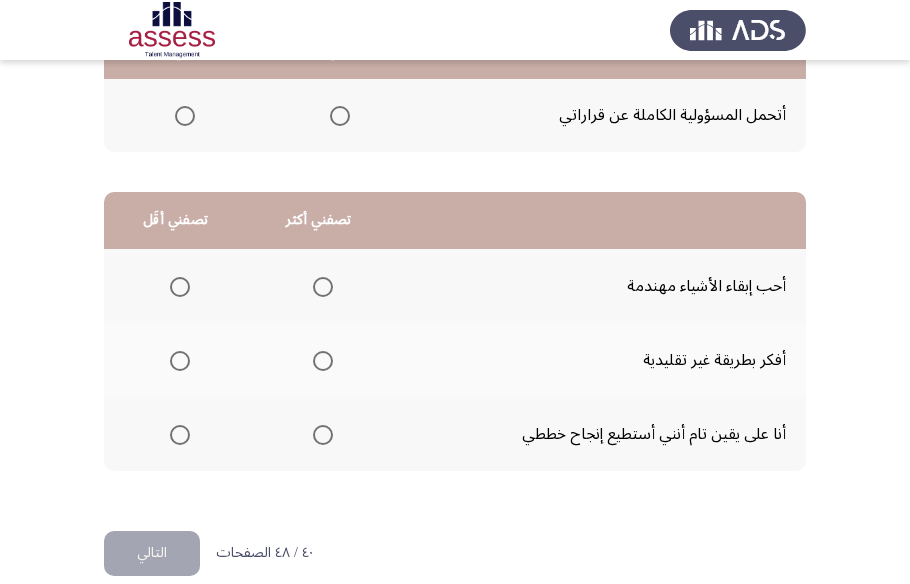 scroll, scrollTop: 423, scrollLeft: 0, axis: vertical 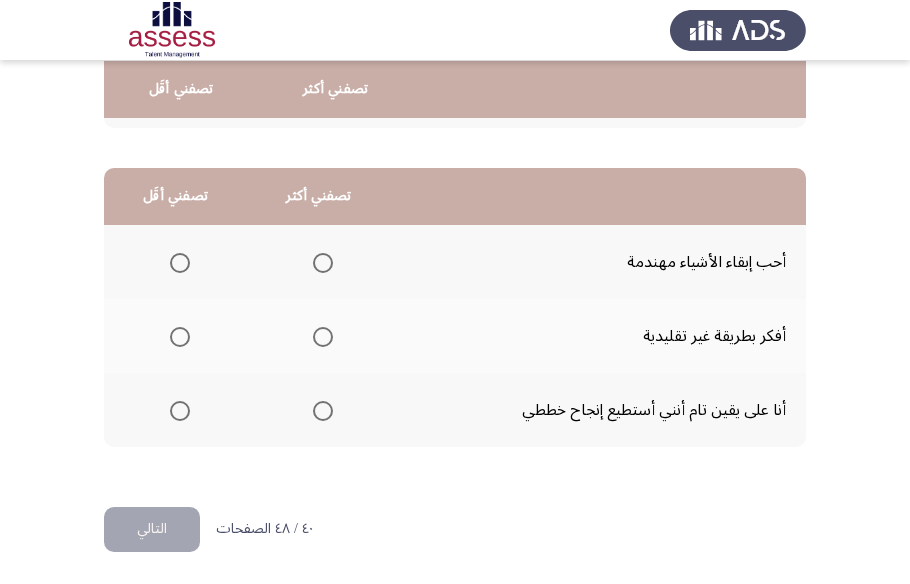 click at bounding box center (323, 263) 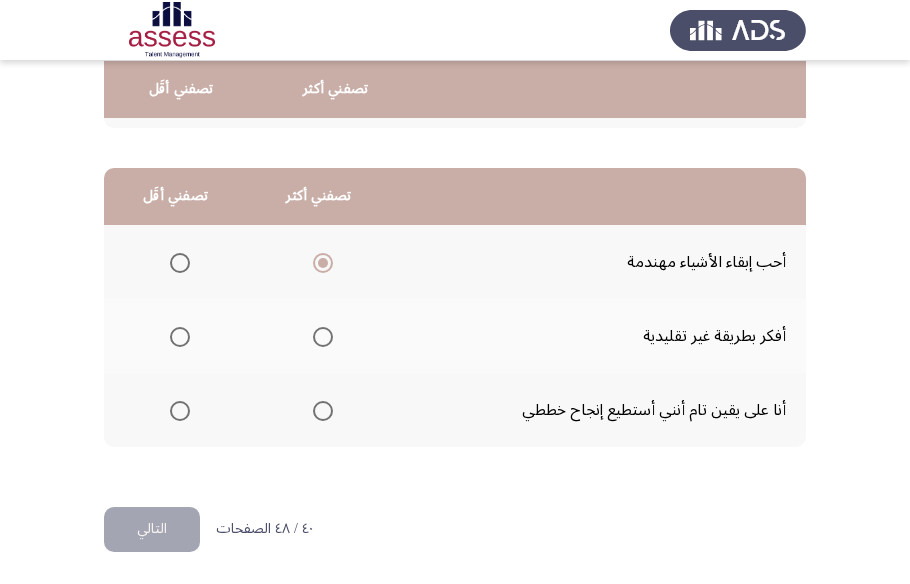 click at bounding box center [180, 337] 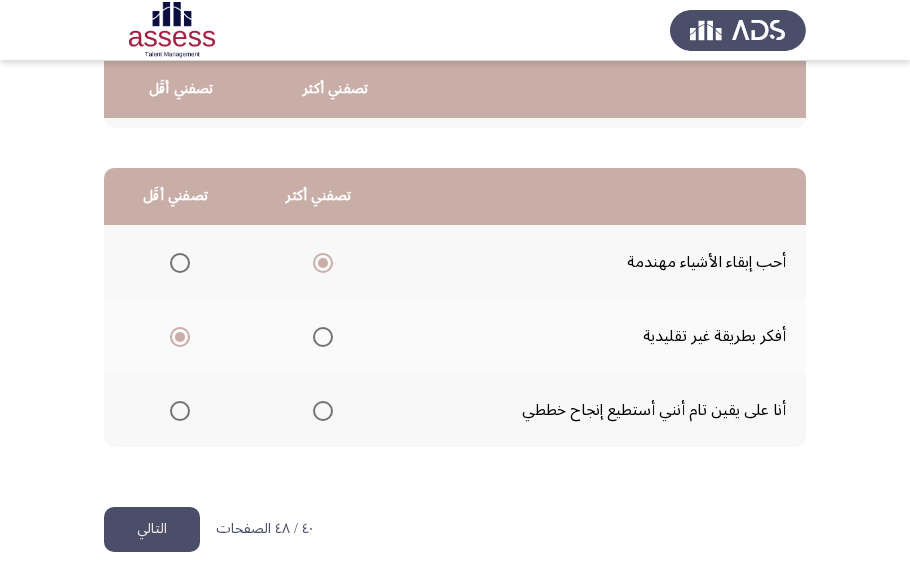 click on "التالي" 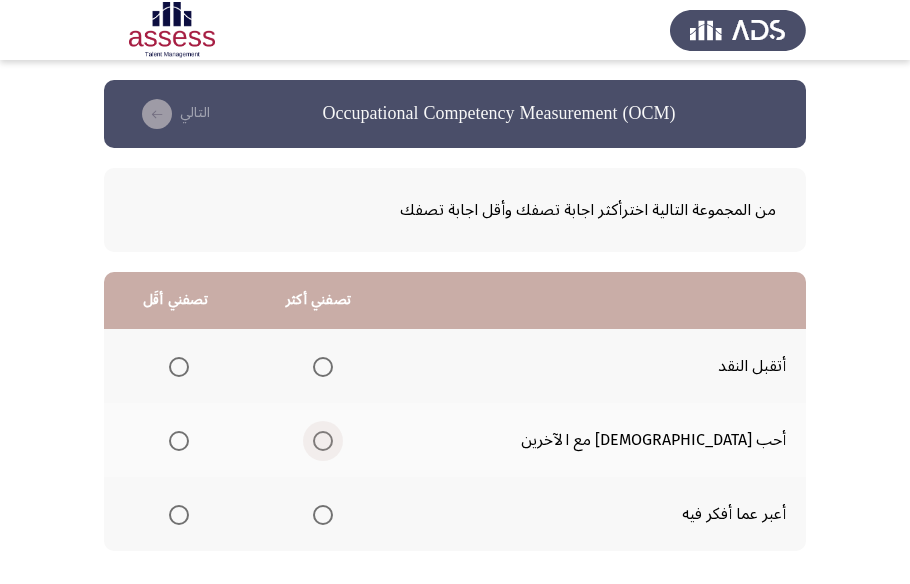 click at bounding box center (323, 441) 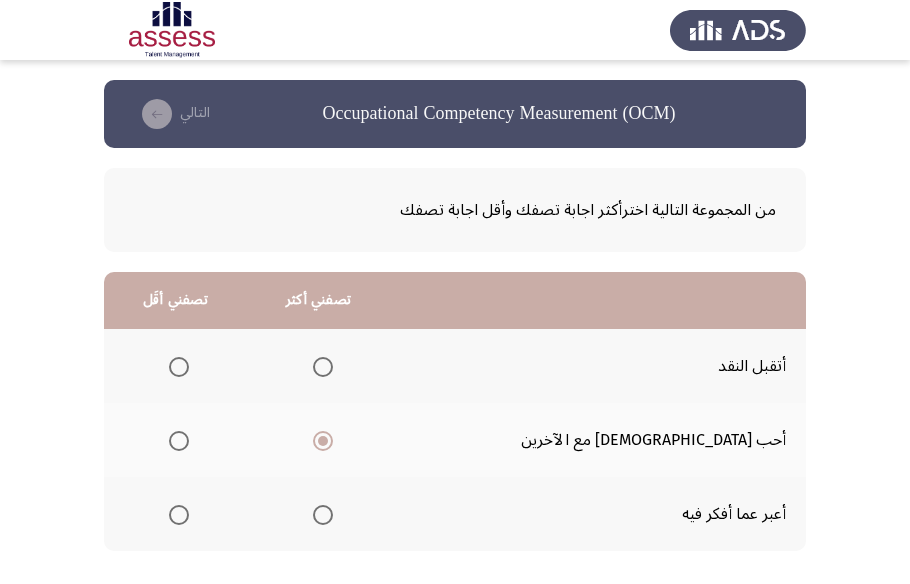 click at bounding box center (179, 367) 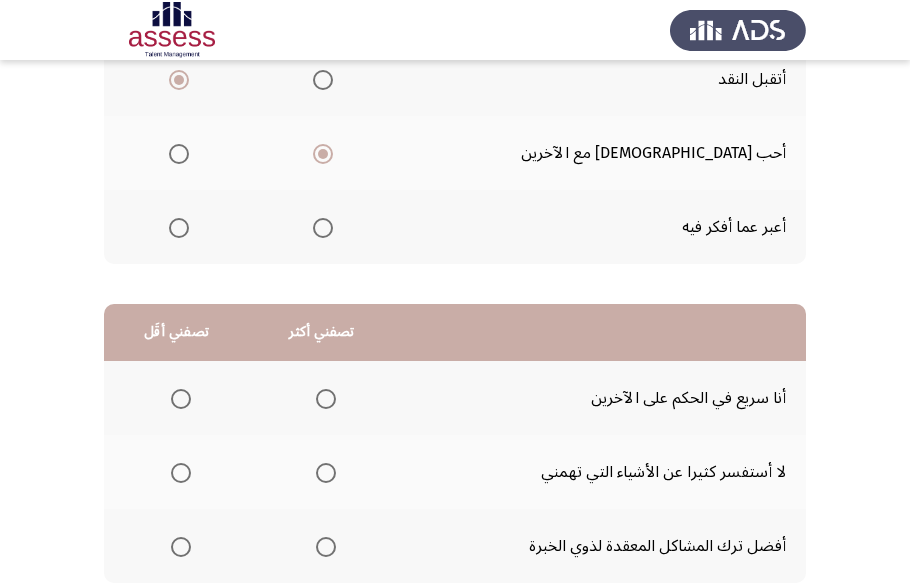 scroll, scrollTop: 363, scrollLeft: 0, axis: vertical 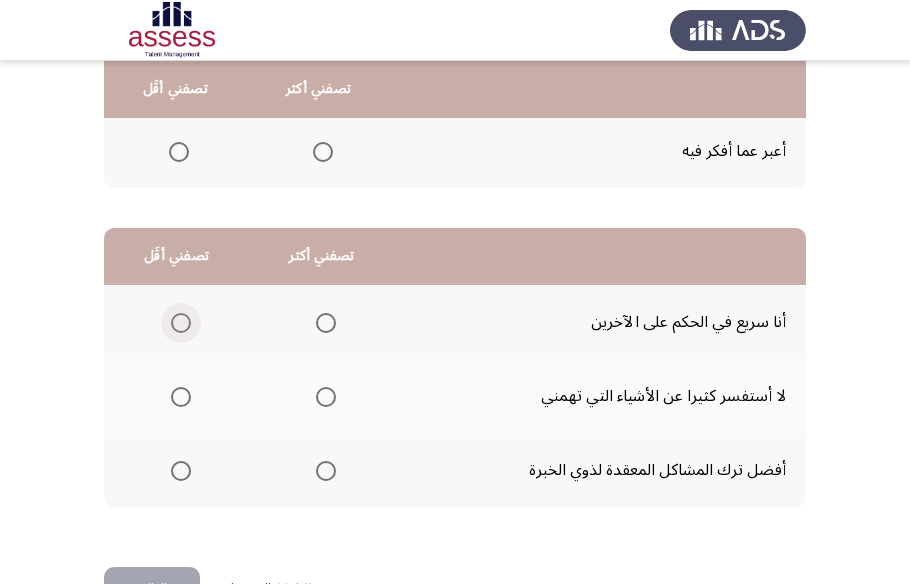 click at bounding box center [181, 323] 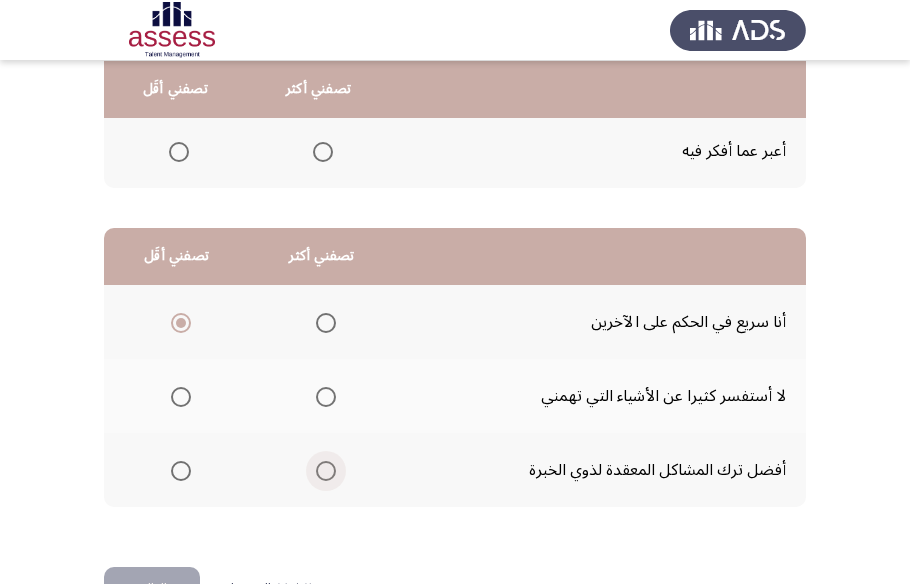 click at bounding box center [326, 471] 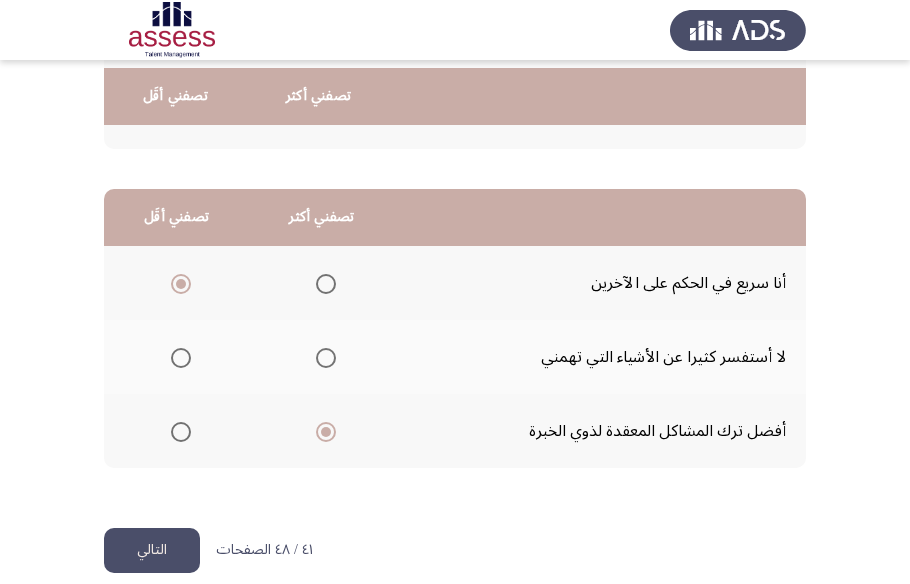 scroll, scrollTop: 423, scrollLeft: 0, axis: vertical 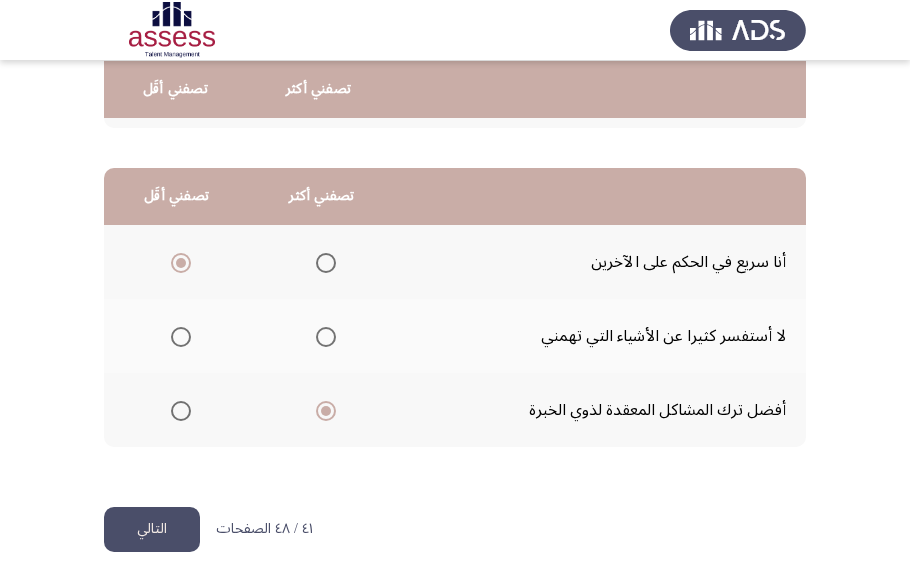 click on "التالي" 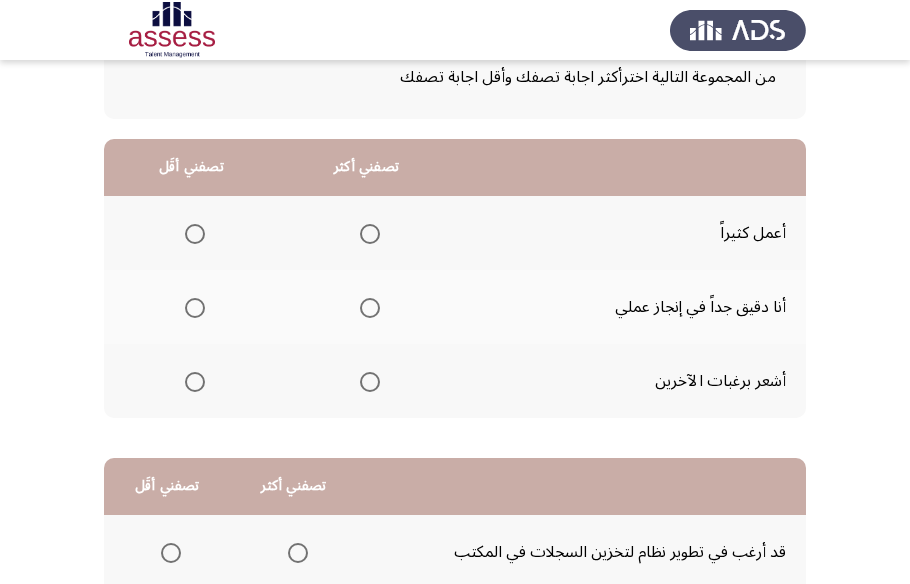scroll, scrollTop: 181, scrollLeft: 0, axis: vertical 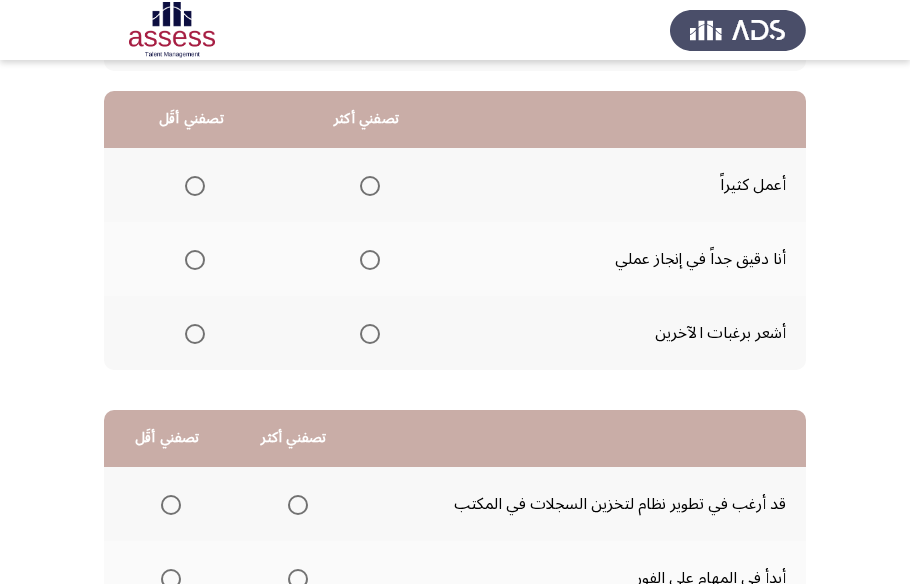 click at bounding box center [370, 260] 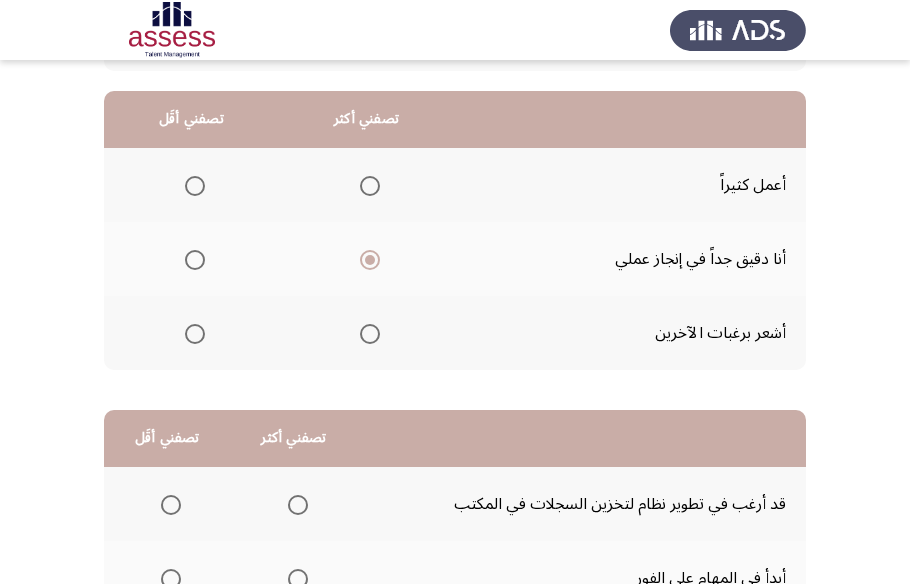 click at bounding box center [195, 334] 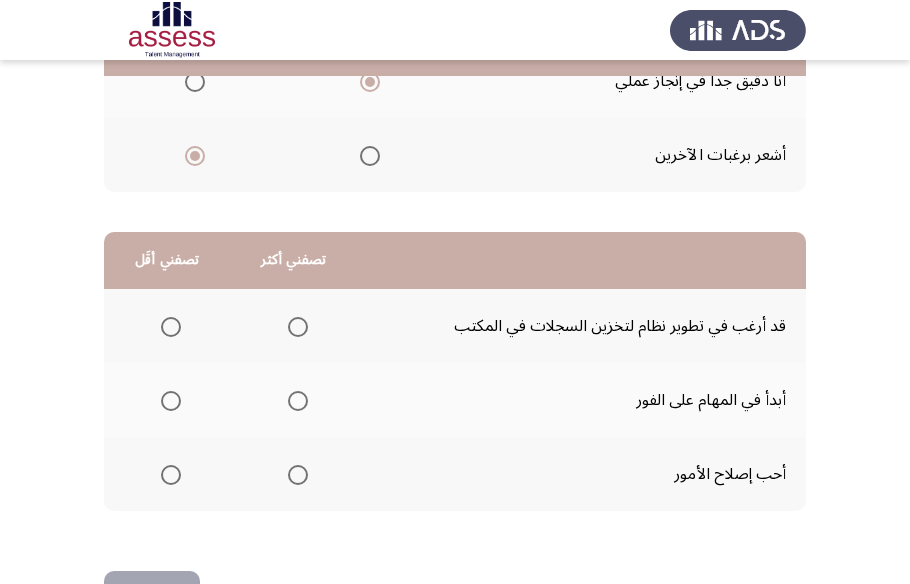 scroll, scrollTop: 363, scrollLeft: 0, axis: vertical 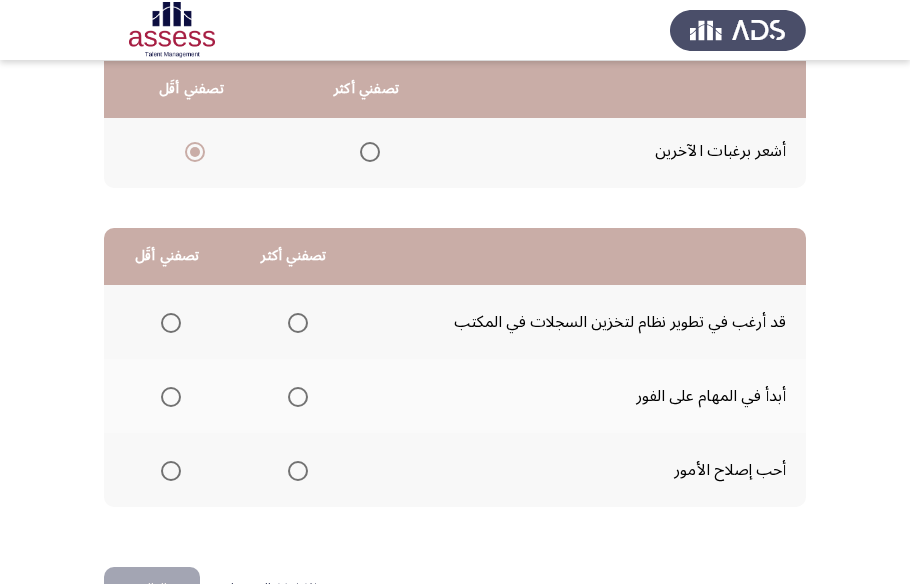 click at bounding box center [298, 397] 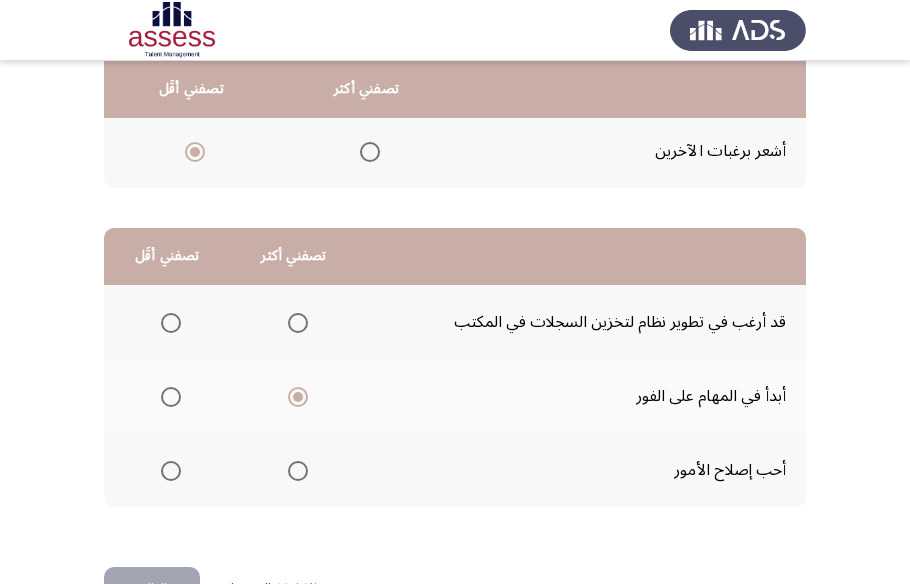 click 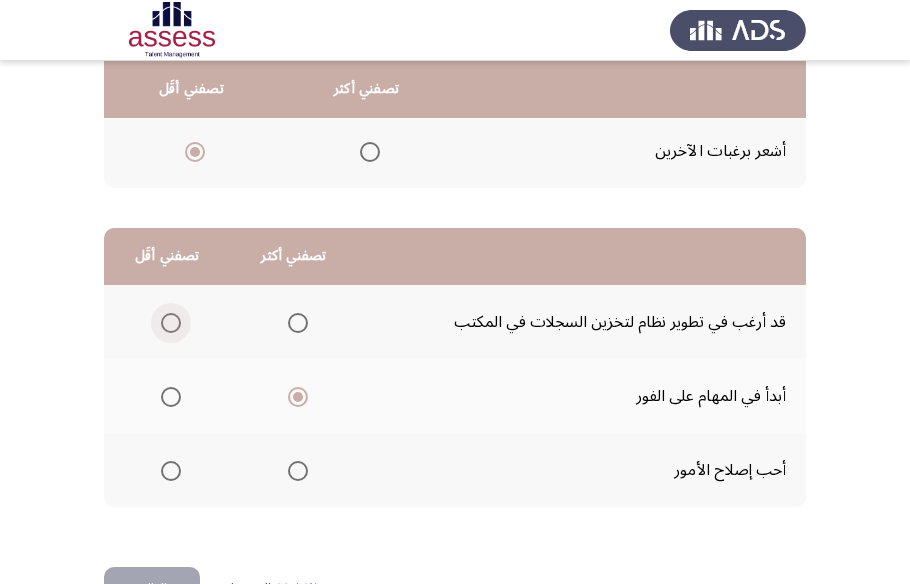 click at bounding box center (171, 323) 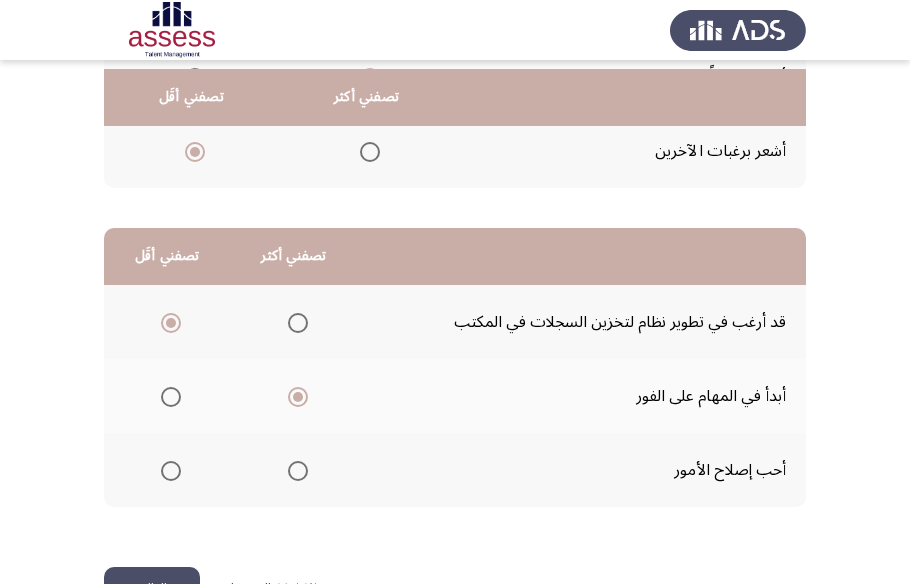 scroll, scrollTop: 423, scrollLeft: 0, axis: vertical 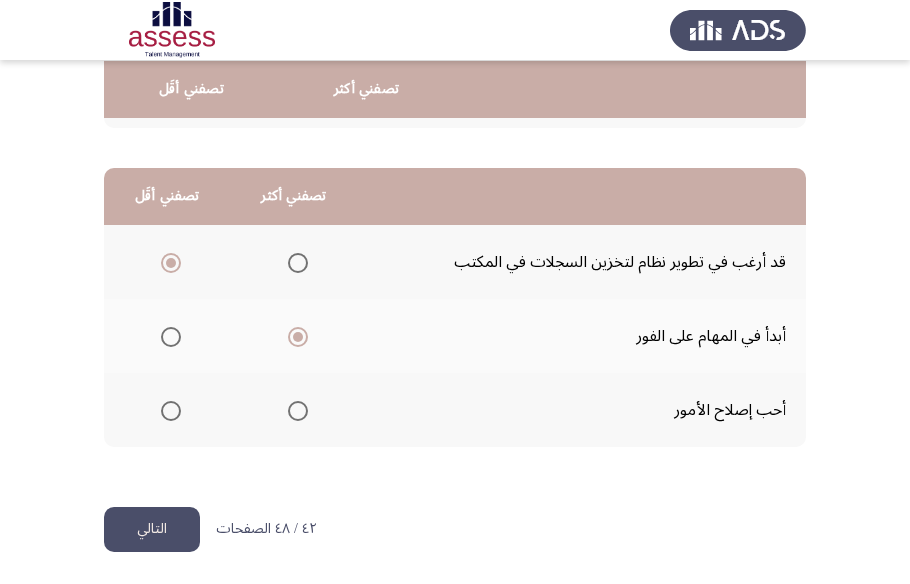 click on "التالي" 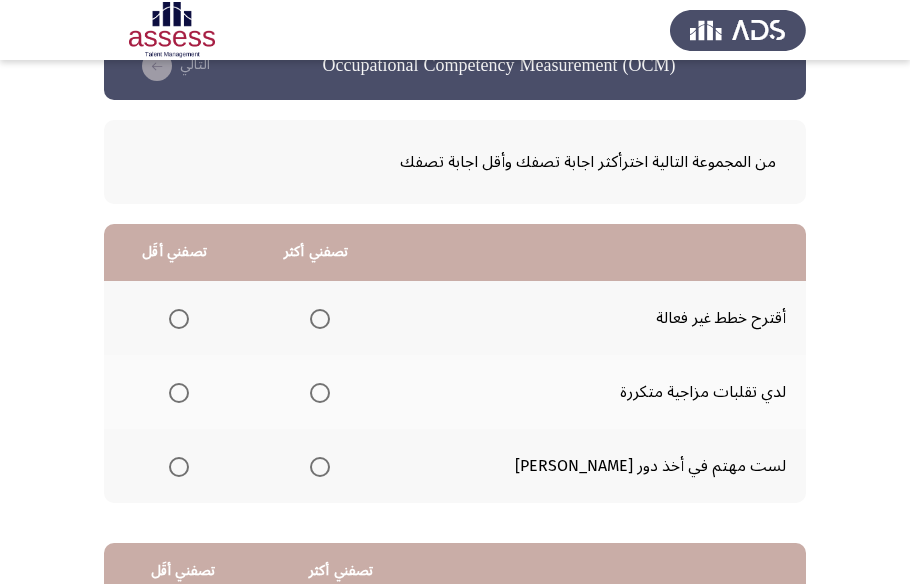 scroll, scrollTop: 90, scrollLeft: 0, axis: vertical 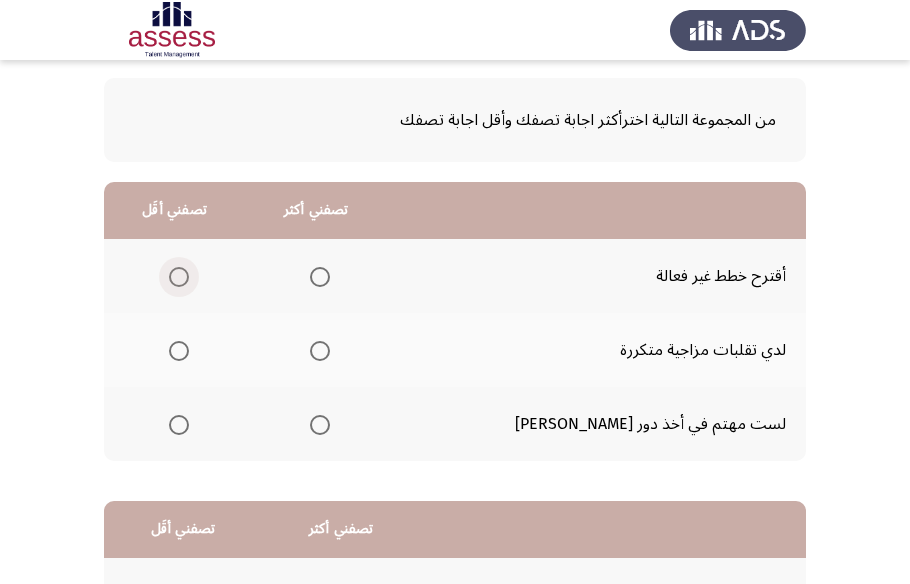 click at bounding box center [179, 277] 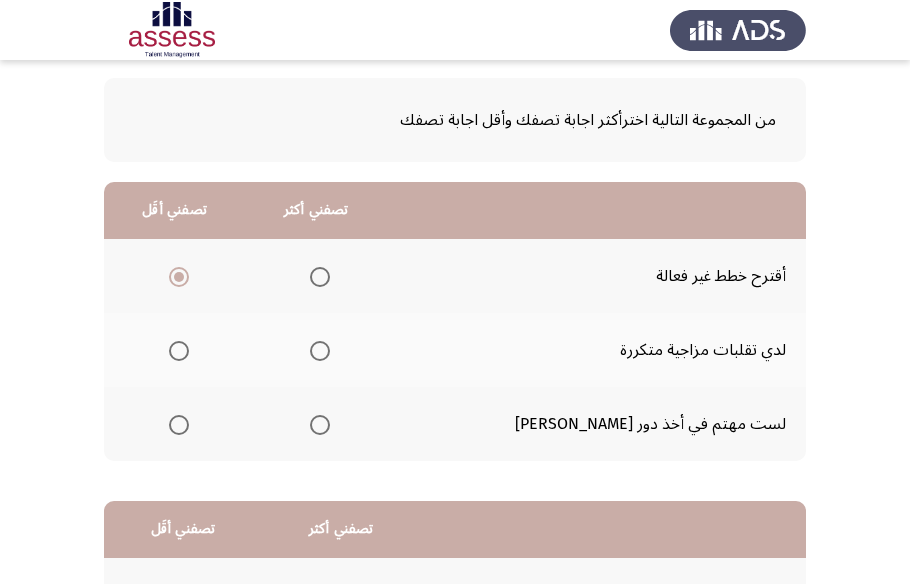 click at bounding box center [320, 425] 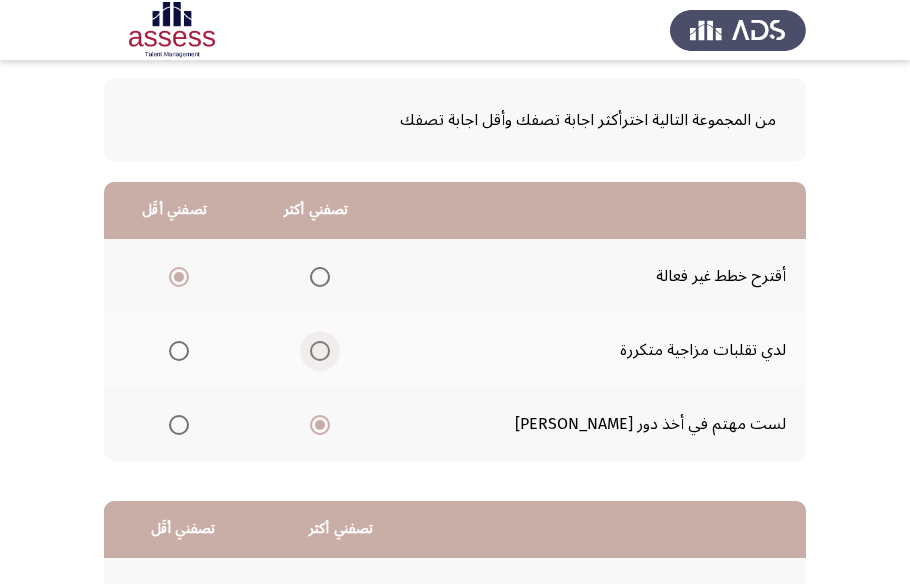 click at bounding box center (320, 351) 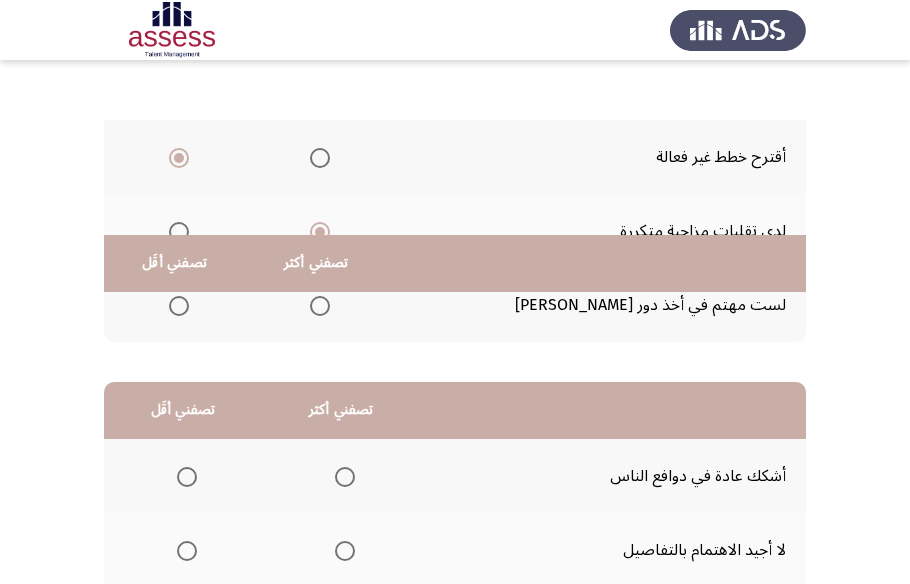 scroll, scrollTop: 423, scrollLeft: 0, axis: vertical 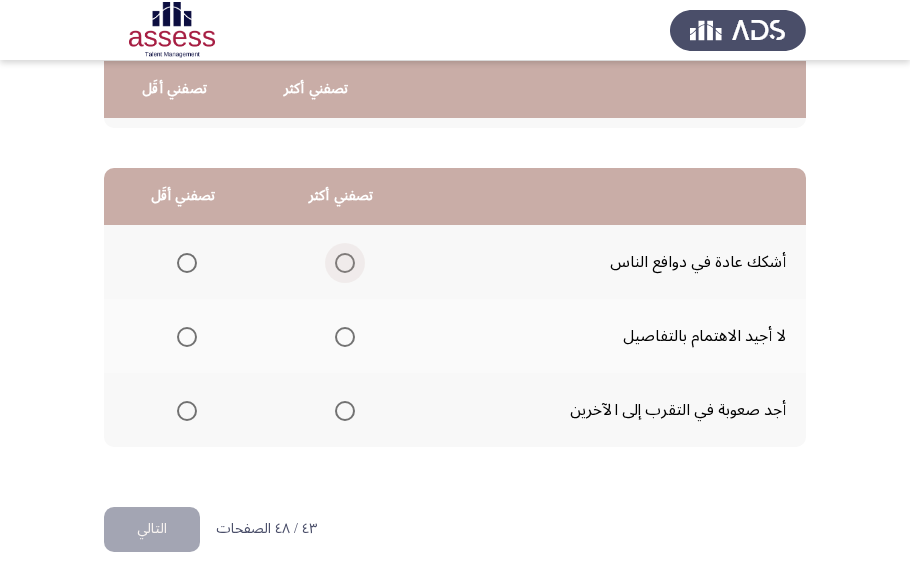 click at bounding box center [345, 263] 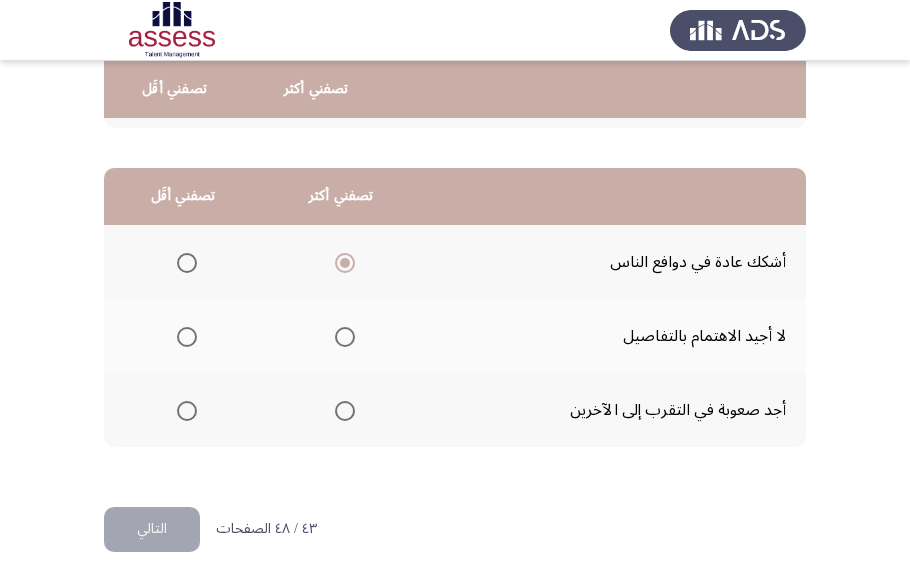 click at bounding box center [187, 337] 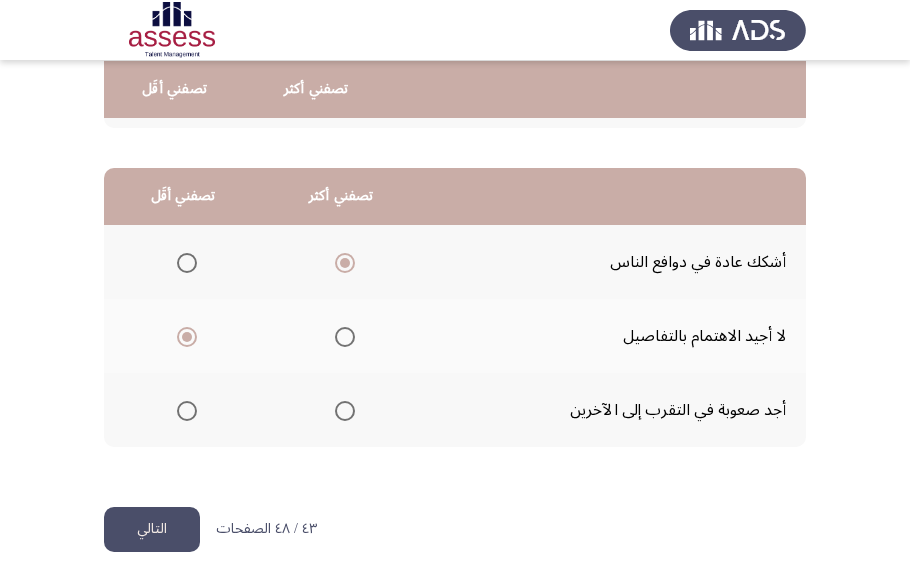 click on "التالي" 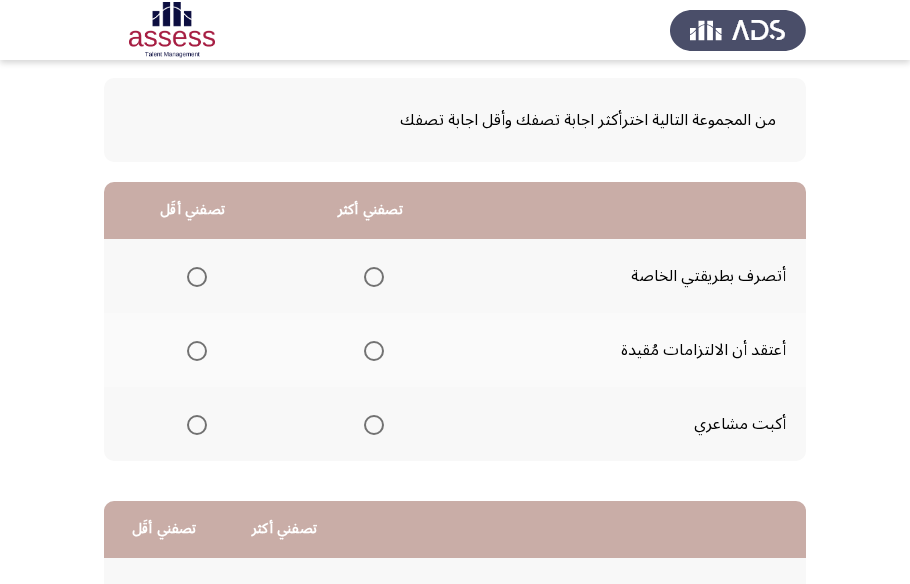 scroll, scrollTop: 181, scrollLeft: 0, axis: vertical 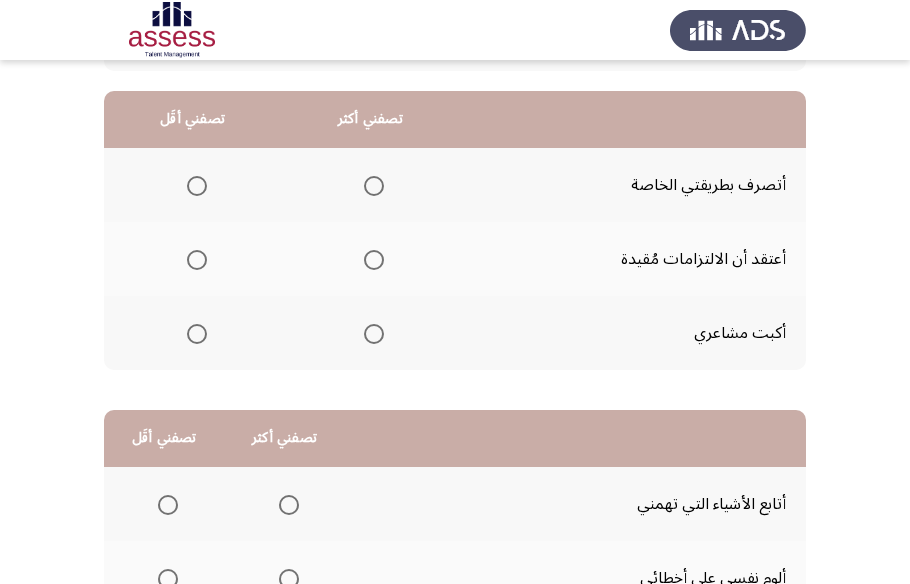 click at bounding box center [374, 186] 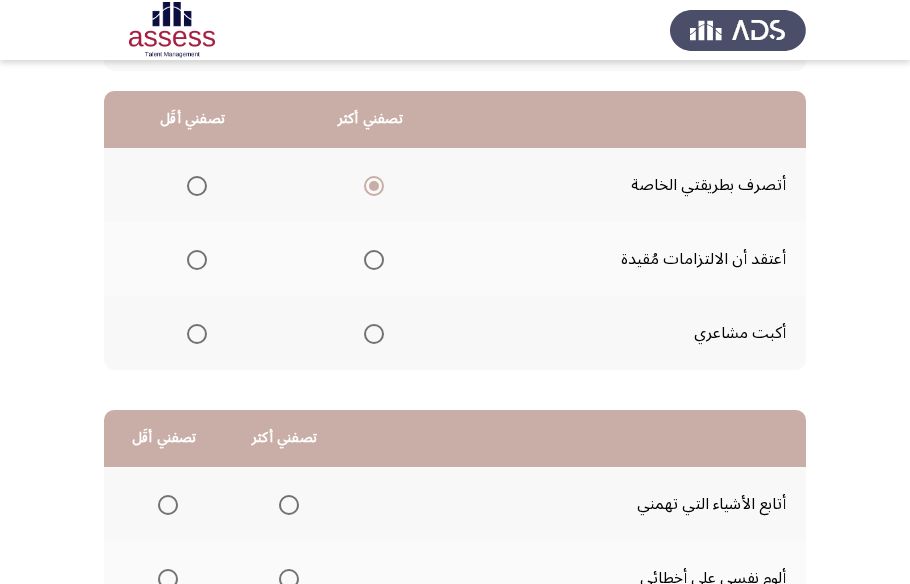 click at bounding box center [197, 334] 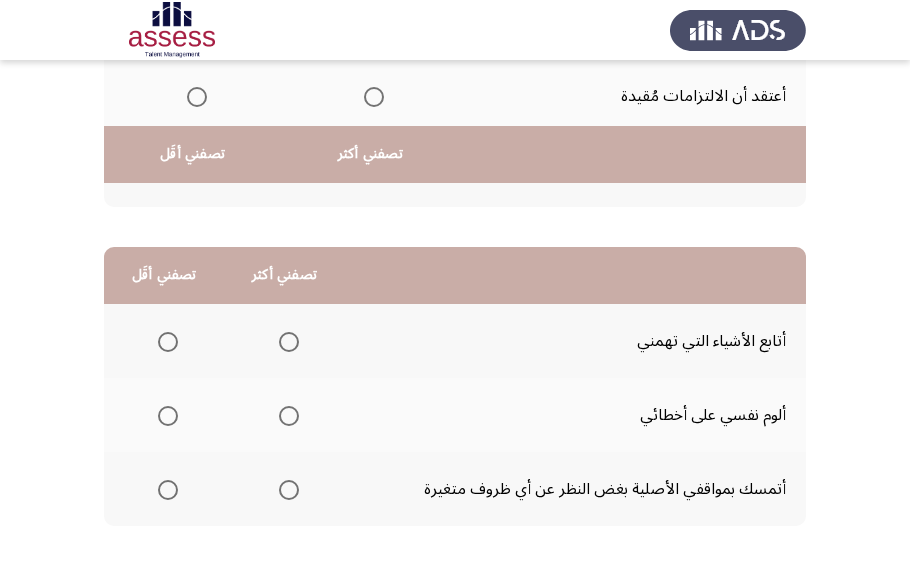 scroll, scrollTop: 423, scrollLeft: 0, axis: vertical 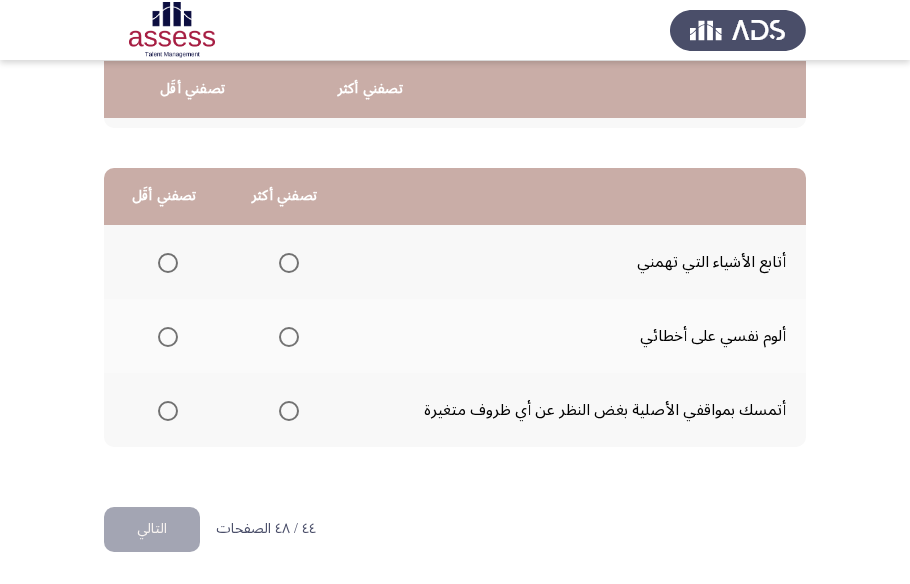 click at bounding box center [289, 337] 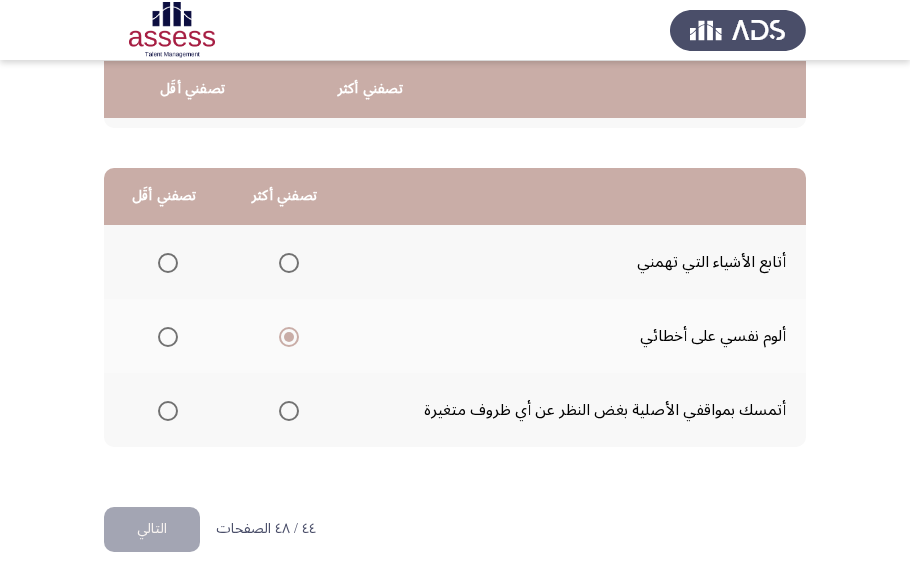 click at bounding box center [168, 411] 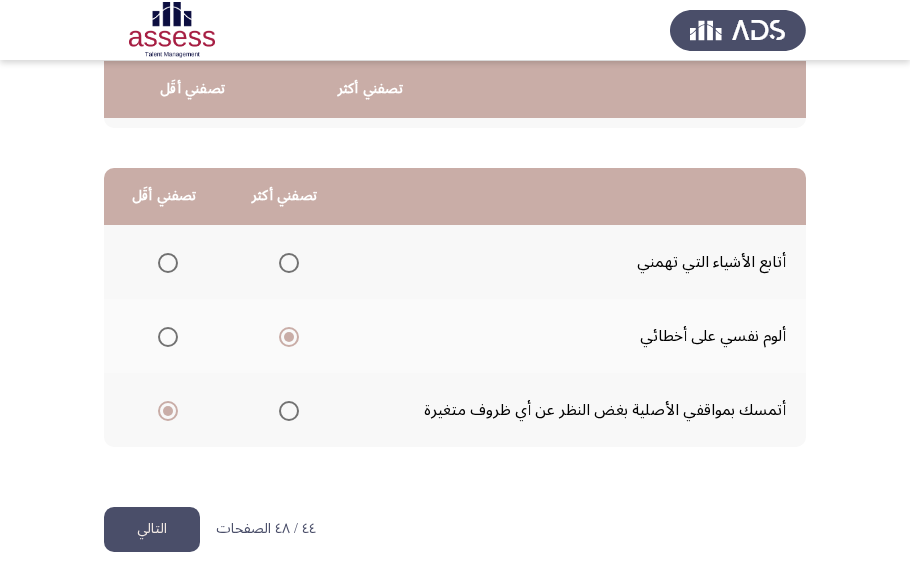 click on "التالي" 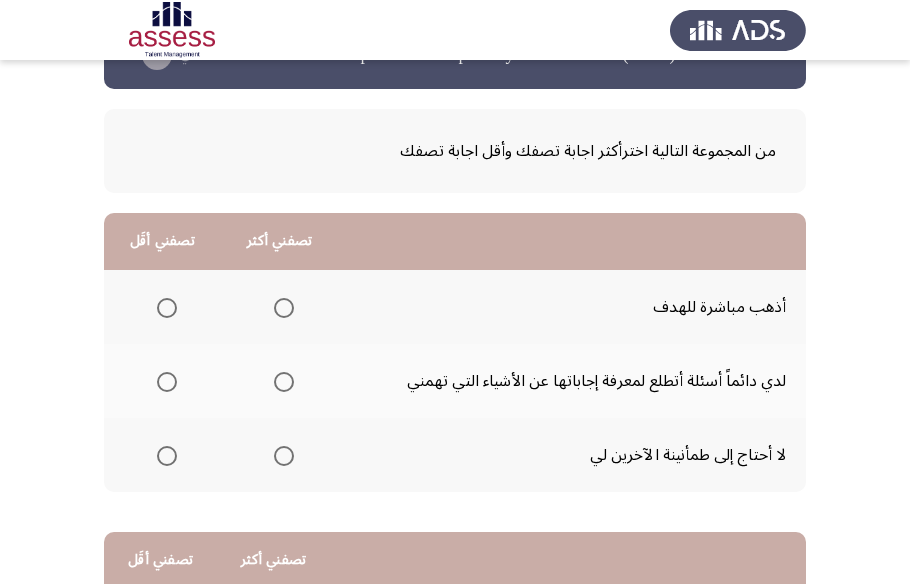 scroll, scrollTop: 90, scrollLeft: 0, axis: vertical 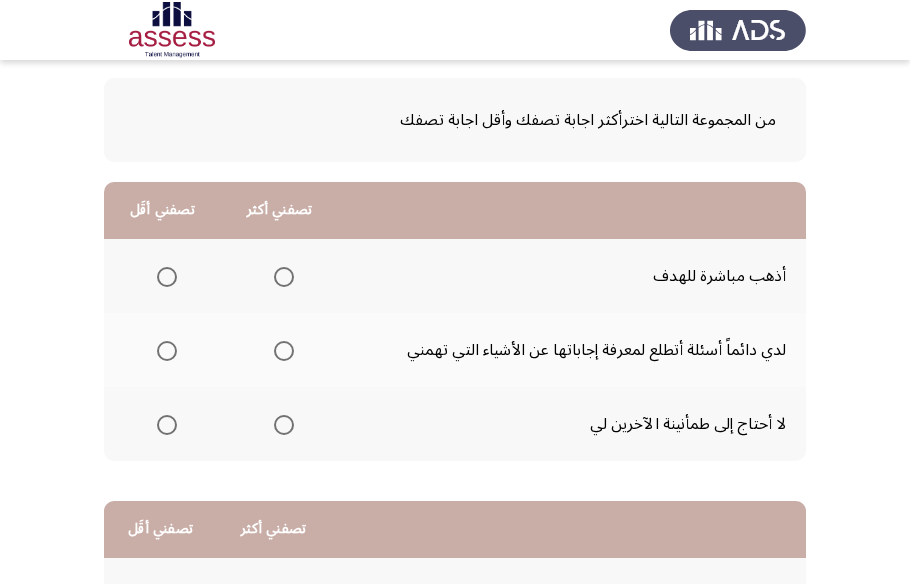 click at bounding box center (284, 277) 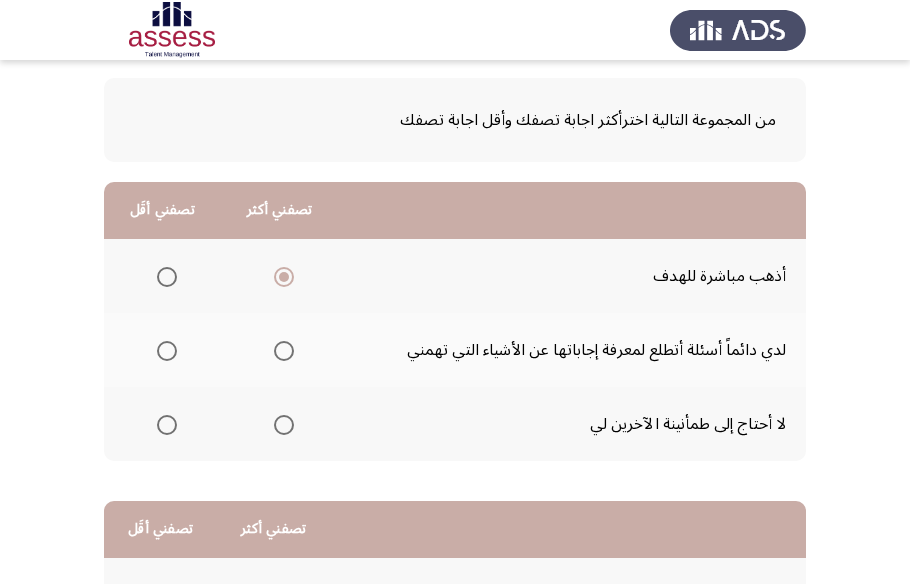 click at bounding box center (167, 425) 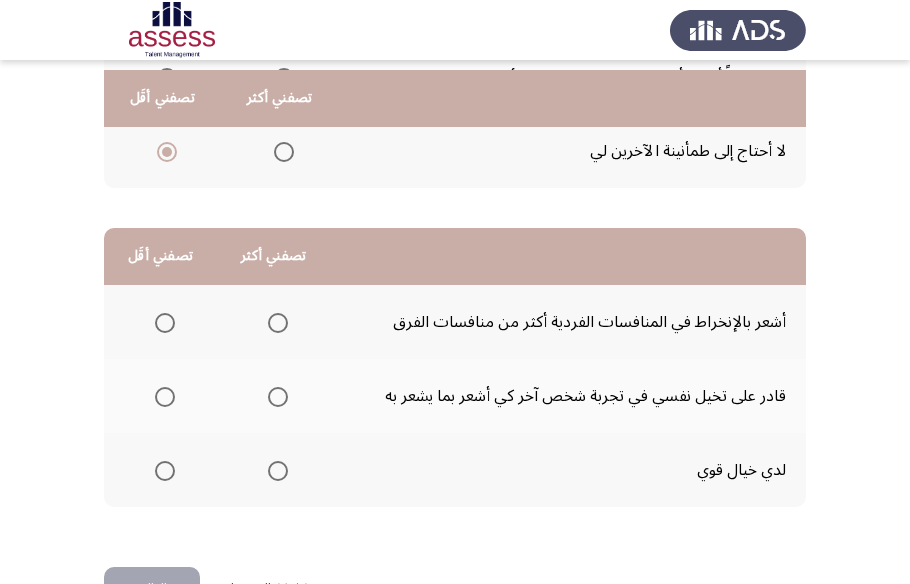 scroll, scrollTop: 423, scrollLeft: 0, axis: vertical 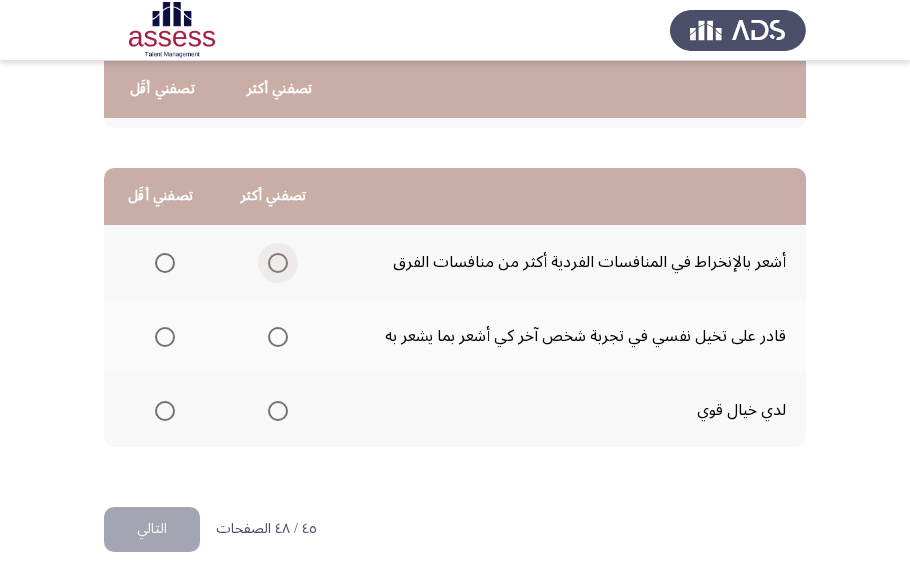 click at bounding box center (278, 263) 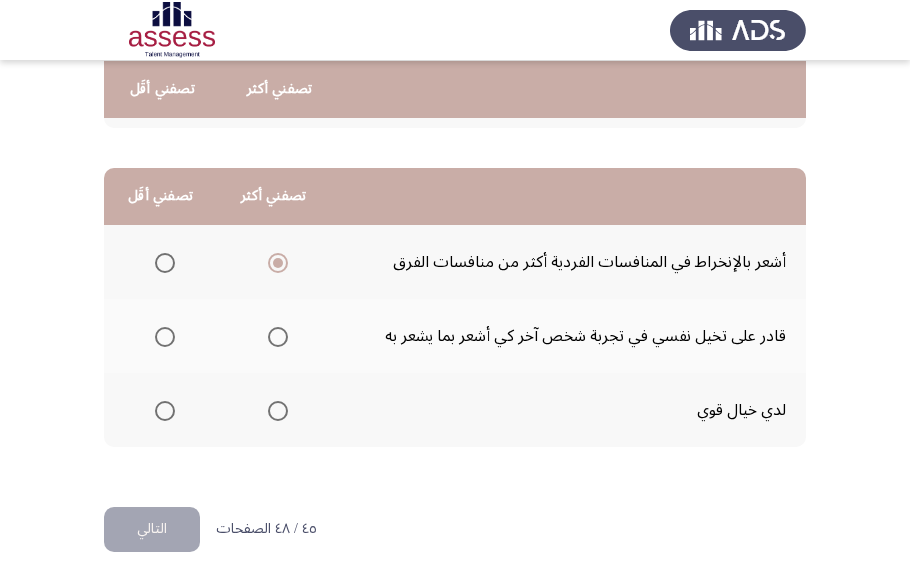 click at bounding box center [165, 411] 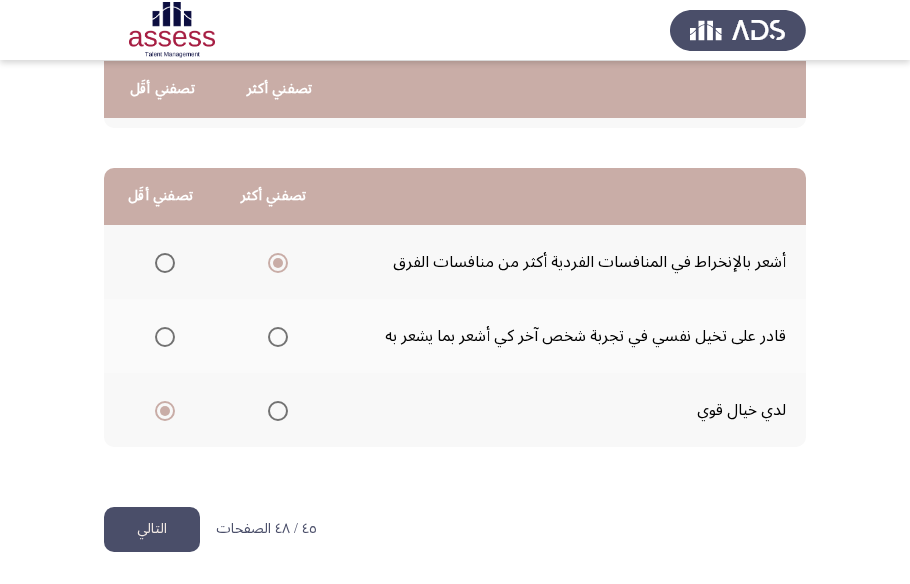 click on "التالي" 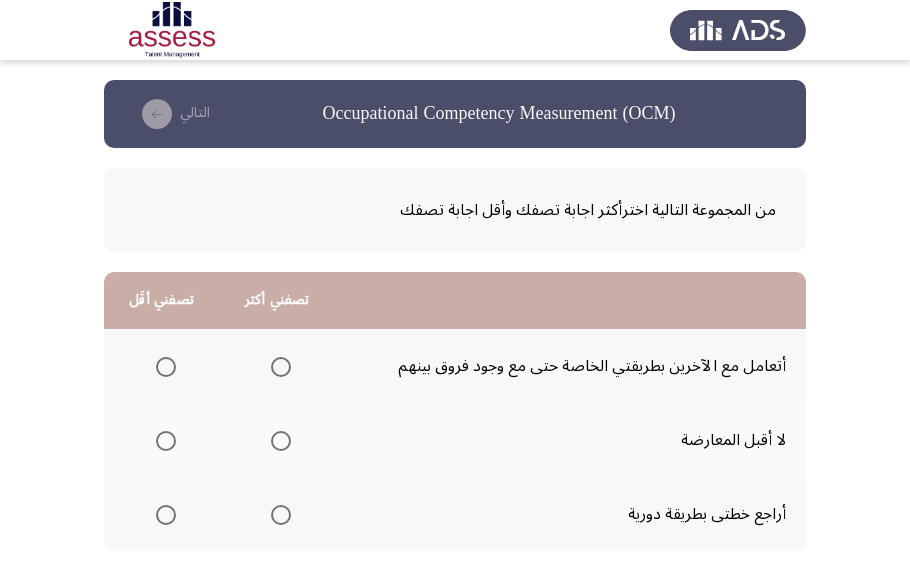 click at bounding box center [281, 367] 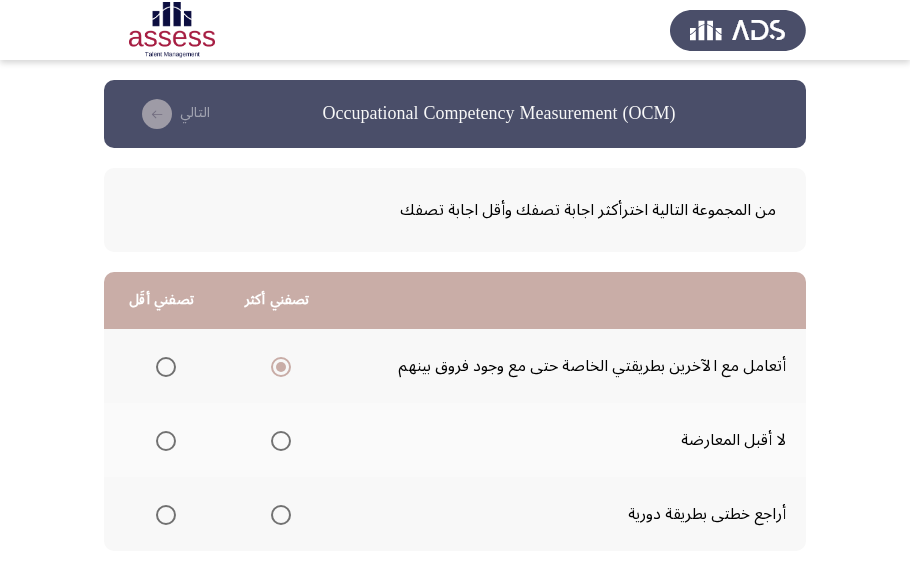 click at bounding box center (281, 441) 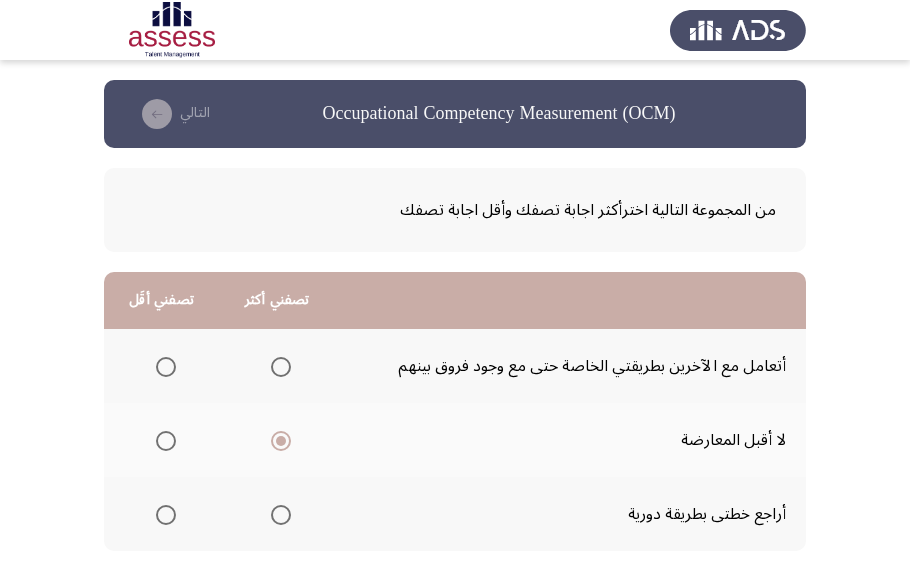 click at bounding box center (281, 515) 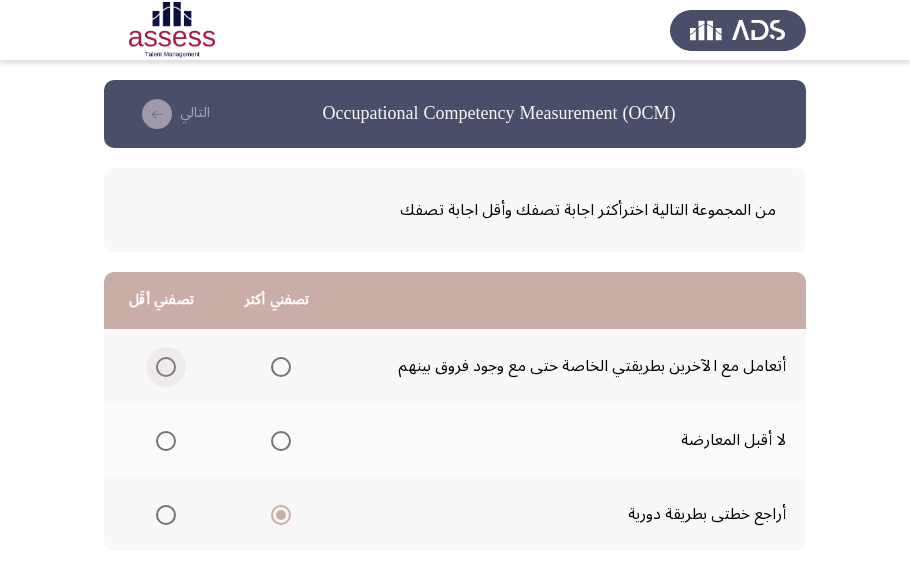 click at bounding box center [166, 367] 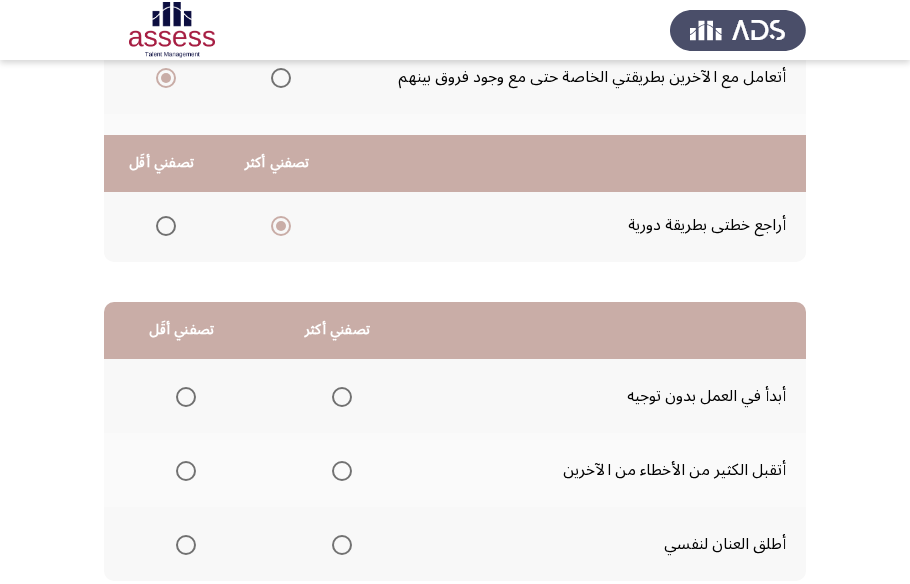 scroll, scrollTop: 363, scrollLeft: 0, axis: vertical 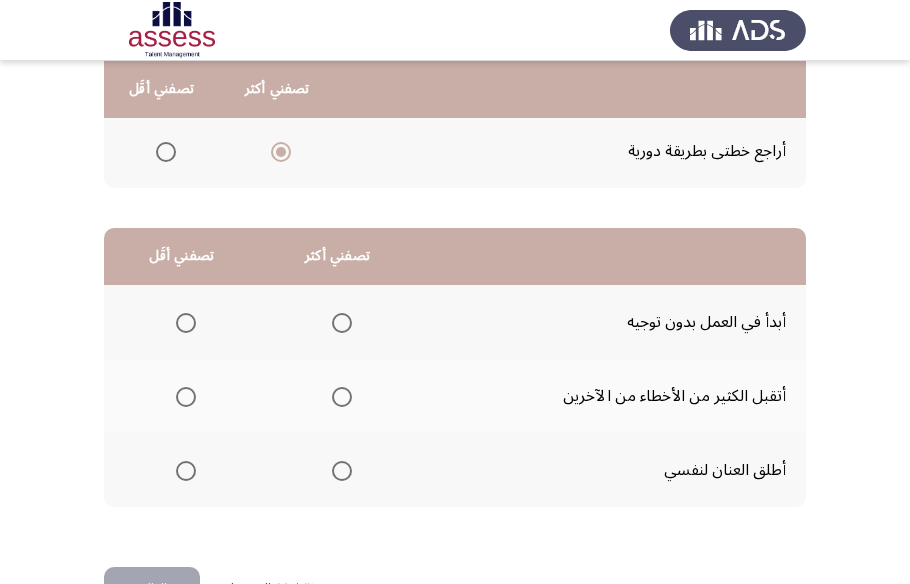 click at bounding box center (342, 397) 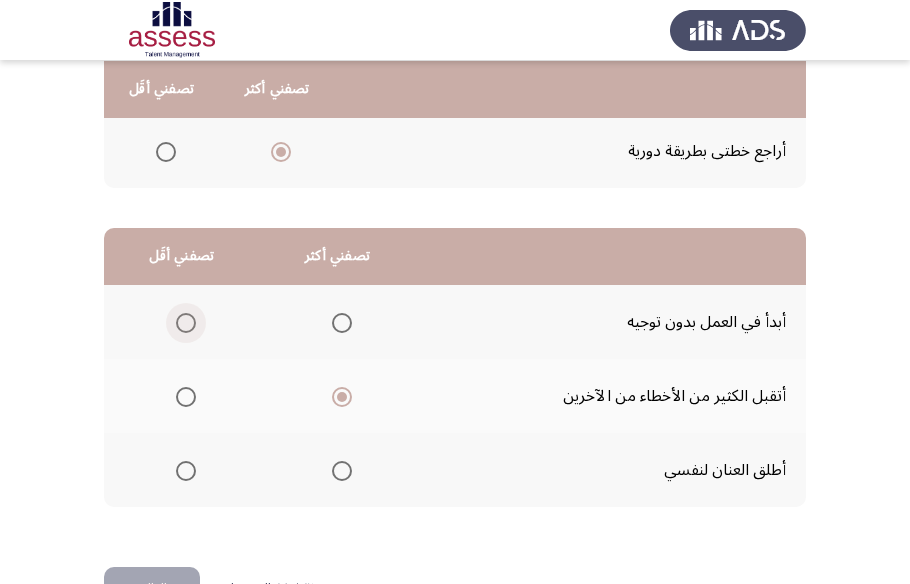 click at bounding box center [186, 323] 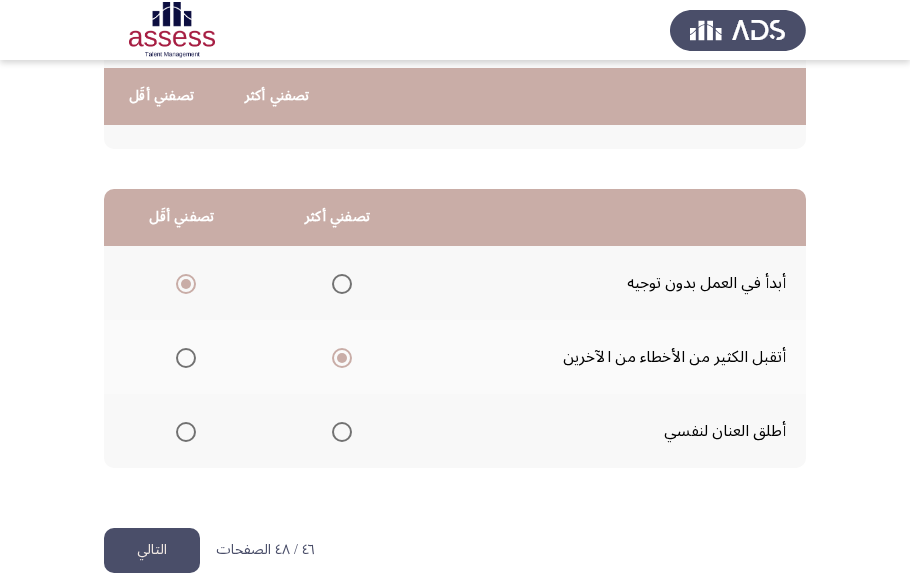 scroll, scrollTop: 423, scrollLeft: 0, axis: vertical 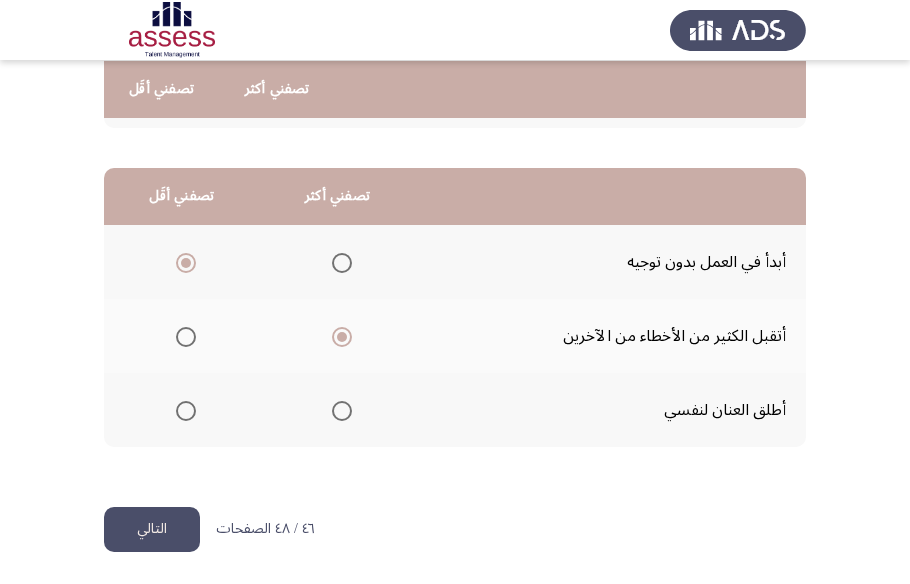 click at bounding box center [186, 411] 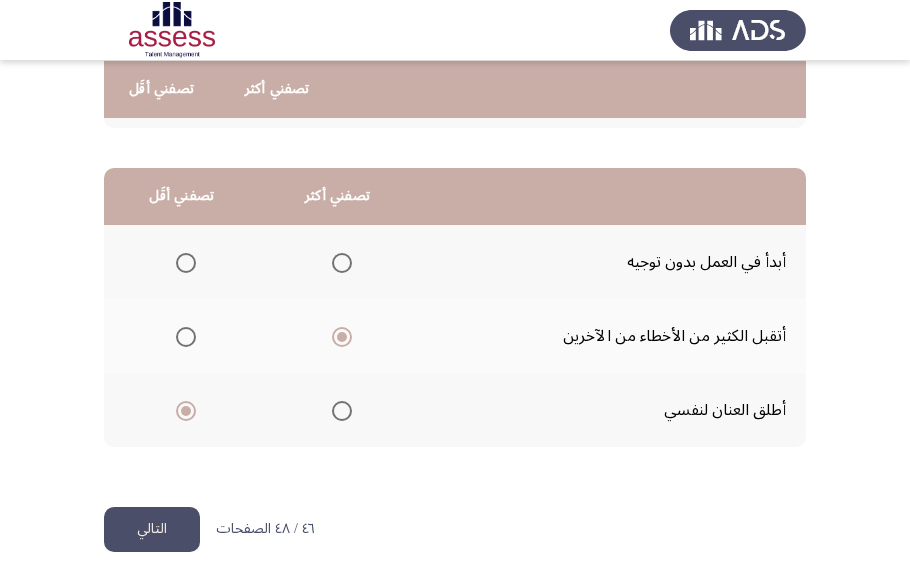 click on "التالي" 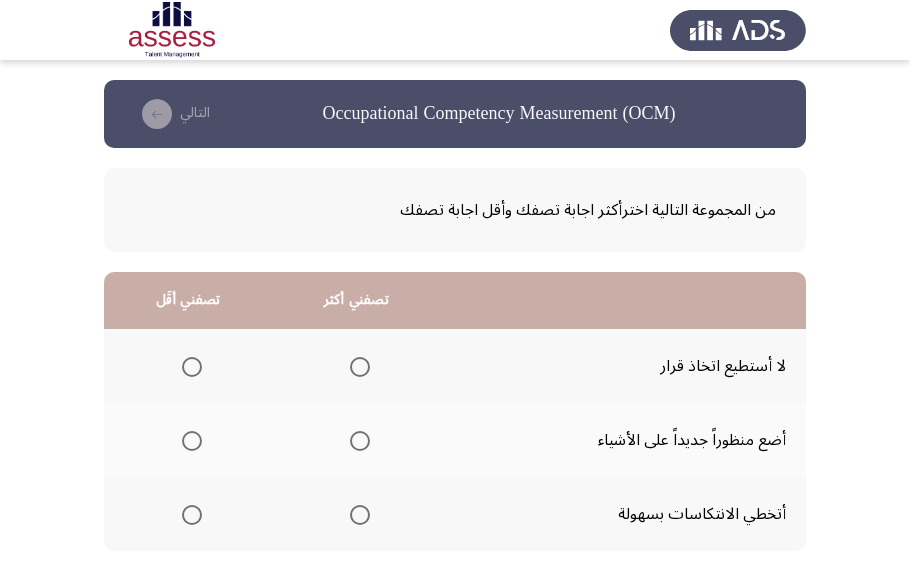 scroll, scrollTop: 90, scrollLeft: 0, axis: vertical 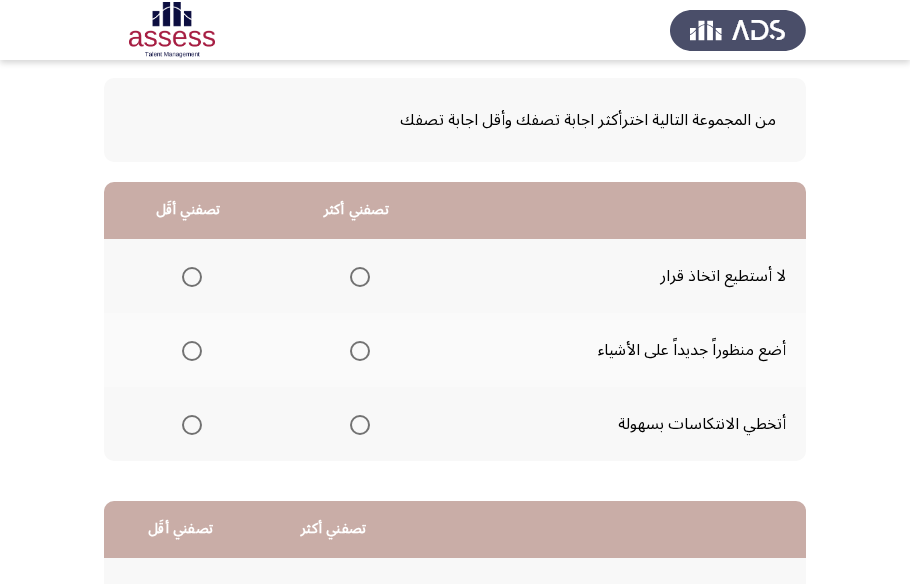 click at bounding box center (356, 425) 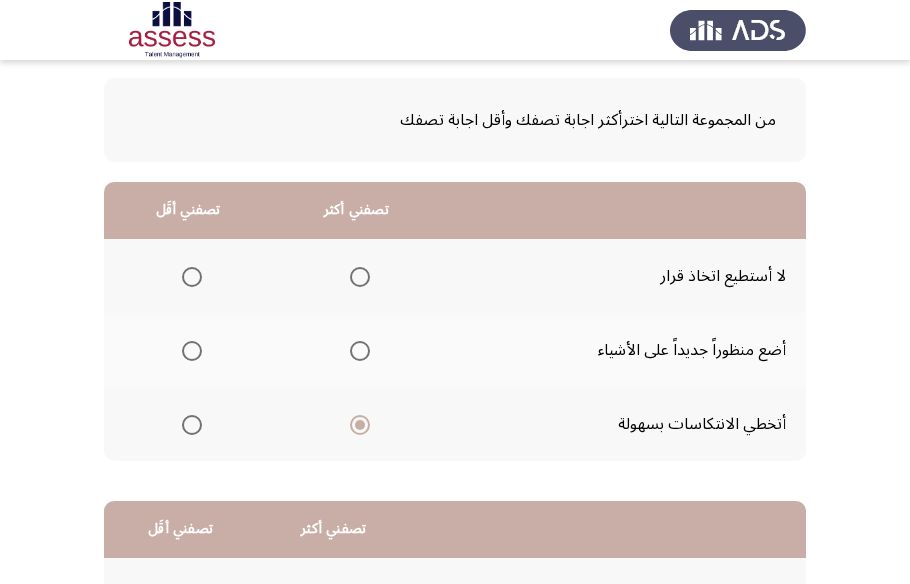click at bounding box center (192, 277) 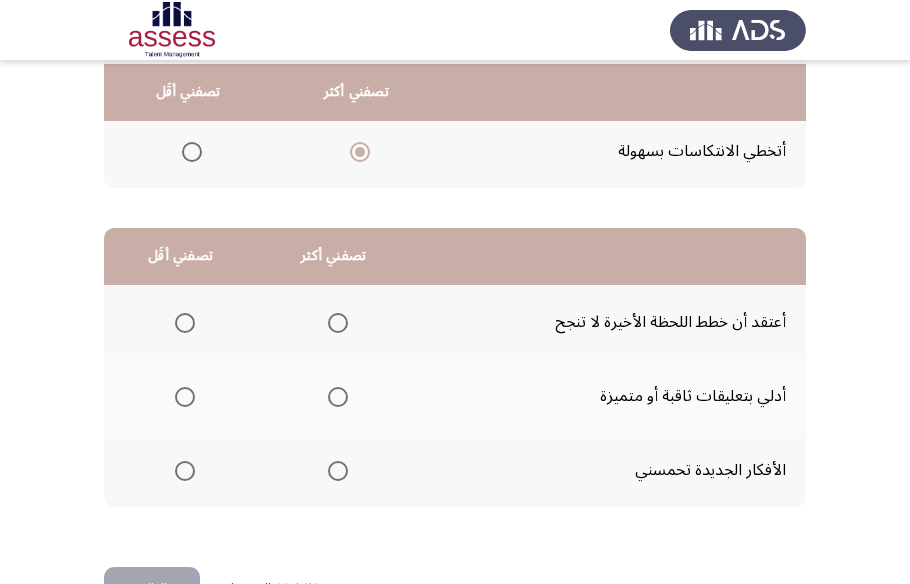 scroll, scrollTop: 423, scrollLeft: 0, axis: vertical 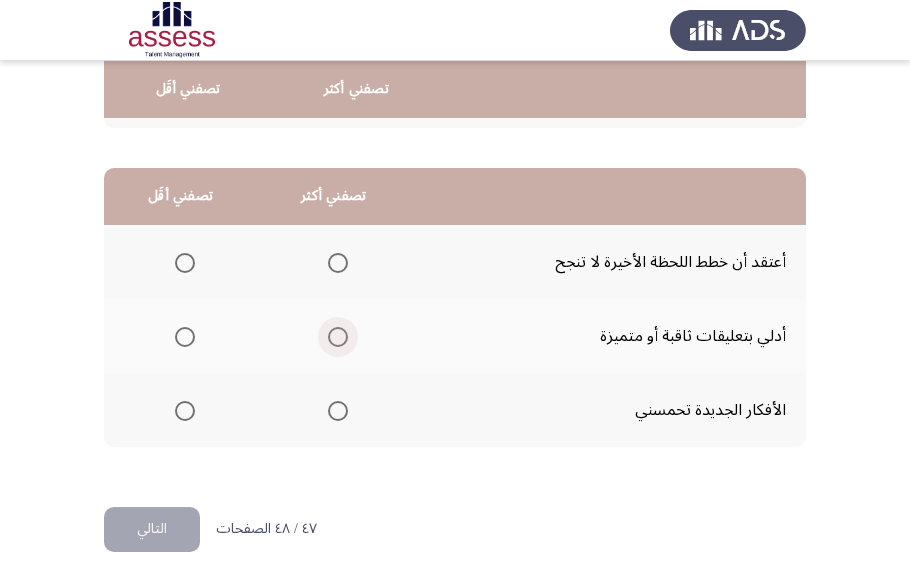click at bounding box center (338, 337) 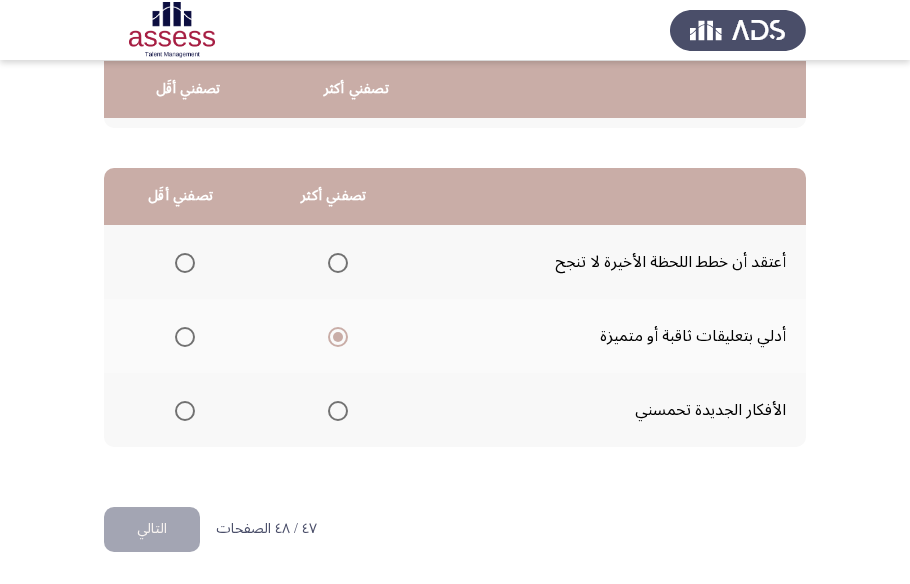click at bounding box center (185, 263) 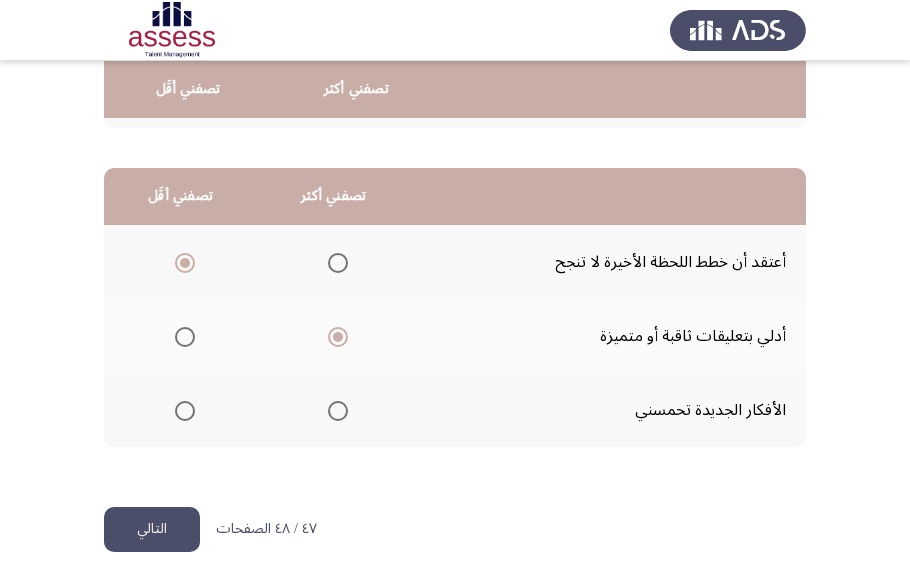 click on "التالي" 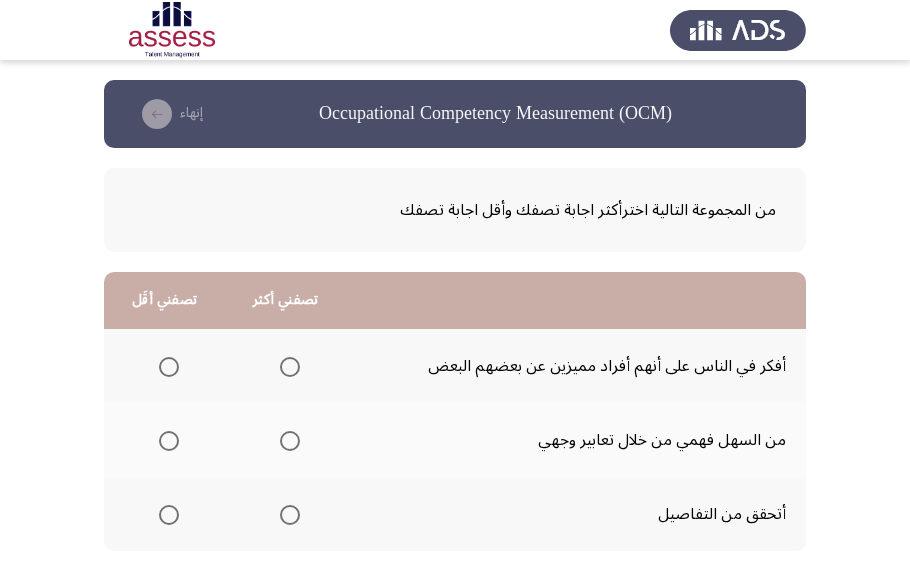 click at bounding box center (290, 441) 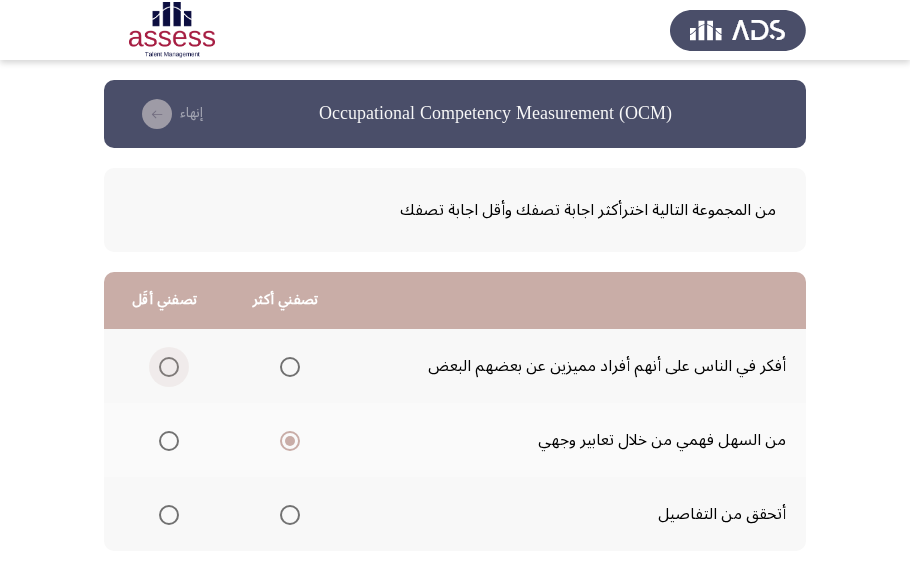 click at bounding box center [169, 367] 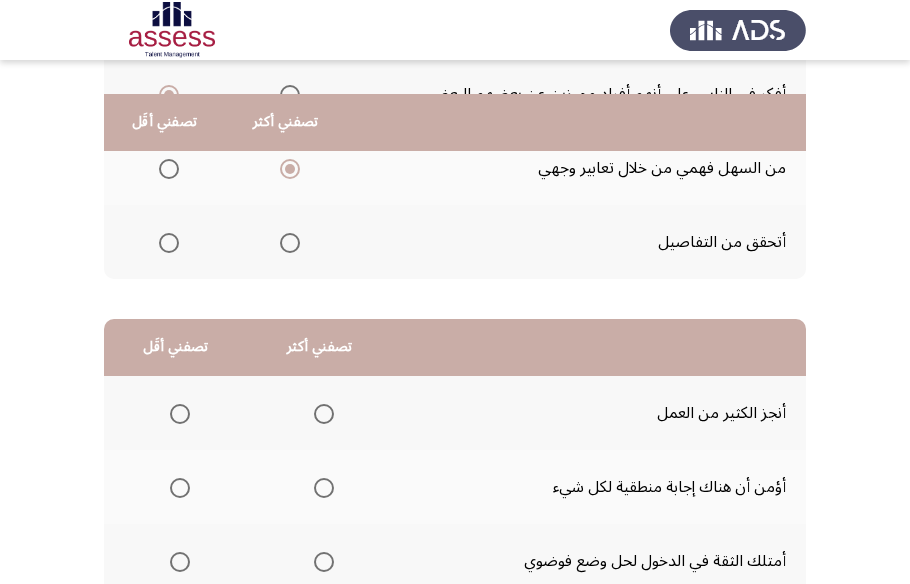 scroll, scrollTop: 363, scrollLeft: 0, axis: vertical 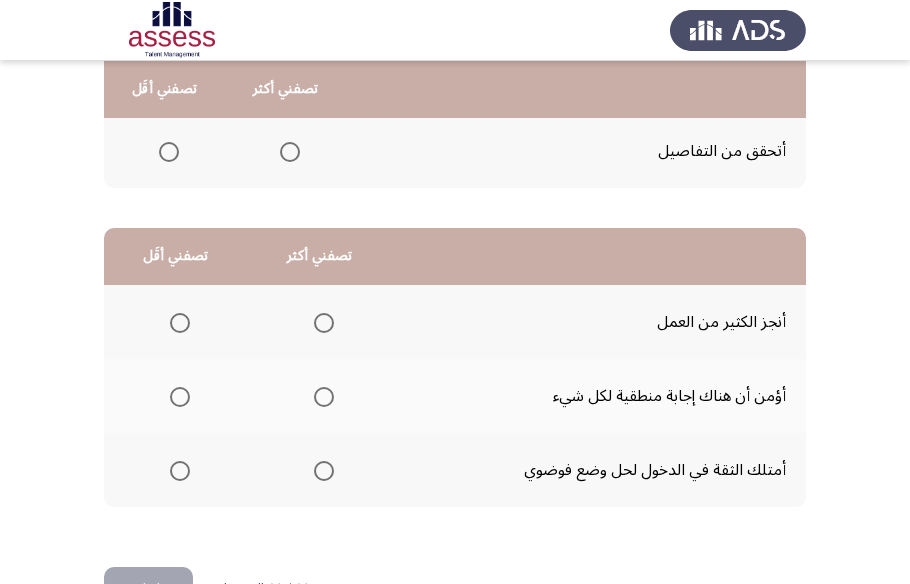 click at bounding box center (324, 471) 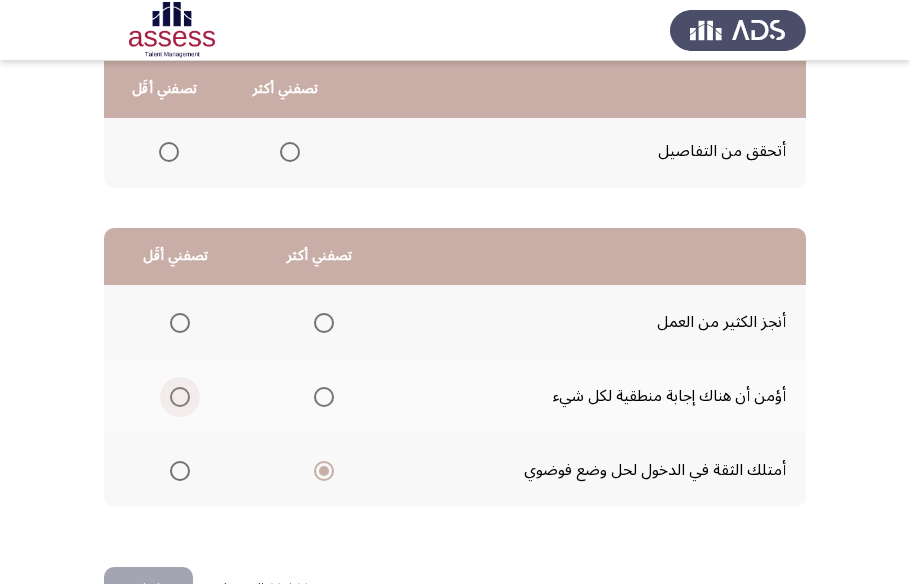 click at bounding box center [180, 397] 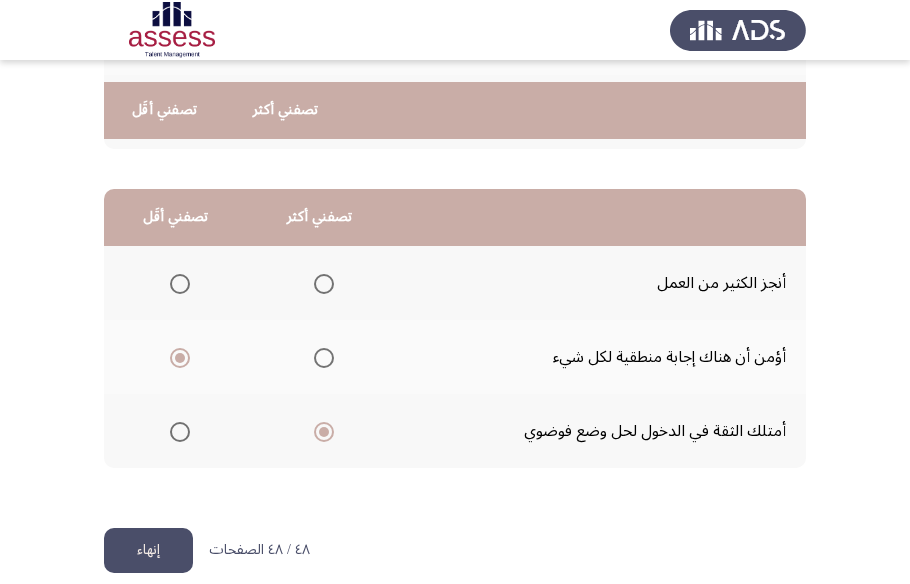 scroll, scrollTop: 423, scrollLeft: 0, axis: vertical 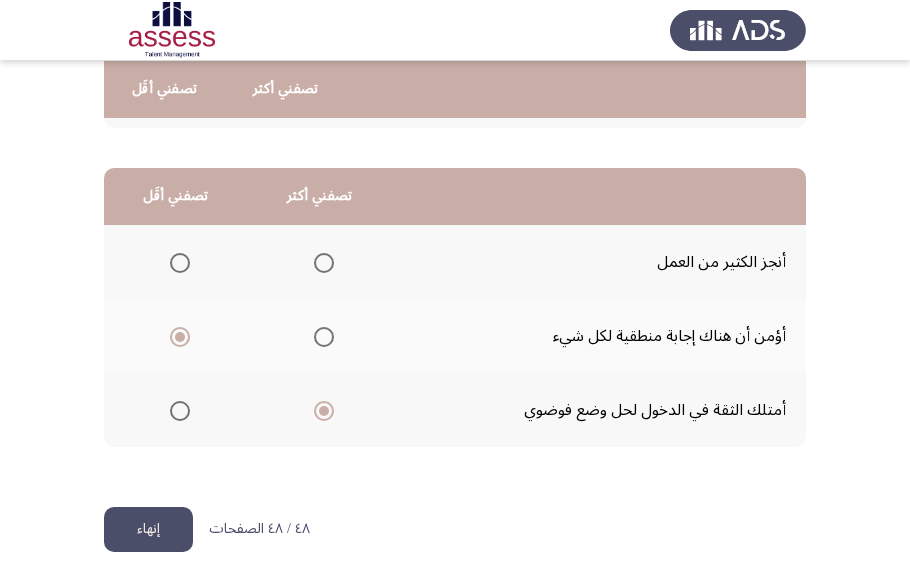 click on "إنهاء" 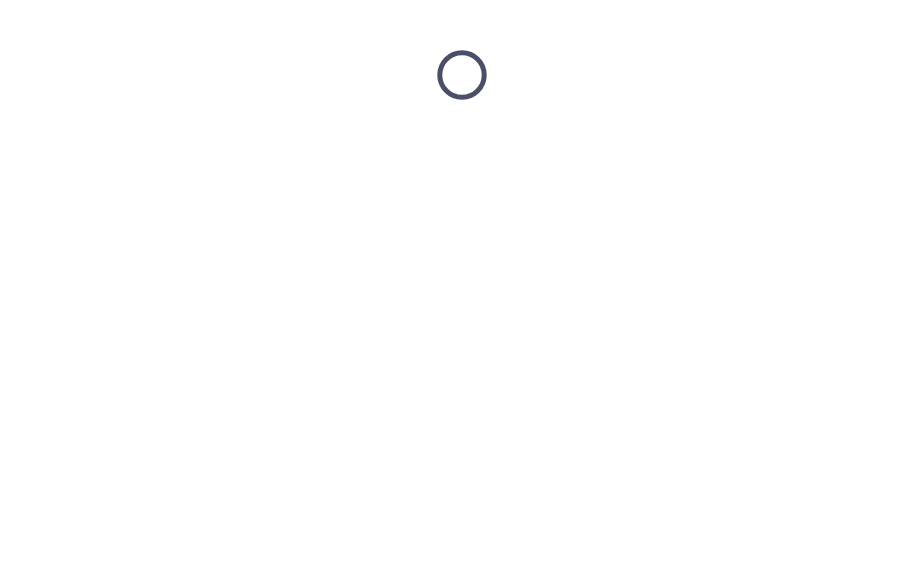 scroll, scrollTop: 0, scrollLeft: 0, axis: both 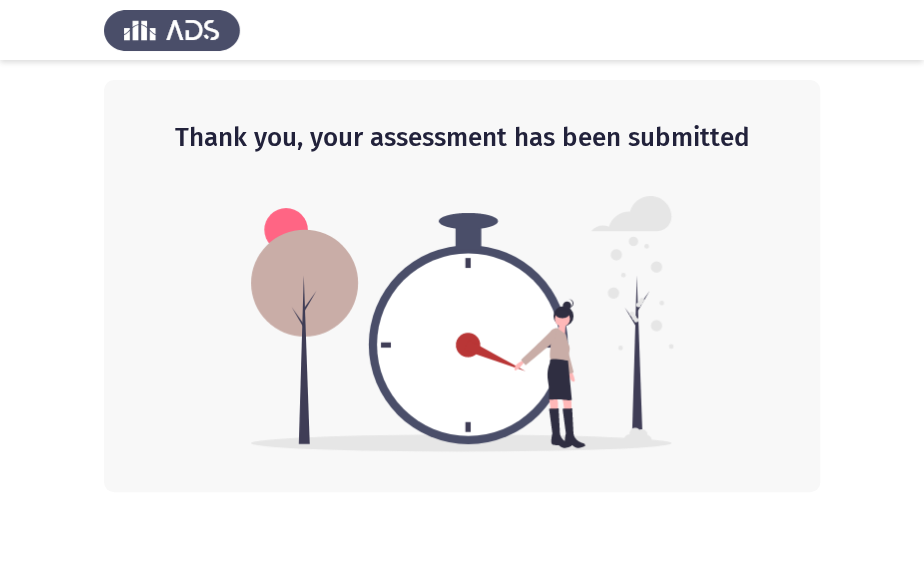 click on "Thank you, your assessment has been submitted" 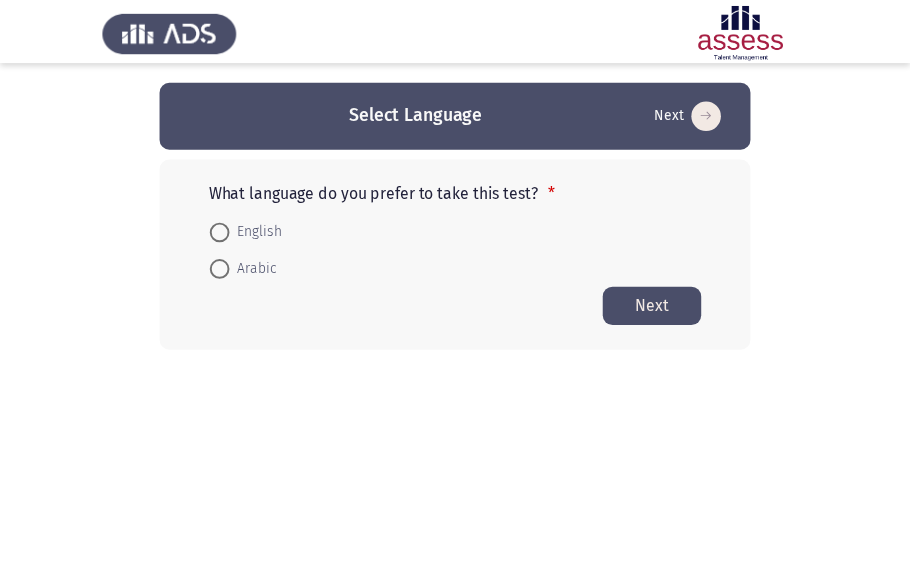 scroll, scrollTop: 0, scrollLeft: 0, axis: both 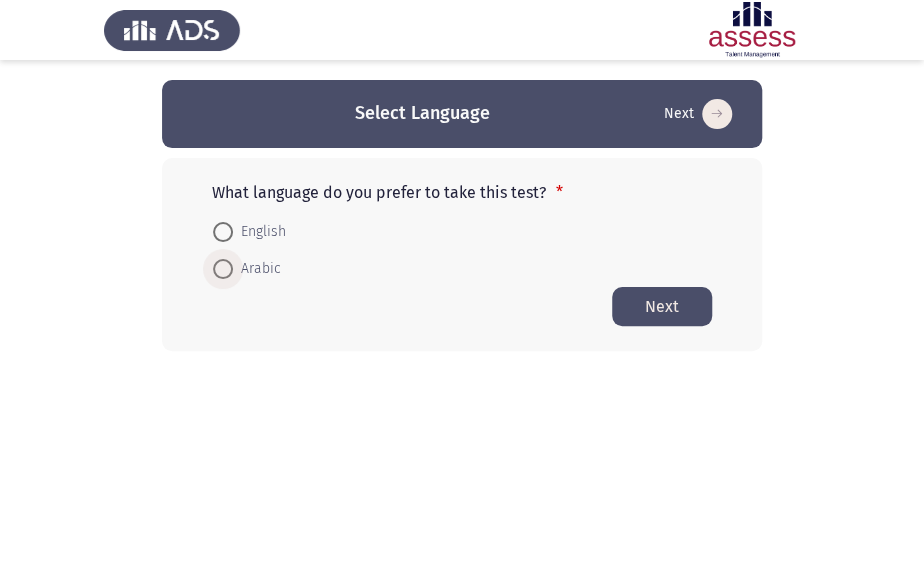 click on "Arabic" at bounding box center [257, 269] 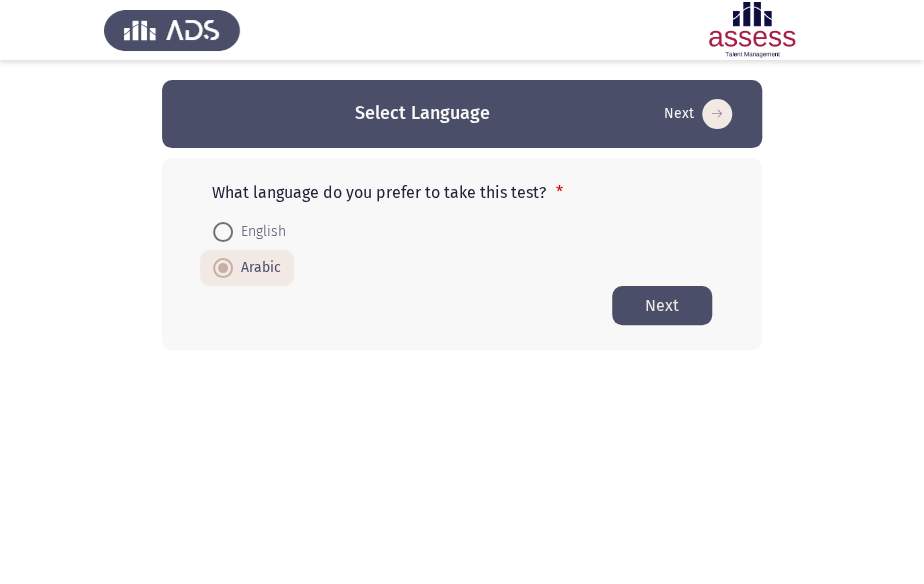click on "Next" 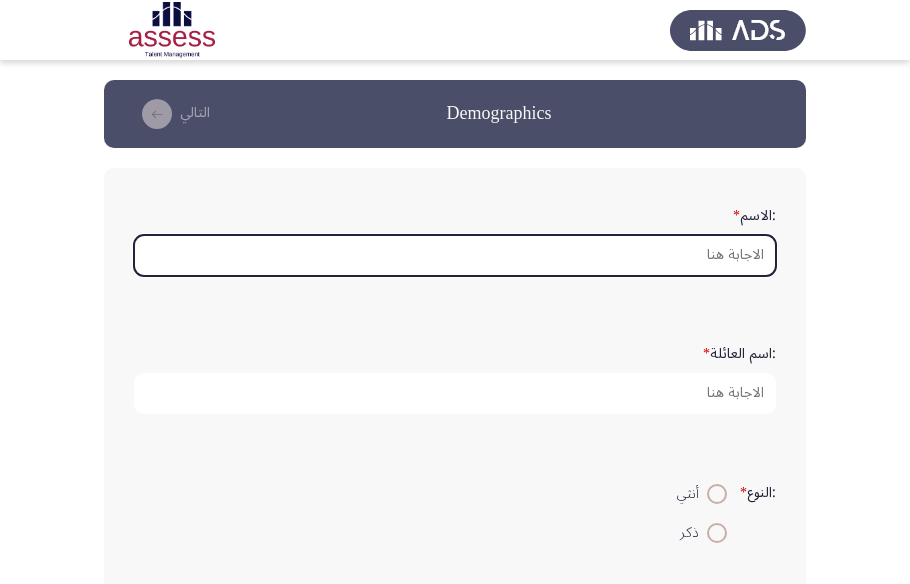 click on ":الاسم   *" at bounding box center (455, 255) 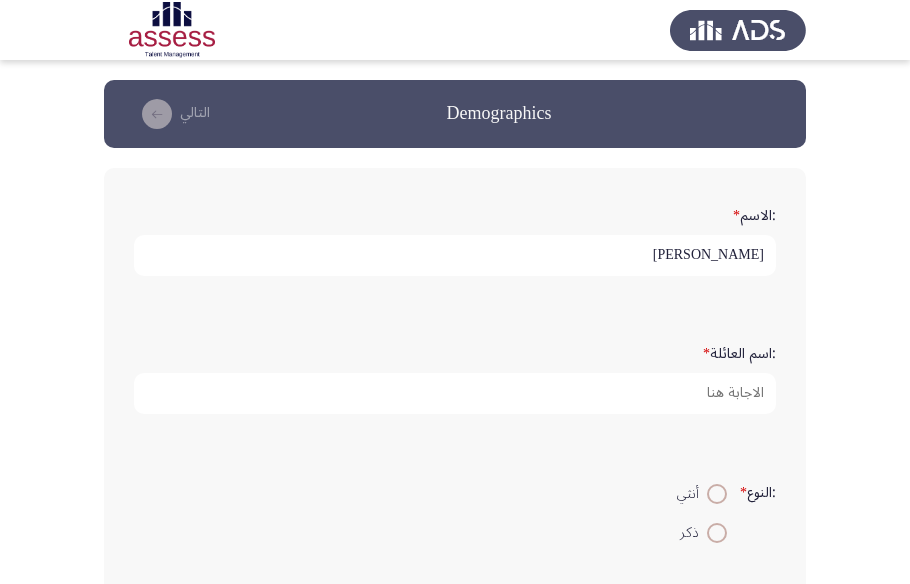 click on "مصطفي صبري" at bounding box center [455, 255] 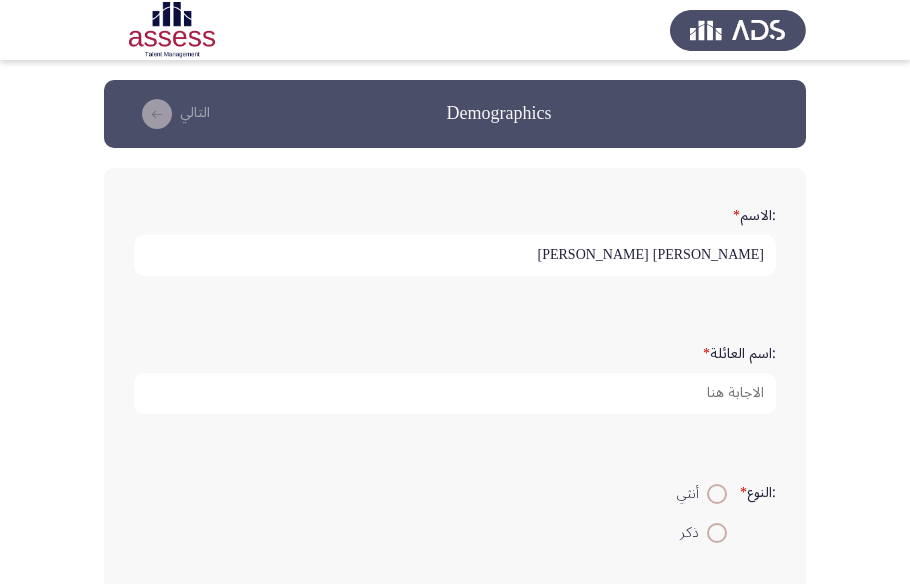 type on "مصطفي صبري مصطفي  ابوعوف" 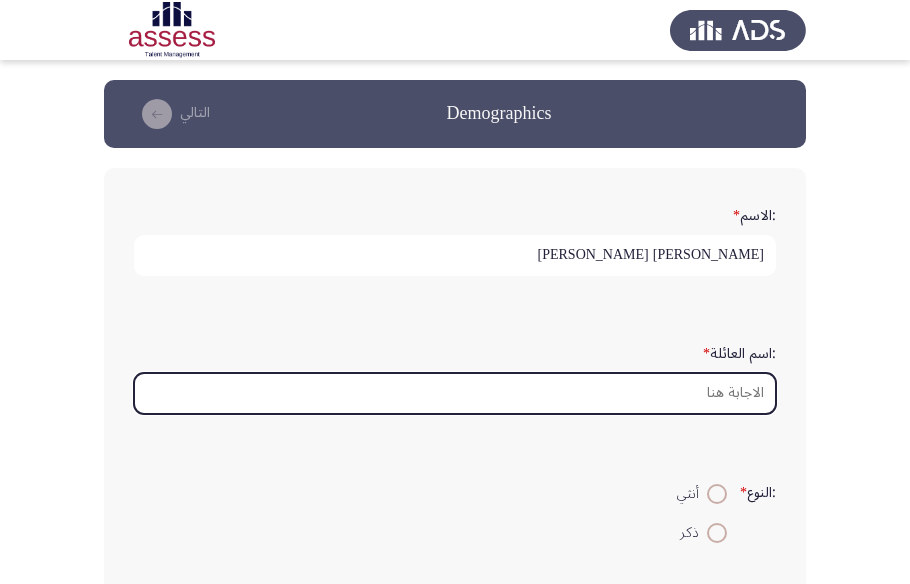 click on ":اسم العائلة   *" at bounding box center (455, 393) 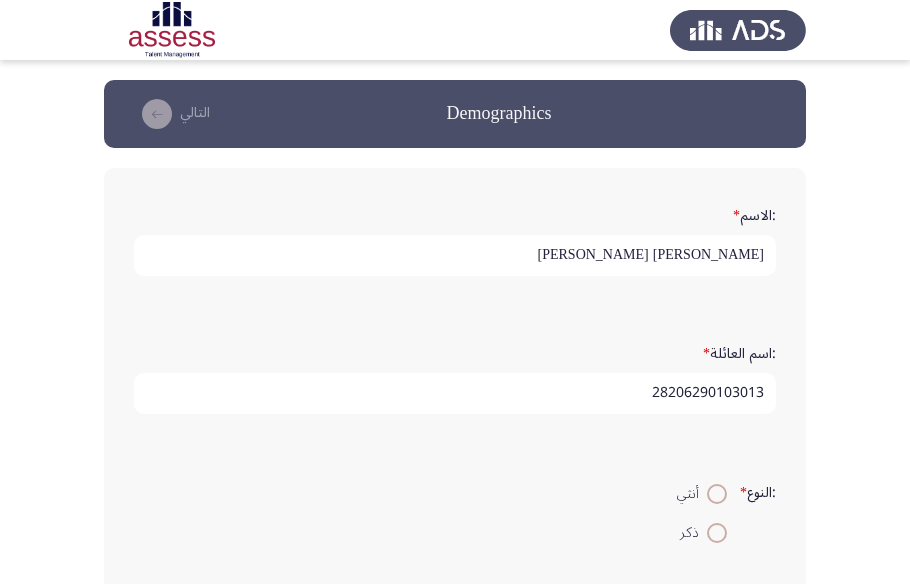 type on "28206290103013" 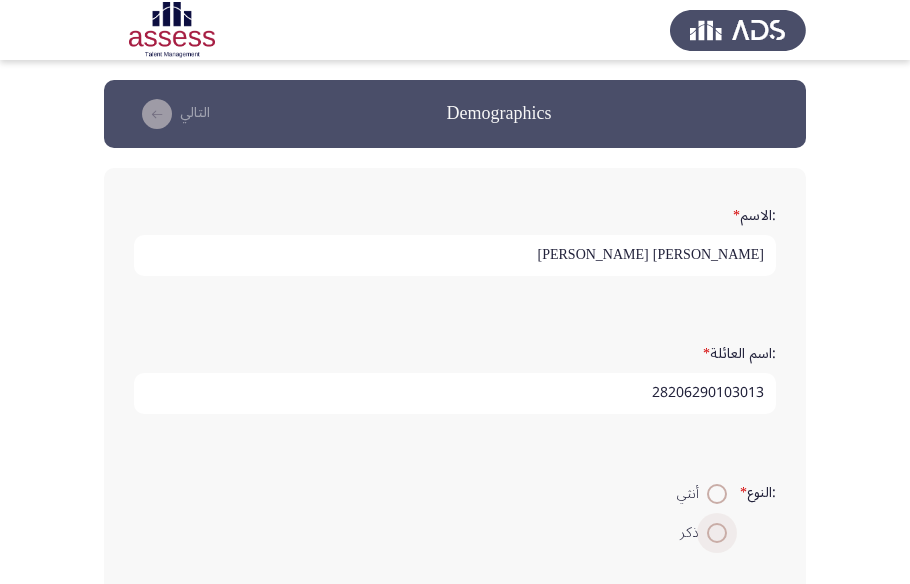 click at bounding box center (717, 533) 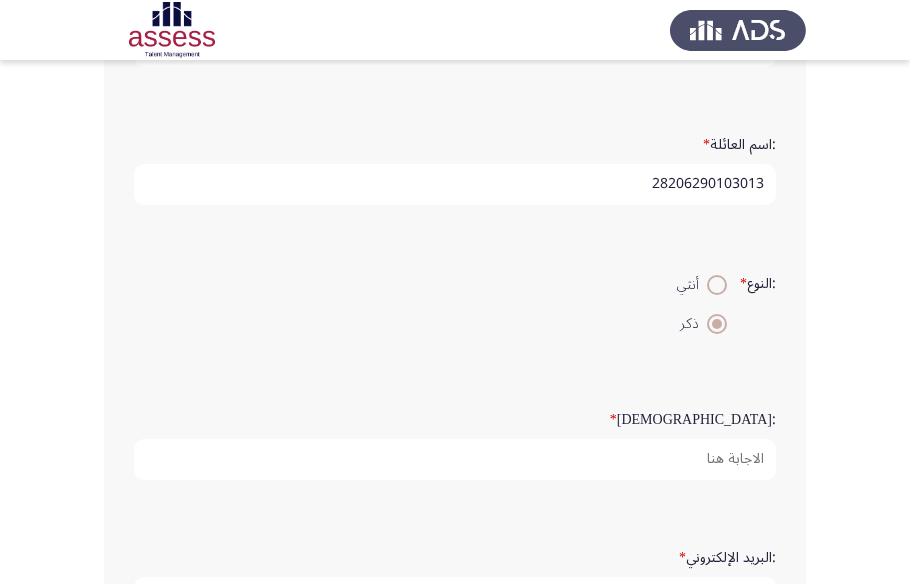 scroll, scrollTop: 363, scrollLeft: 0, axis: vertical 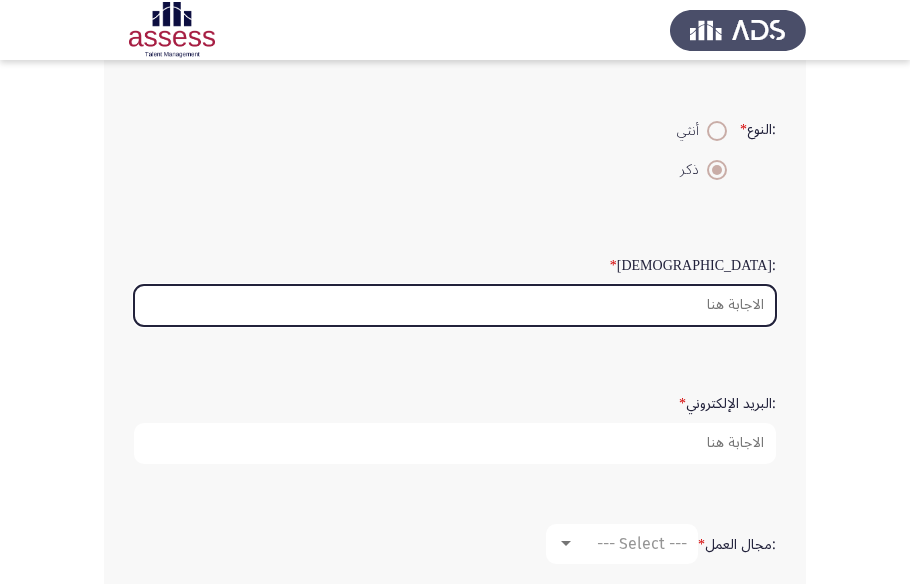 click on ":السن   *" at bounding box center (455, 305) 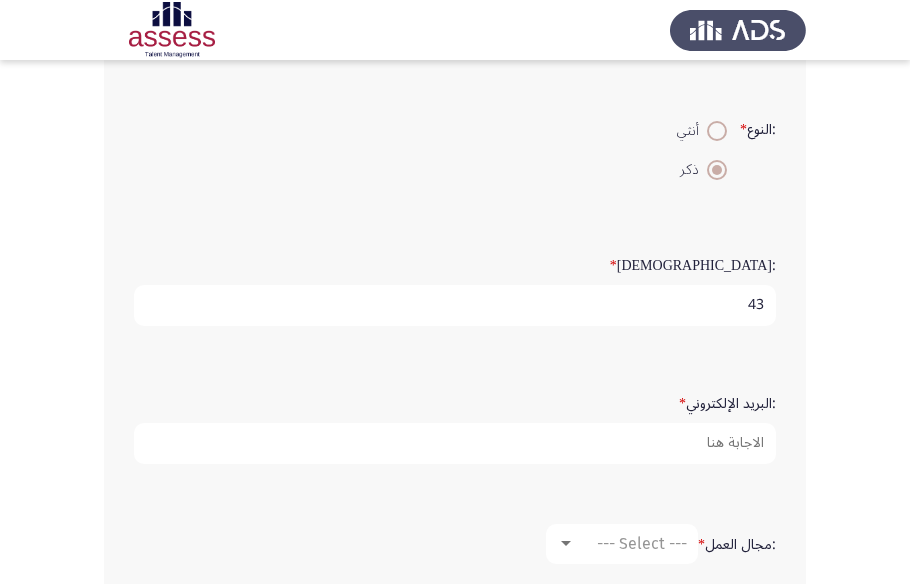 type on "43" 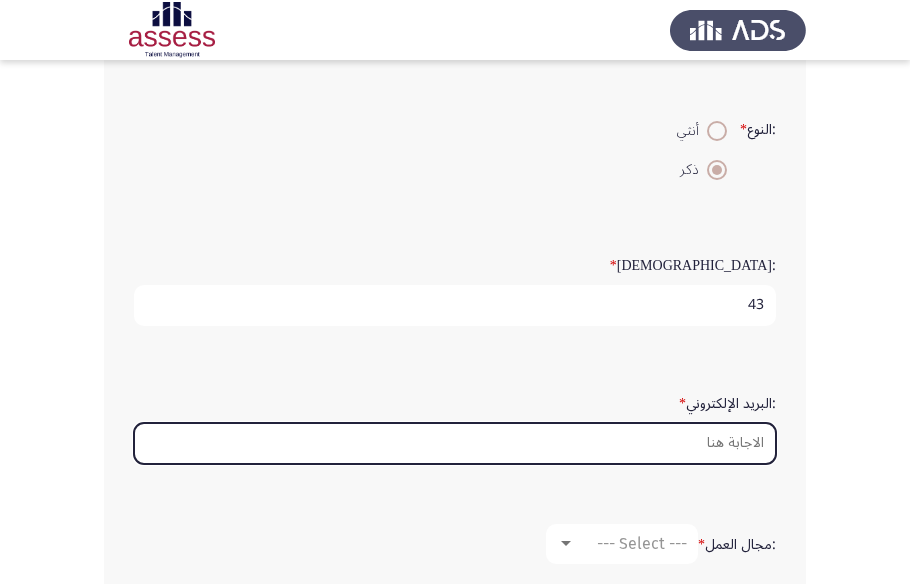click on ":البريد الإلكتروني   *" at bounding box center [455, 443] 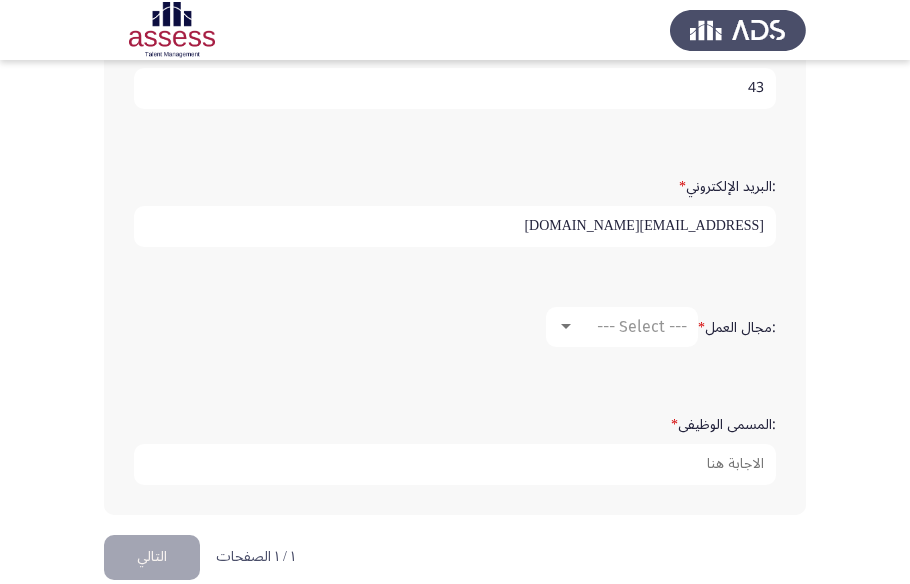 scroll, scrollTop: 604, scrollLeft: 0, axis: vertical 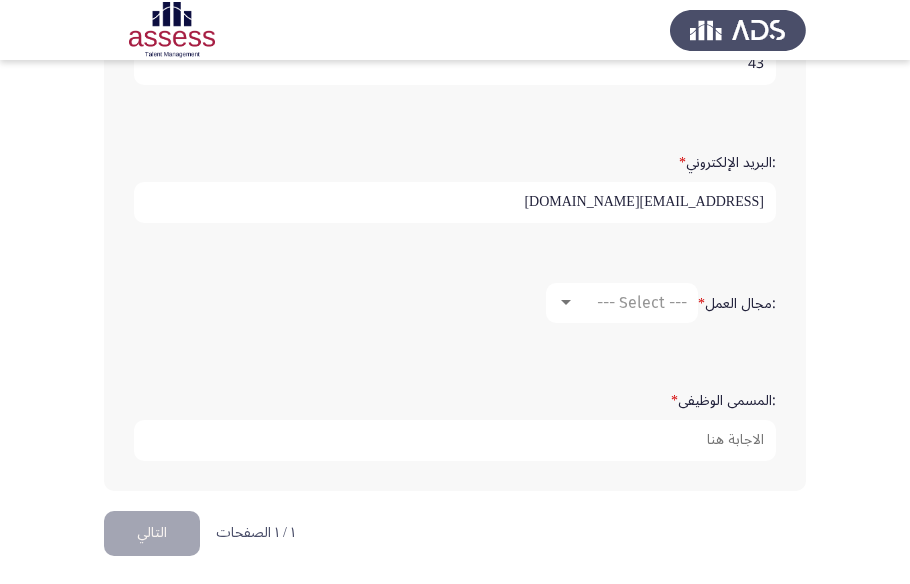 type on "mostfasabre@gmail.com" 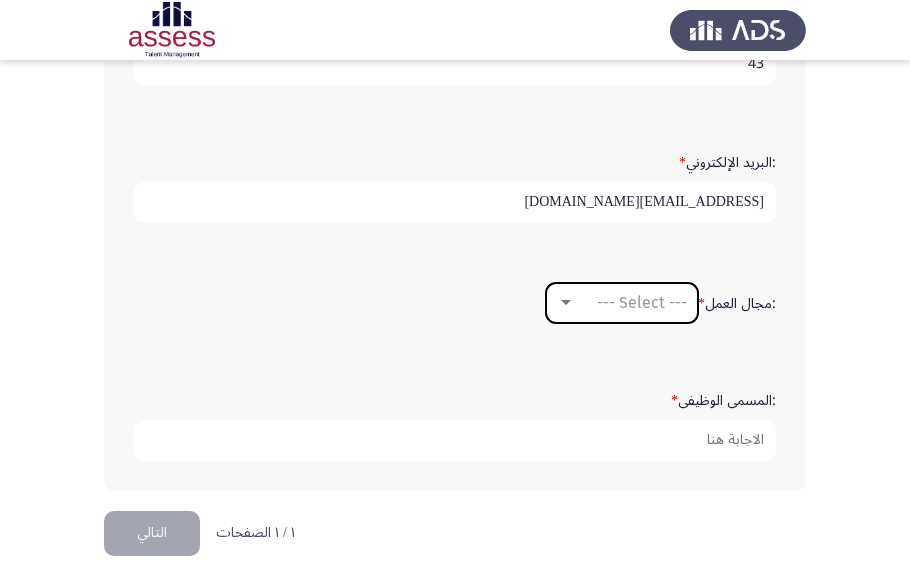 click on "--- Select ---" at bounding box center (642, 302) 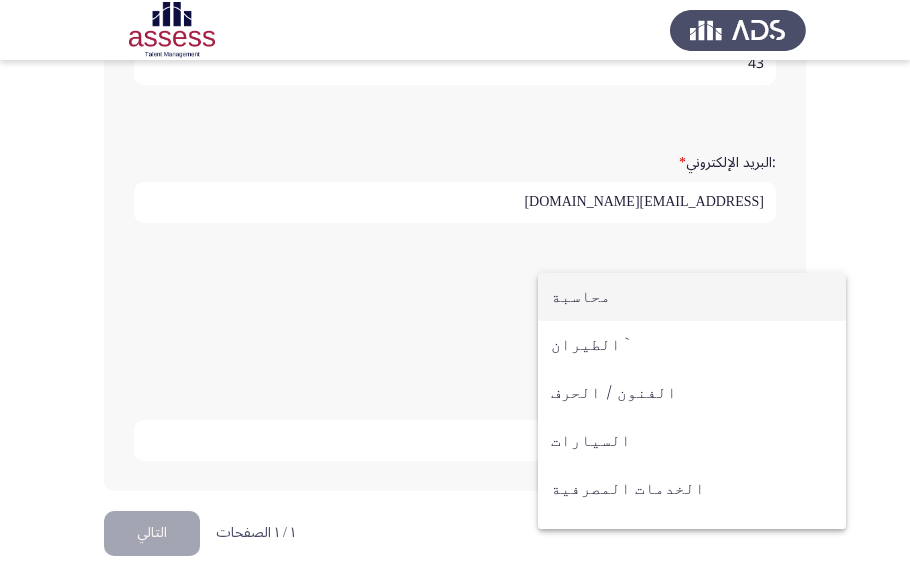 click at bounding box center (455, 292) 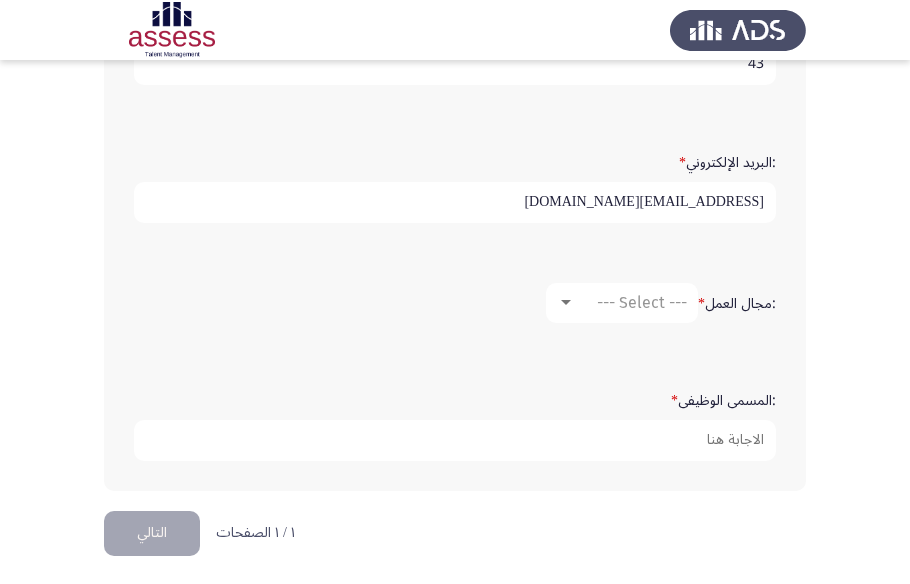 click on "mostfasabre@gmail.com" at bounding box center (455, 202) 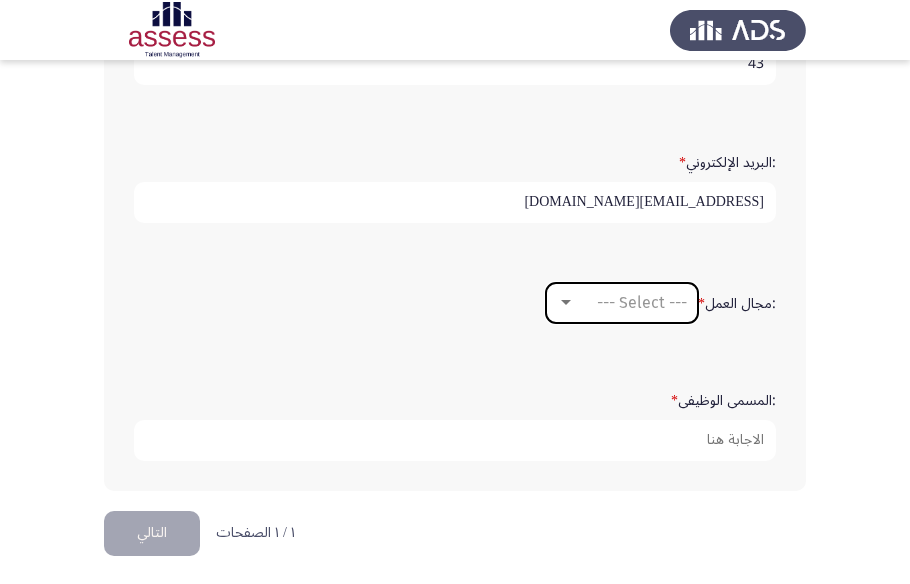 click on "--- Select ---" at bounding box center (622, 303) 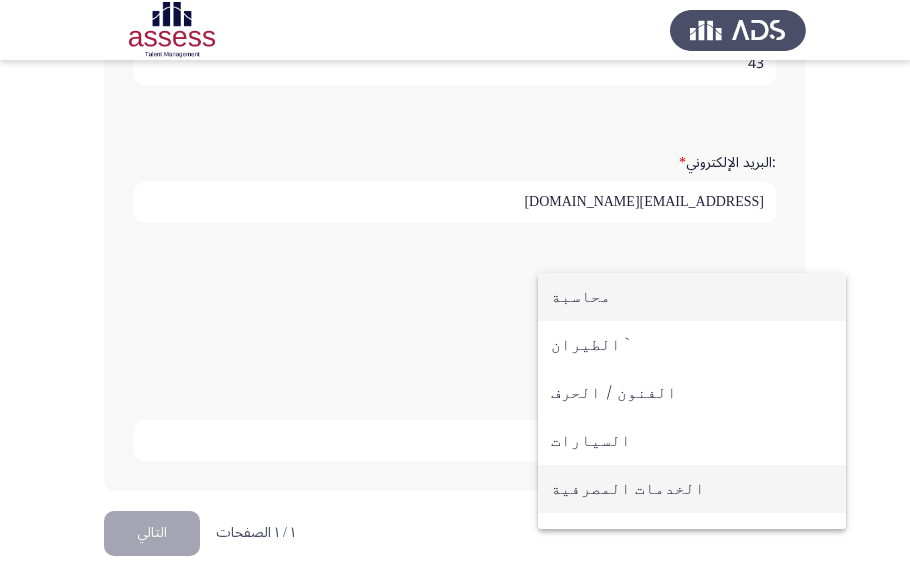 click on "الخدمات المصرفية" at bounding box center [692, 489] 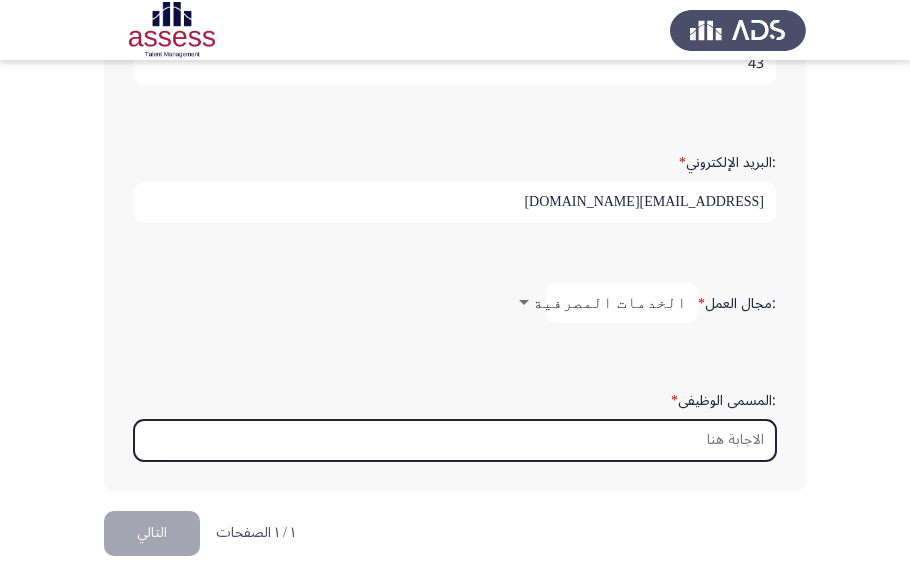 click on ":المسمى الوظيفى   *" at bounding box center (455, 440) 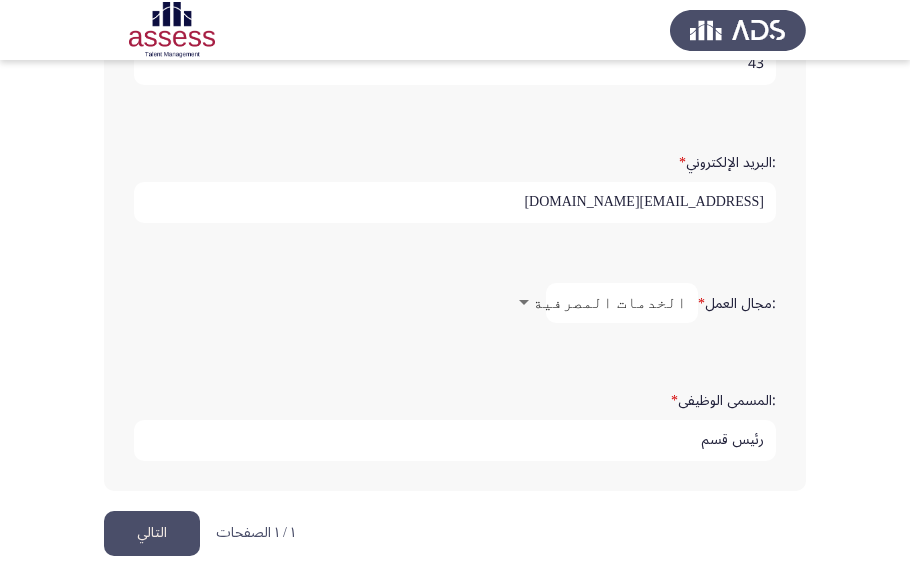 type on "رئيس قسم" 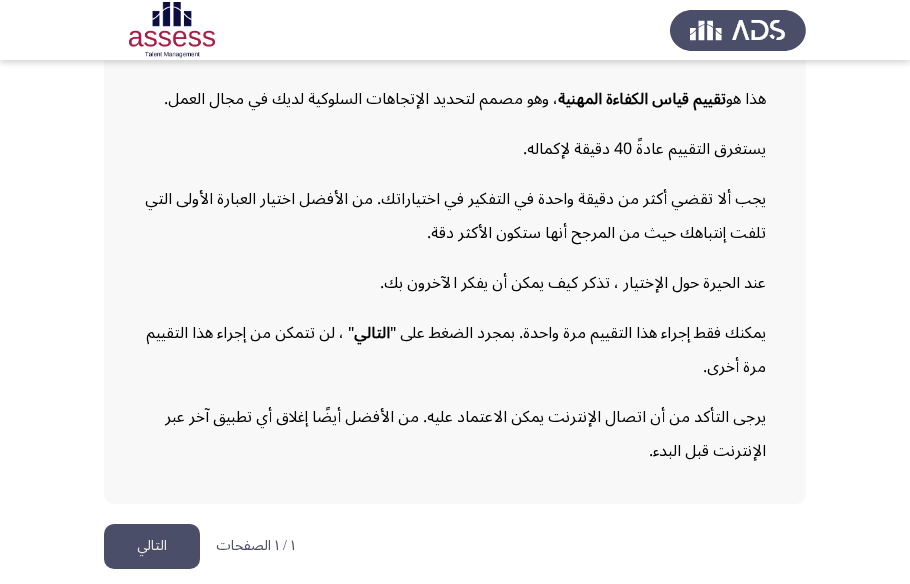 scroll, scrollTop: 248, scrollLeft: 0, axis: vertical 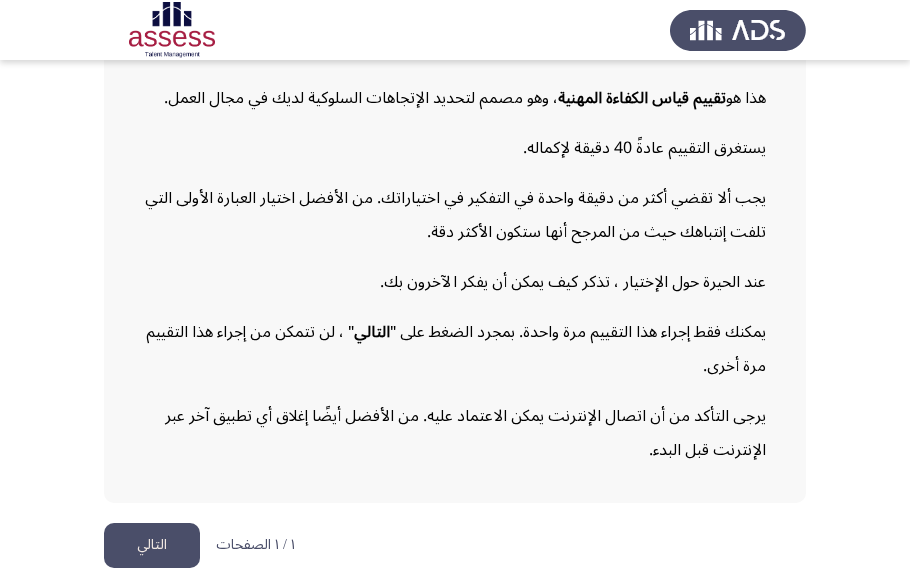 click on "التالي" 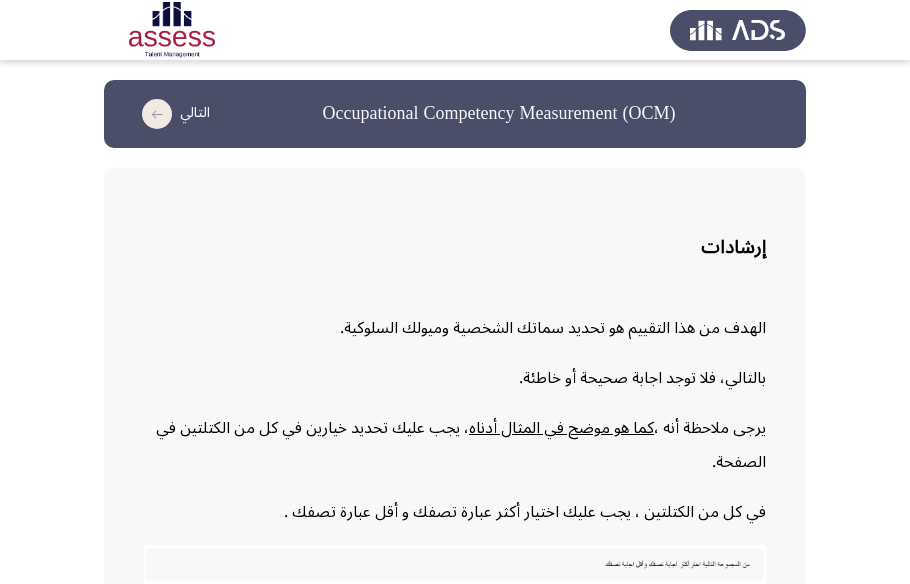 scroll, scrollTop: 436, scrollLeft: 0, axis: vertical 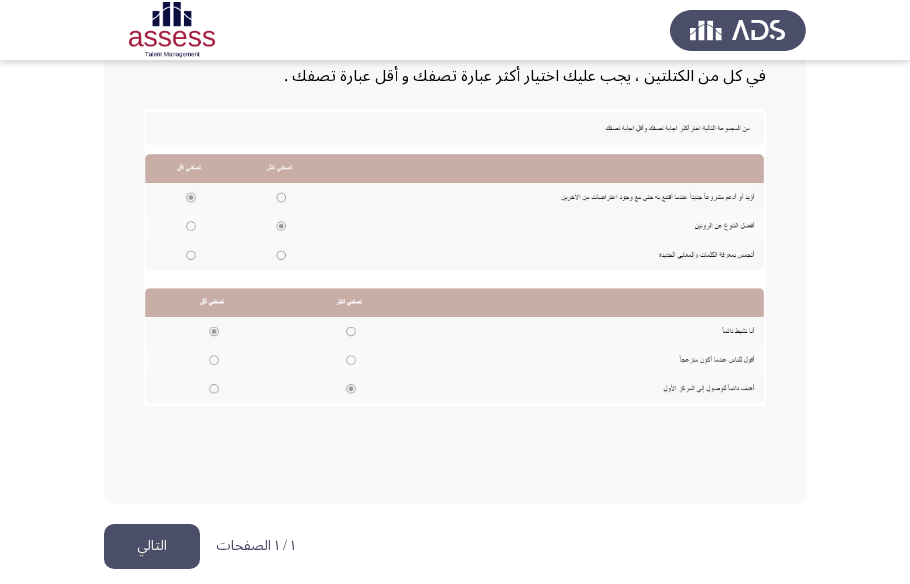 click on "التالي" 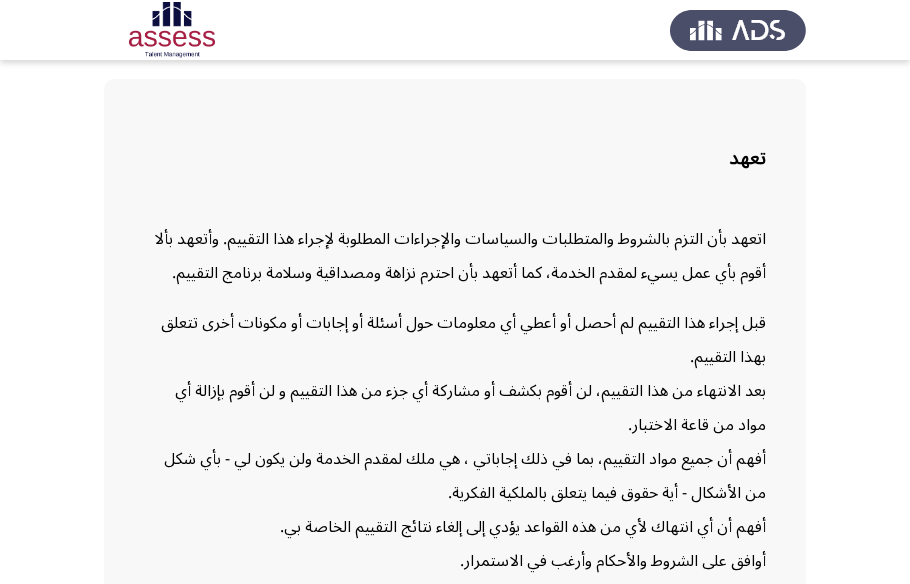 scroll, scrollTop: 253, scrollLeft: 0, axis: vertical 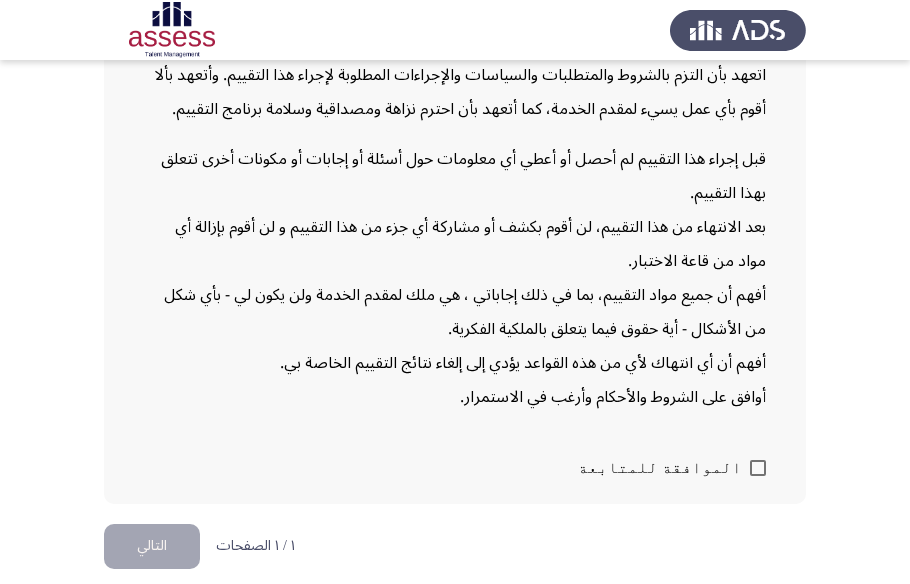 click on "تعهد اتعهد بأن التزم بالشروط والمتطلبات والسياسات والإجراءات المطلوبة لإجراء هذا التقييم. وأتعهد بألا أقوم بأي عمل يسيء لمقدم الخدمة، كما أتعهد بأن احترم نزاهة ومصداقية وسلامة برنامج التقييم. قبل إجراء هذا التقييم لم أحصل أو أعطي أي معلومات حول أسئلة أو إجابات أو مكونات أخرى تتعلق بهذا التقييم. بعد الانتهاء من هذا التقييم، لن أقوم بكشف أو مشاركة أي جزء من هذا التقييم و لن أقوم بإزالة أي مواد من قاعة الاختبار. أفهم أن جميع مواد التقييم، بما في ذلك إجاباتي ، هي ملك لمقدم الخدمة ولن يكون لي - بأي شكل من الأشكال - أية حقوق فيما يتعلق بالملكية الفكرية." 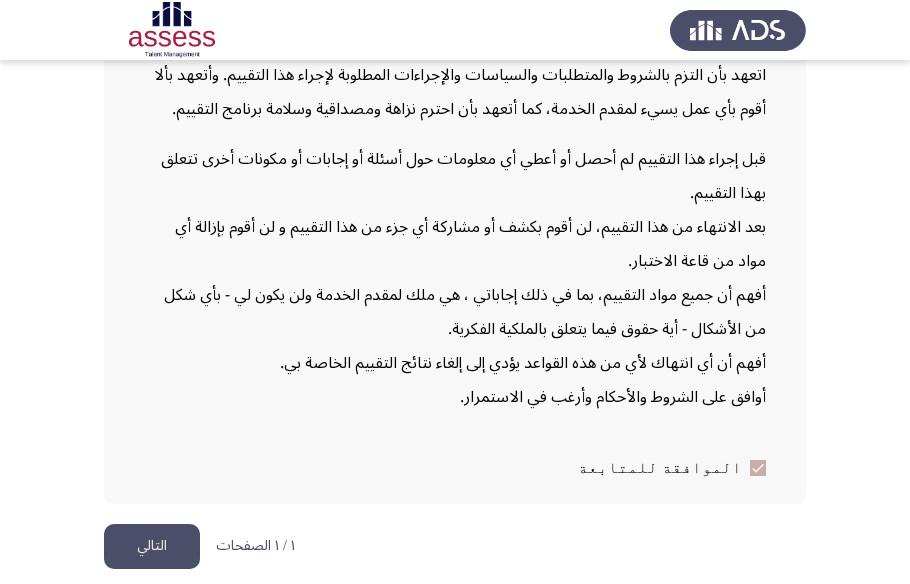 click on "التالي" 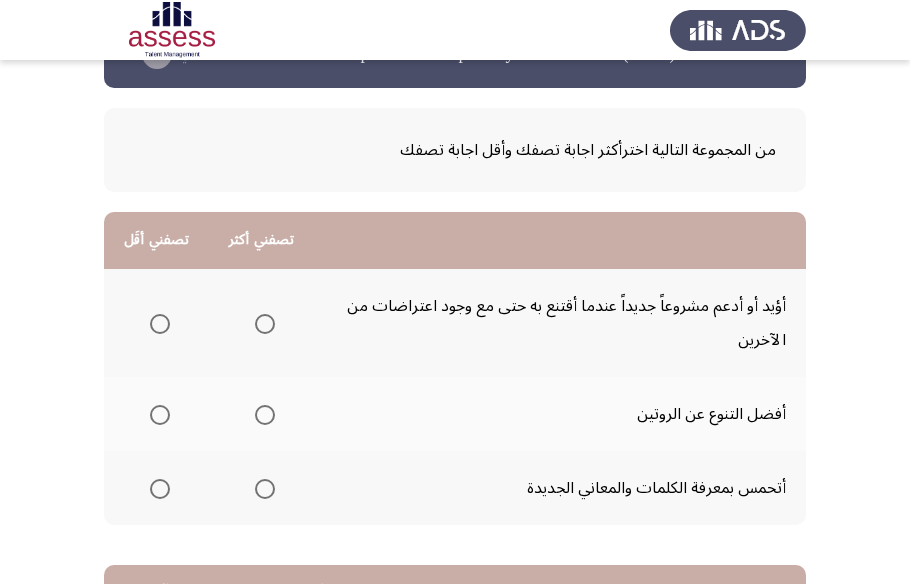 scroll, scrollTop: 90, scrollLeft: 0, axis: vertical 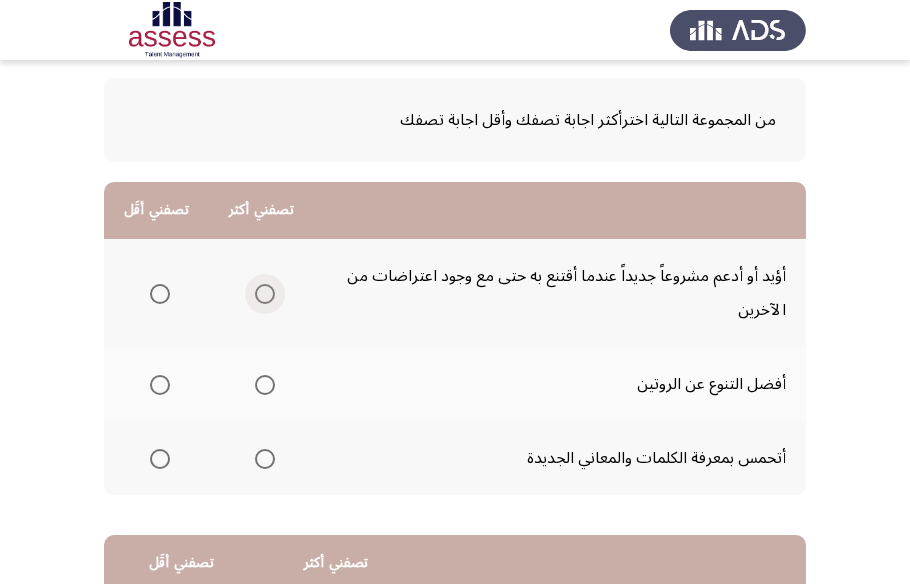 click at bounding box center [265, 294] 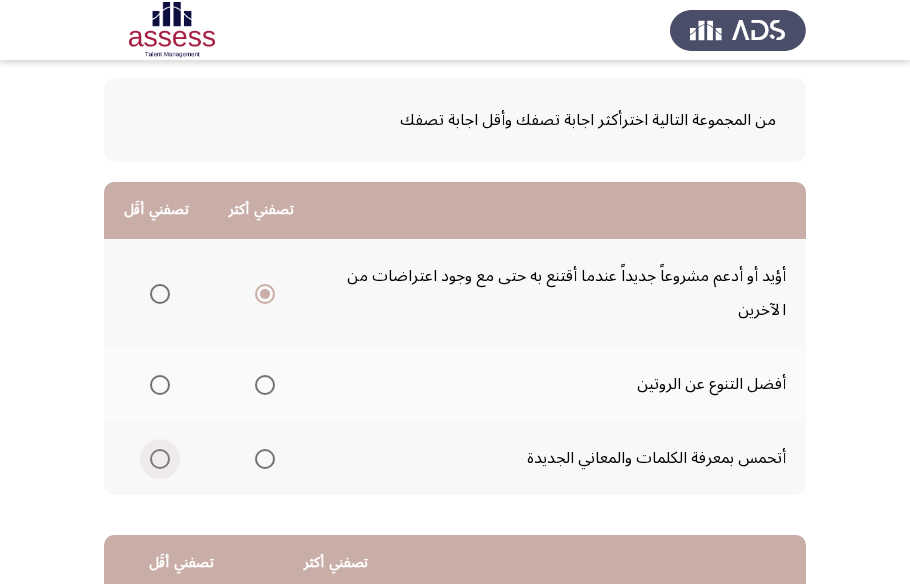 click at bounding box center (160, 459) 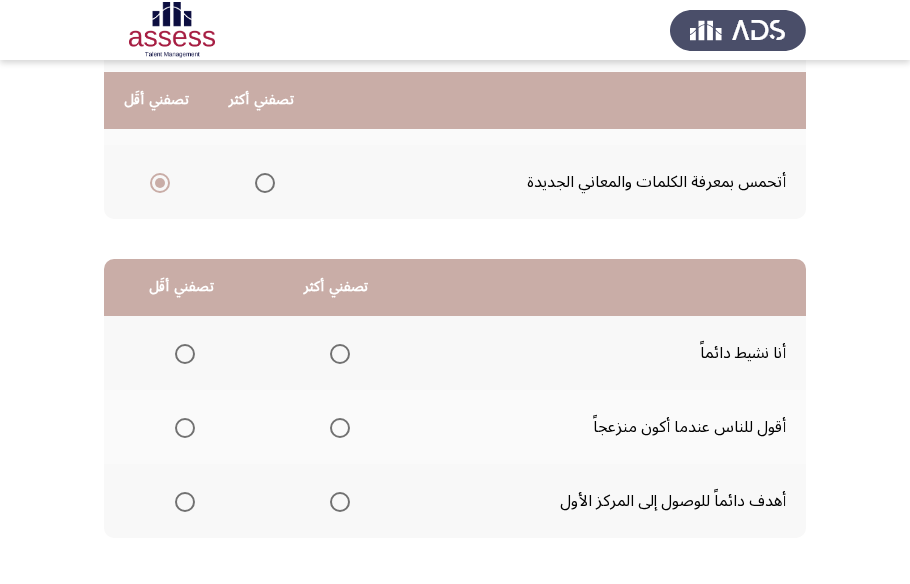 scroll, scrollTop: 457, scrollLeft: 0, axis: vertical 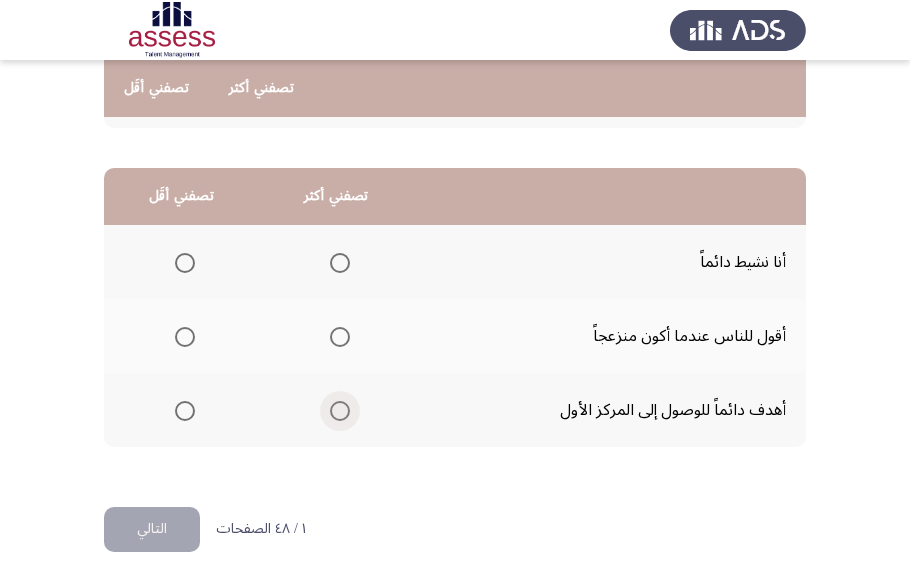 click at bounding box center [340, 411] 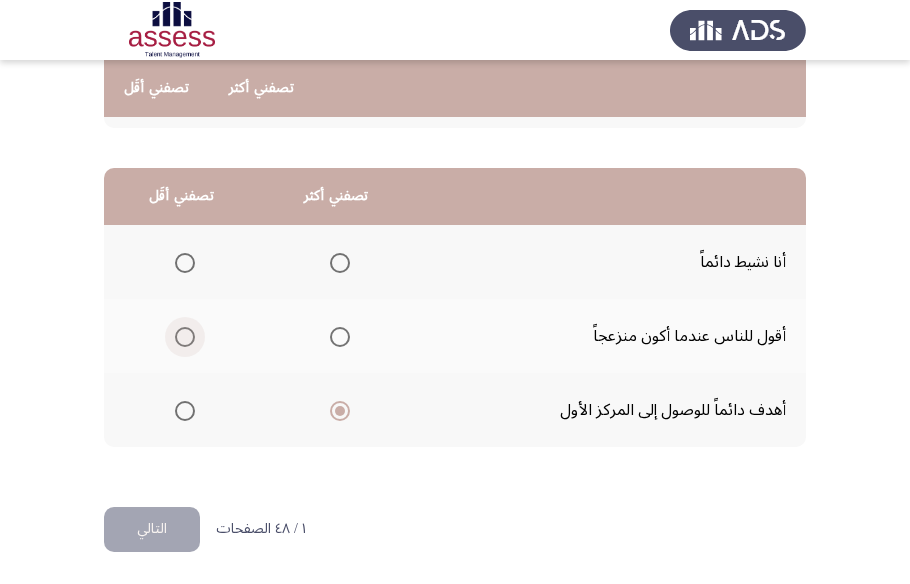 click at bounding box center (185, 337) 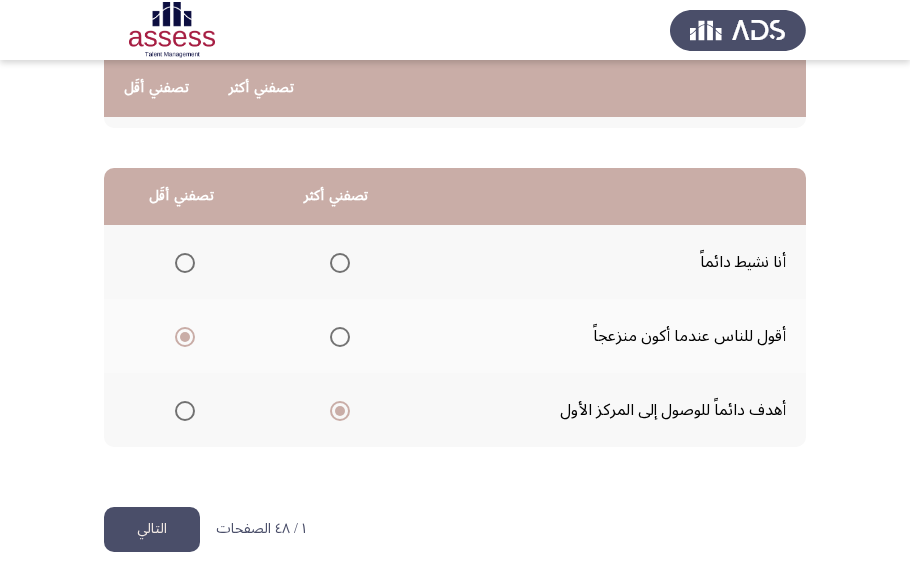 click on "التالي" 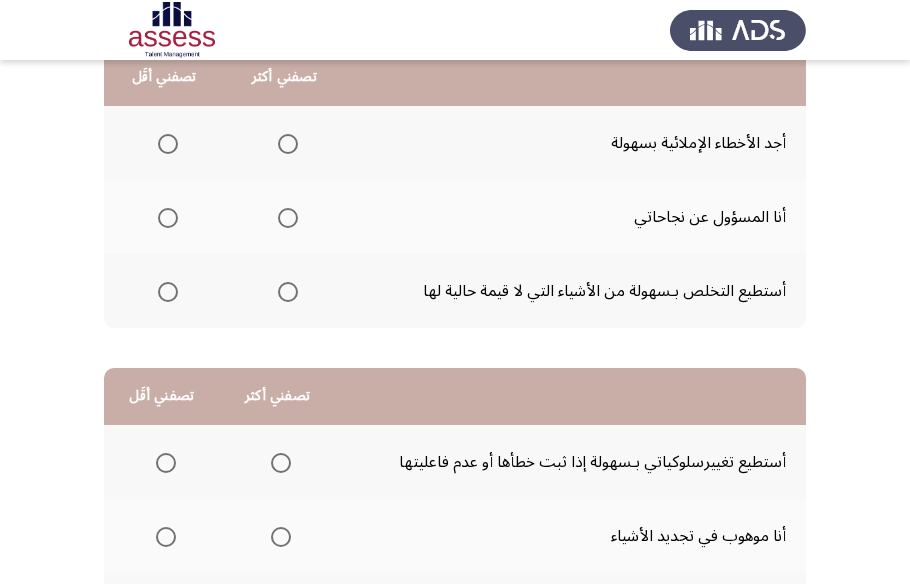 scroll, scrollTop: 90, scrollLeft: 0, axis: vertical 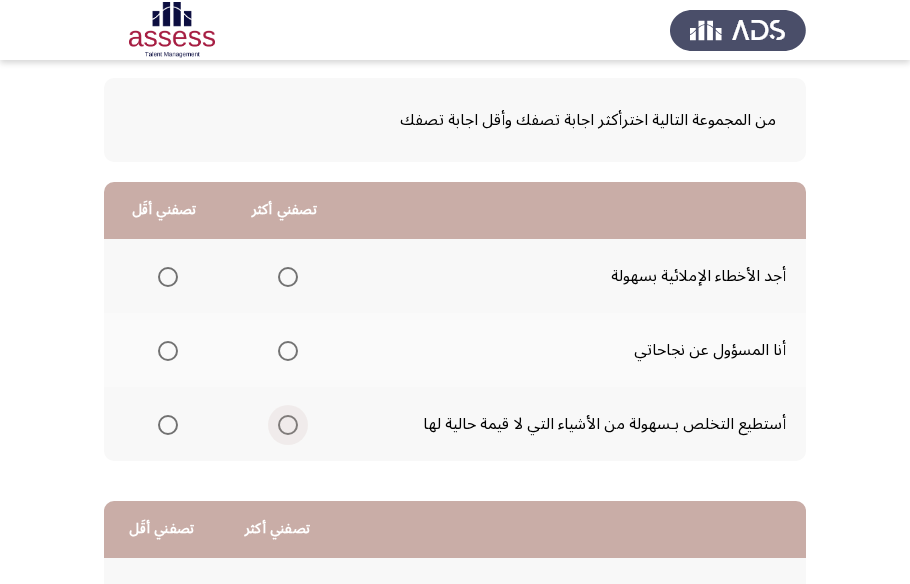 click at bounding box center [288, 425] 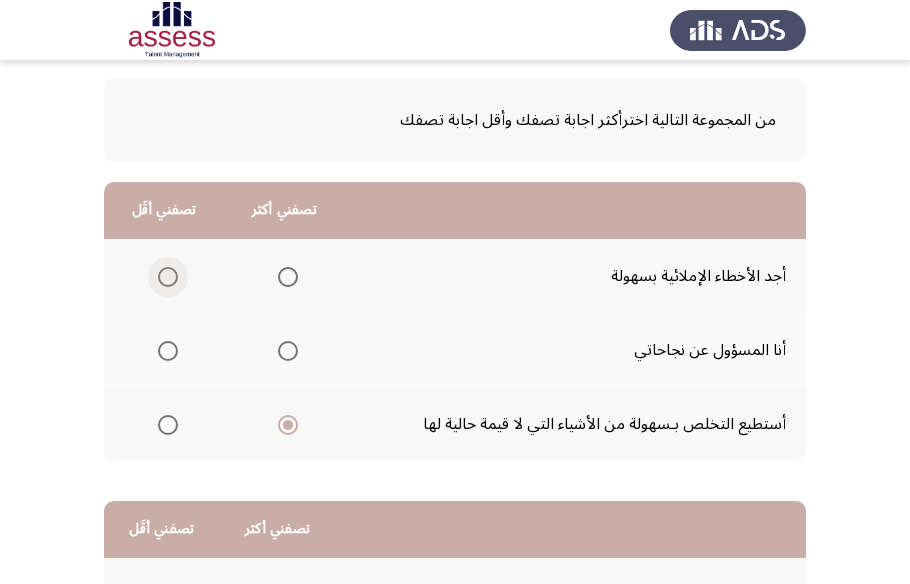 click at bounding box center [168, 277] 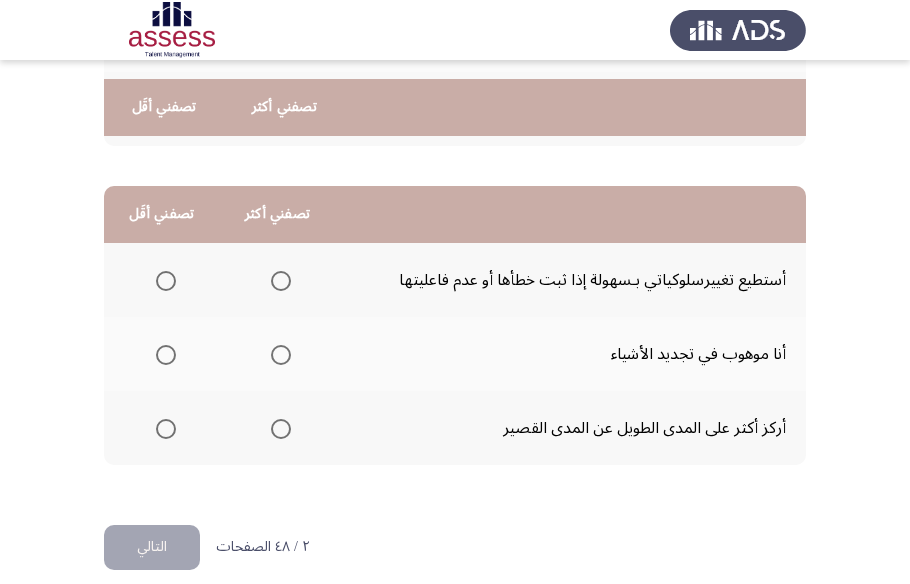 scroll, scrollTop: 423, scrollLeft: 0, axis: vertical 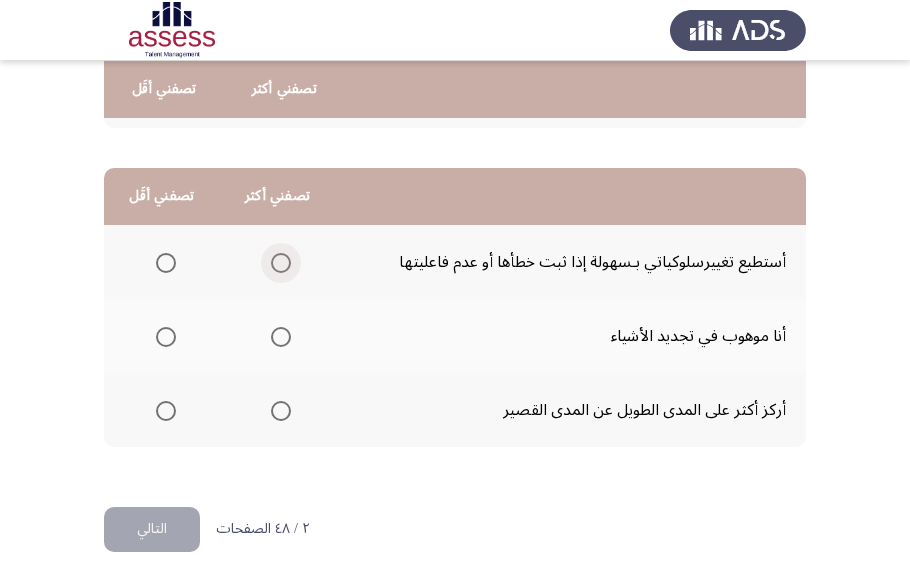 click at bounding box center [281, 263] 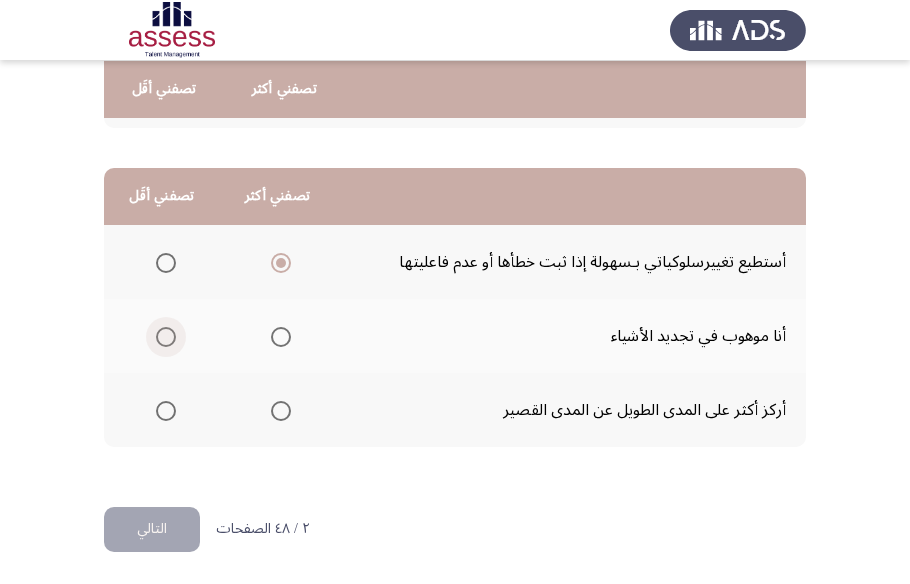 click at bounding box center [166, 337] 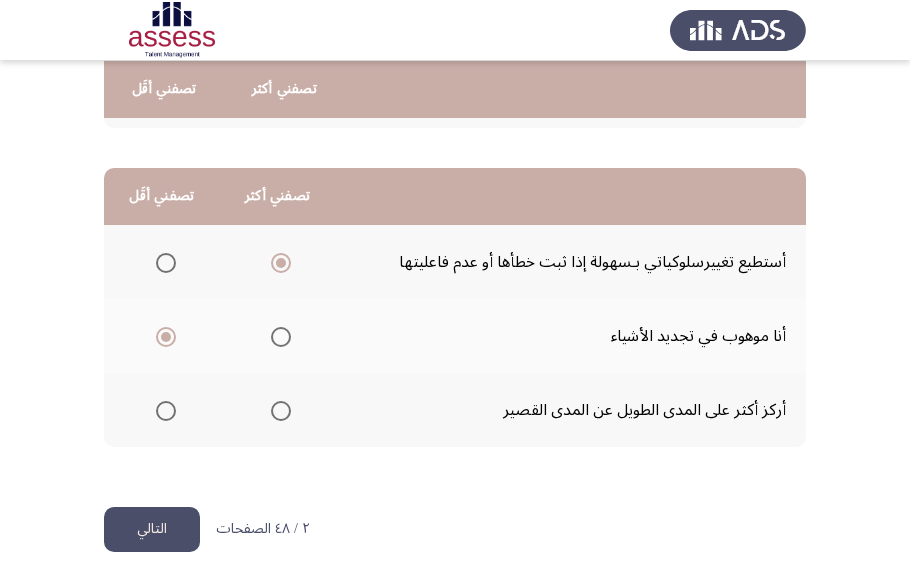 click on "التالي" 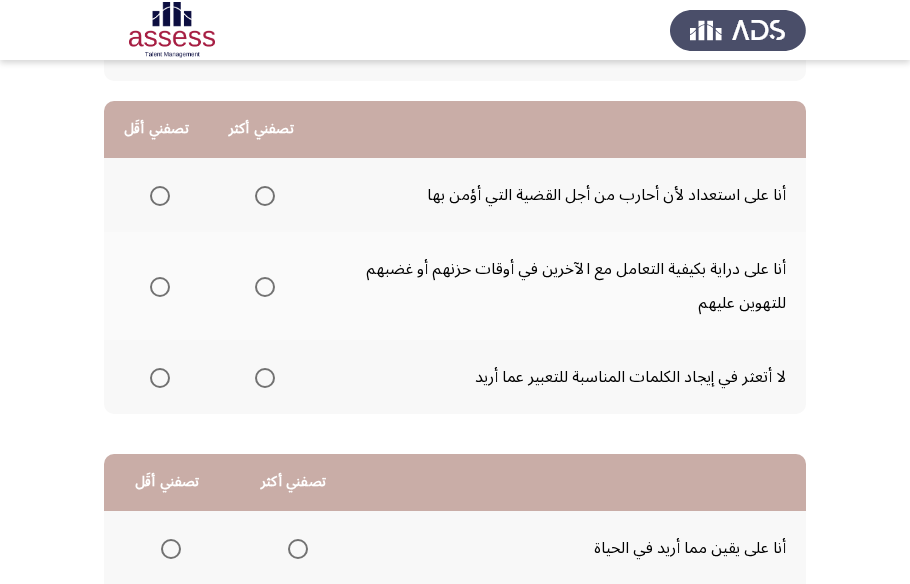 scroll, scrollTop: 181, scrollLeft: 0, axis: vertical 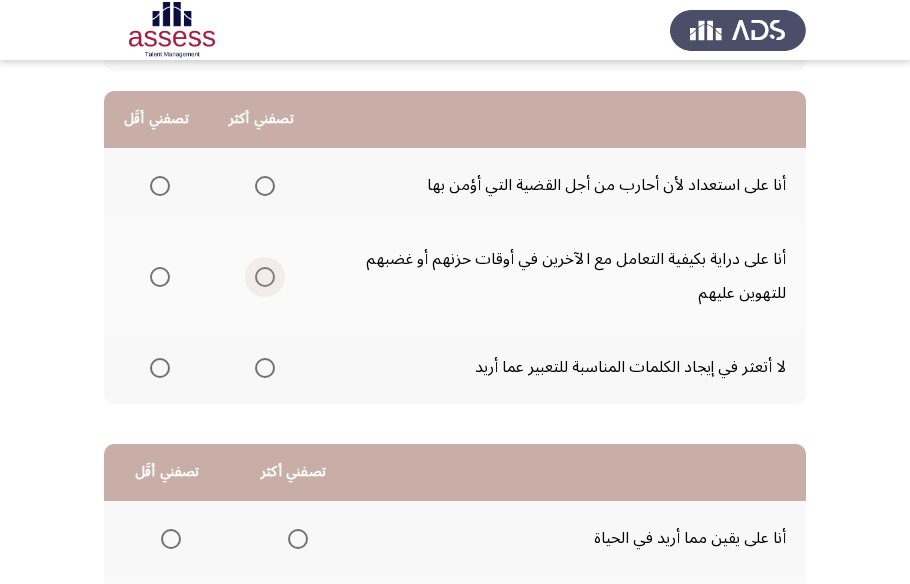 click at bounding box center (265, 277) 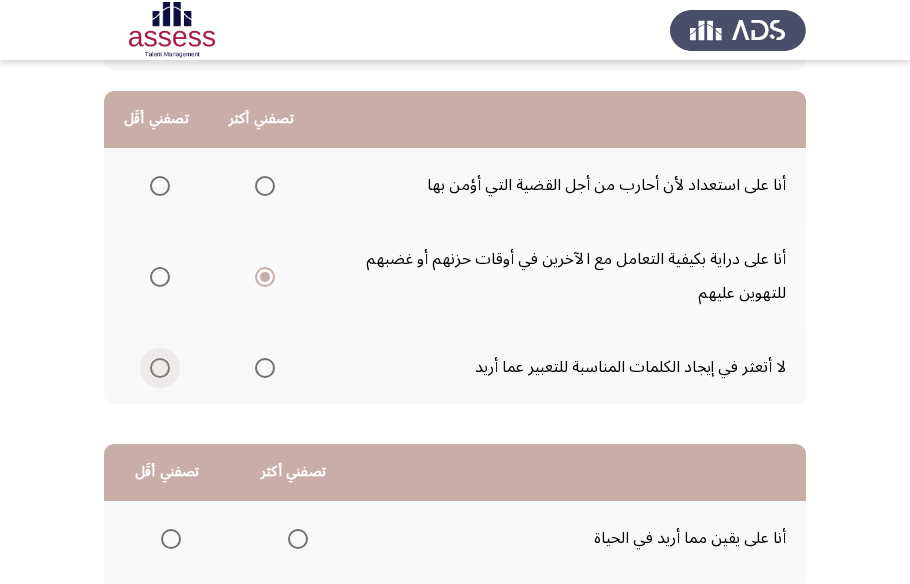 click at bounding box center (160, 368) 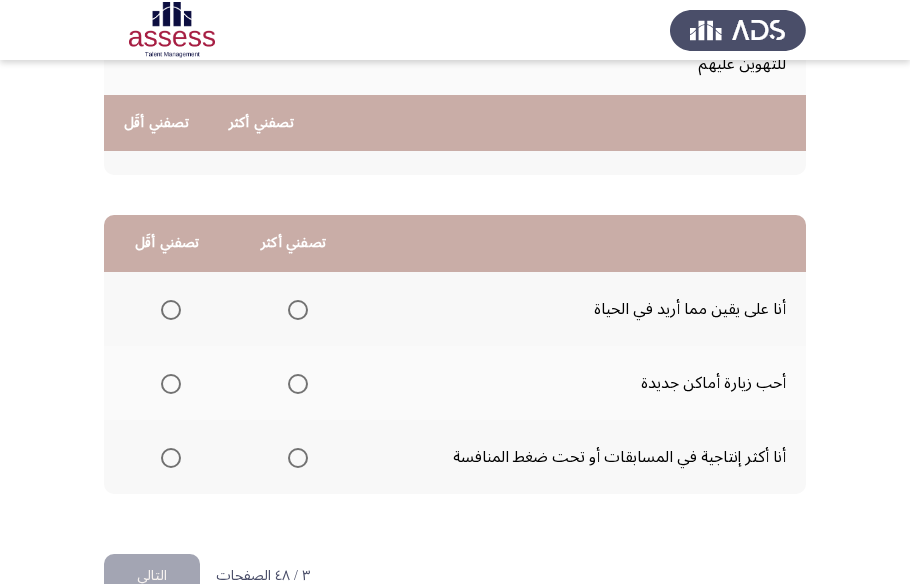 scroll, scrollTop: 454, scrollLeft: 0, axis: vertical 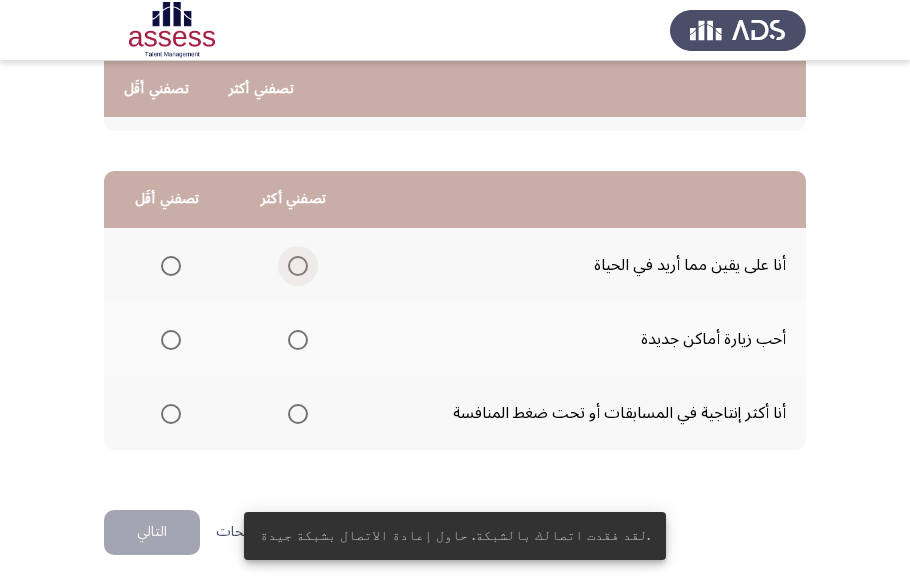 click at bounding box center [298, 266] 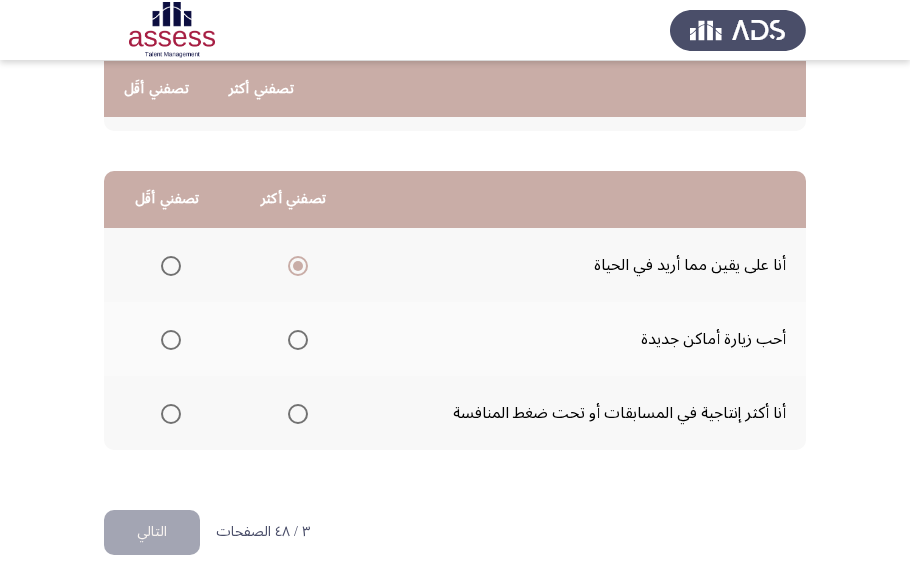 click at bounding box center (171, 340) 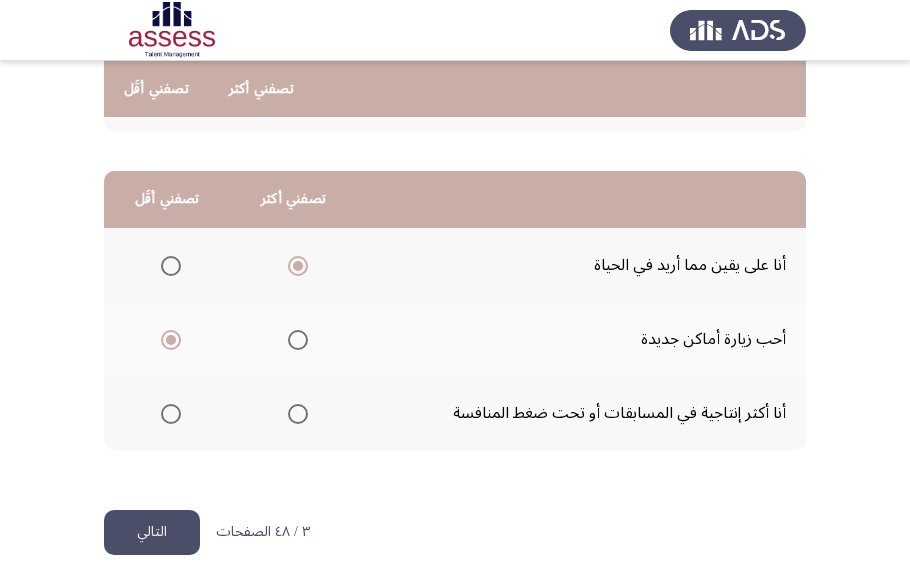 click on "التالي" 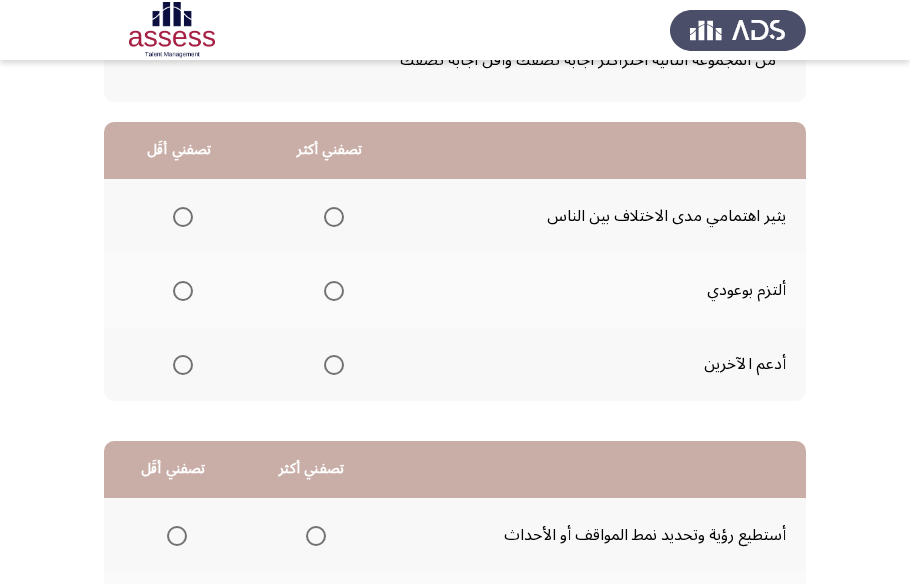 scroll, scrollTop: 181, scrollLeft: 0, axis: vertical 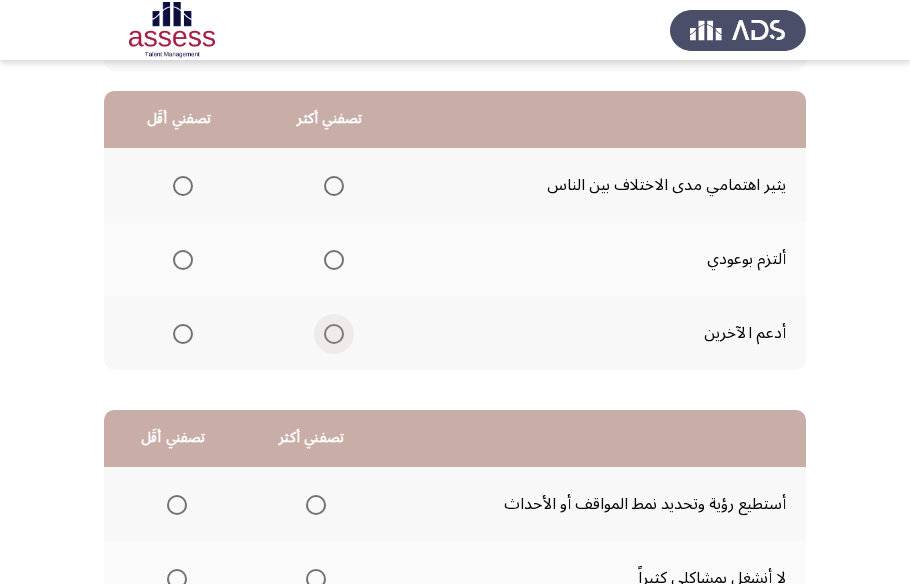 click at bounding box center (334, 334) 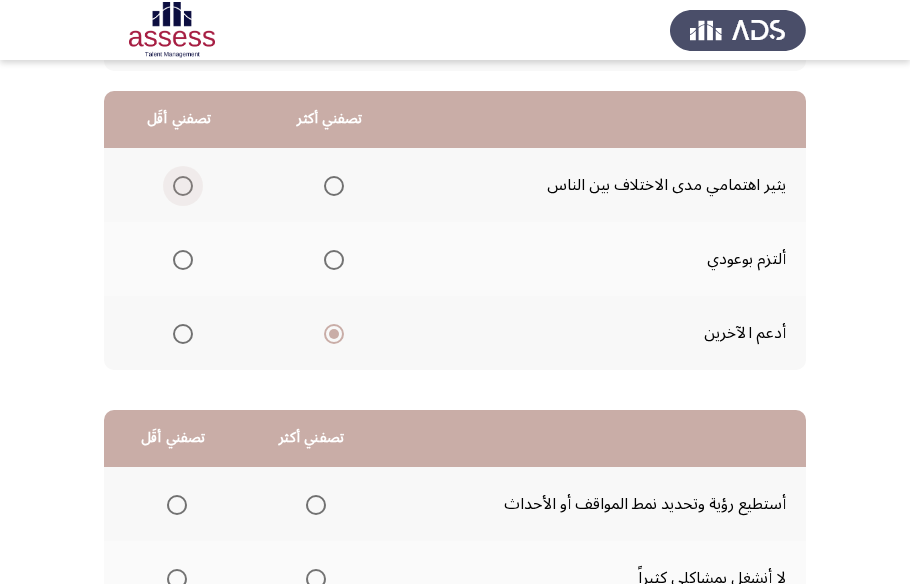 click at bounding box center (183, 186) 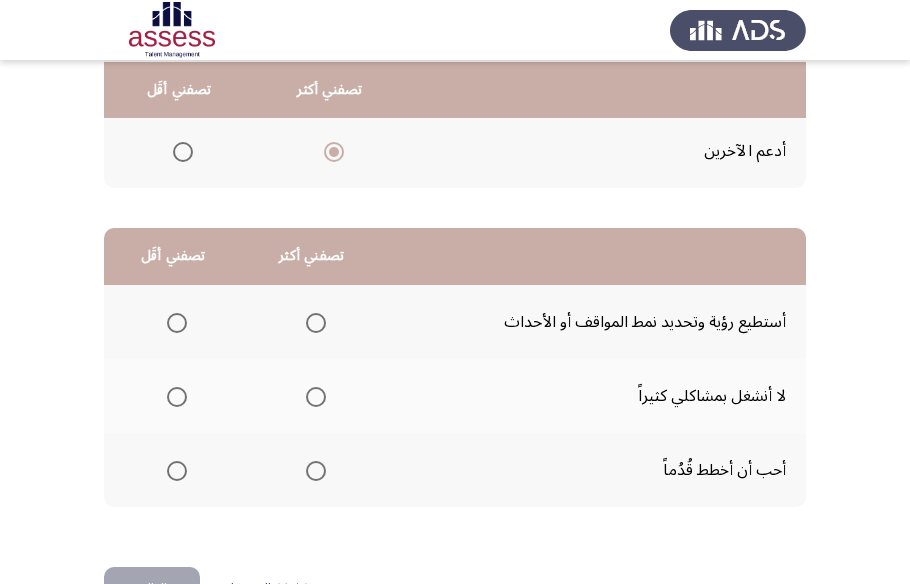 scroll, scrollTop: 423, scrollLeft: 0, axis: vertical 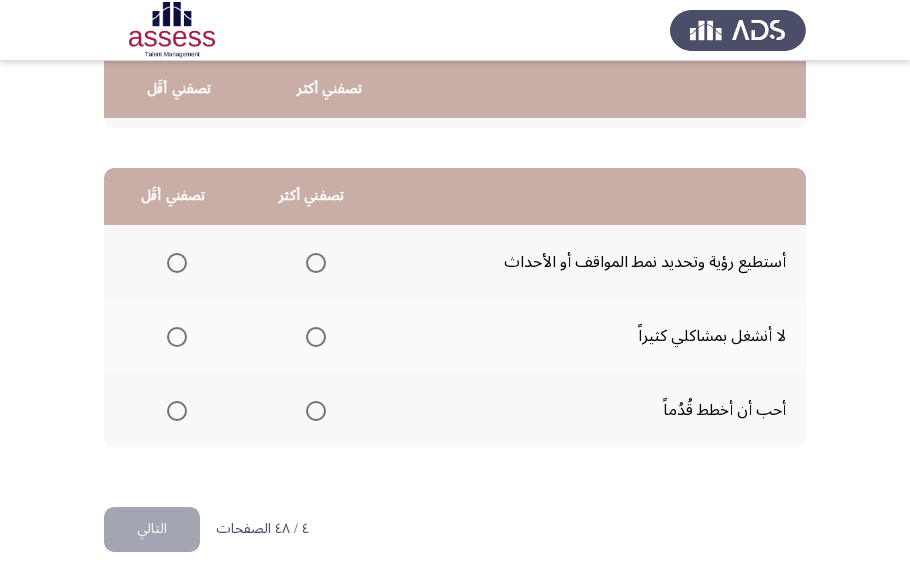 click at bounding box center (316, 263) 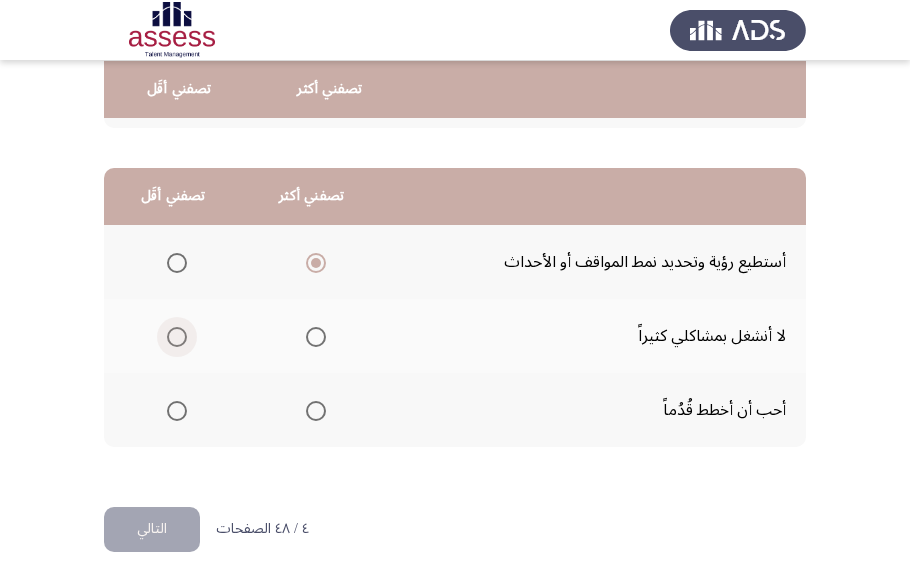 click at bounding box center (177, 337) 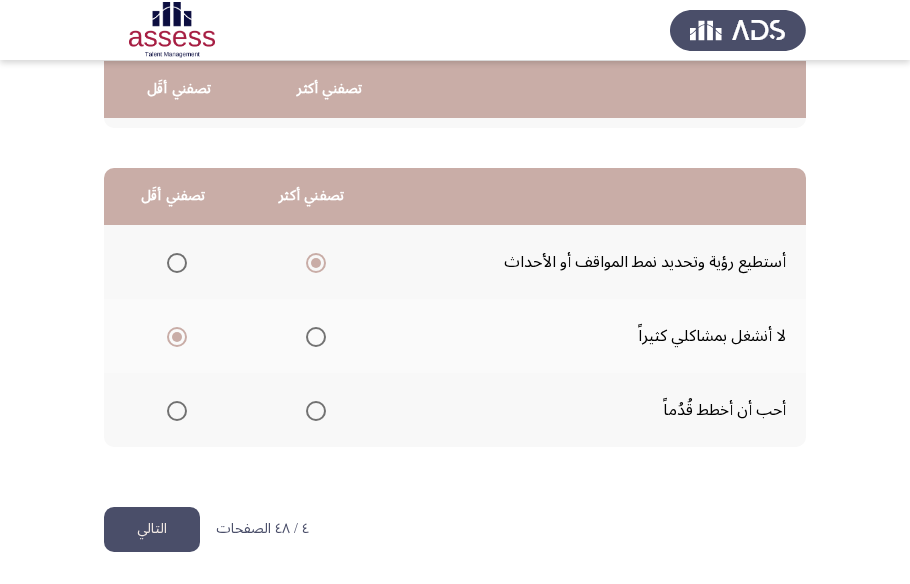 click on "التالي" 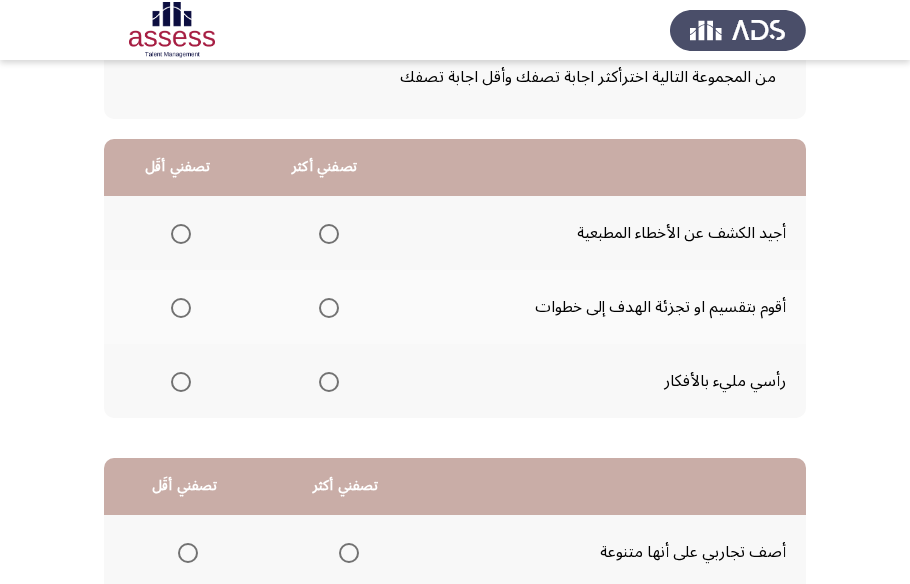 scroll, scrollTop: 181, scrollLeft: 0, axis: vertical 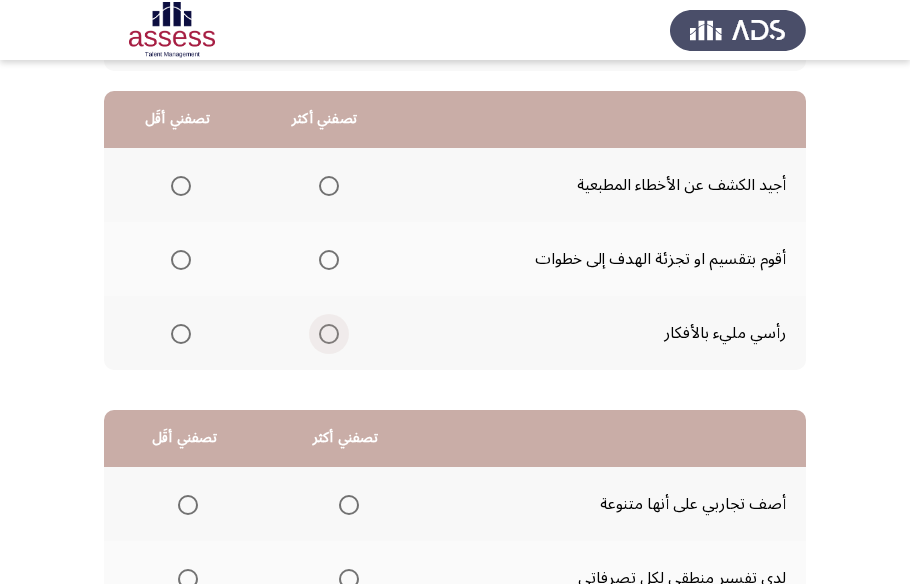 click at bounding box center [329, 334] 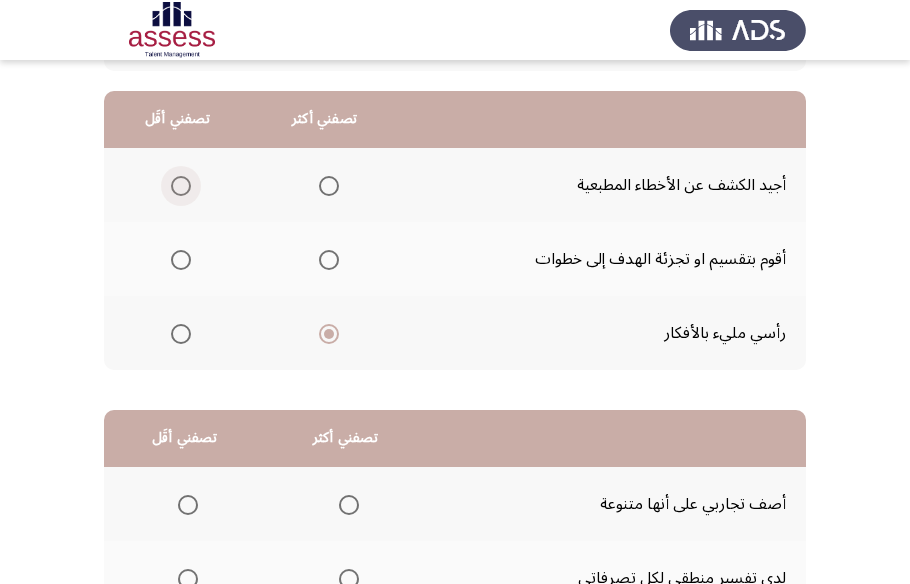 click at bounding box center (181, 186) 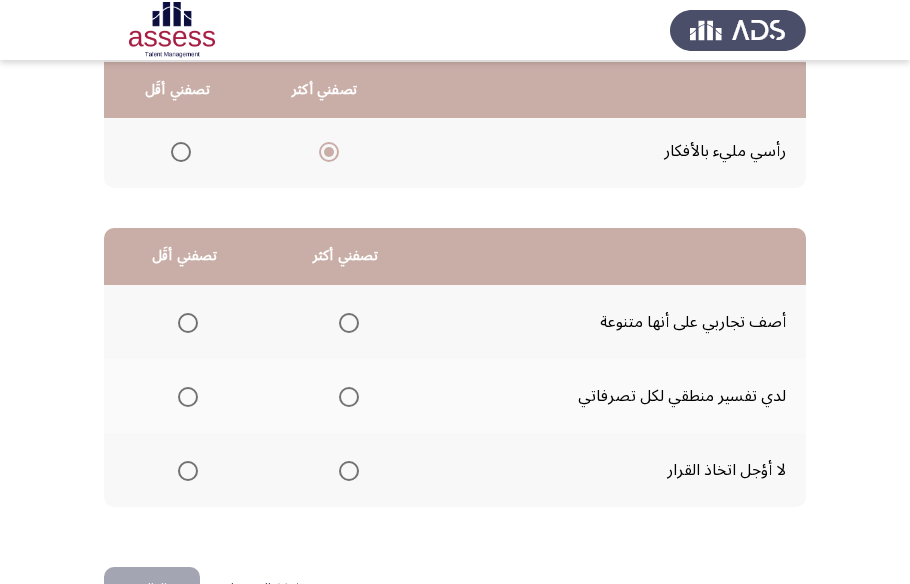 scroll, scrollTop: 423, scrollLeft: 0, axis: vertical 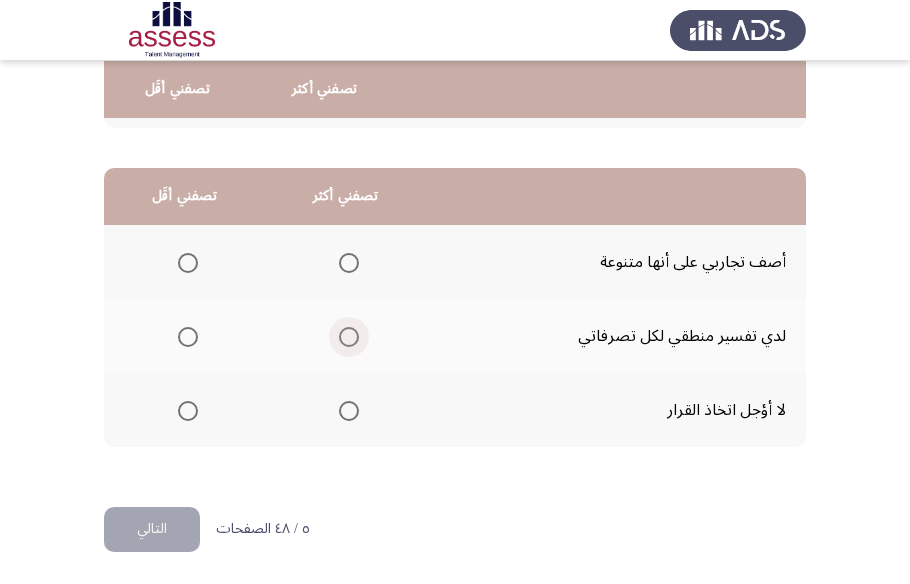 click at bounding box center (349, 337) 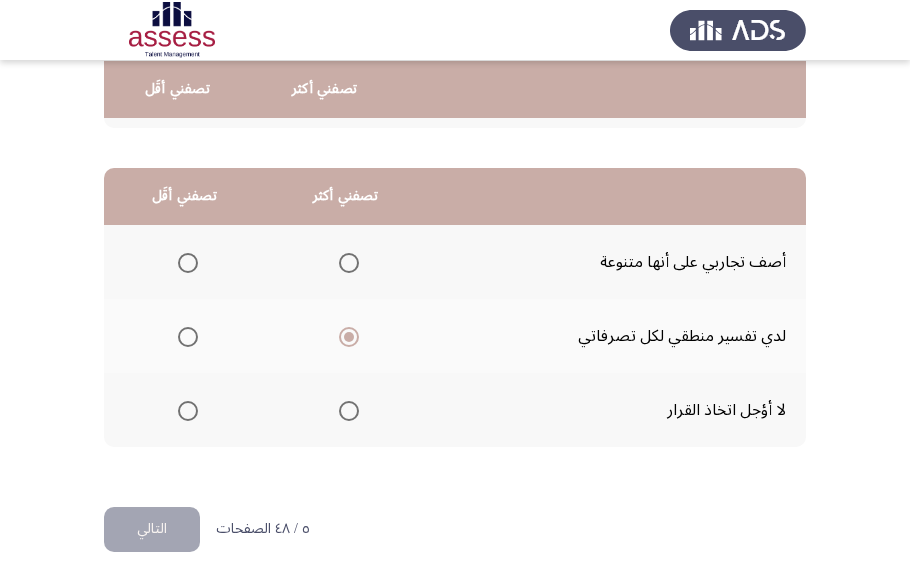 click at bounding box center (188, 263) 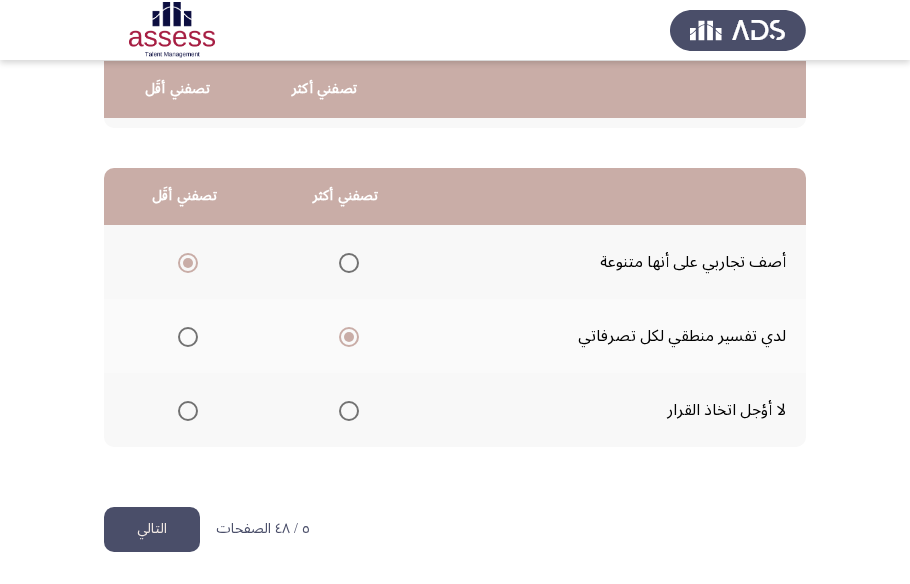 click on "التالي" 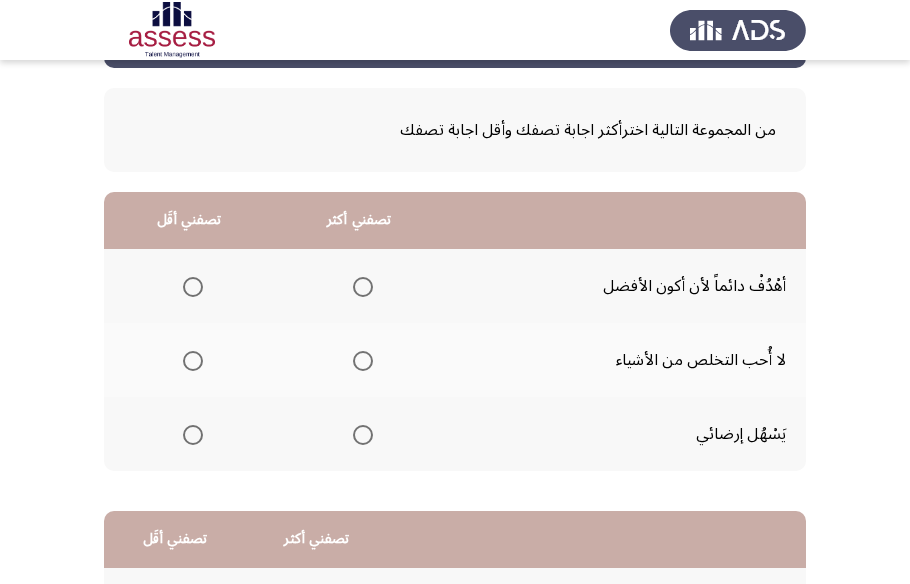 scroll, scrollTop: 90, scrollLeft: 0, axis: vertical 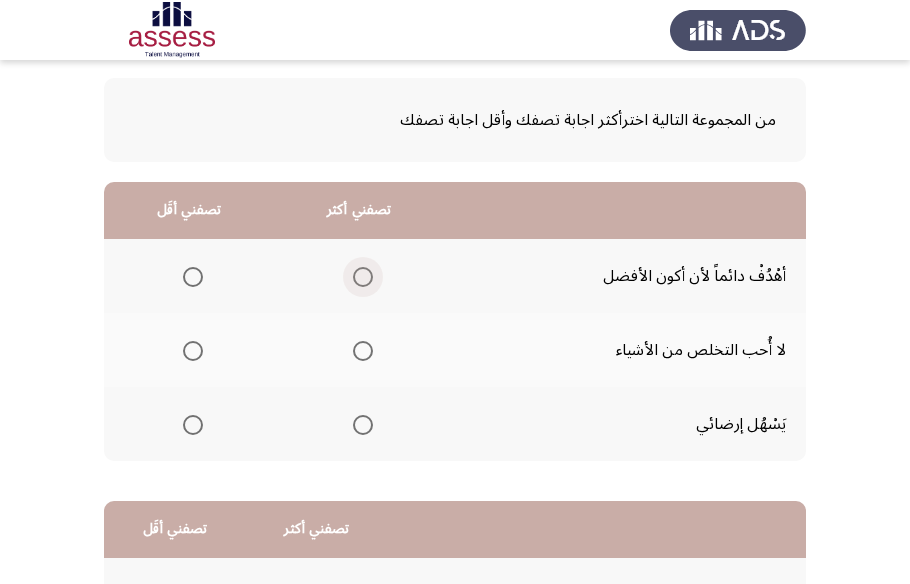click at bounding box center [363, 277] 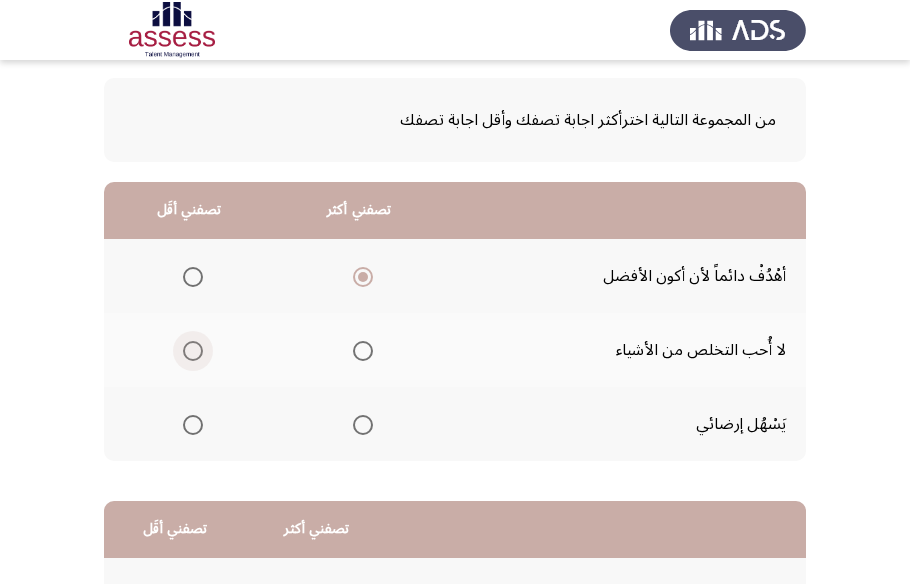 click at bounding box center [193, 351] 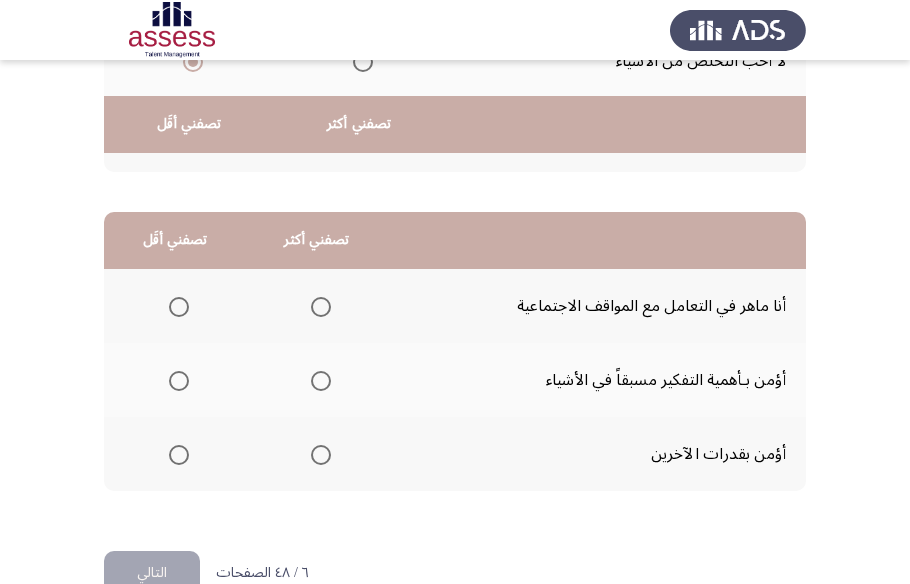 scroll, scrollTop: 423, scrollLeft: 0, axis: vertical 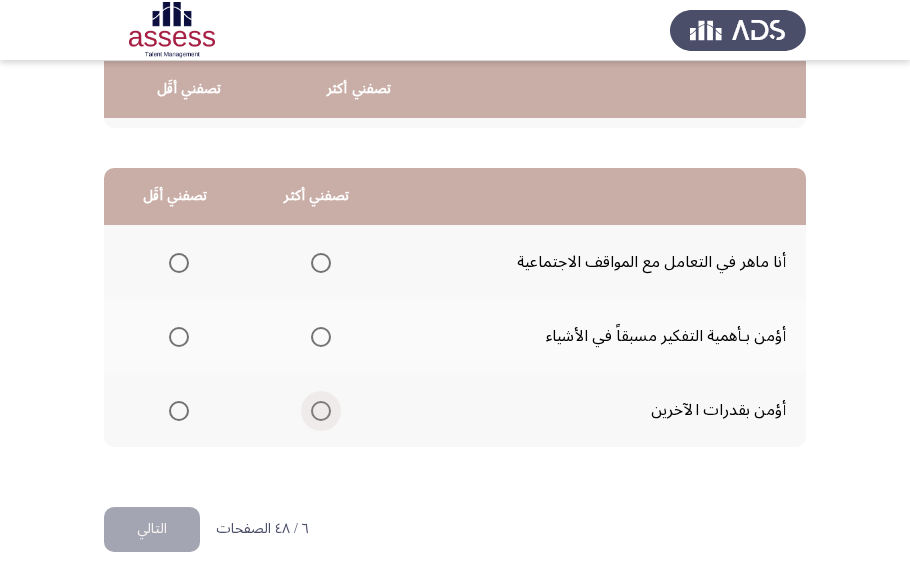 click at bounding box center (321, 411) 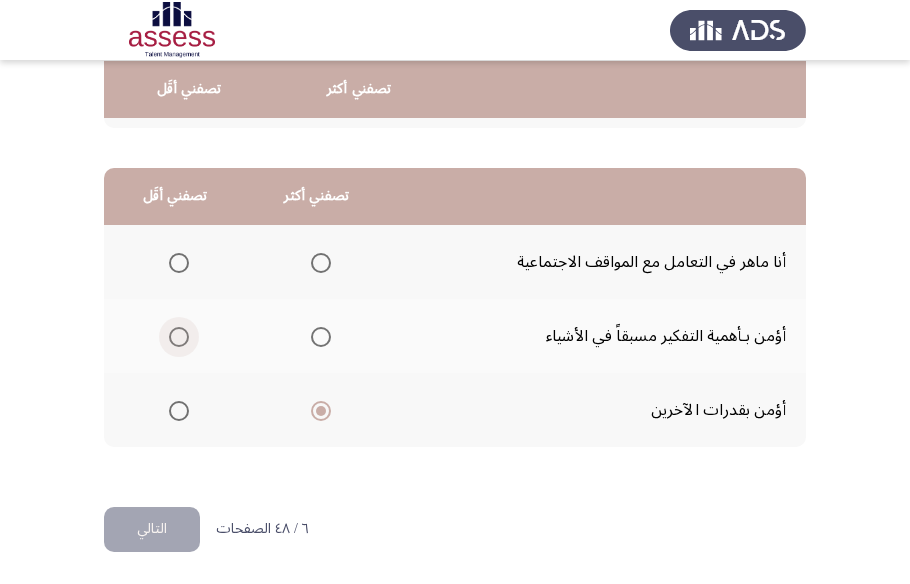 click at bounding box center [179, 337] 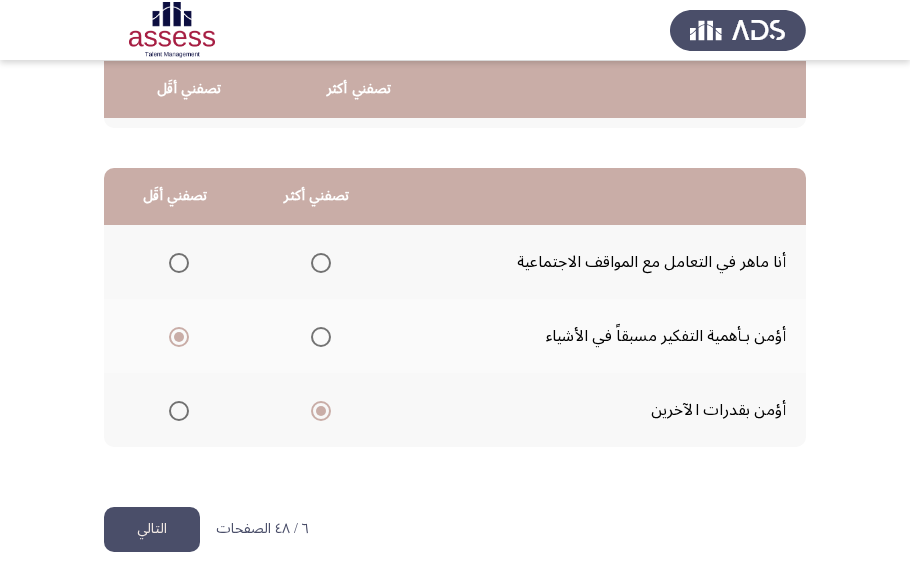 click on "التالي" 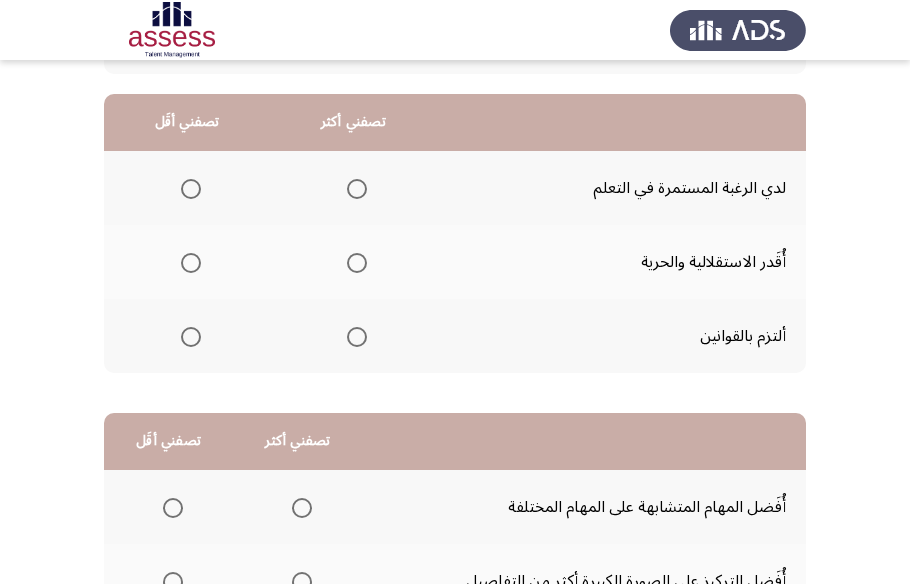 scroll, scrollTop: 181, scrollLeft: 0, axis: vertical 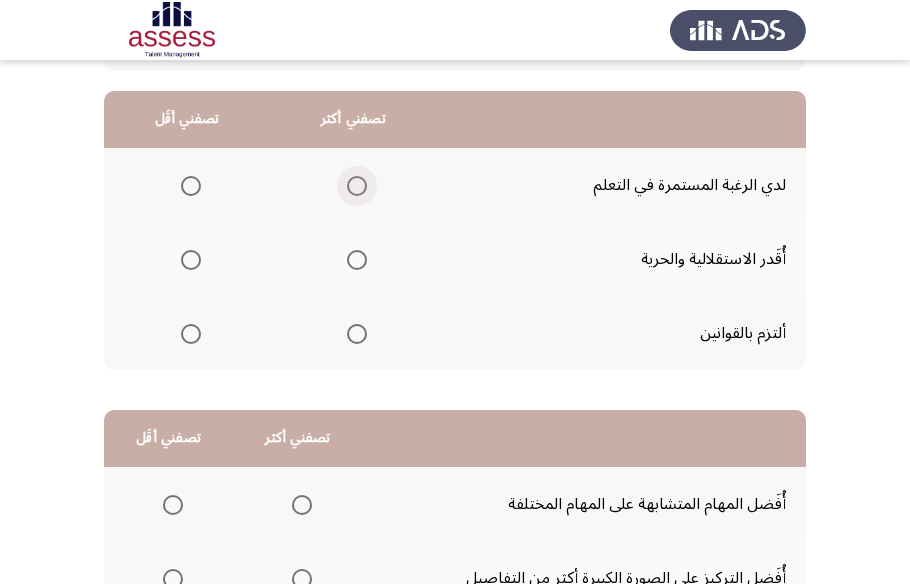 click at bounding box center (357, 186) 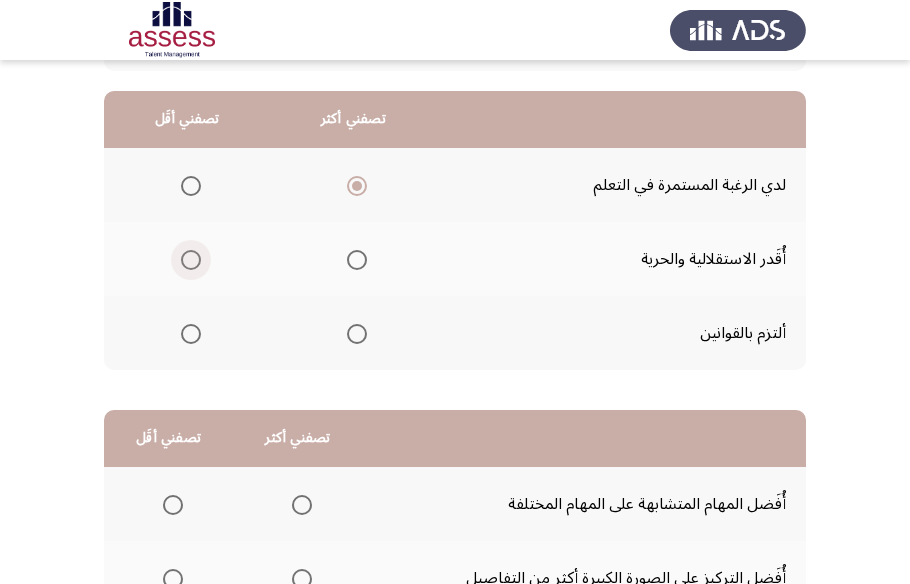 click at bounding box center (191, 260) 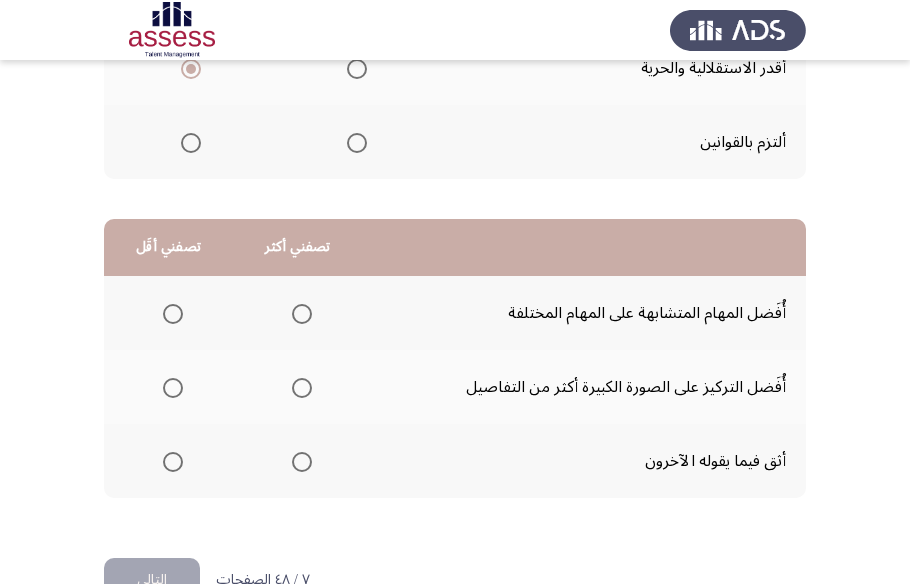 scroll, scrollTop: 423, scrollLeft: 0, axis: vertical 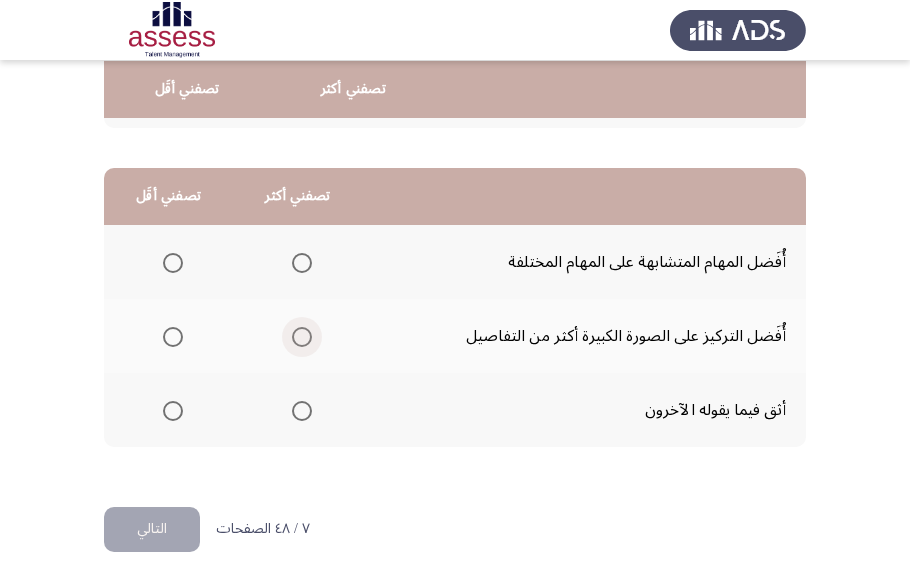 click at bounding box center [302, 337] 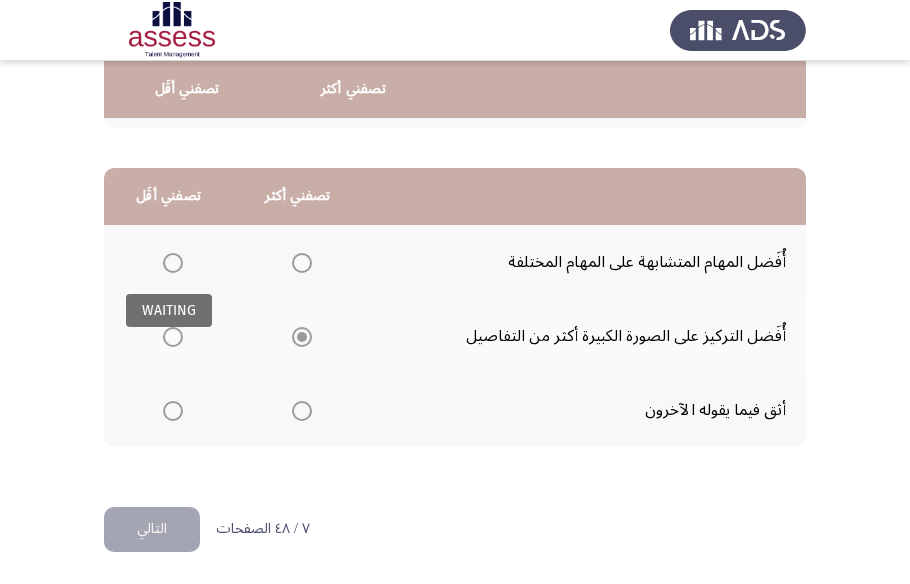 click at bounding box center [173, 263] 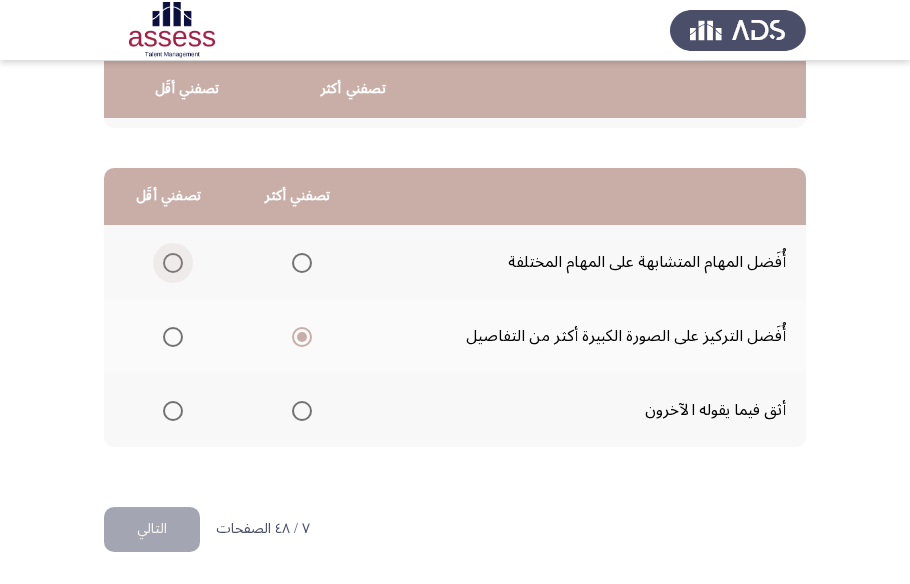 click at bounding box center [173, 263] 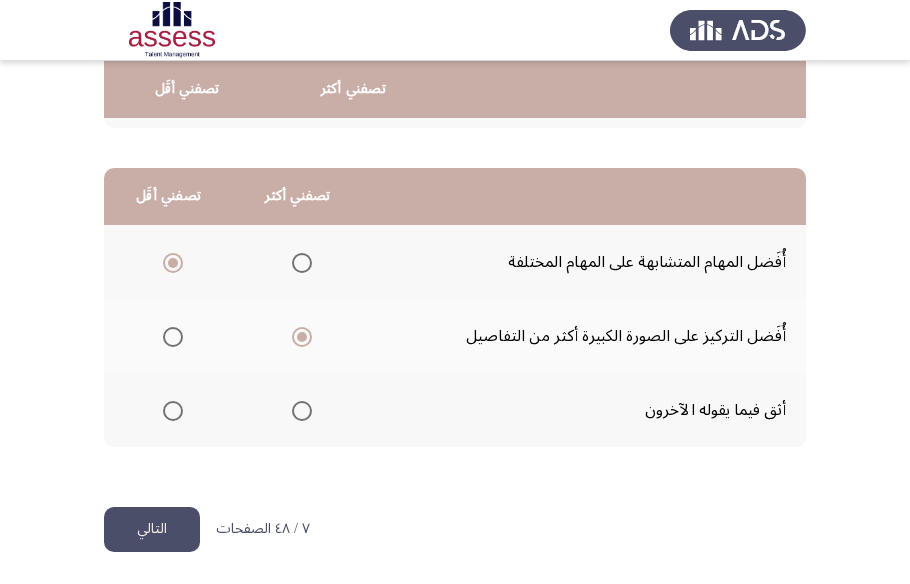 click on "التالي" 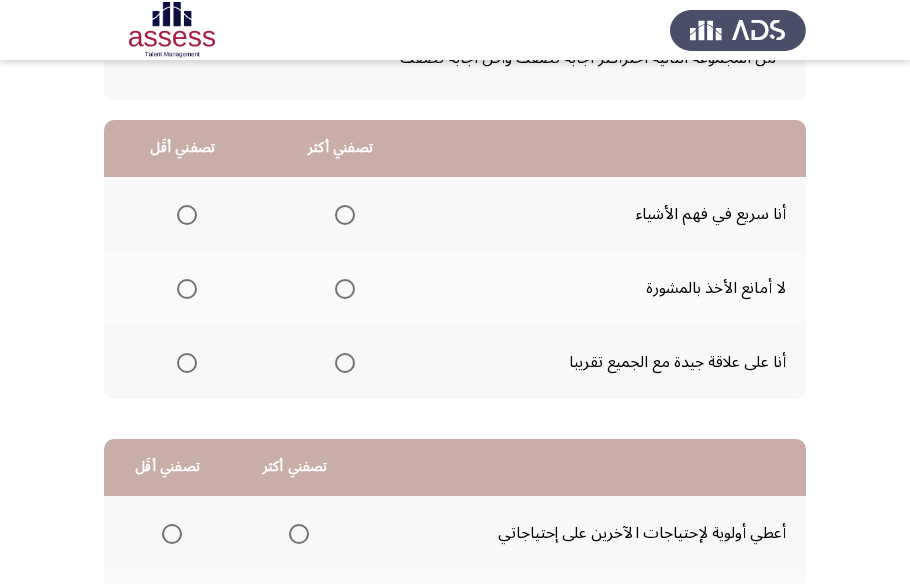 scroll, scrollTop: 181, scrollLeft: 0, axis: vertical 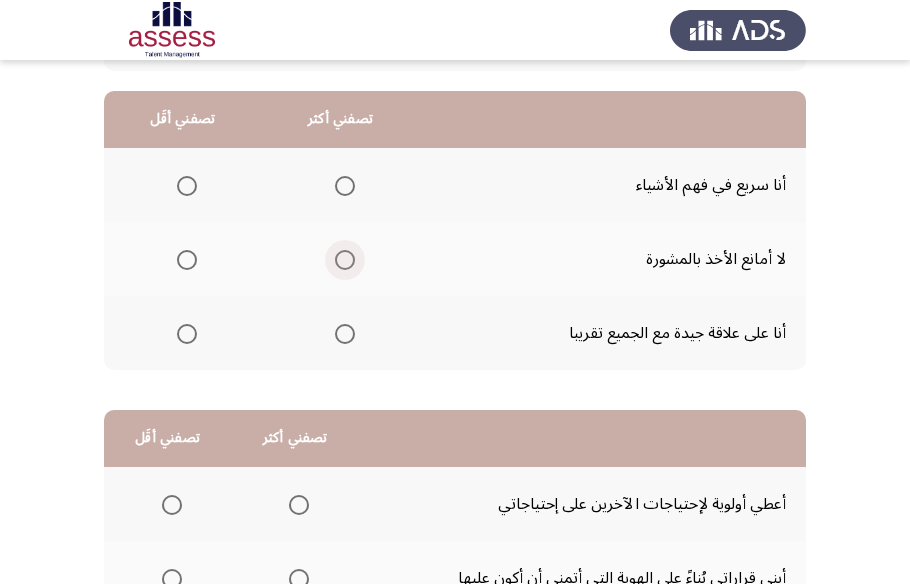 click at bounding box center (345, 260) 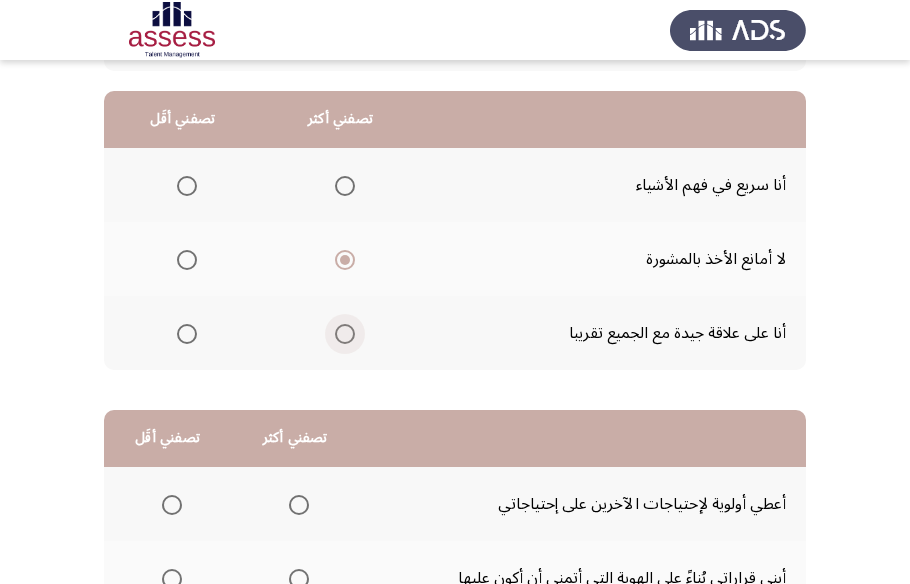 click at bounding box center [345, 334] 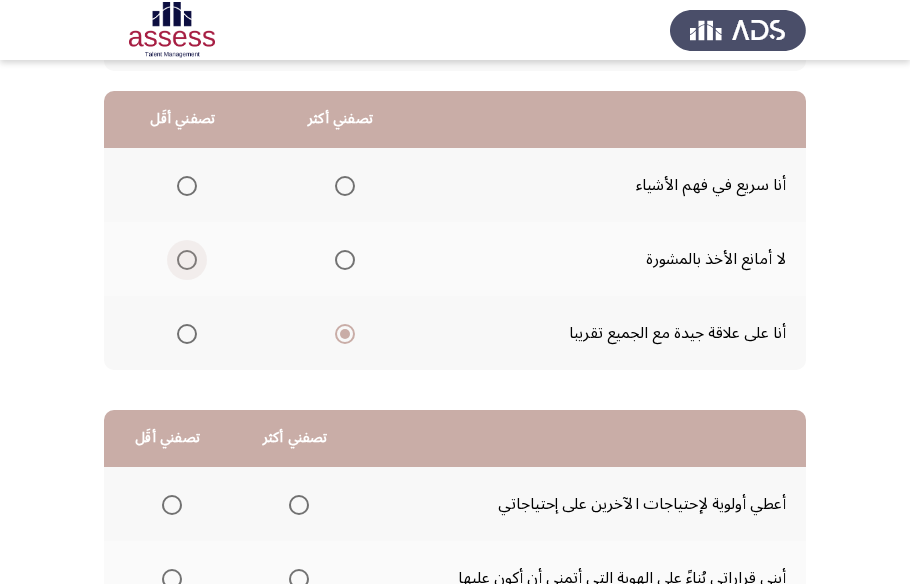 click at bounding box center (187, 260) 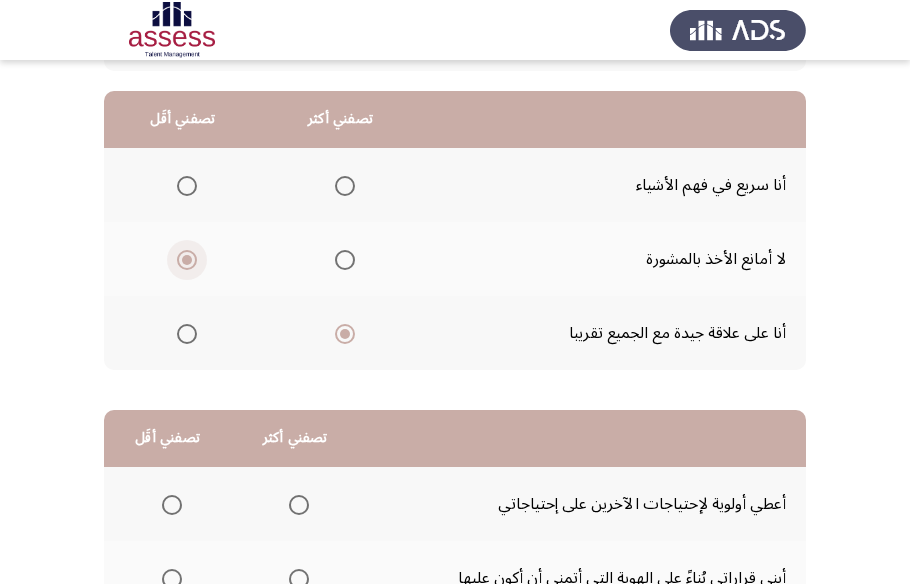 click at bounding box center (187, 260) 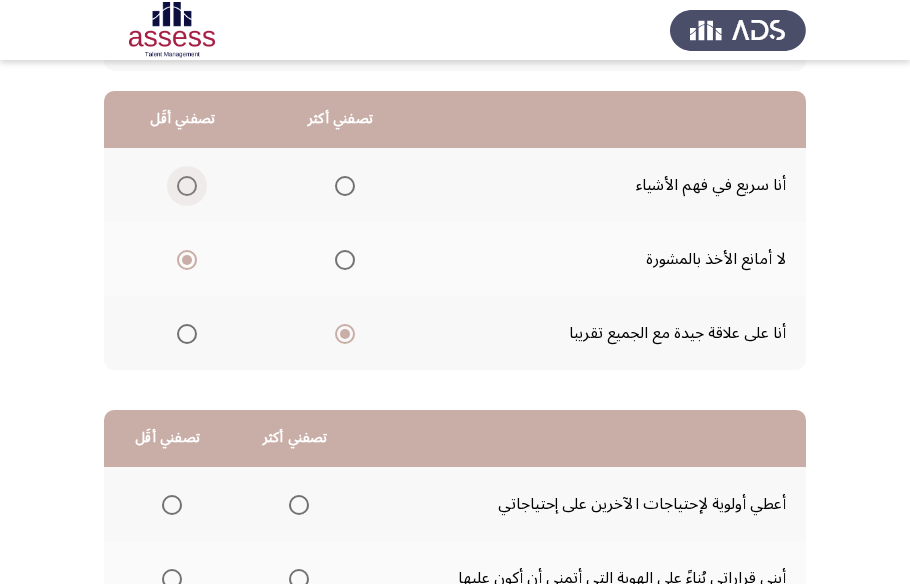 click at bounding box center [187, 186] 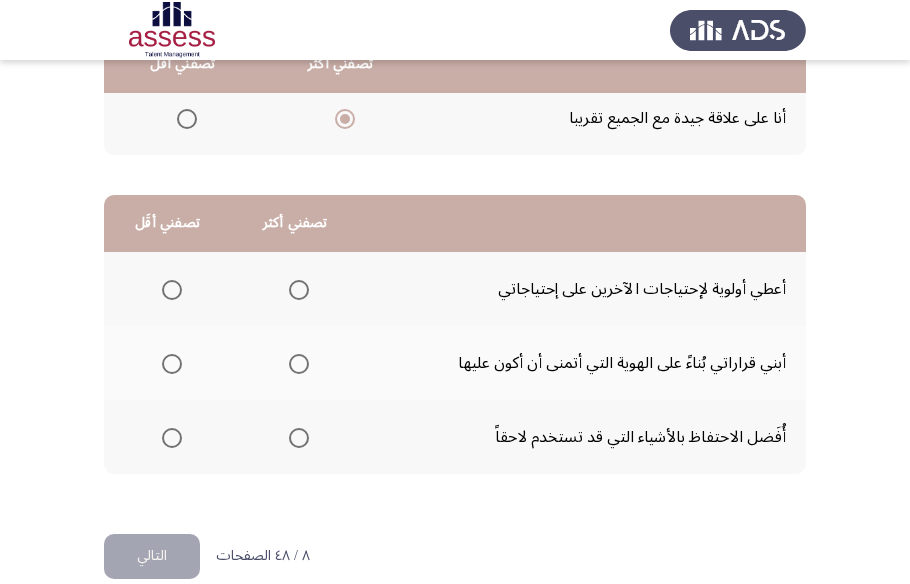 scroll, scrollTop: 423, scrollLeft: 0, axis: vertical 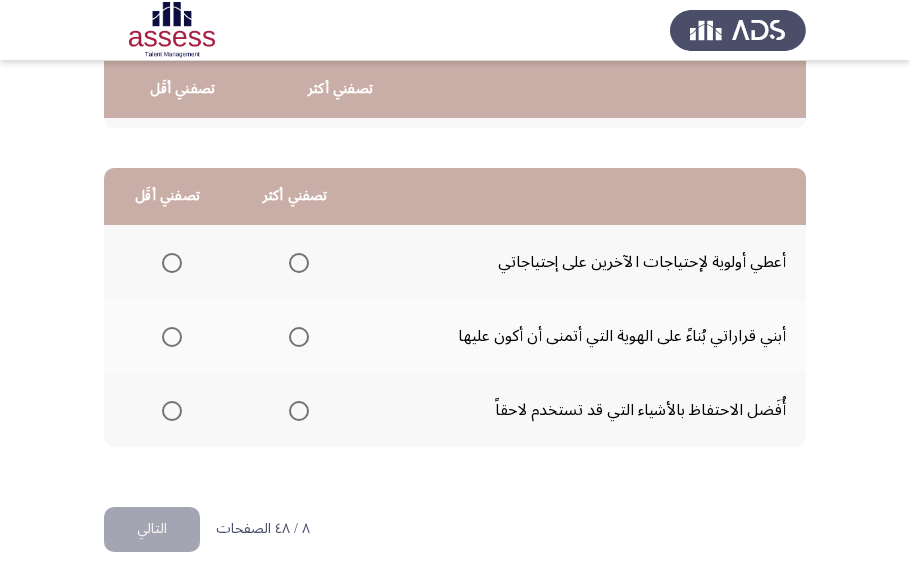 click at bounding box center [299, 411] 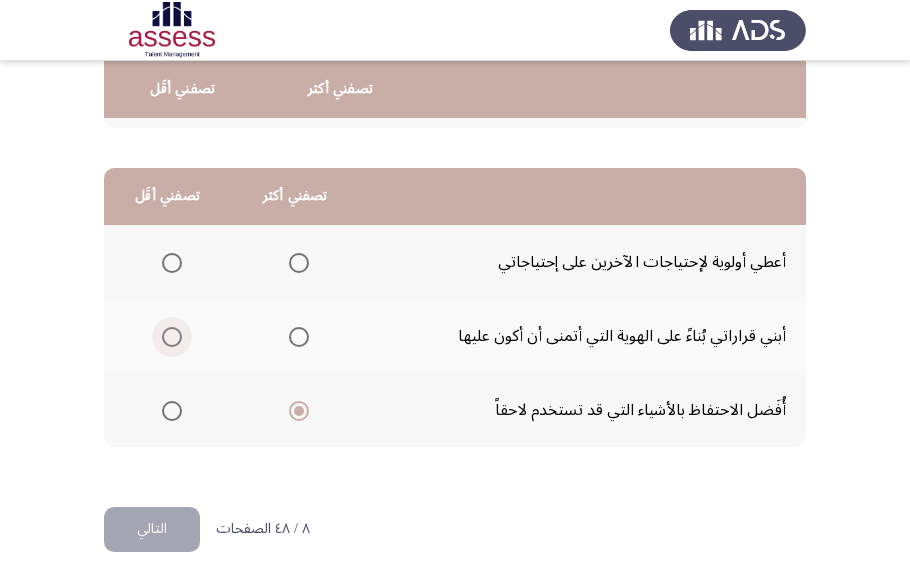 click at bounding box center [172, 337] 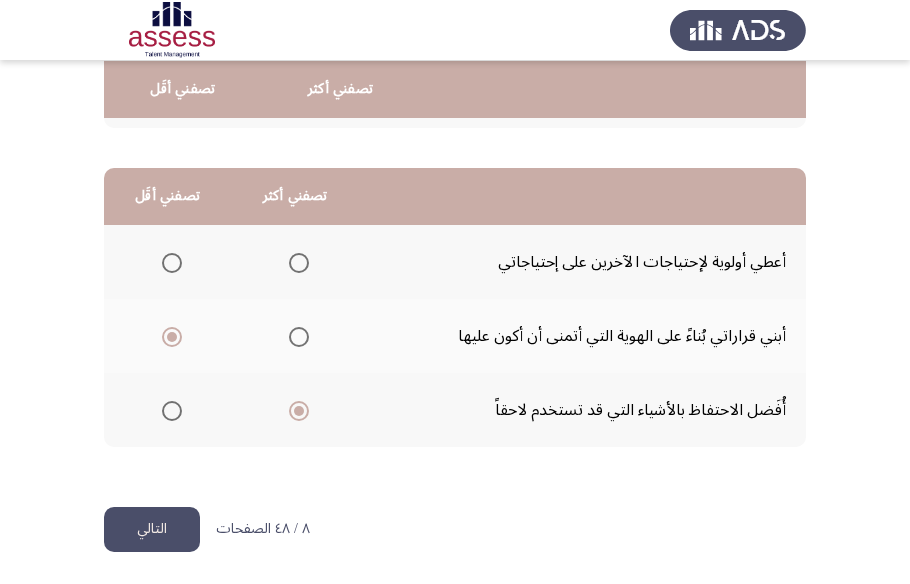 click on "التالي" 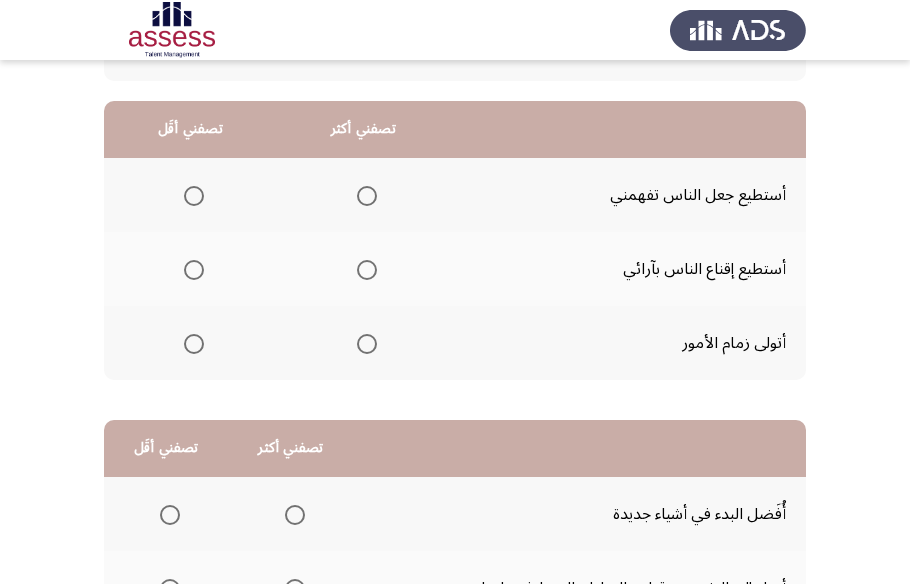 scroll, scrollTop: 181, scrollLeft: 0, axis: vertical 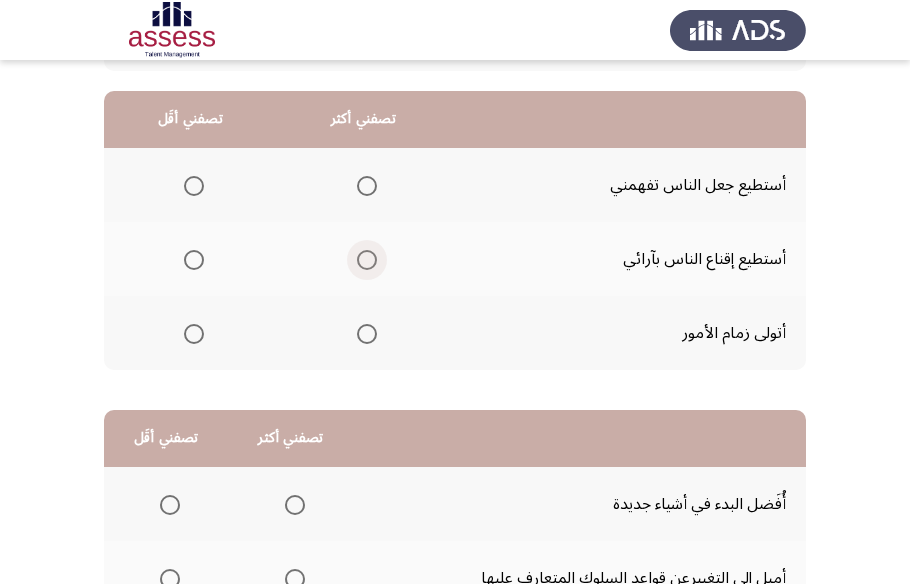 click at bounding box center [367, 260] 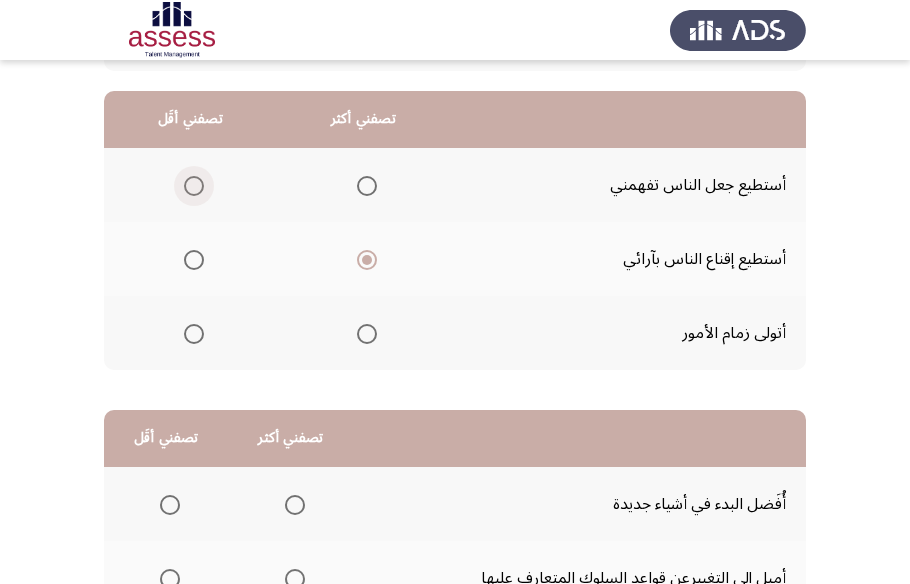 click at bounding box center [194, 186] 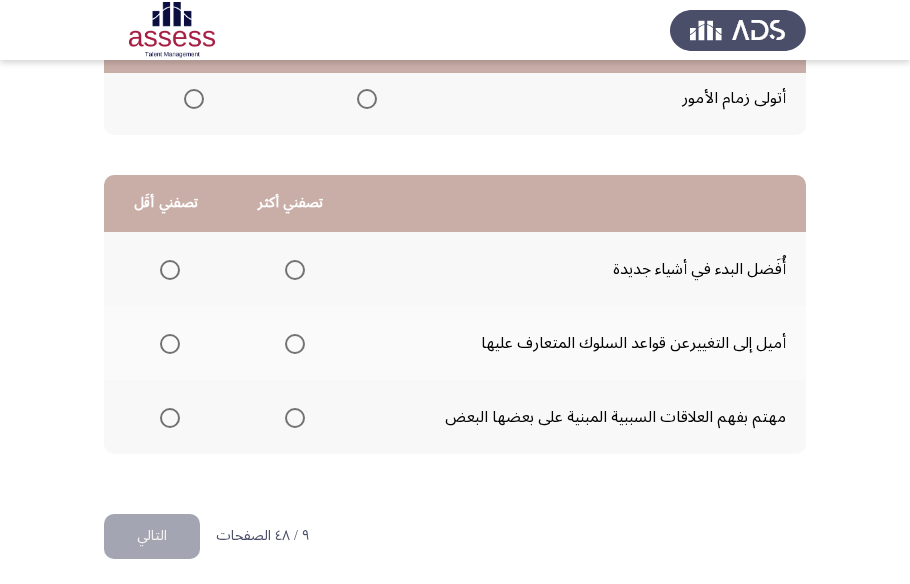 scroll, scrollTop: 423, scrollLeft: 0, axis: vertical 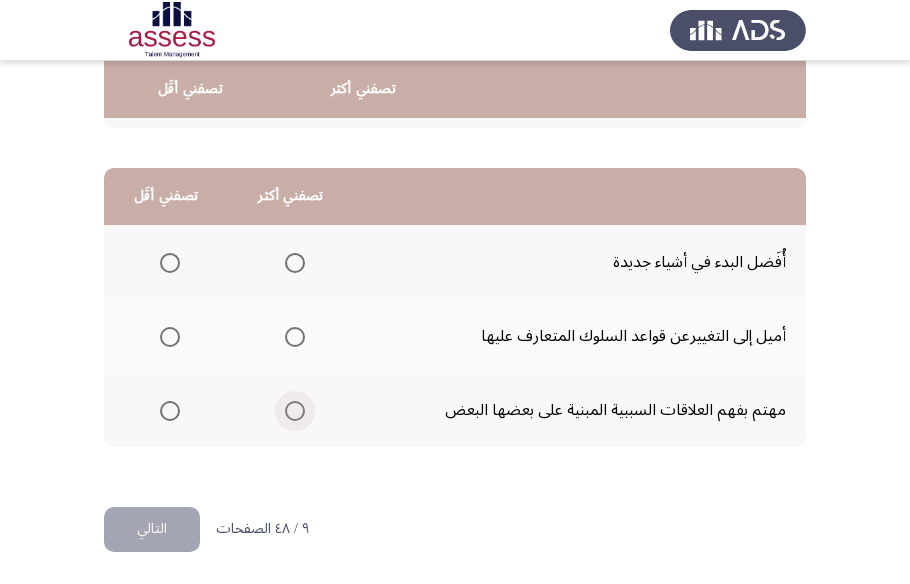 click at bounding box center [295, 411] 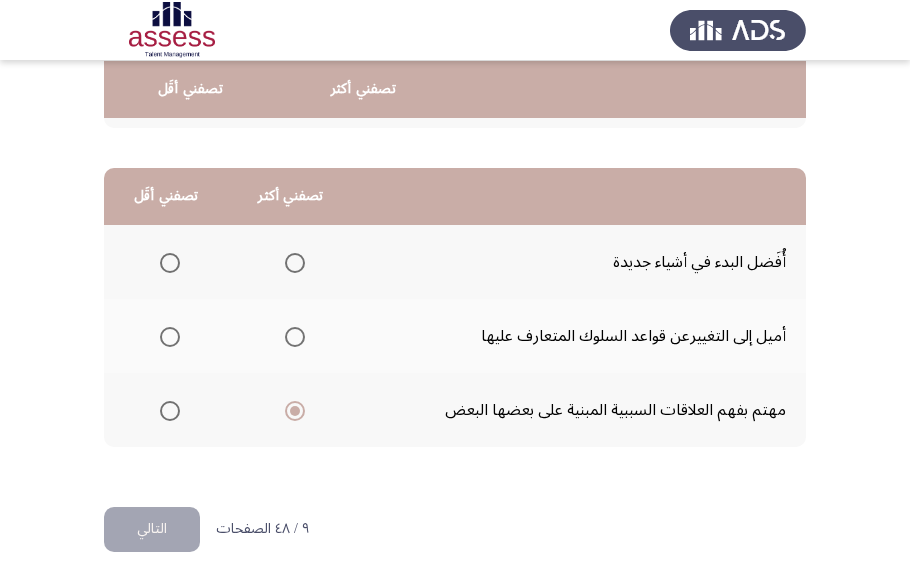 click at bounding box center (170, 263) 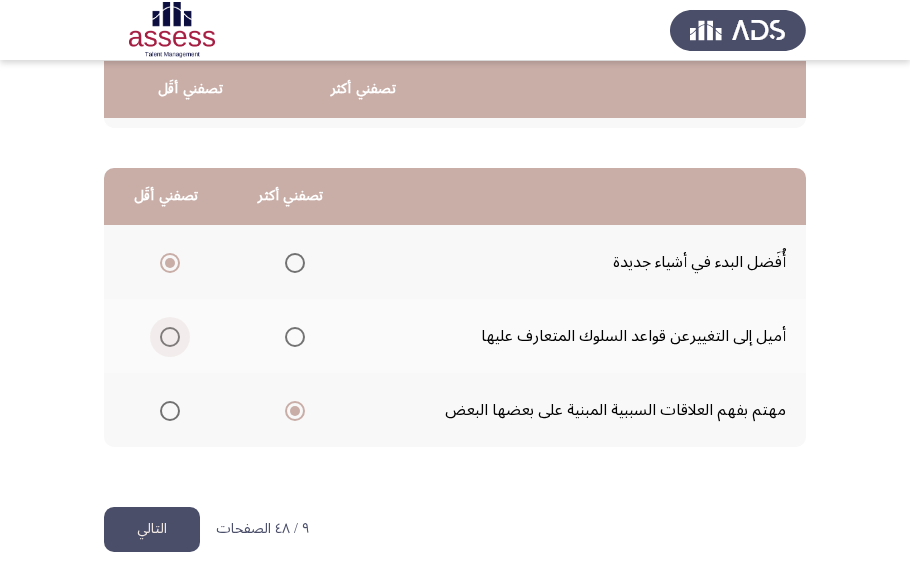 click at bounding box center (170, 337) 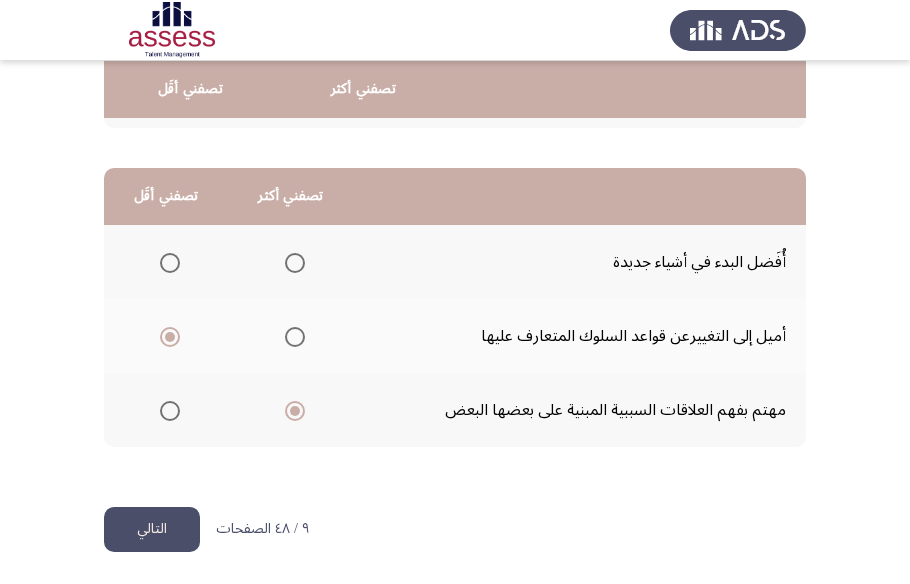 click on "التالي" 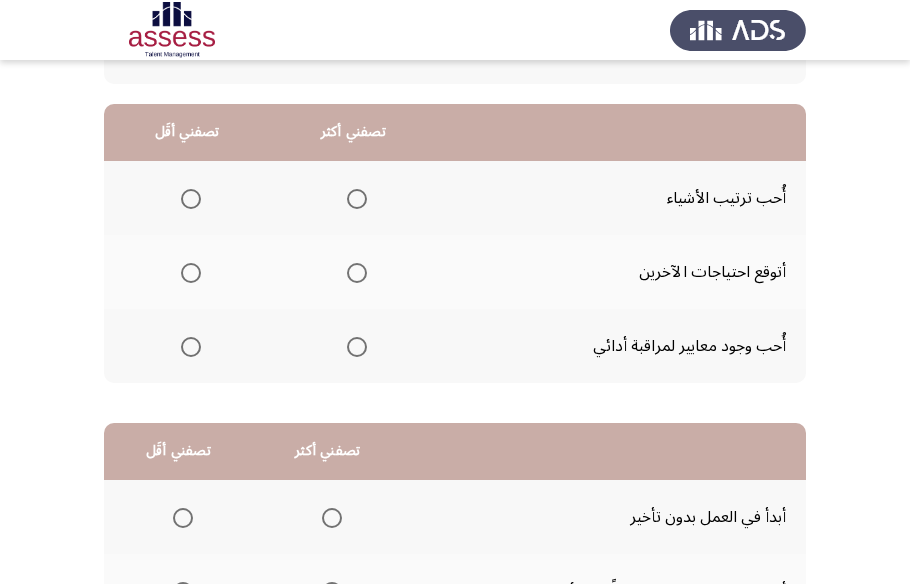 scroll, scrollTop: 181, scrollLeft: 0, axis: vertical 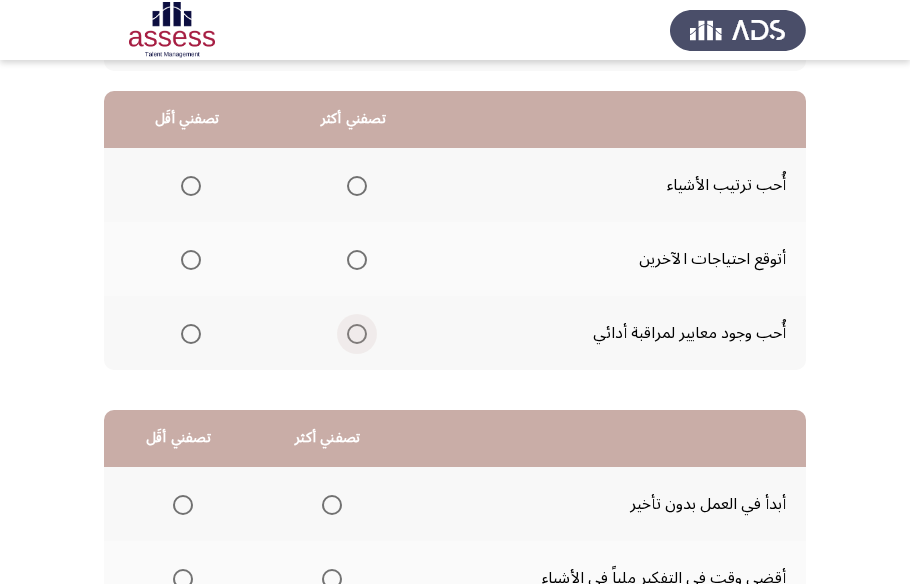 click at bounding box center (357, 334) 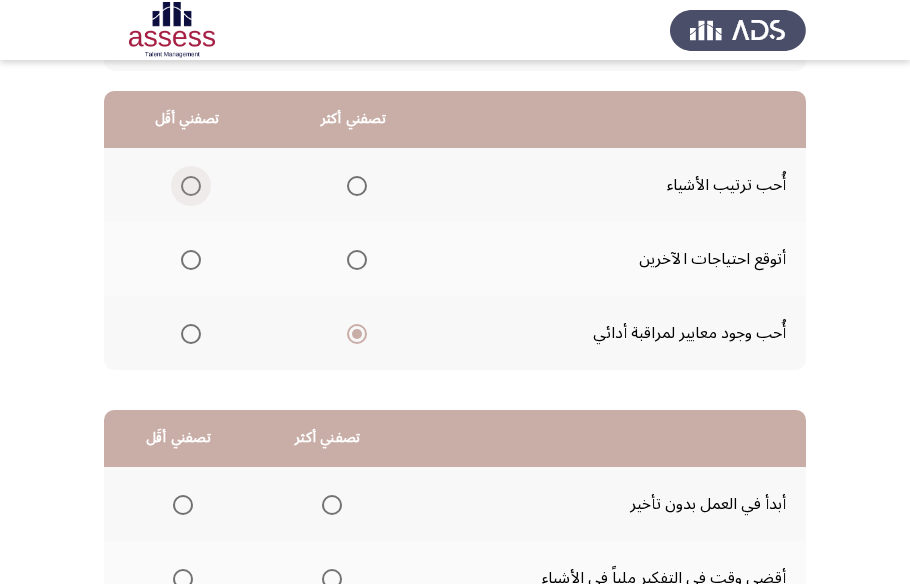 click at bounding box center [191, 186] 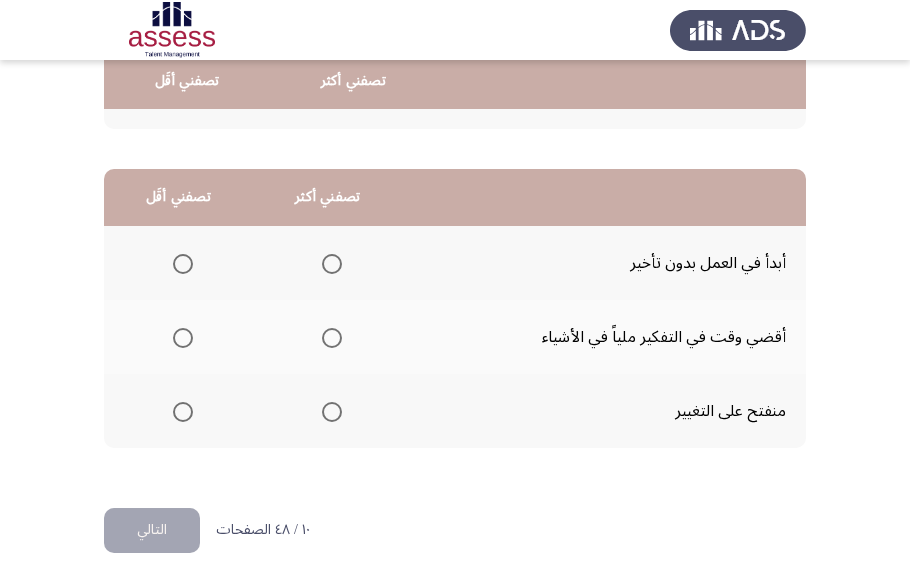 scroll, scrollTop: 423, scrollLeft: 0, axis: vertical 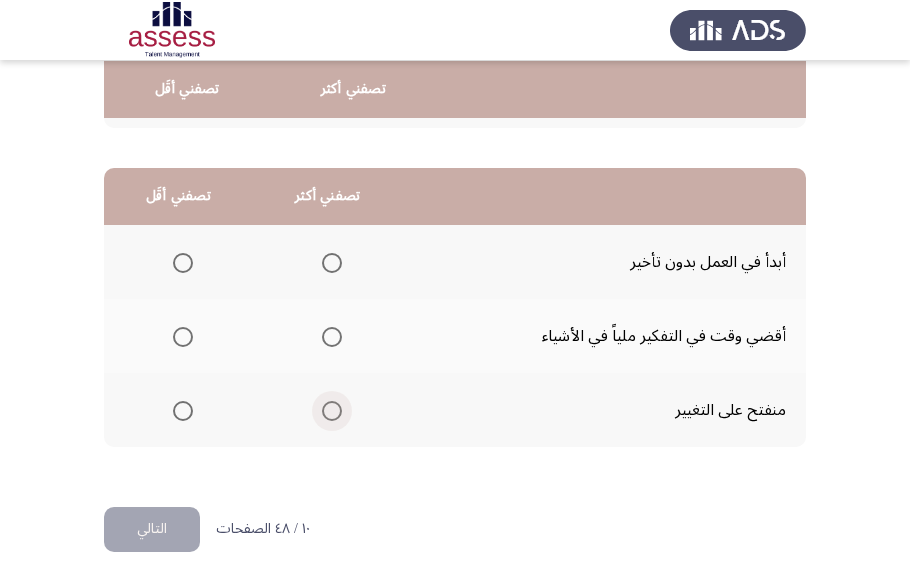 click at bounding box center (332, 411) 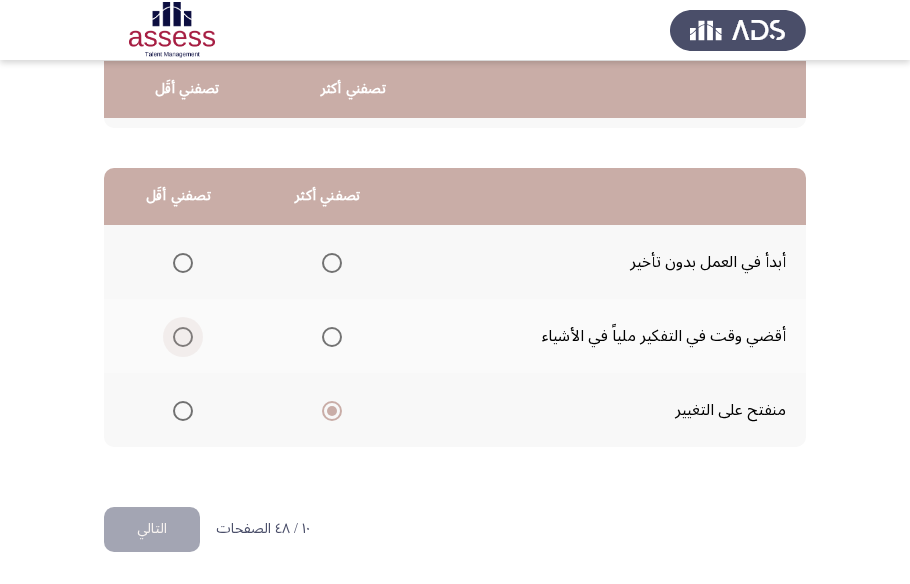 click at bounding box center (183, 337) 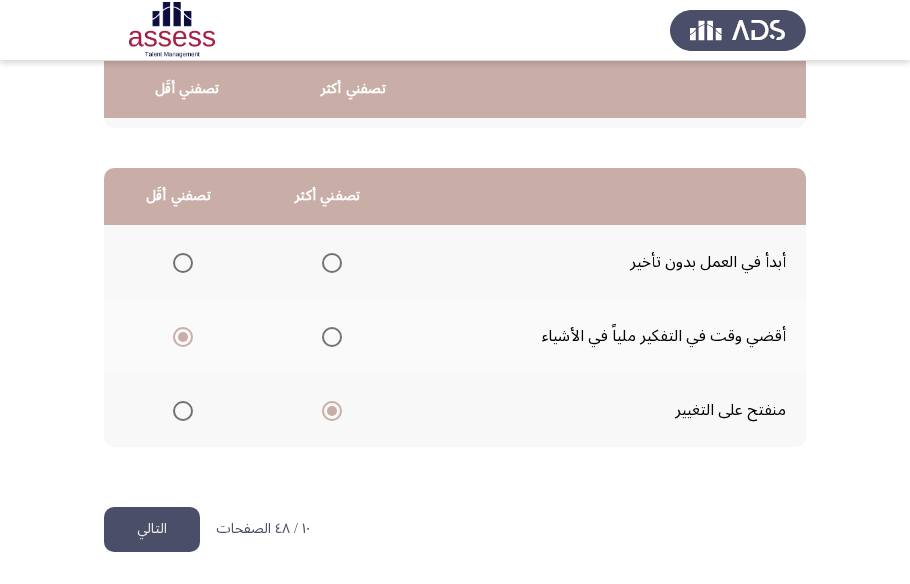 click on "التالي" 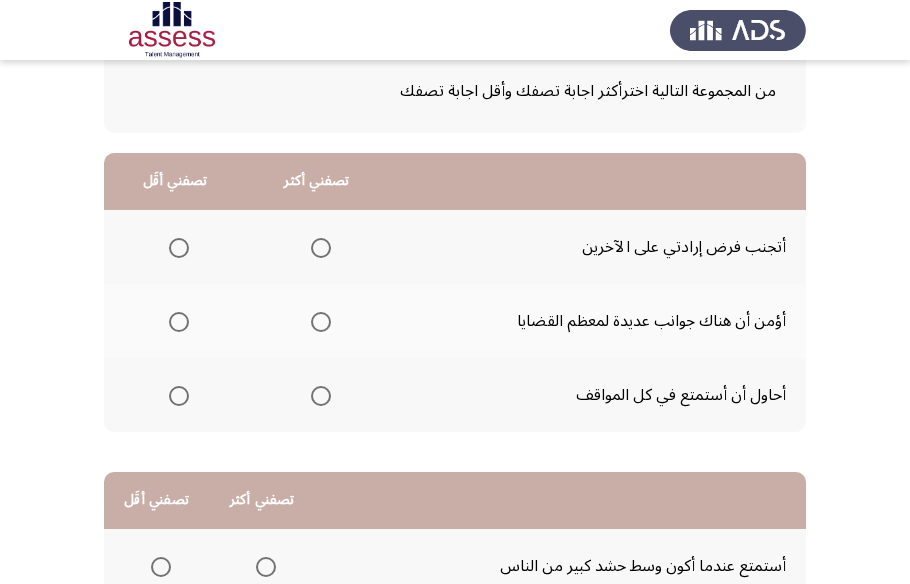 scroll, scrollTop: 181, scrollLeft: 0, axis: vertical 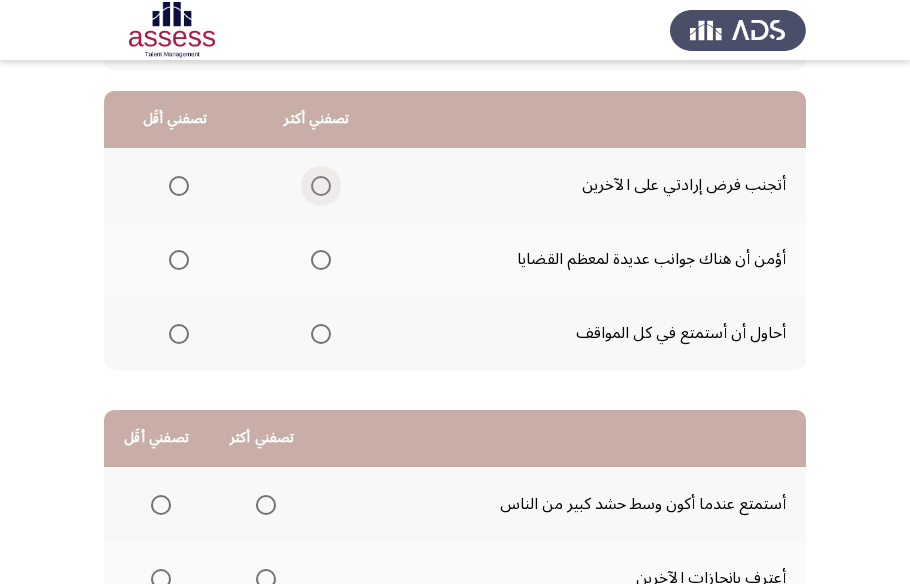click at bounding box center [321, 186] 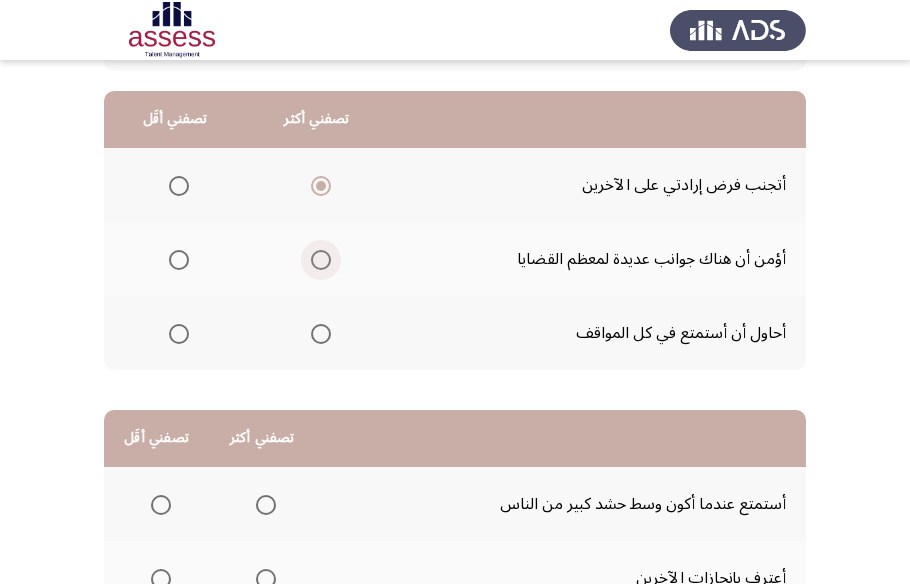 click at bounding box center [321, 260] 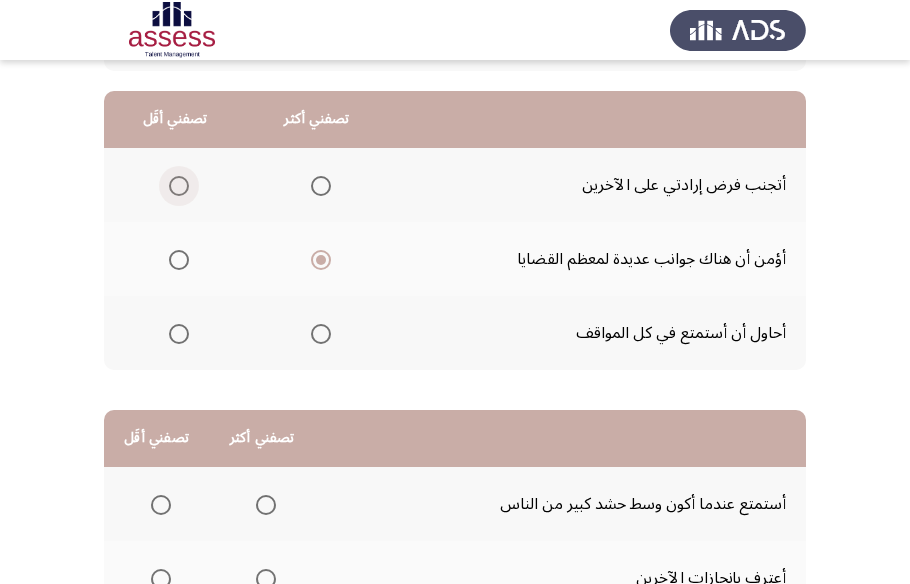 click at bounding box center (179, 186) 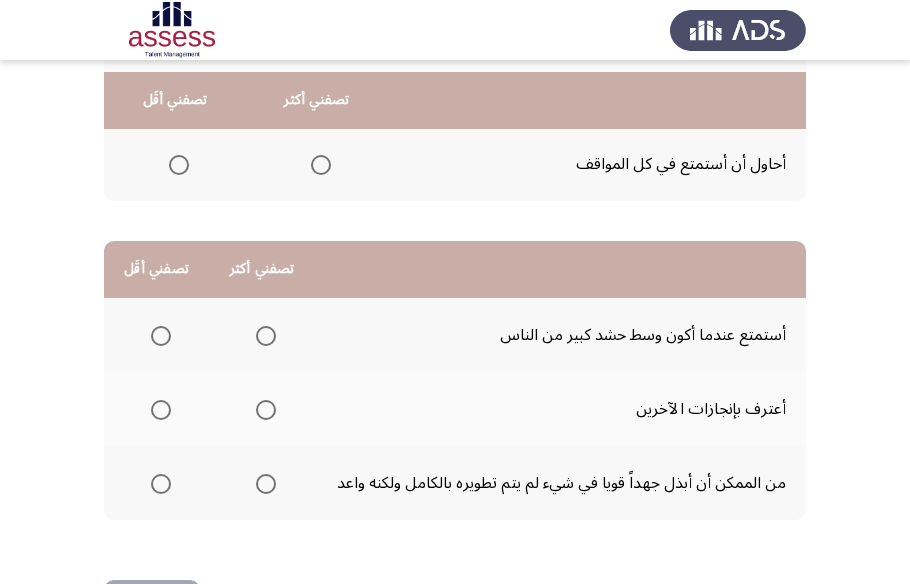 scroll, scrollTop: 363, scrollLeft: 0, axis: vertical 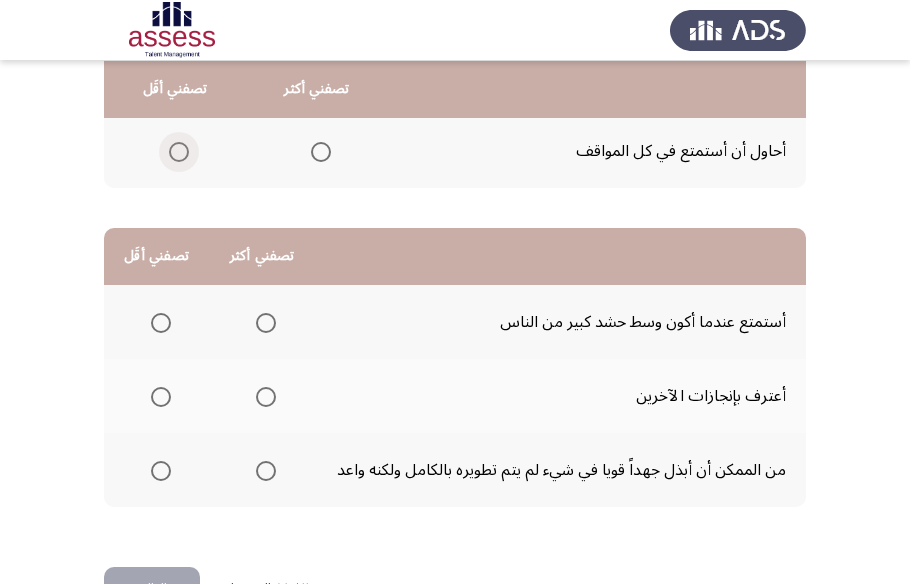 click at bounding box center [179, 152] 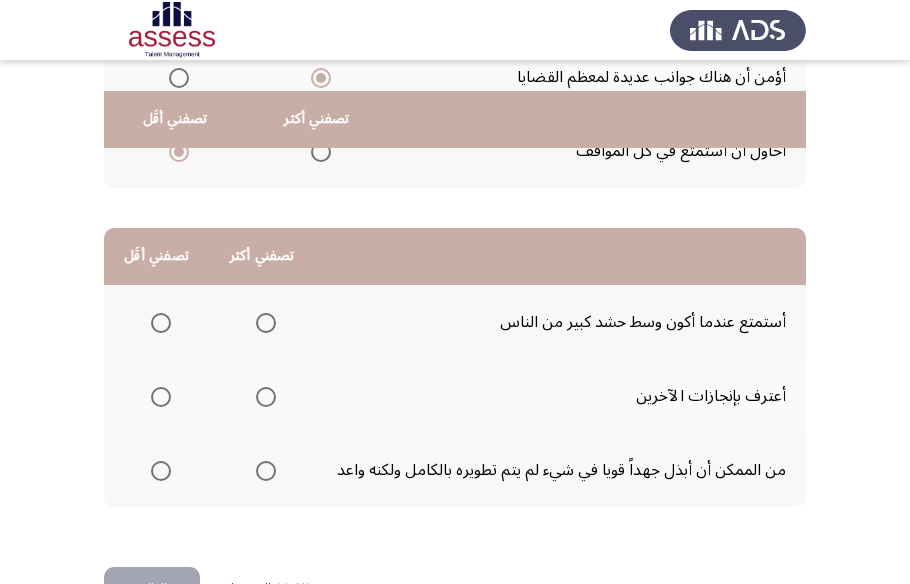 scroll, scrollTop: 423, scrollLeft: 0, axis: vertical 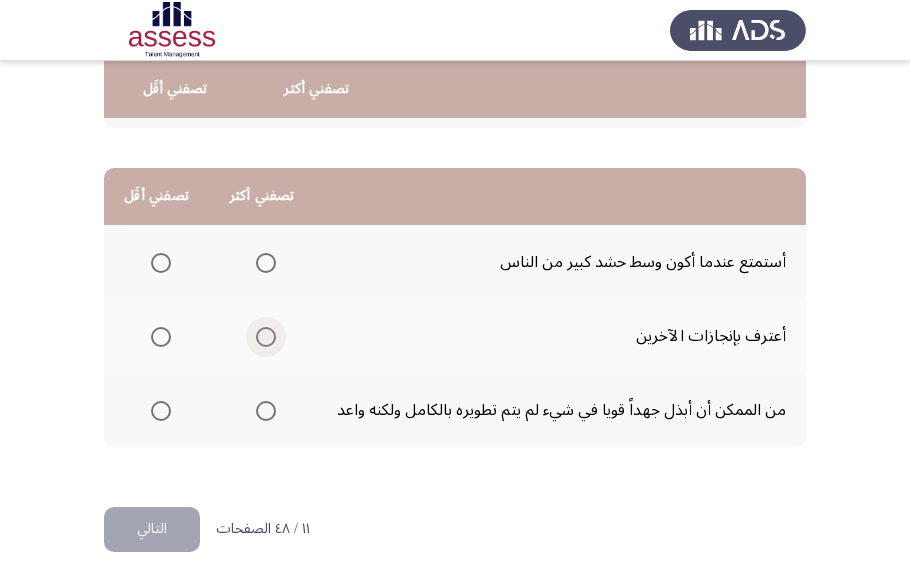 click at bounding box center (266, 337) 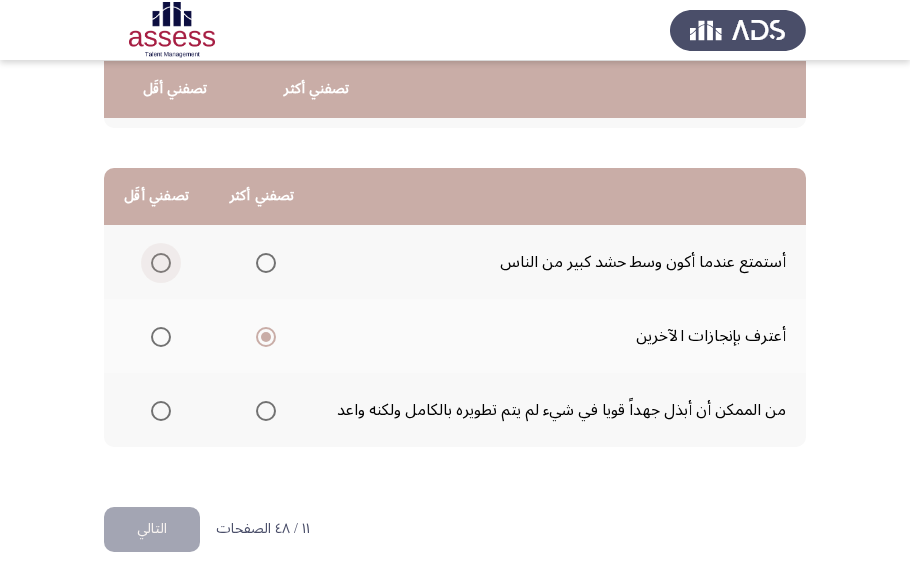 click at bounding box center [161, 263] 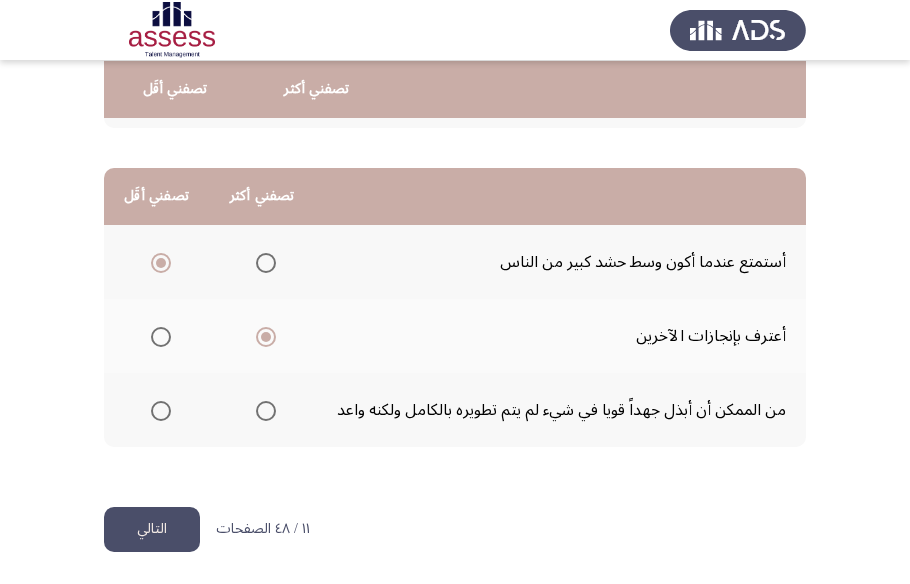 click on "التالي" 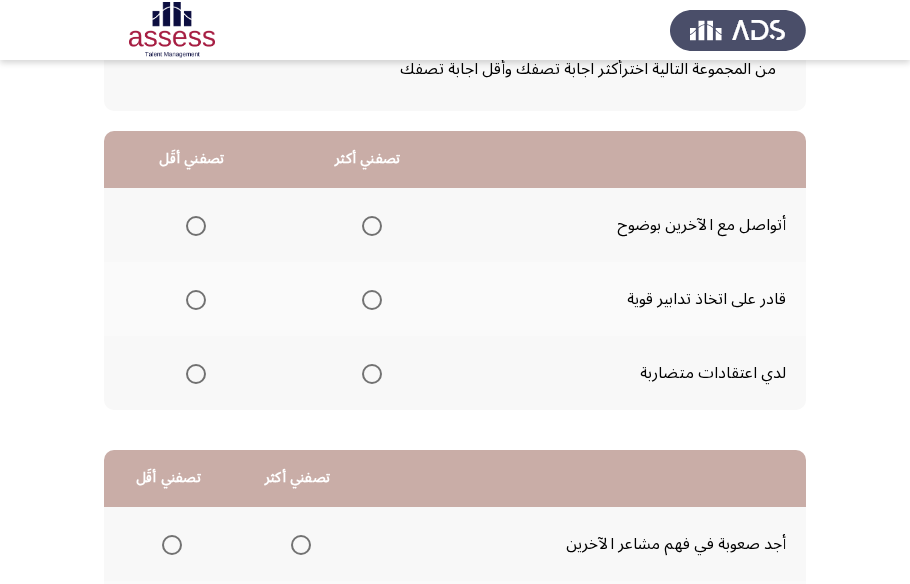 scroll, scrollTop: 181, scrollLeft: 0, axis: vertical 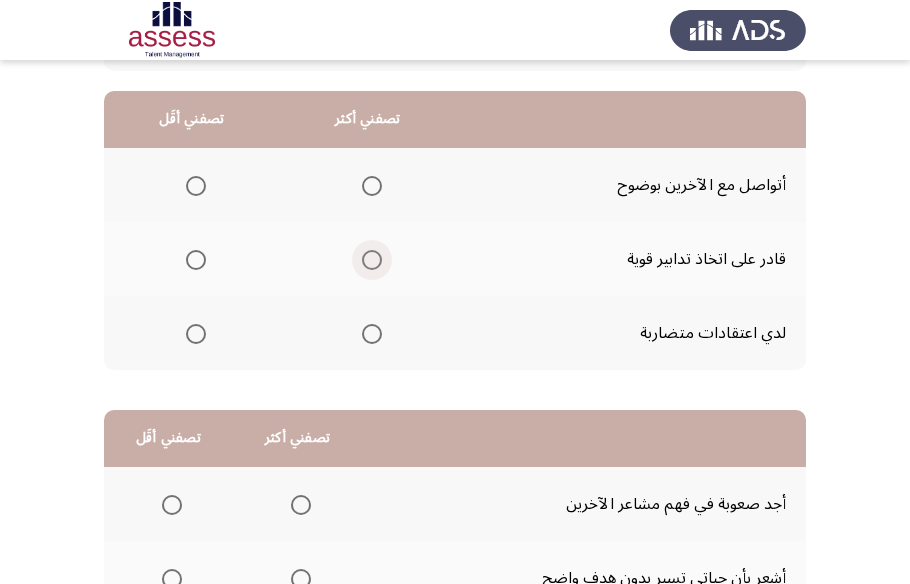click at bounding box center [372, 260] 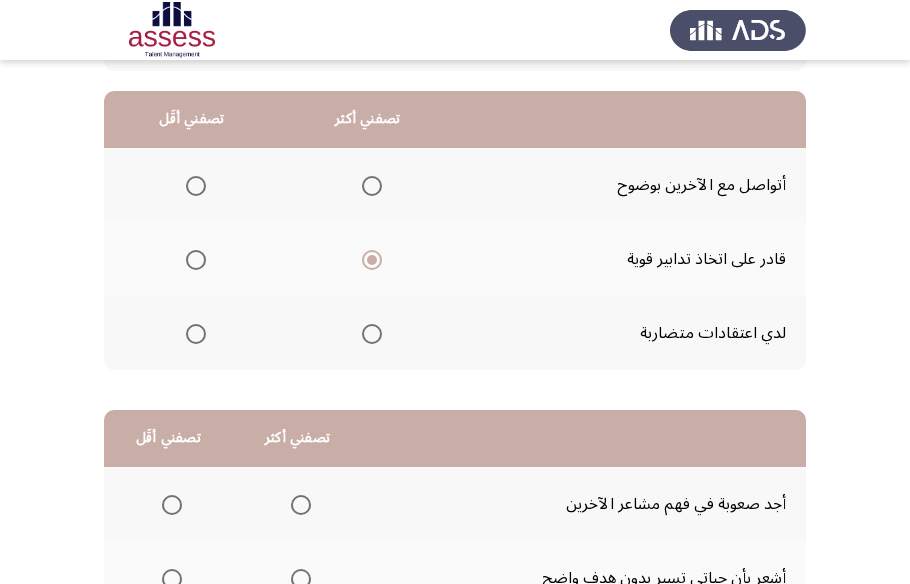 click at bounding box center [196, 334] 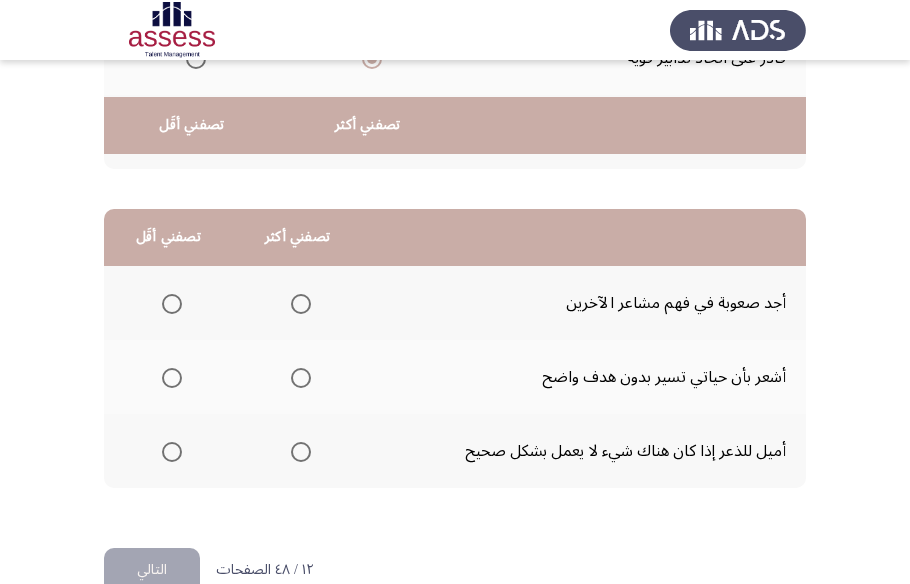 scroll, scrollTop: 423, scrollLeft: 0, axis: vertical 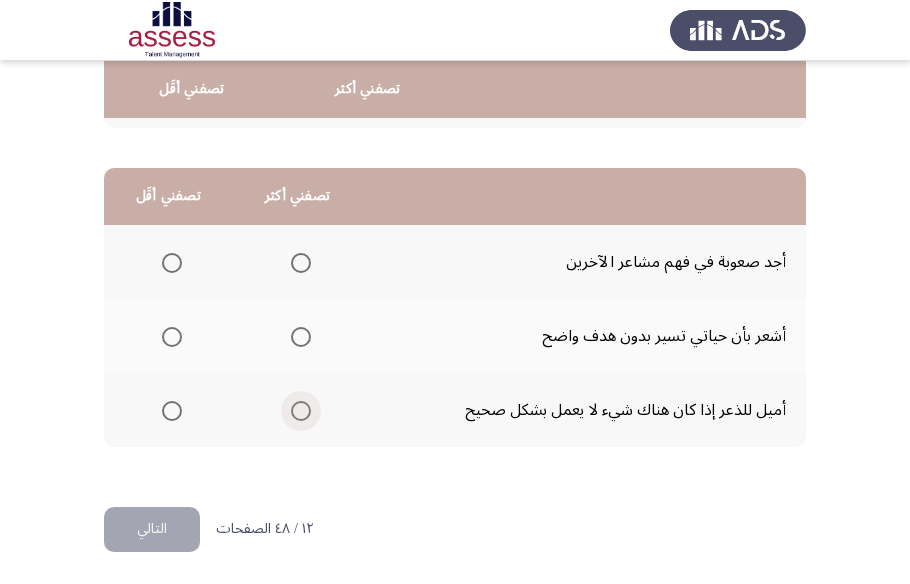click at bounding box center [301, 411] 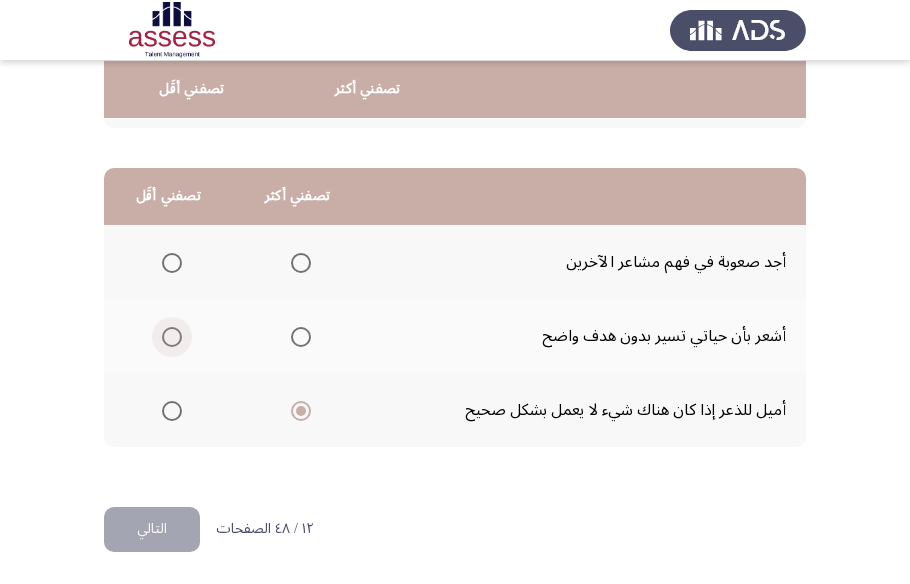 click at bounding box center [172, 337] 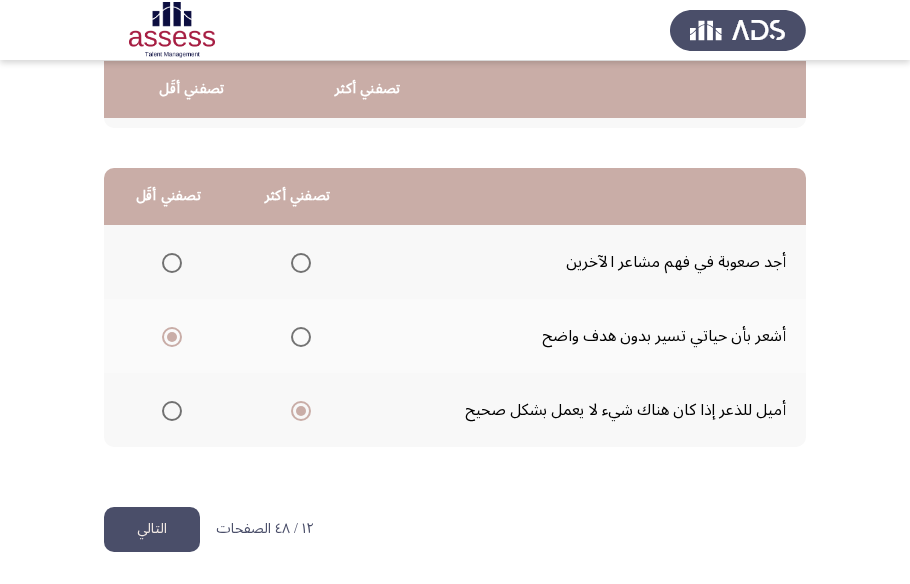 click on "التالي" 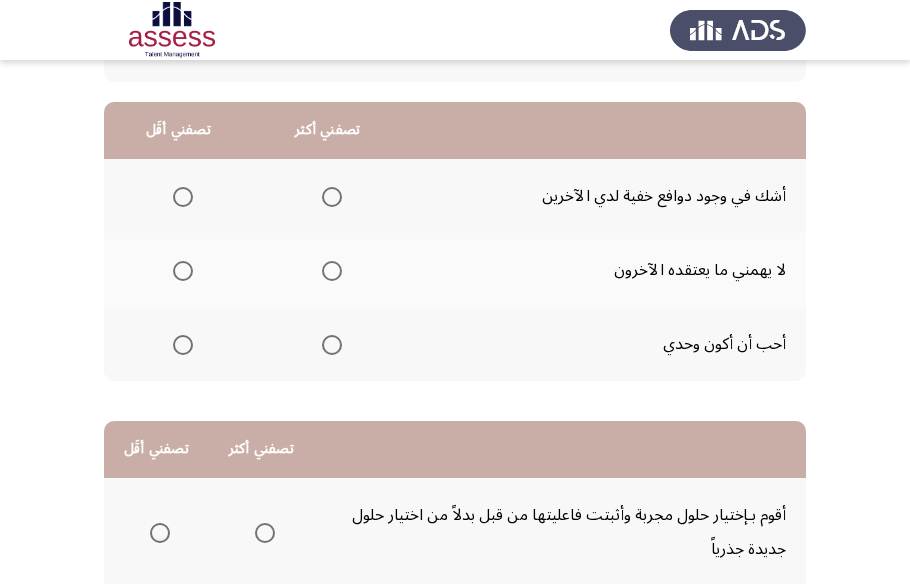 scroll, scrollTop: 181, scrollLeft: 0, axis: vertical 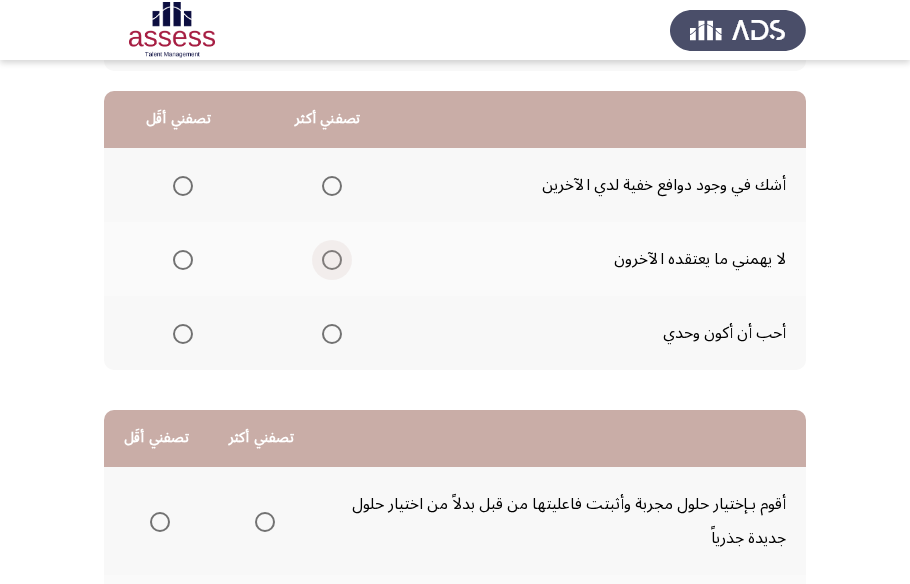 click at bounding box center [332, 260] 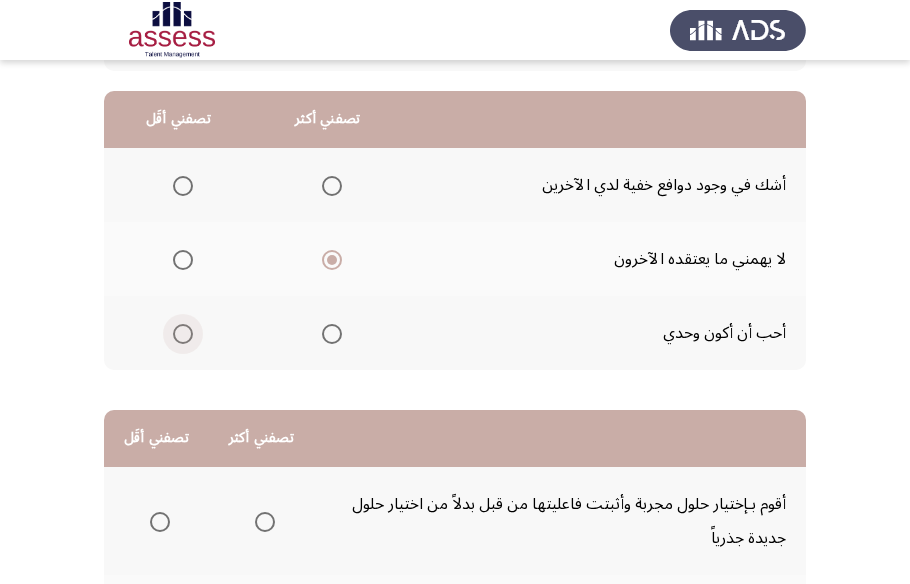 click 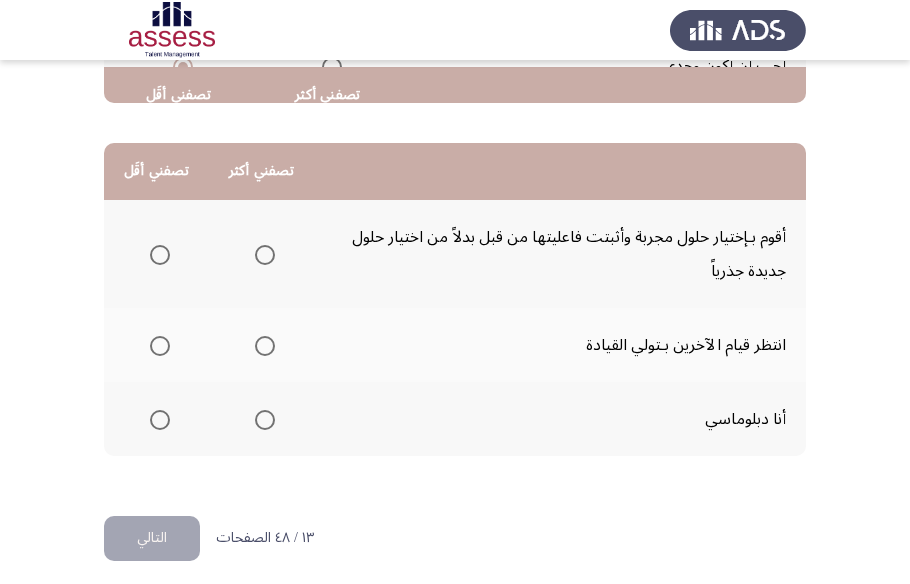 scroll, scrollTop: 454, scrollLeft: 0, axis: vertical 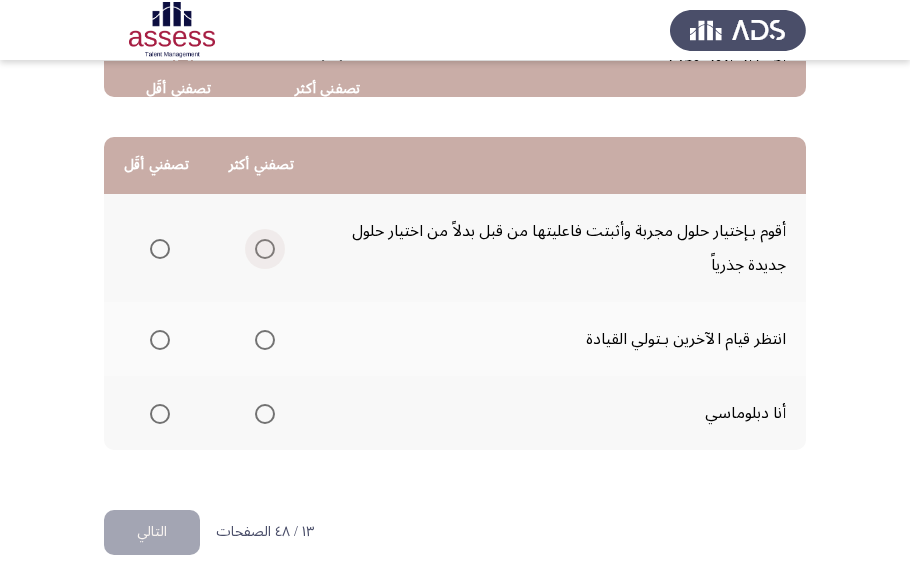 click at bounding box center [265, 249] 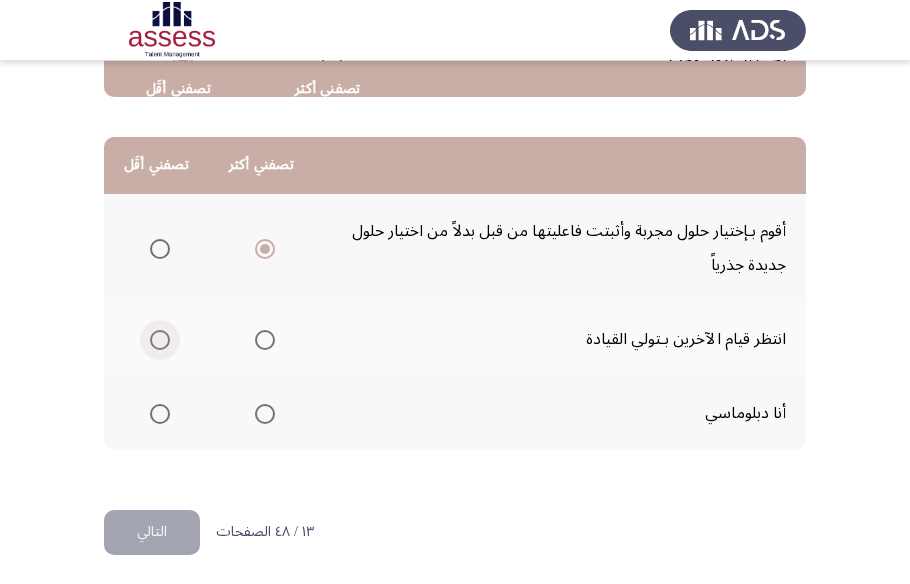 click at bounding box center (160, 340) 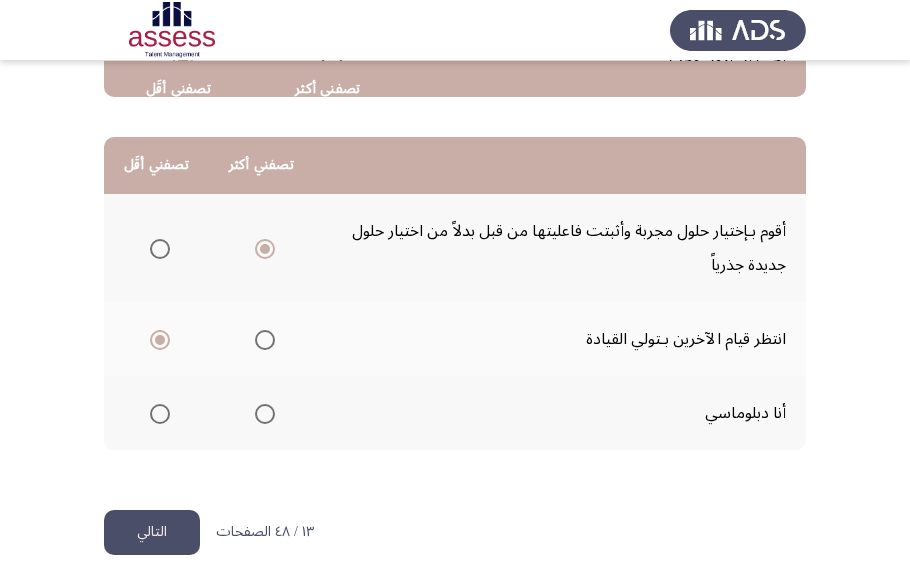 click on "التالي" 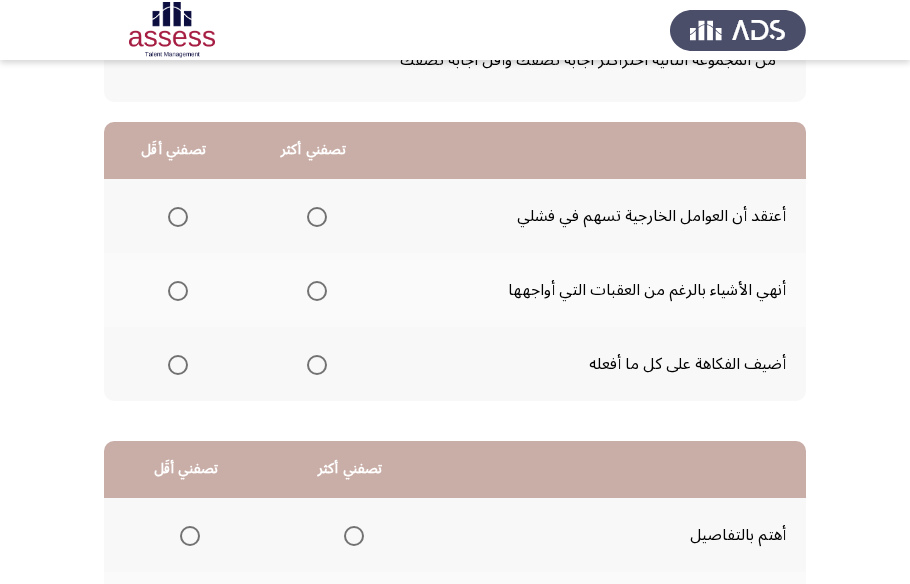 scroll, scrollTop: 181, scrollLeft: 0, axis: vertical 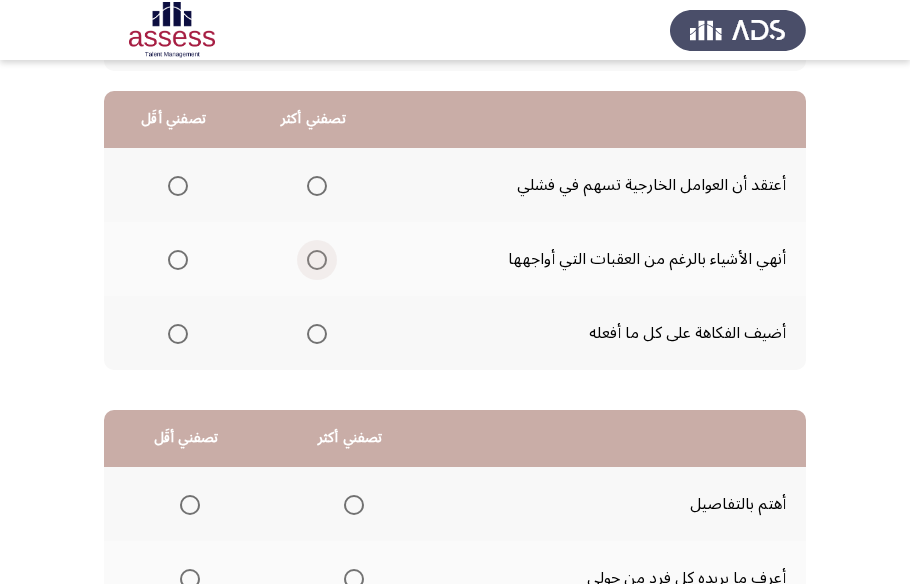 click at bounding box center (317, 260) 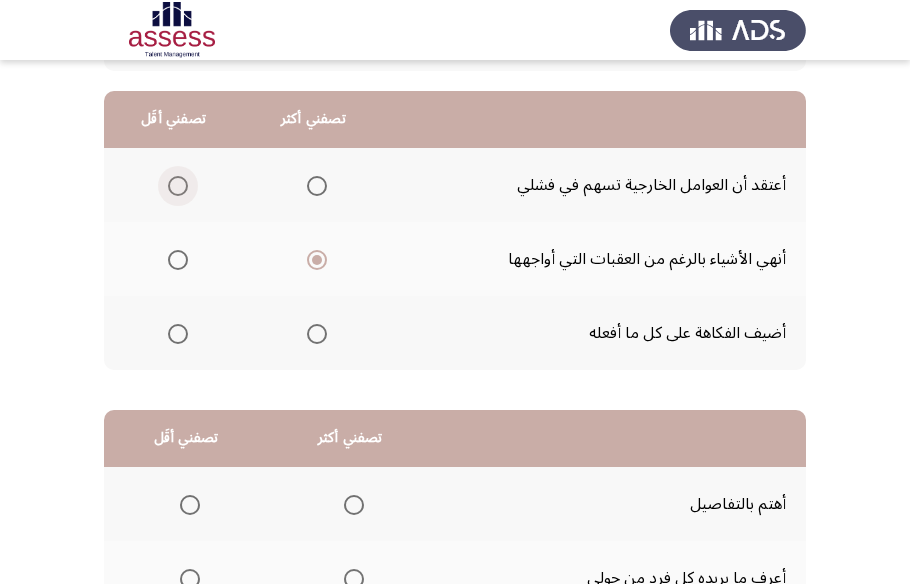 click at bounding box center (178, 186) 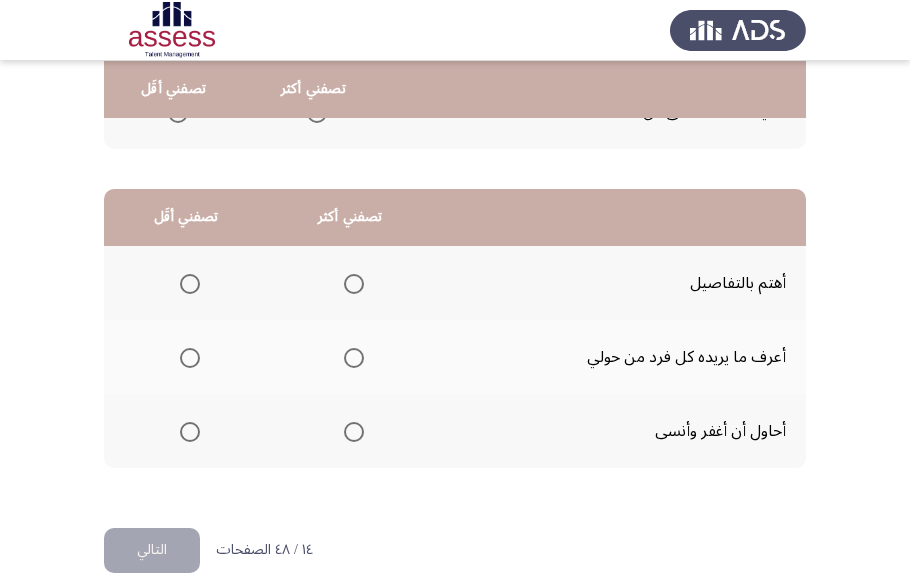 scroll, scrollTop: 423, scrollLeft: 0, axis: vertical 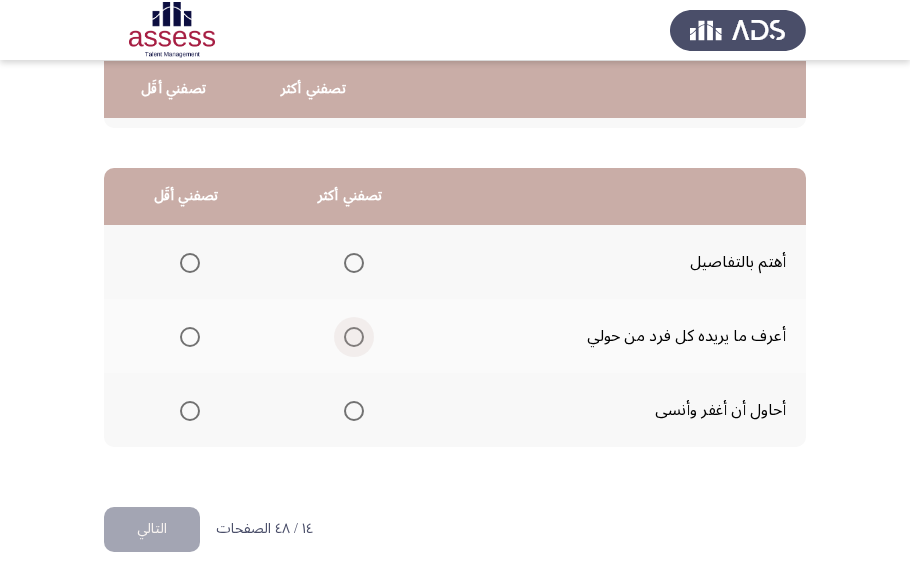 click at bounding box center [354, 337] 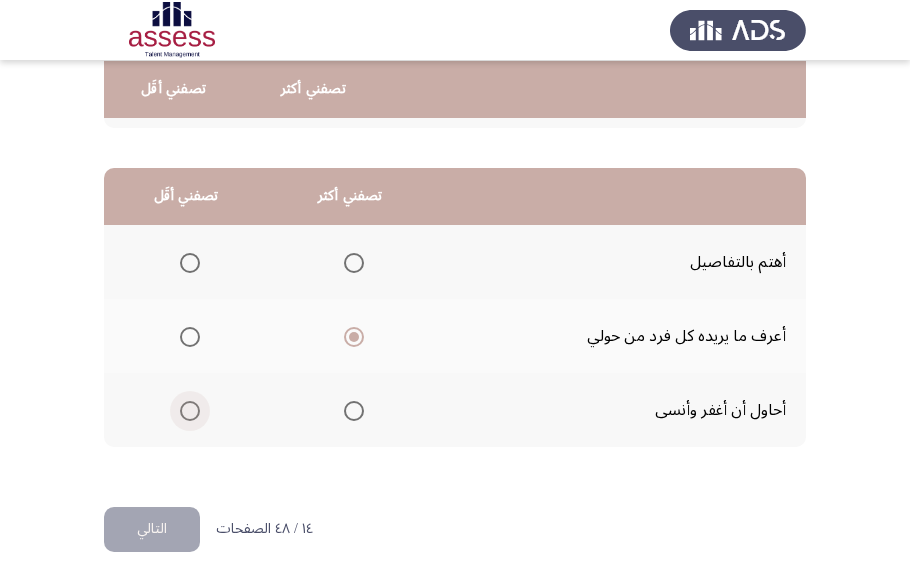click at bounding box center [190, 411] 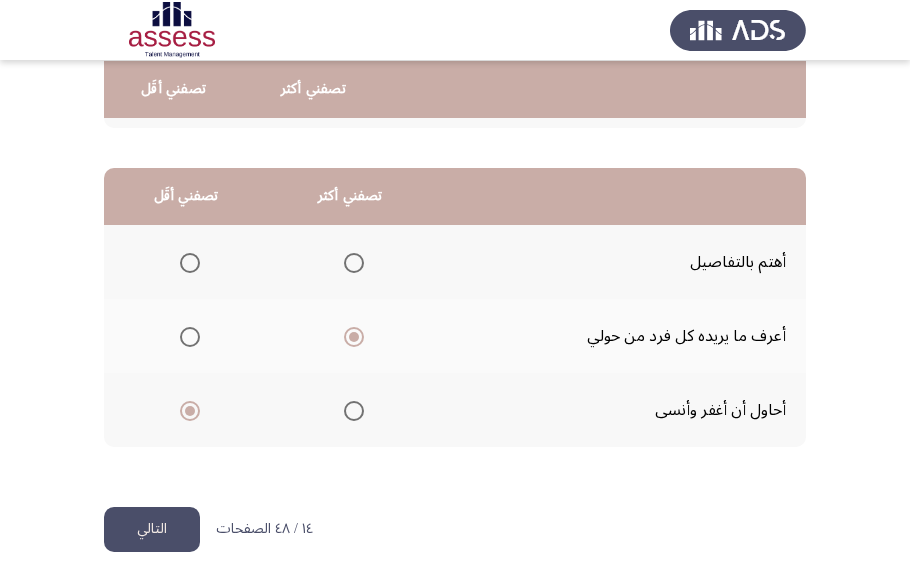 click on "التالي" 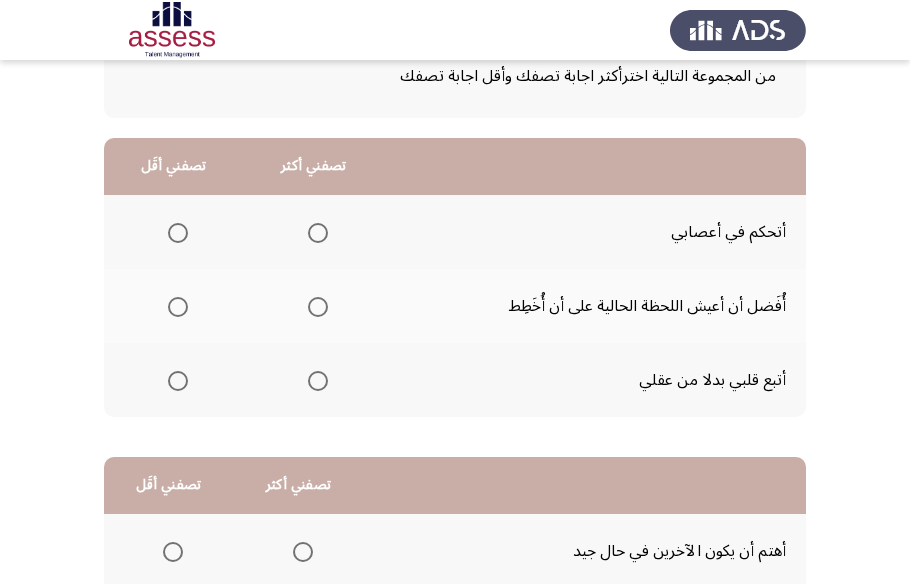 scroll, scrollTop: 181, scrollLeft: 0, axis: vertical 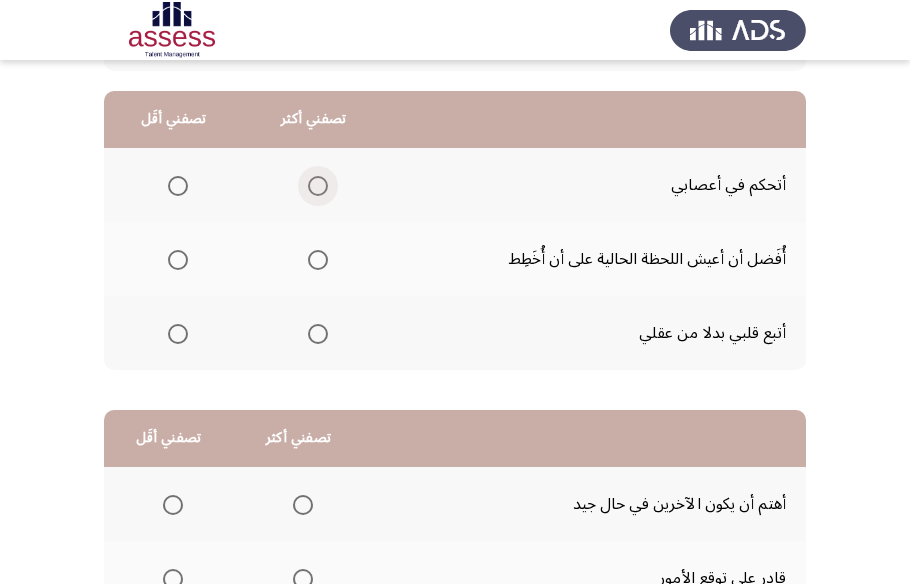 click at bounding box center [318, 186] 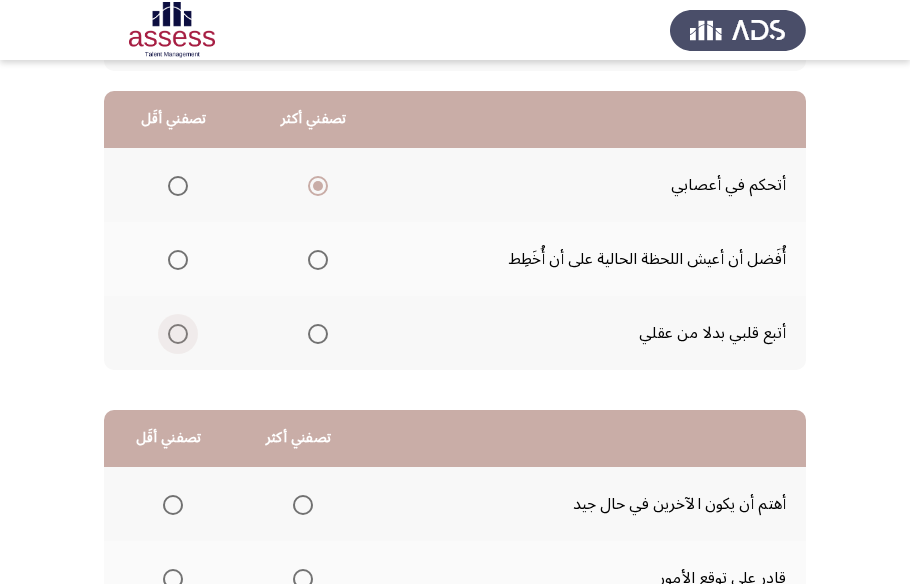 click at bounding box center (178, 334) 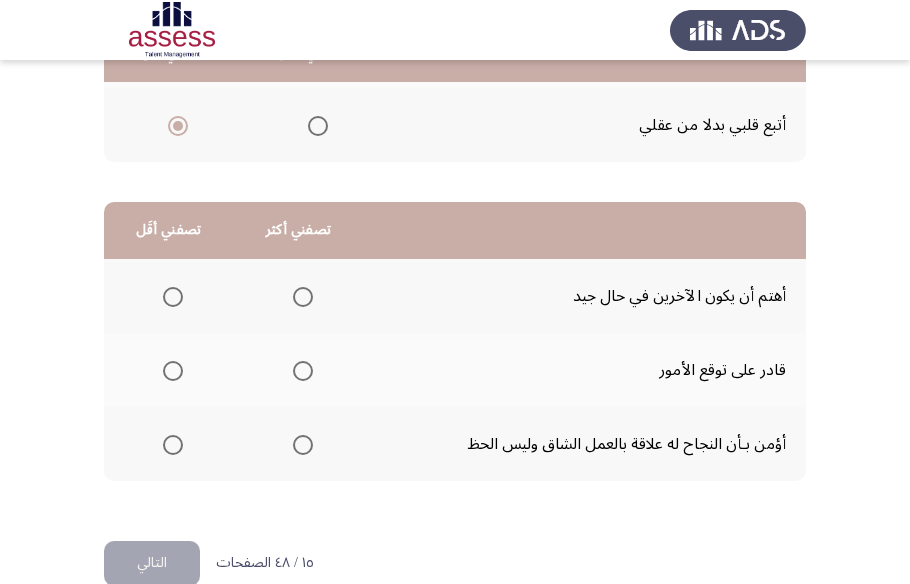 scroll, scrollTop: 423, scrollLeft: 0, axis: vertical 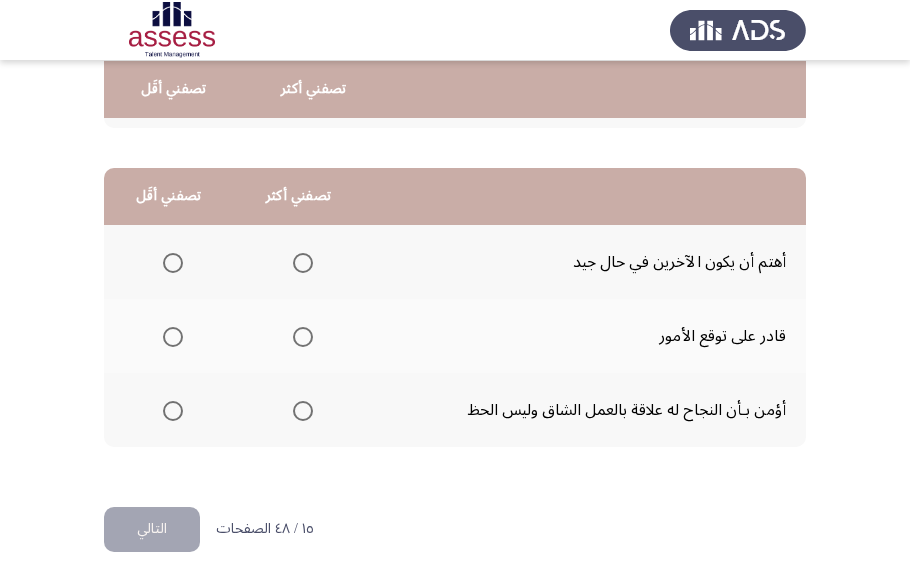 click at bounding box center [303, 263] 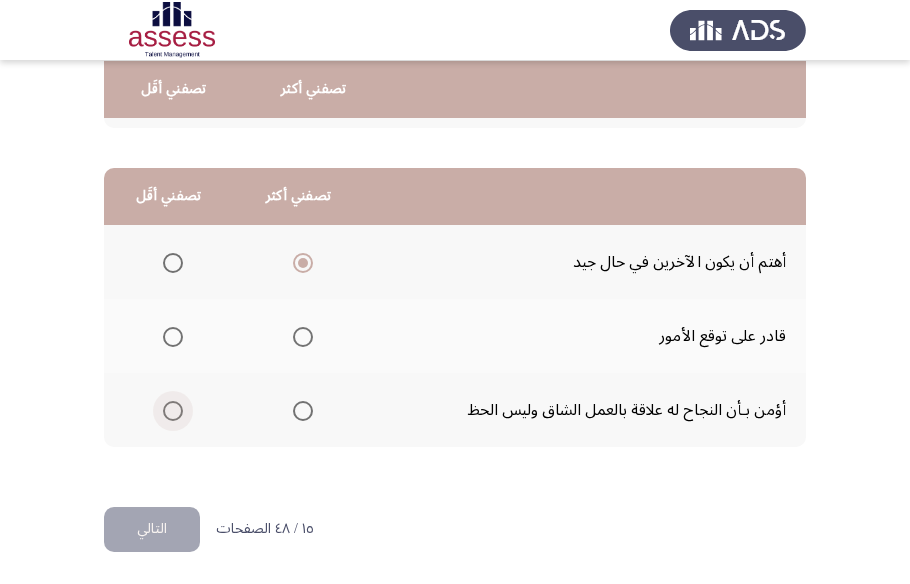 click at bounding box center (173, 411) 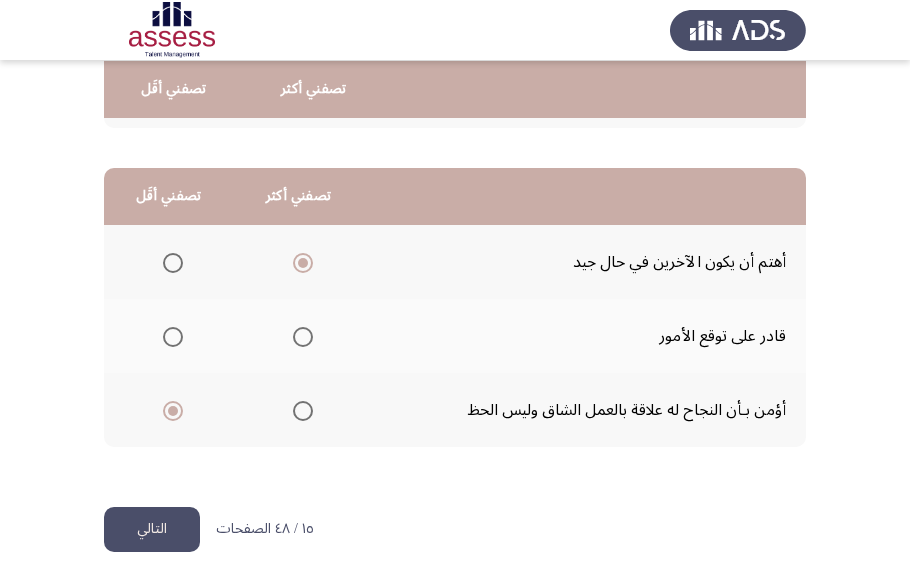 click on "التالي" 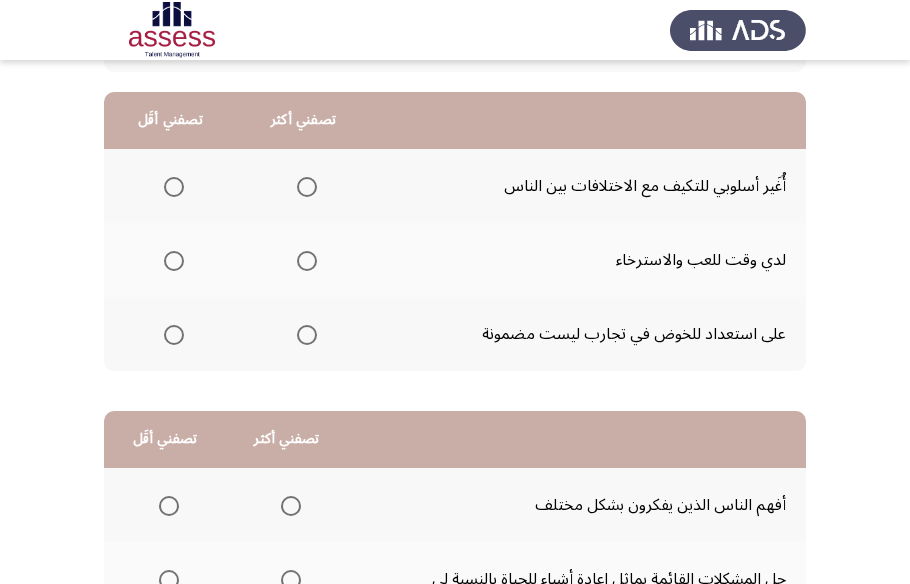 scroll, scrollTop: 181, scrollLeft: 0, axis: vertical 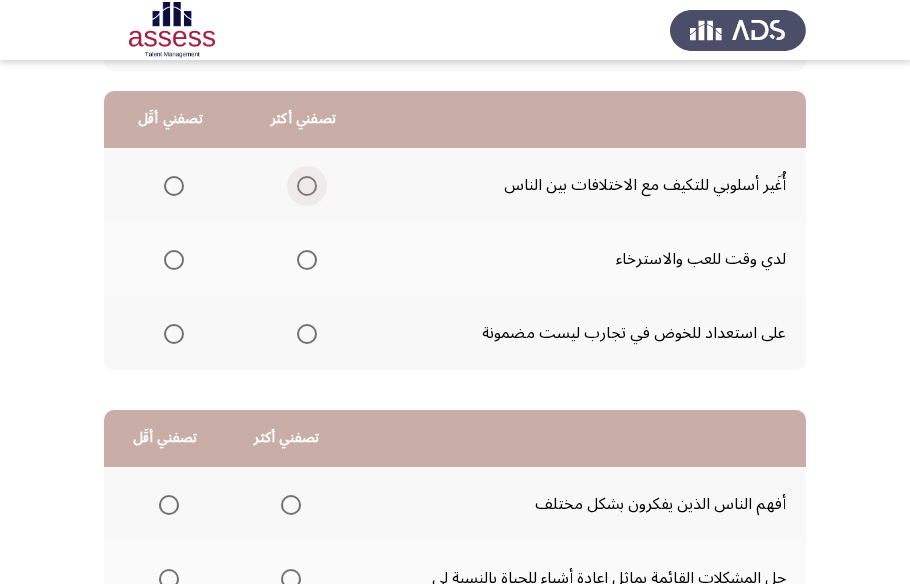 click at bounding box center [307, 186] 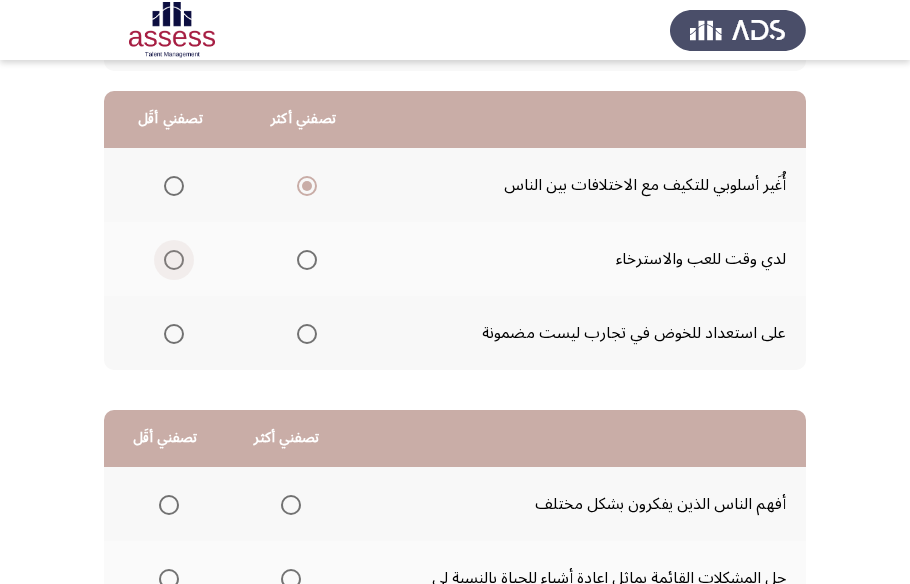 click at bounding box center [174, 260] 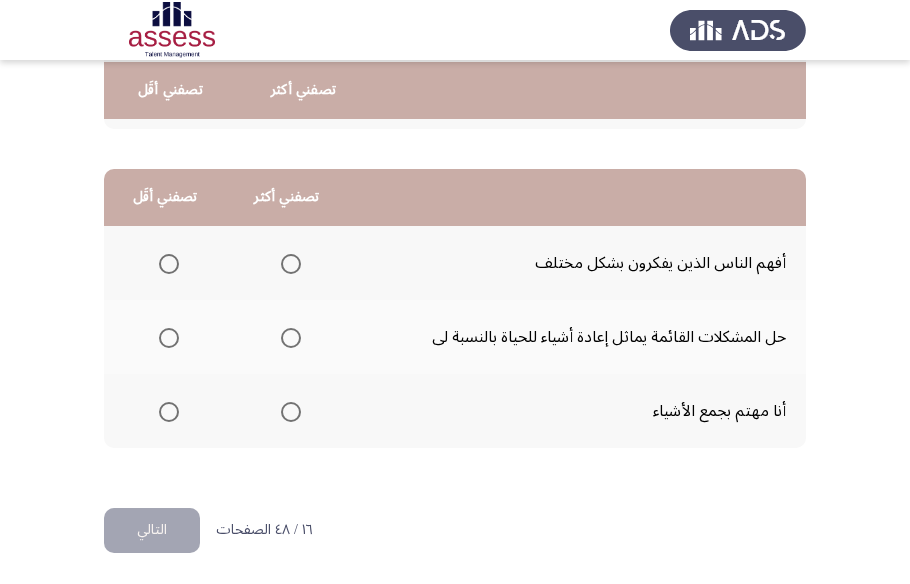 scroll, scrollTop: 423, scrollLeft: 0, axis: vertical 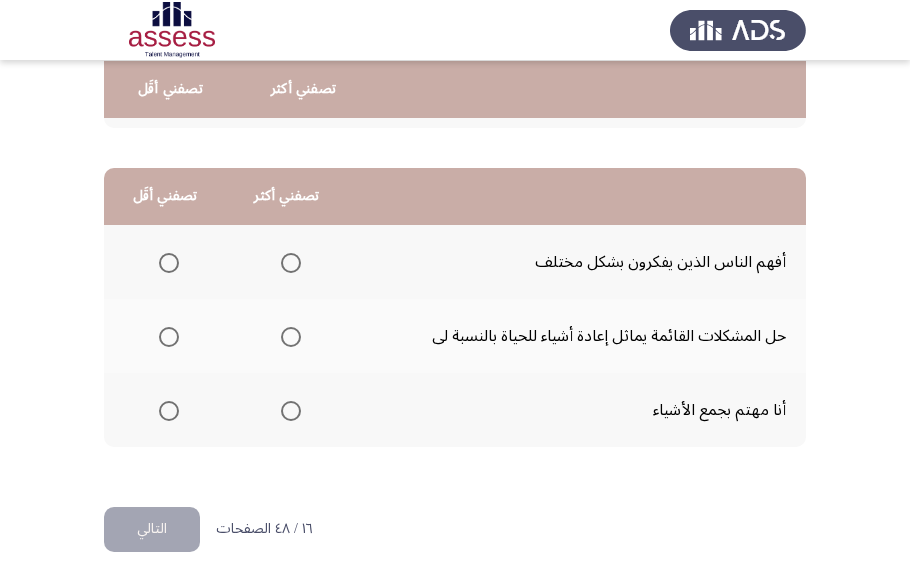 click at bounding box center (291, 337) 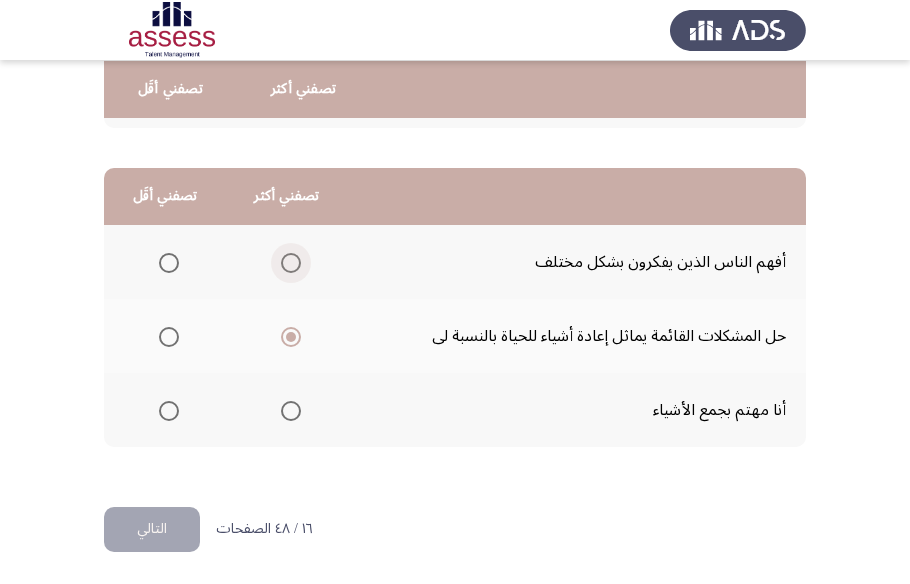 click at bounding box center (291, 263) 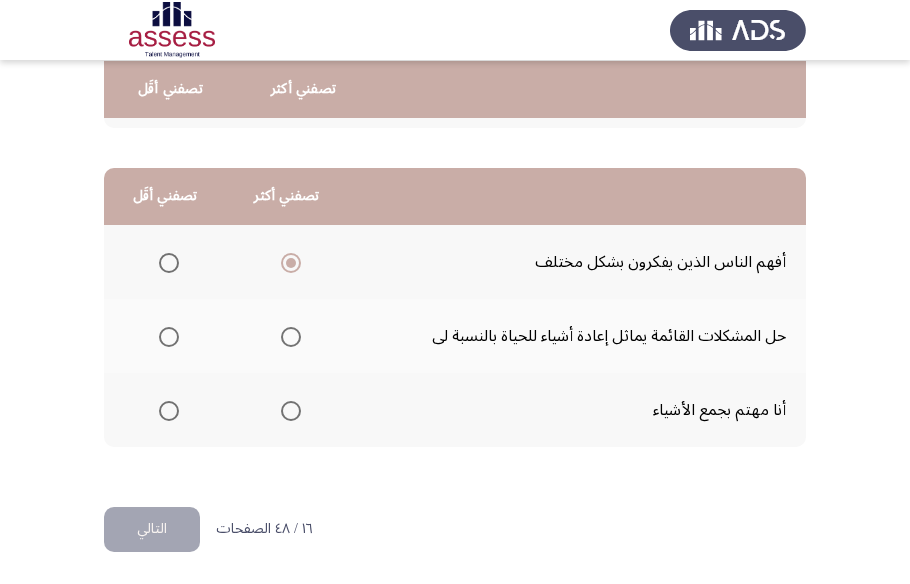 click at bounding box center (169, 337) 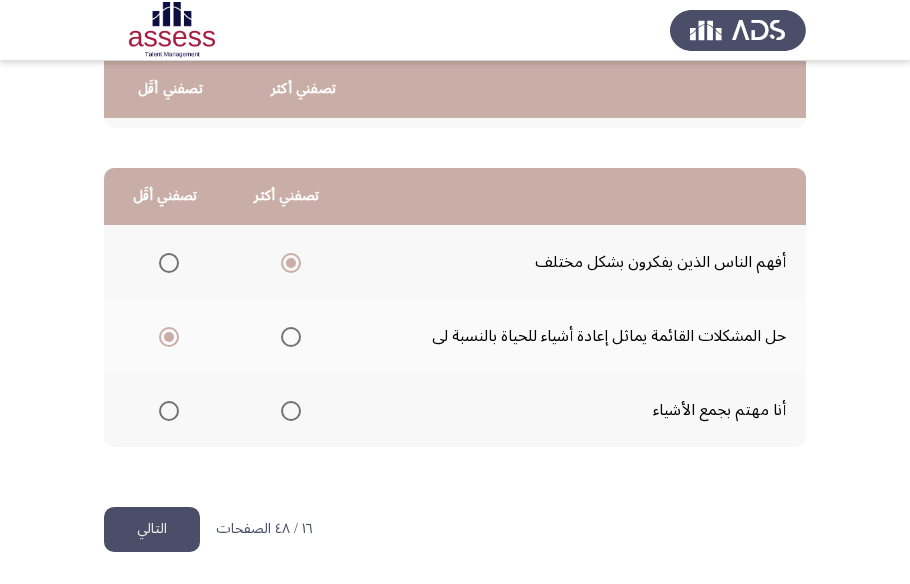 click on "التالي" 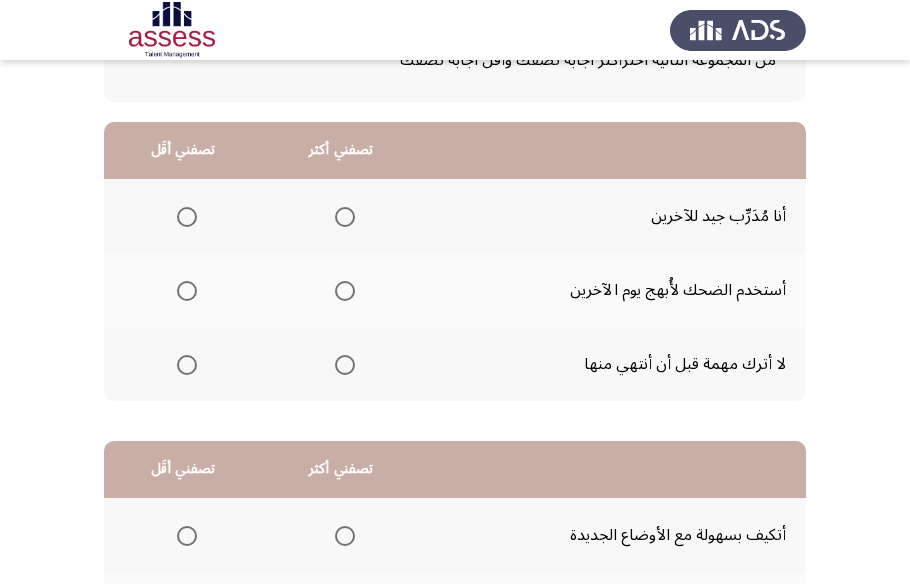 scroll, scrollTop: 181, scrollLeft: 0, axis: vertical 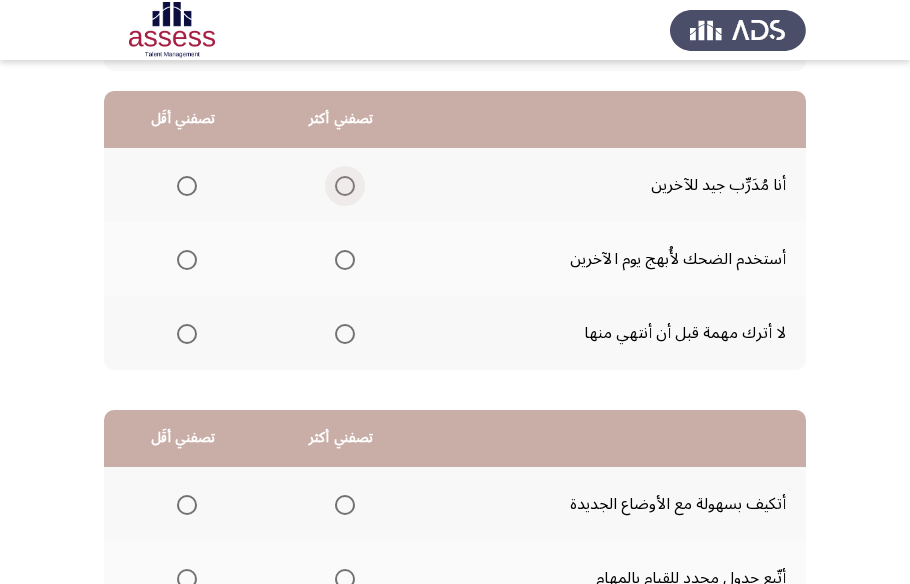 click at bounding box center (345, 186) 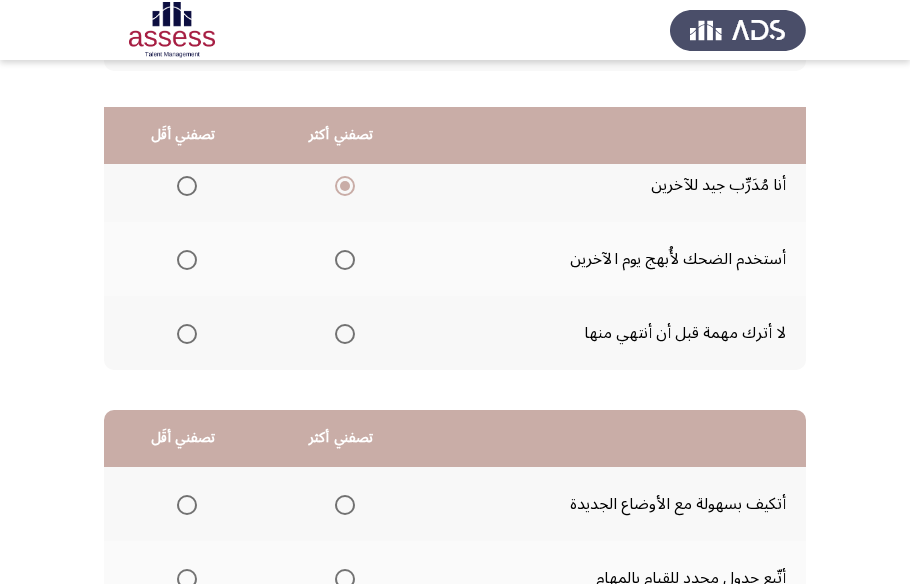 scroll, scrollTop: 272, scrollLeft: 0, axis: vertical 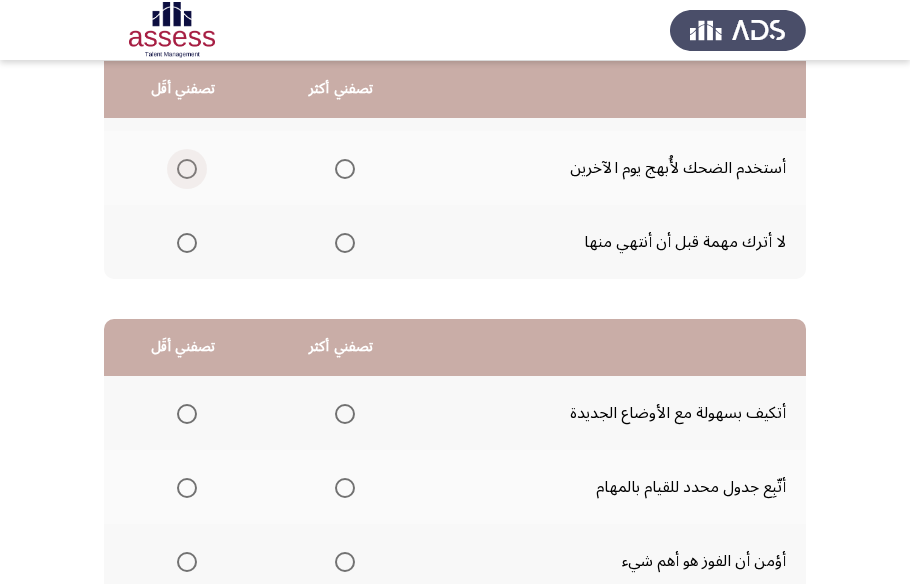 click at bounding box center (187, 169) 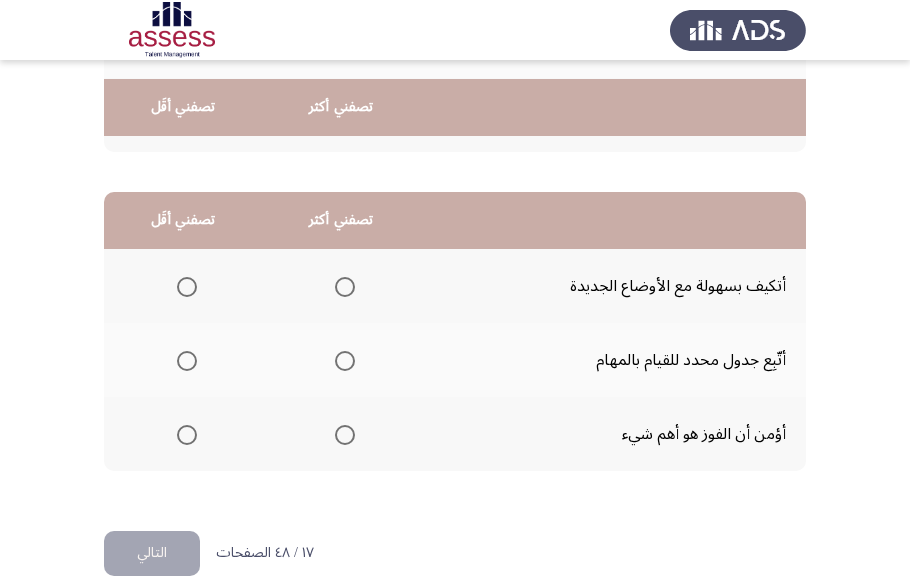 scroll, scrollTop: 423, scrollLeft: 0, axis: vertical 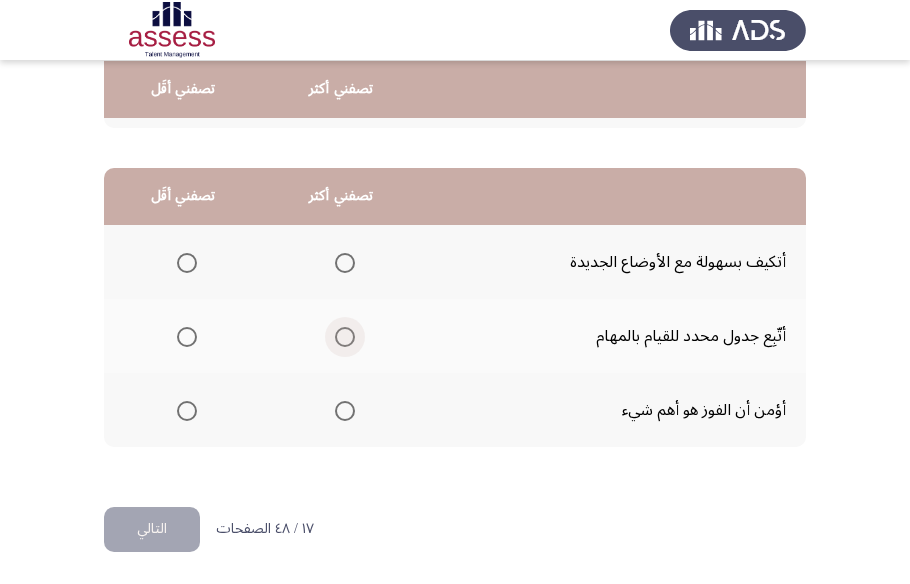 click at bounding box center [345, 337] 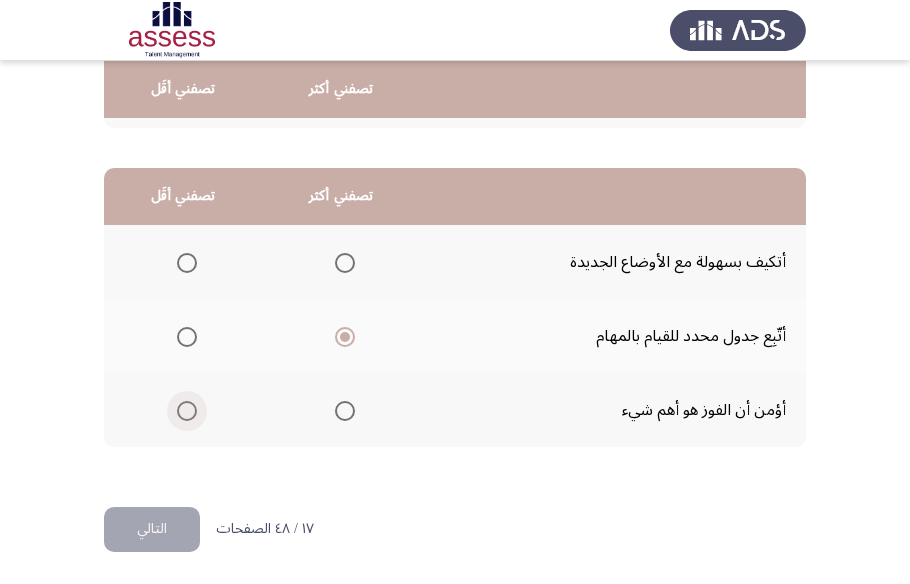 click at bounding box center (187, 411) 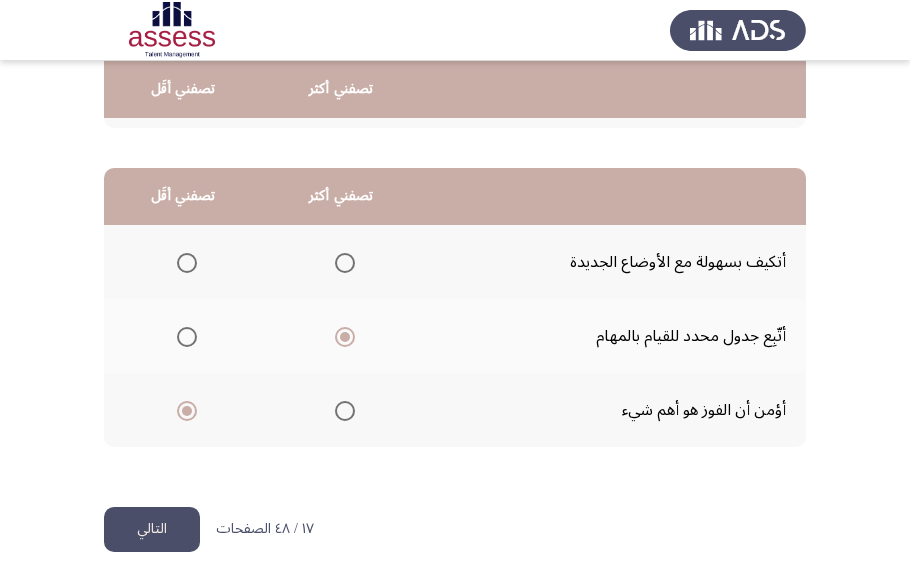 click on "التالي" 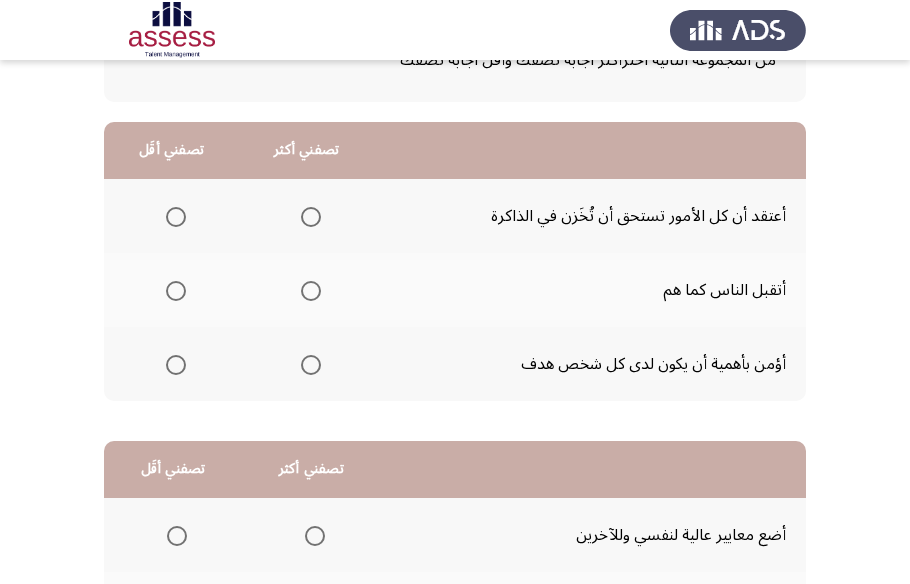 scroll, scrollTop: 181, scrollLeft: 0, axis: vertical 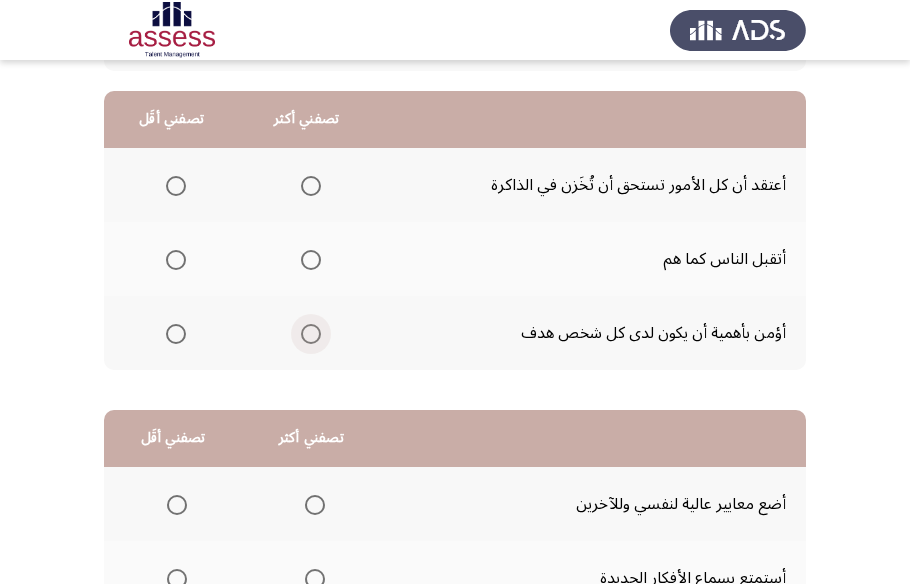 click at bounding box center (311, 334) 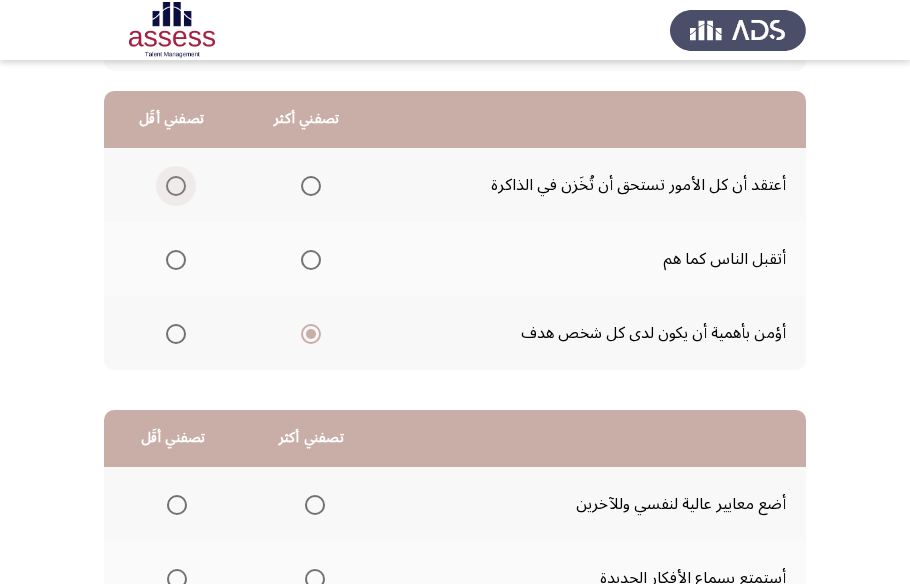 click at bounding box center (176, 186) 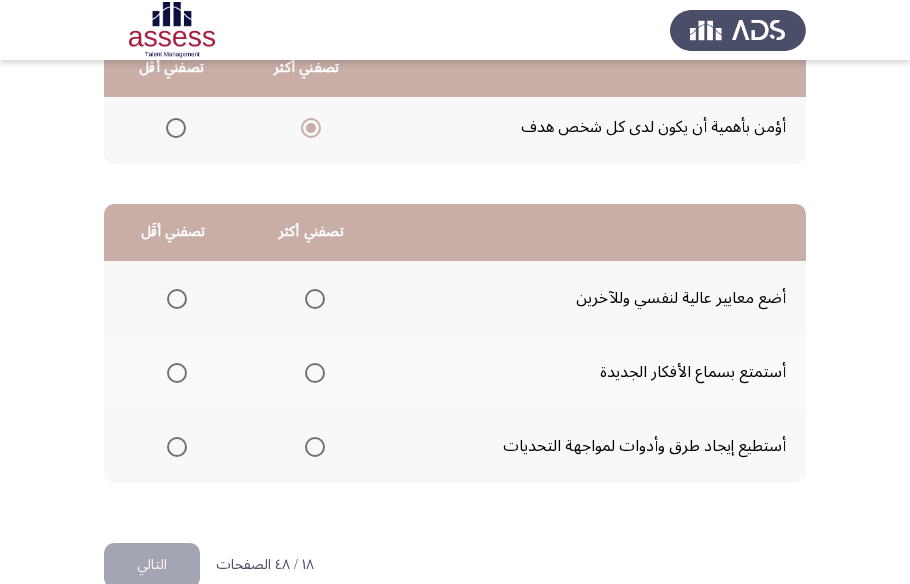 scroll, scrollTop: 423, scrollLeft: 0, axis: vertical 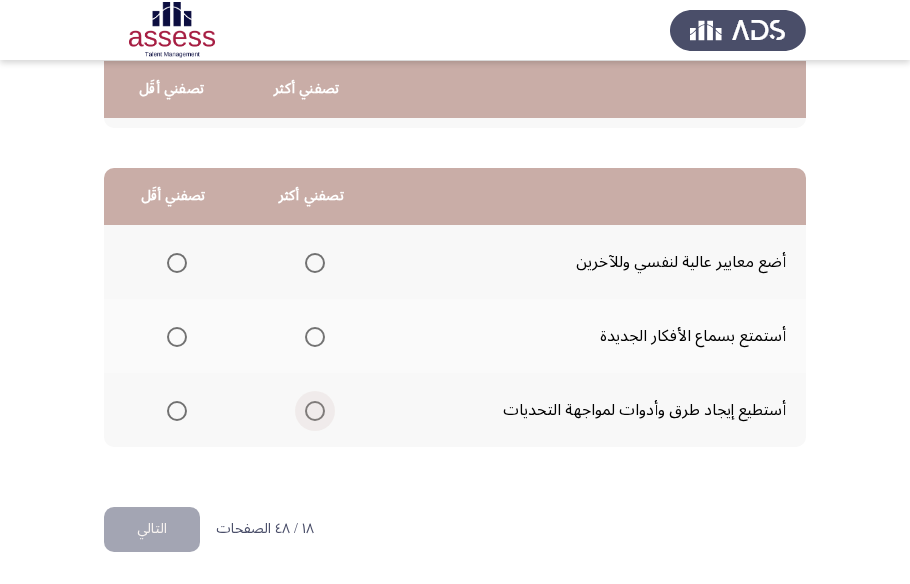 click at bounding box center [315, 411] 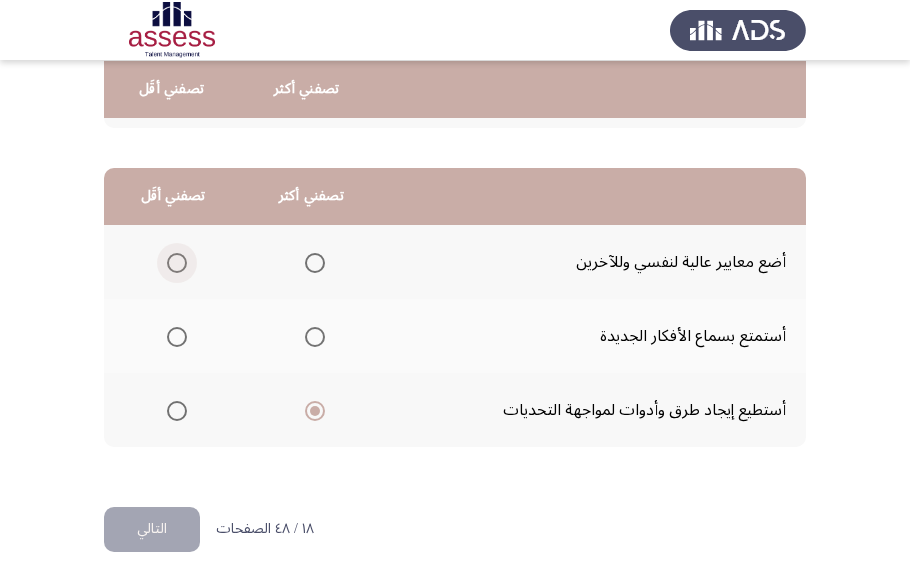 click at bounding box center [177, 263] 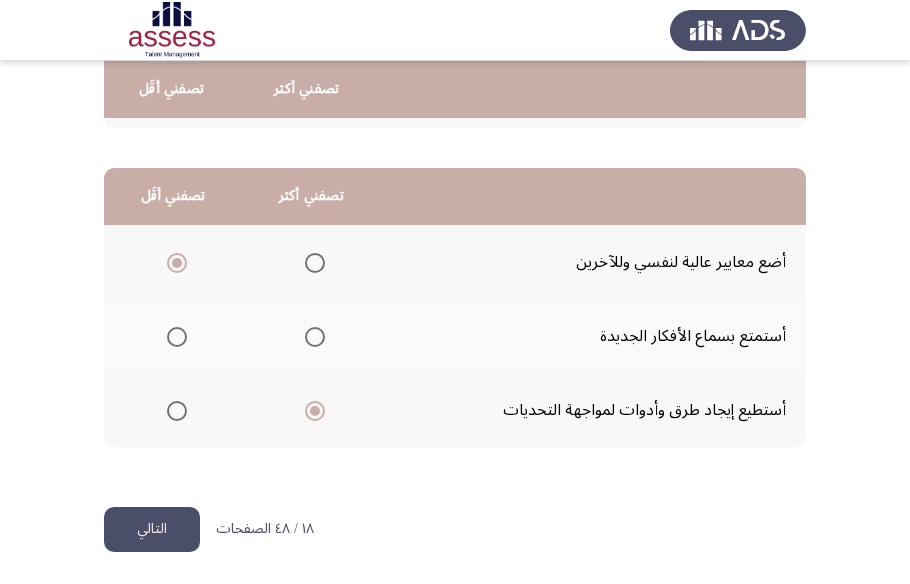 click on "التالي" 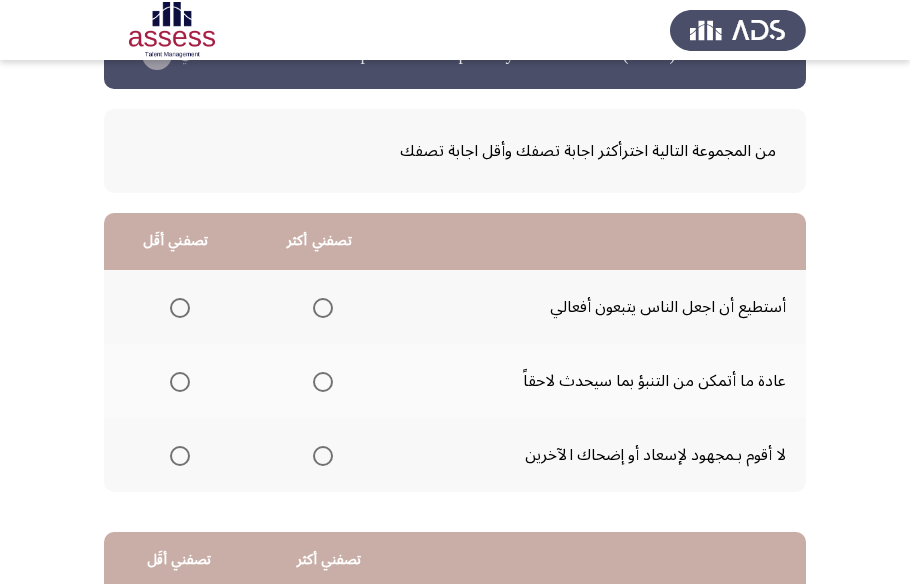 scroll, scrollTop: 90, scrollLeft: 0, axis: vertical 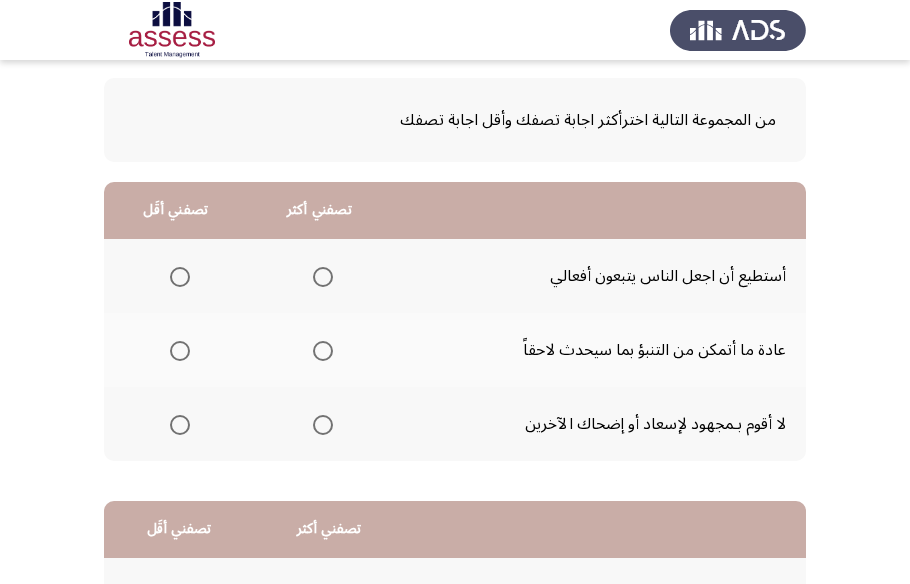 click at bounding box center (323, 351) 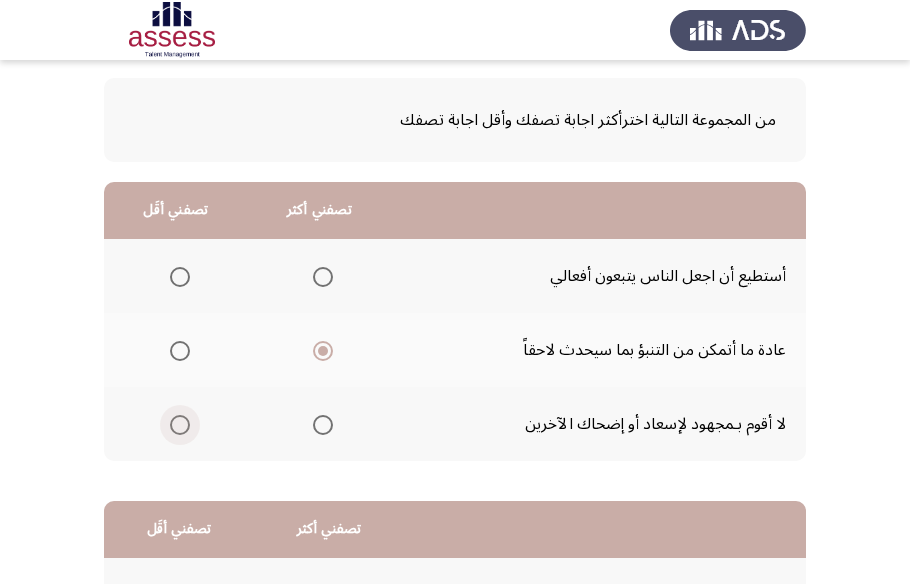 click at bounding box center [180, 425] 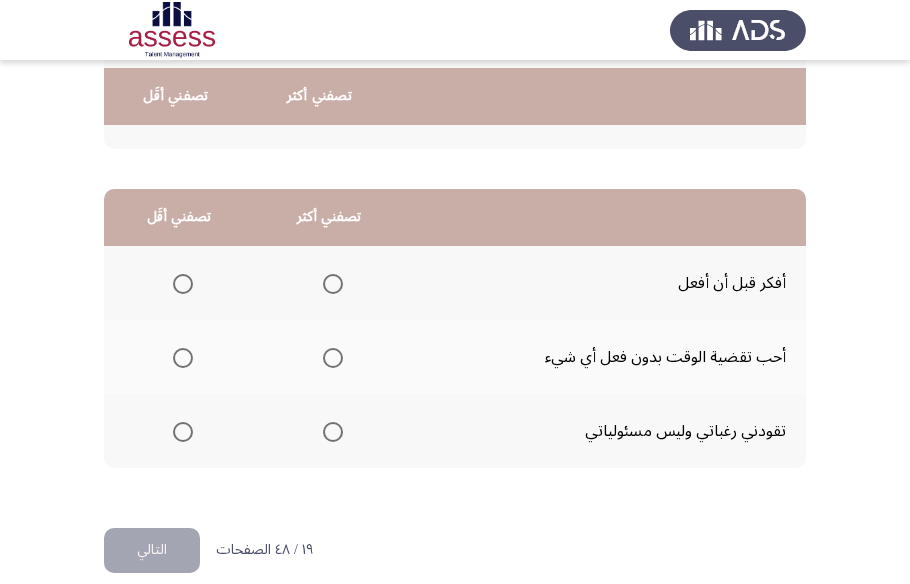 scroll, scrollTop: 423, scrollLeft: 0, axis: vertical 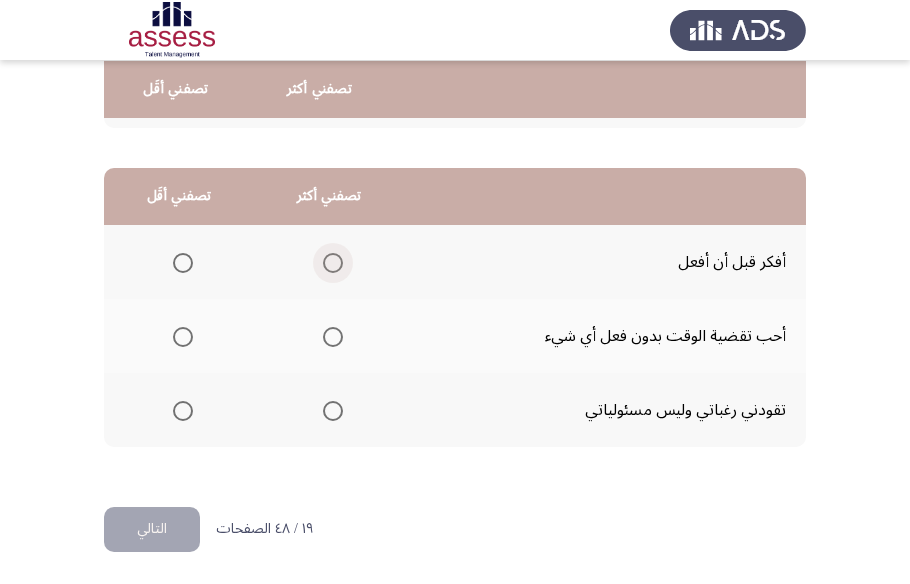 click at bounding box center [333, 263] 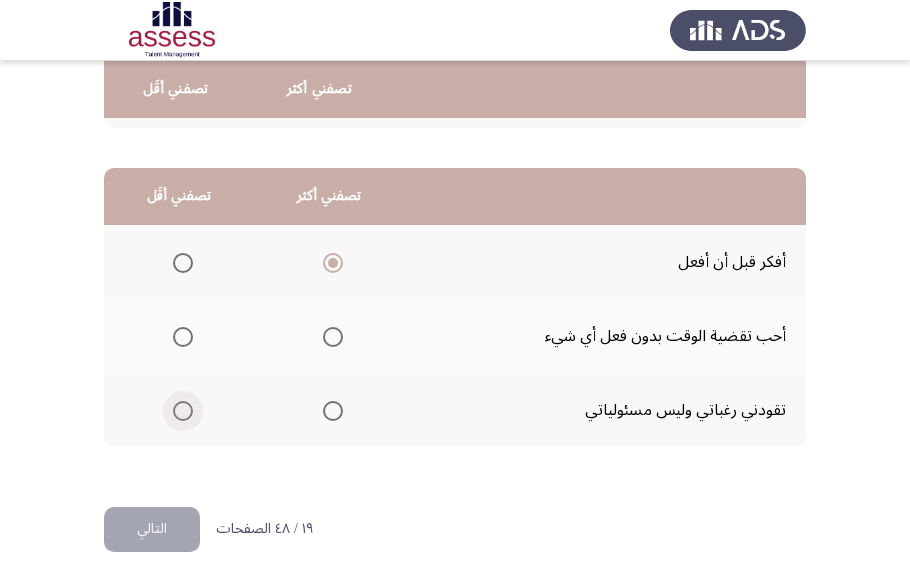click at bounding box center [183, 411] 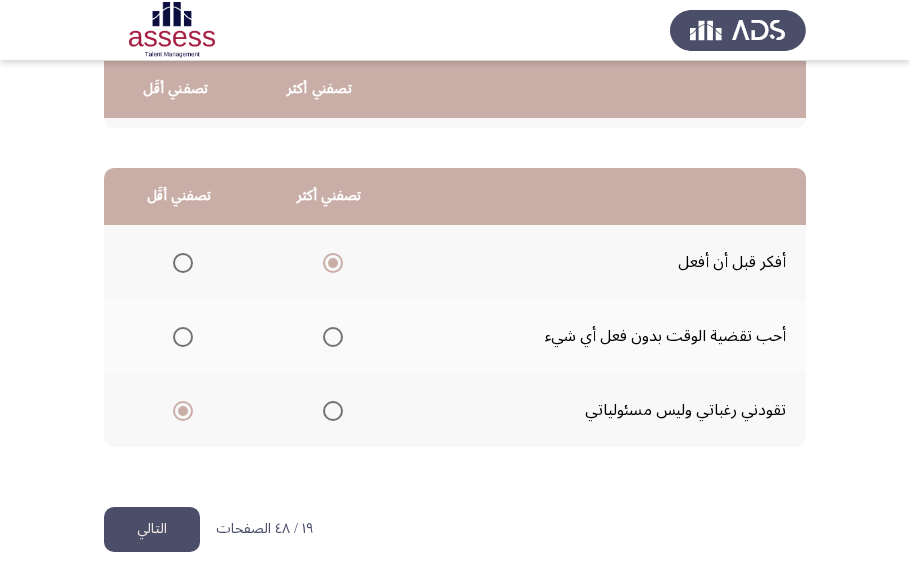 click on "التالي" 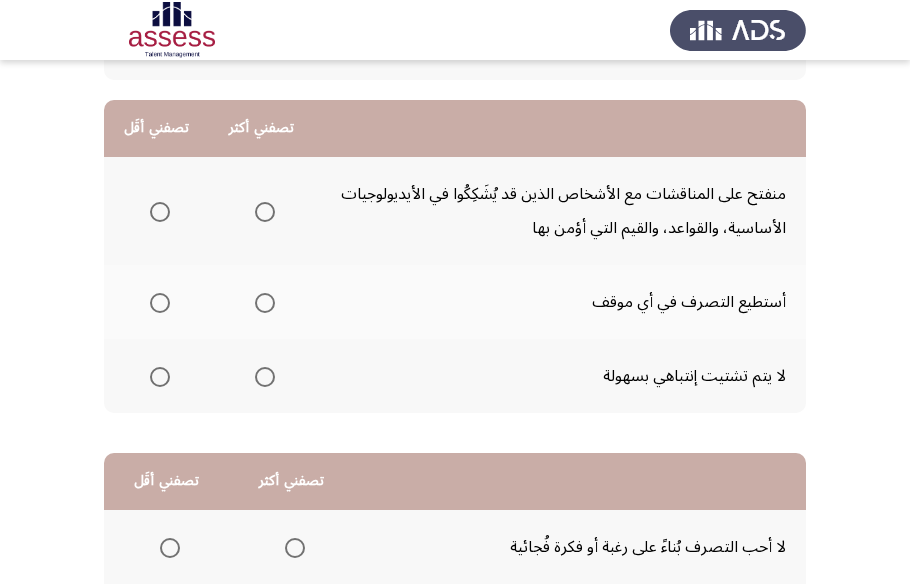 scroll, scrollTop: 181, scrollLeft: 0, axis: vertical 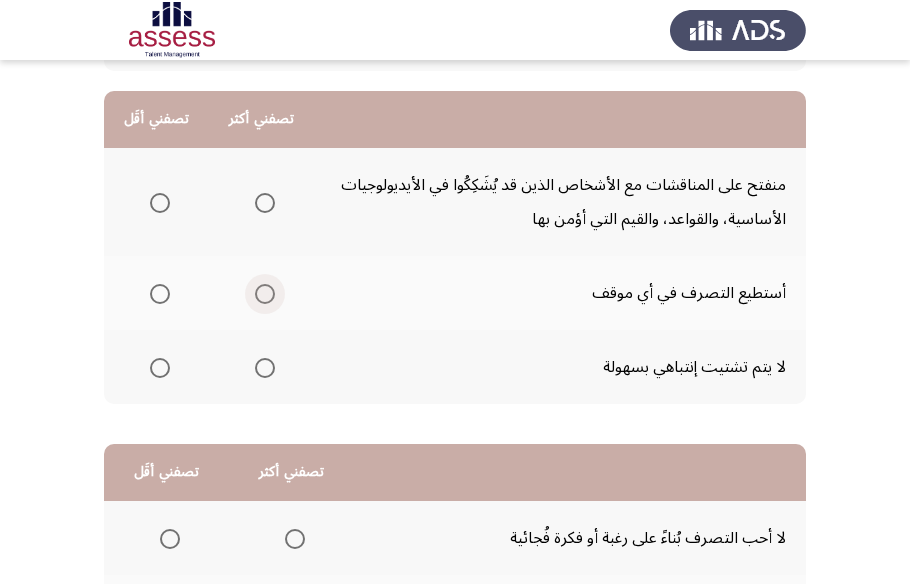 click at bounding box center (265, 294) 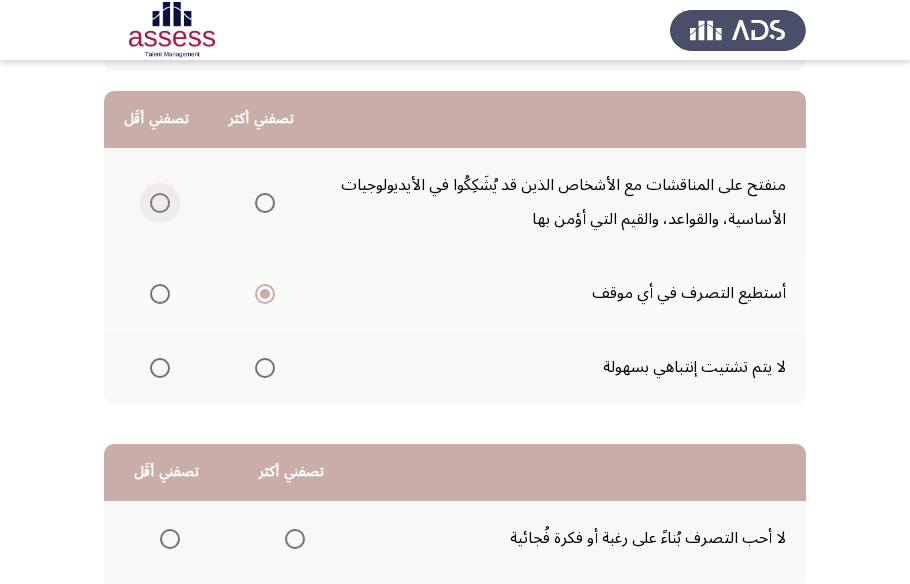 click at bounding box center (160, 203) 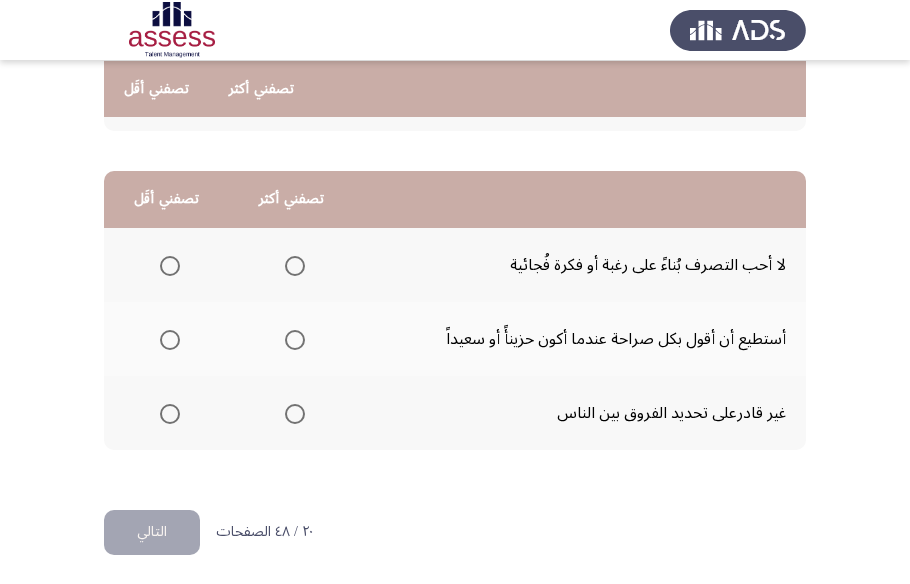 scroll, scrollTop: 457, scrollLeft: 0, axis: vertical 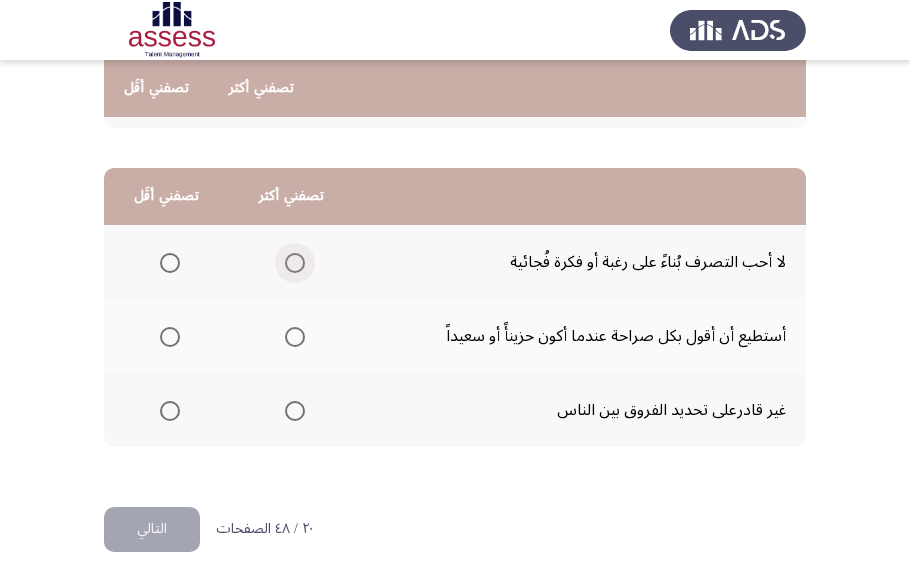 click at bounding box center [295, 263] 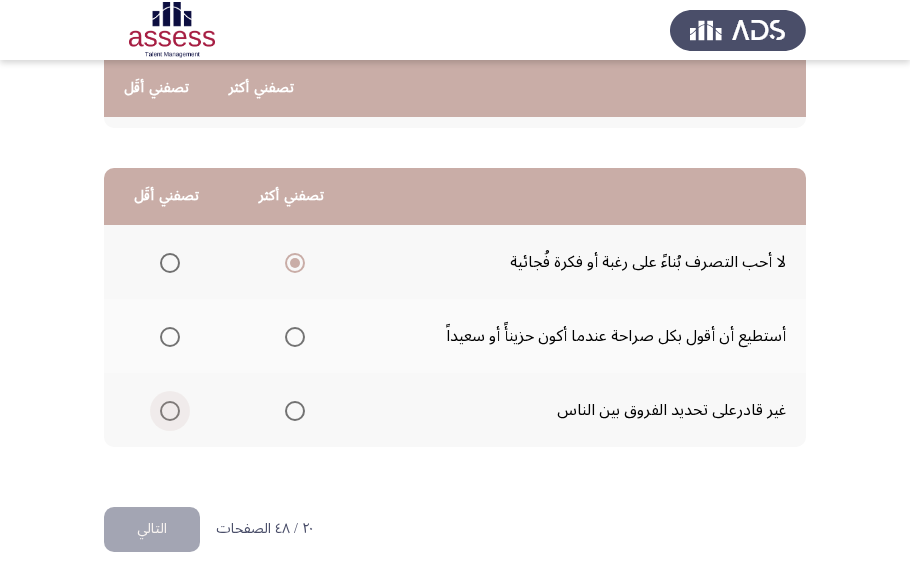 click at bounding box center [170, 411] 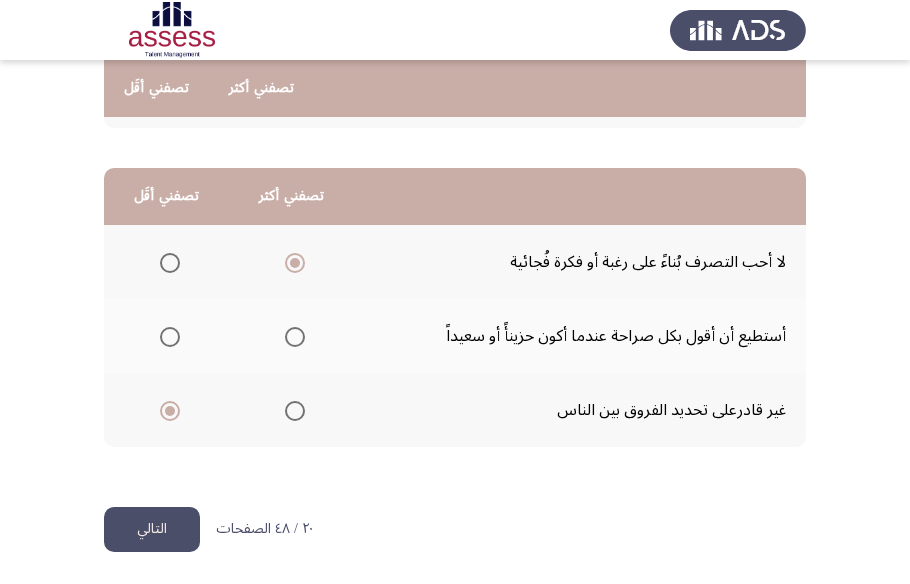 click on "التالي" 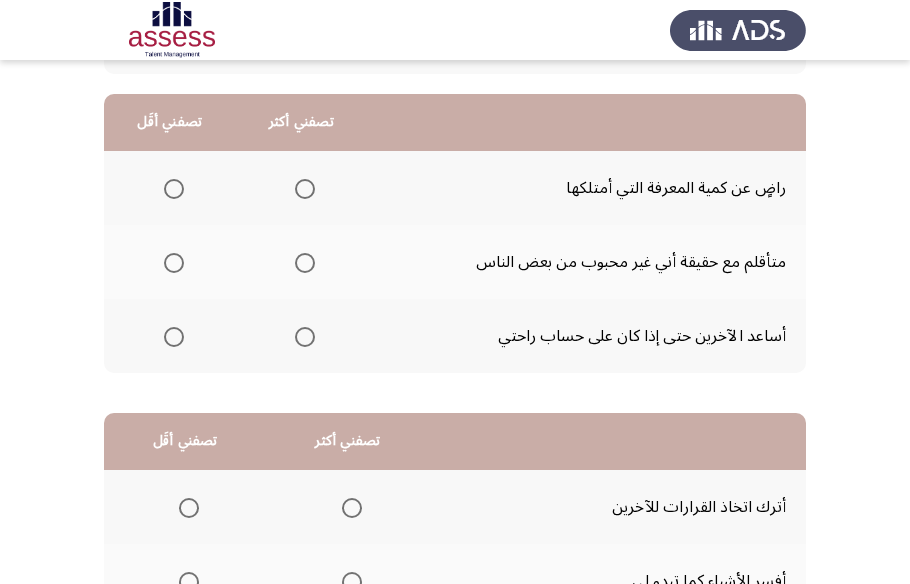 scroll, scrollTop: 181, scrollLeft: 0, axis: vertical 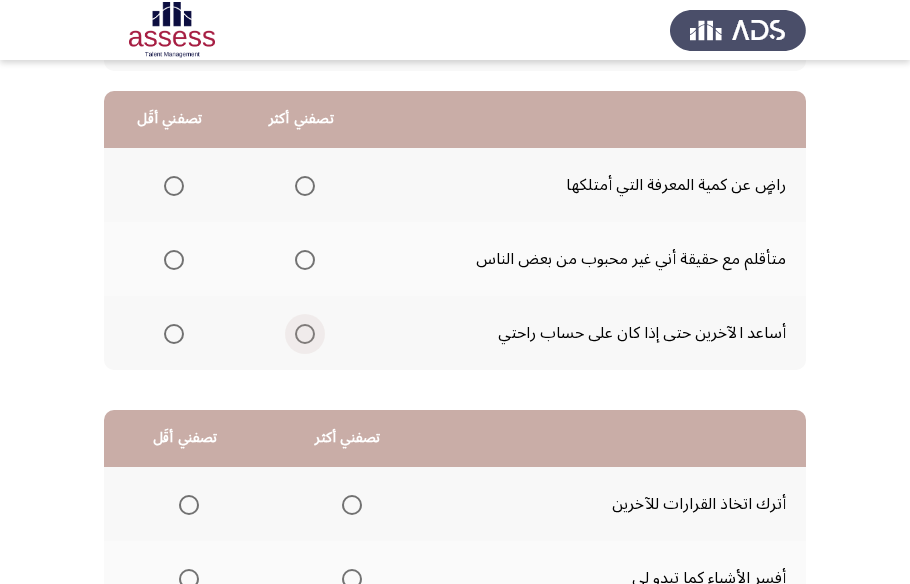 click at bounding box center [305, 334] 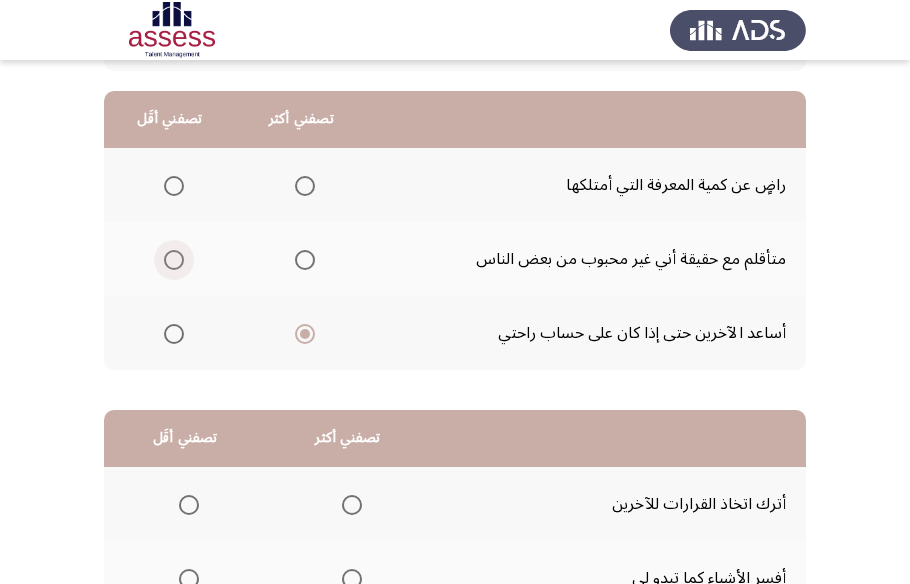 click at bounding box center (174, 260) 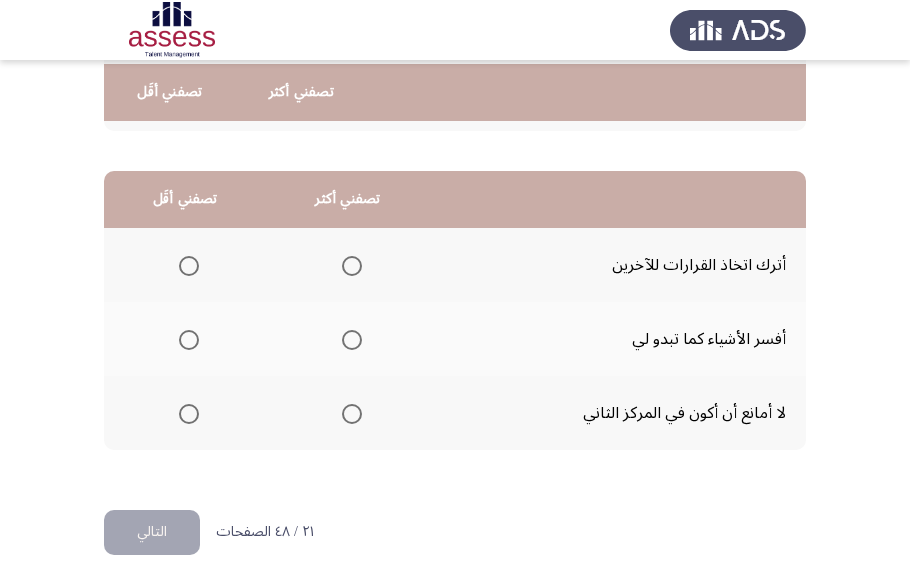 scroll, scrollTop: 423, scrollLeft: 0, axis: vertical 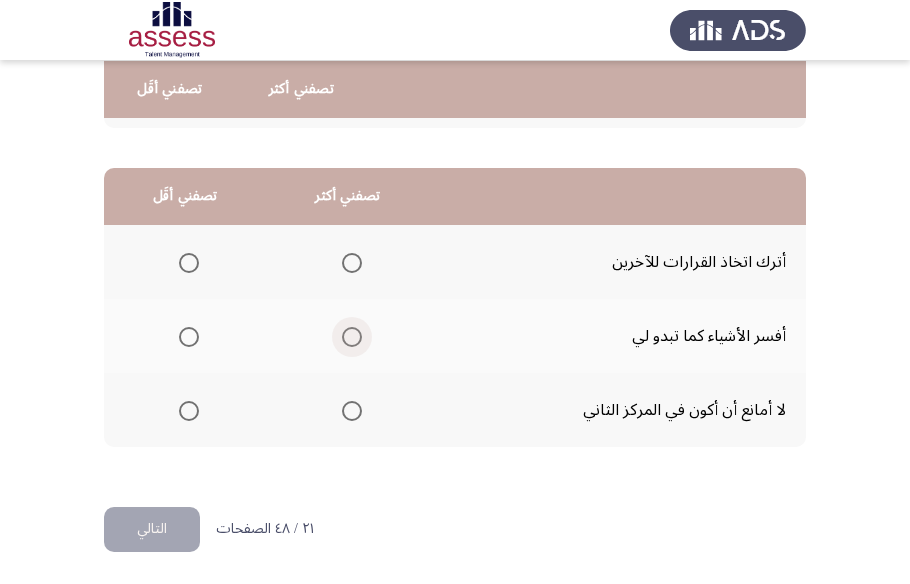 click at bounding box center (352, 337) 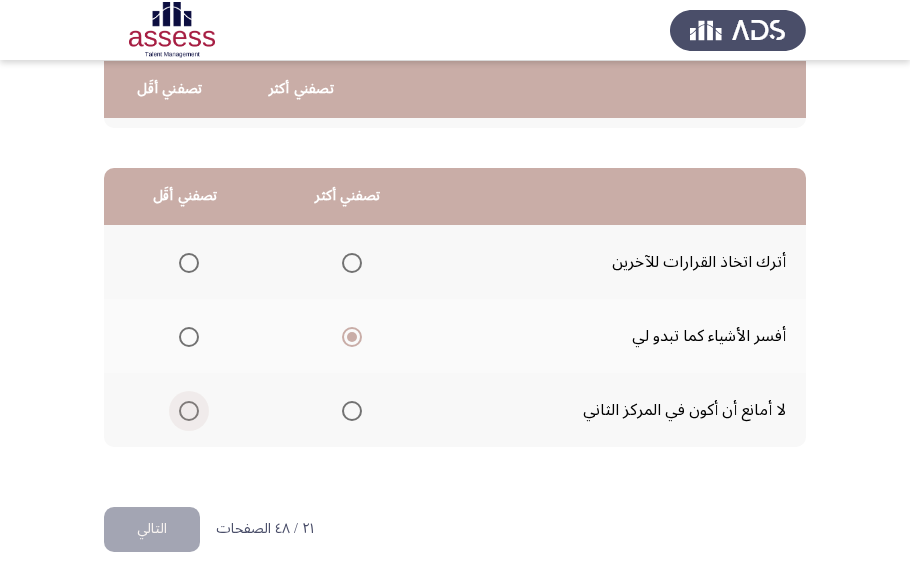 click at bounding box center (189, 411) 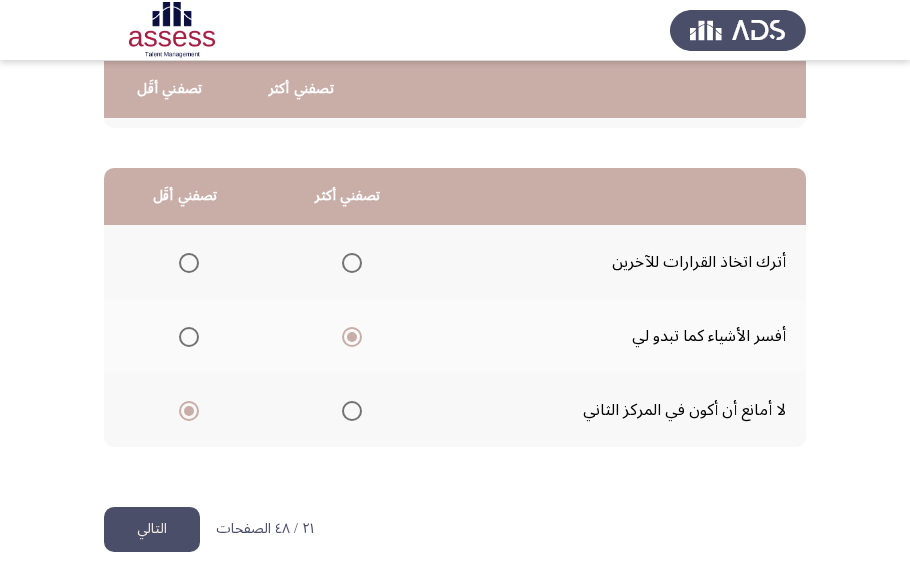 click on "التالي" 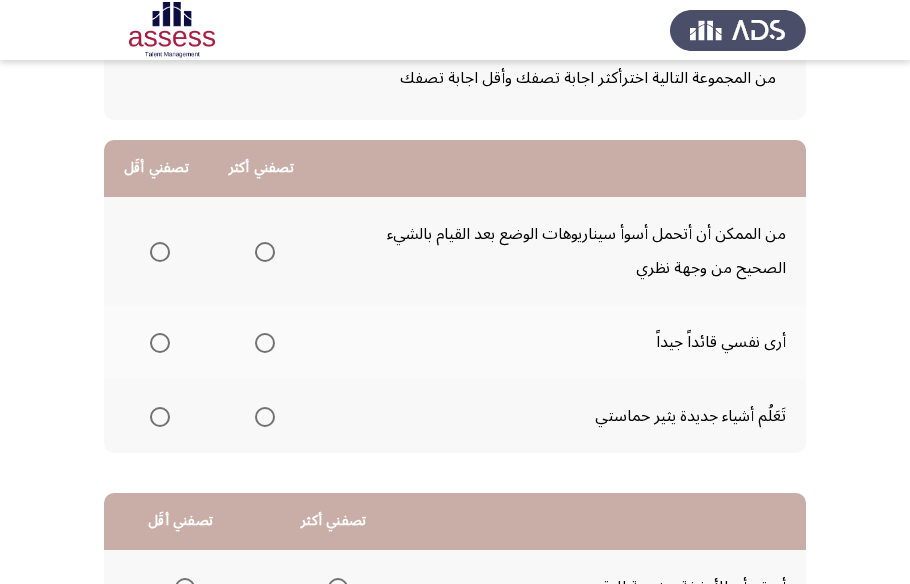scroll, scrollTop: 90, scrollLeft: 0, axis: vertical 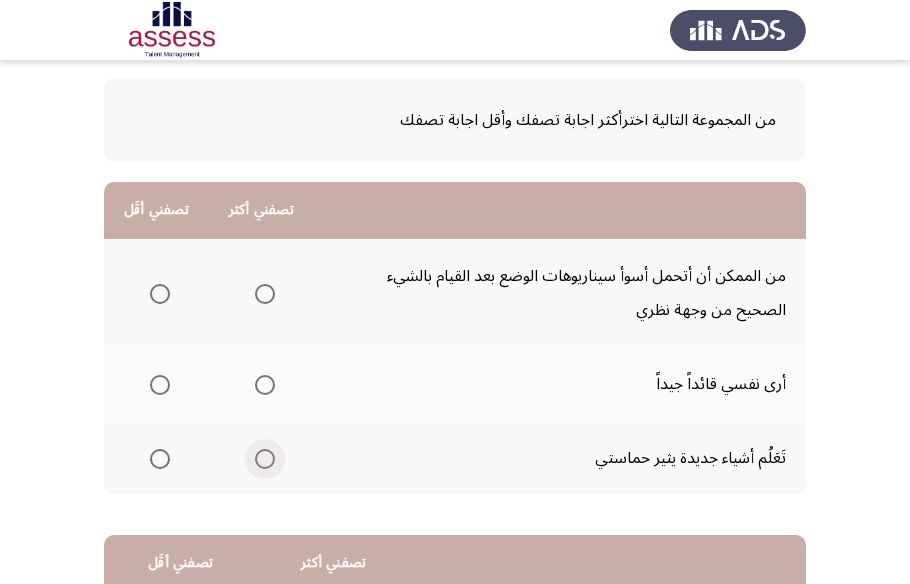 click at bounding box center (265, 459) 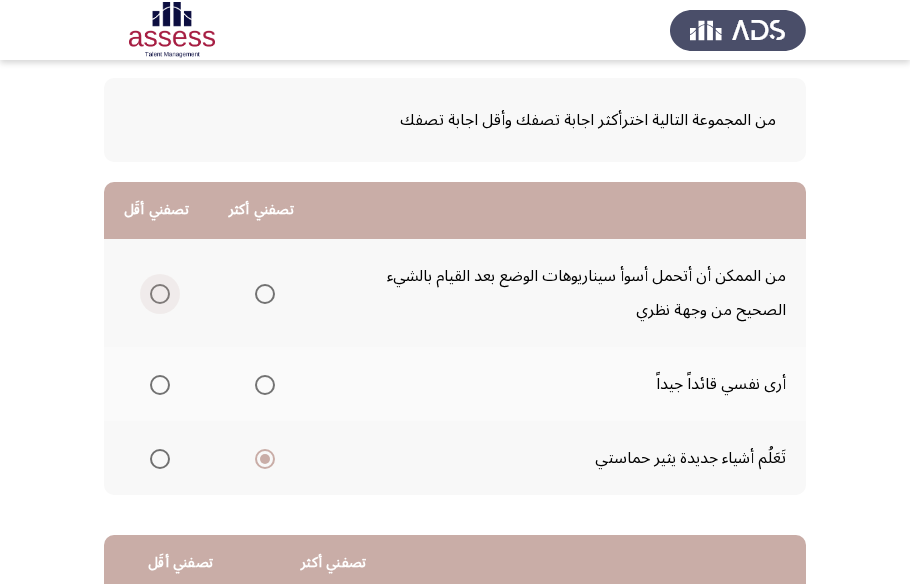 click at bounding box center (160, 294) 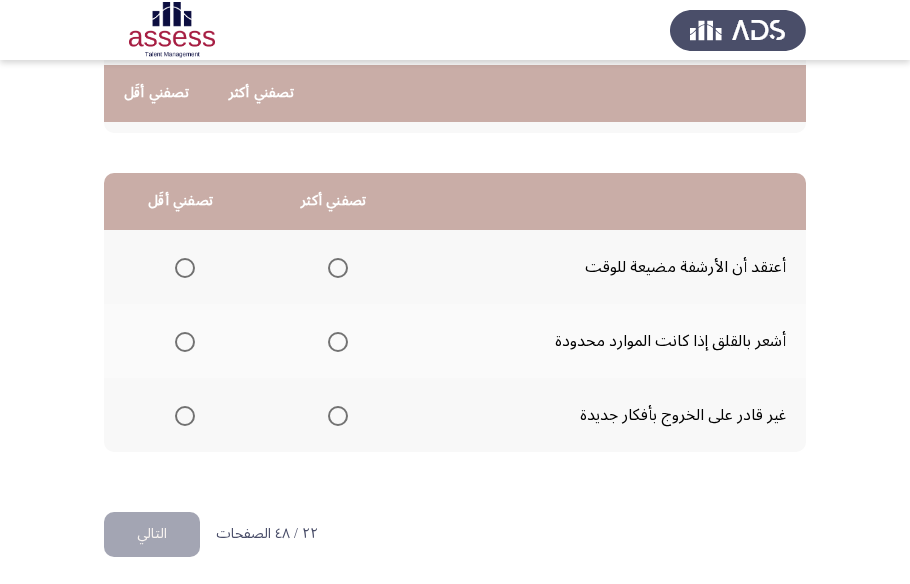 scroll, scrollTop: 457, scrollLeft: 0, axis: vertical 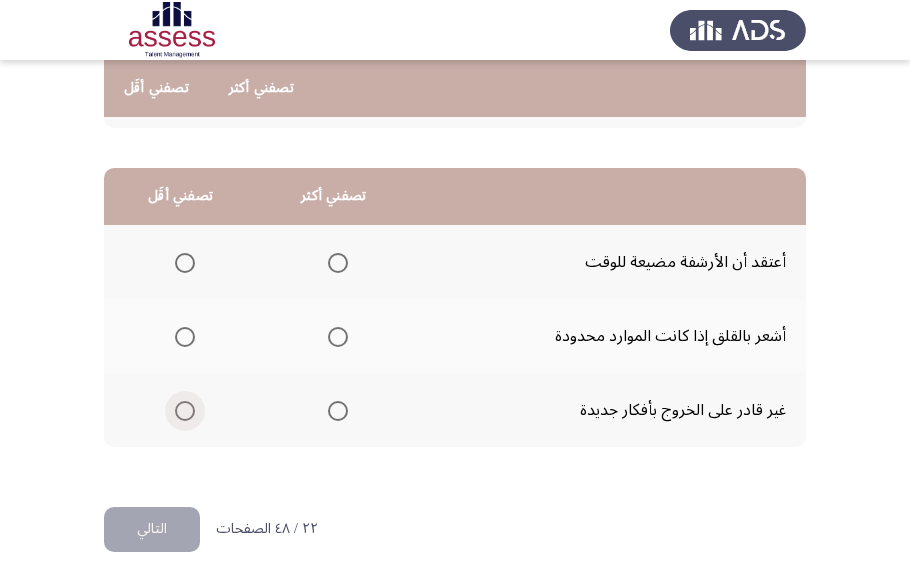 click at bounding box center (185, 411) 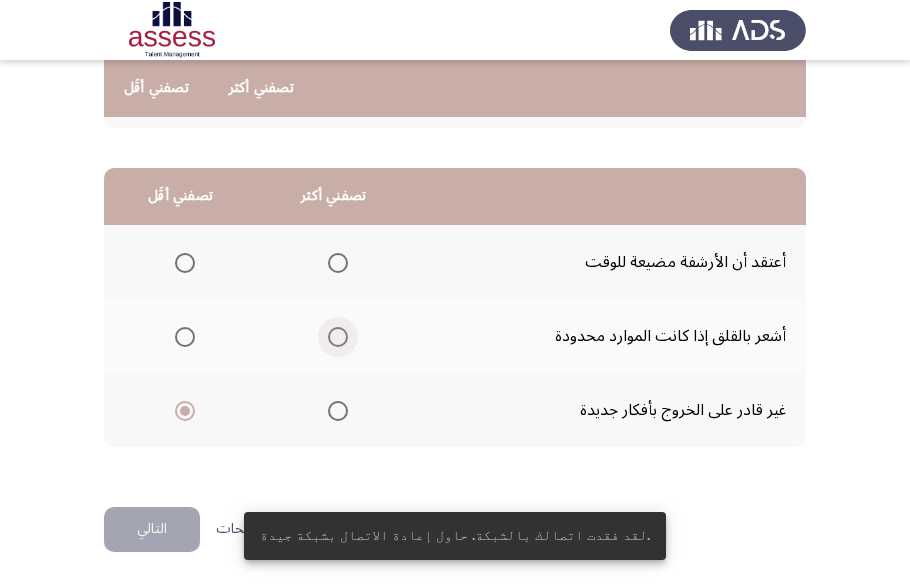 click at bounding box center (338, 337) 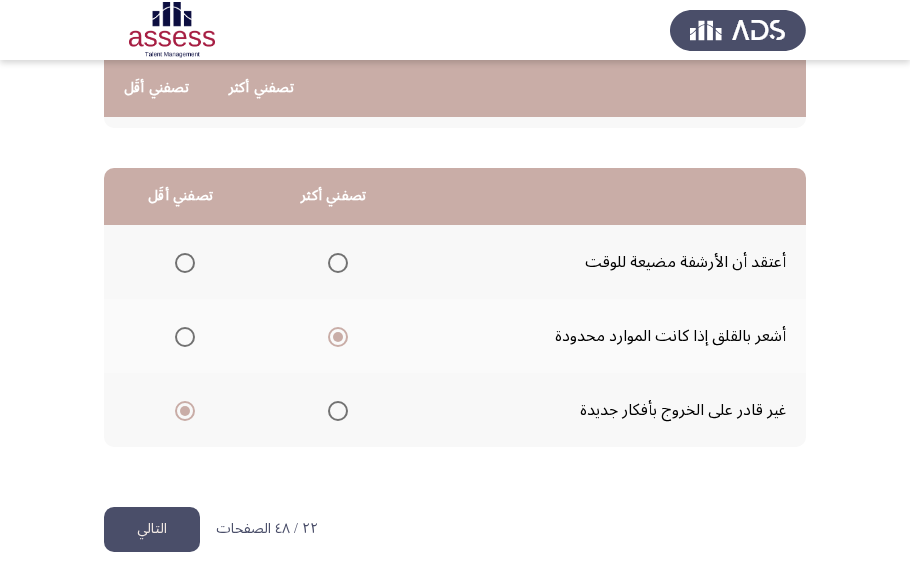 click on "التالي" 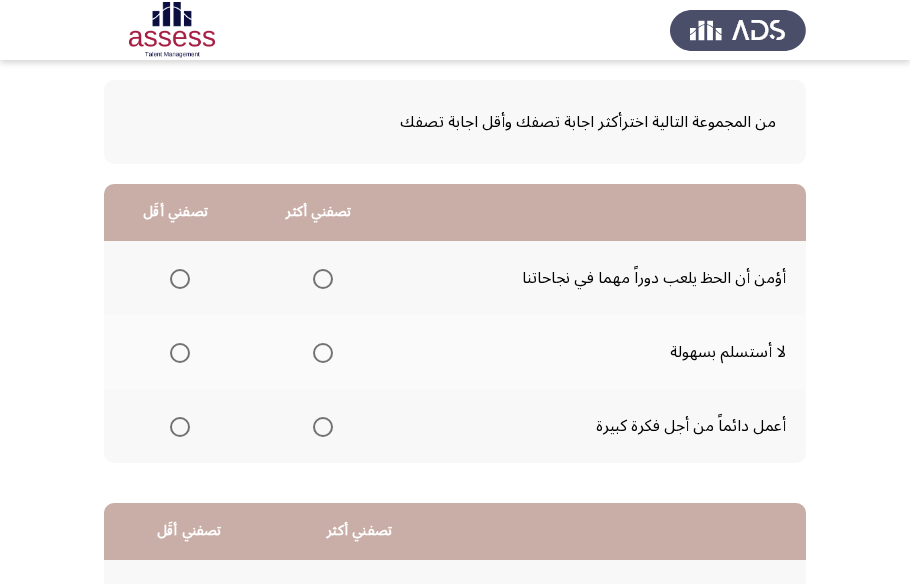 scroll, scrollTop: 181, scrollLeft: 0, axis: vertical 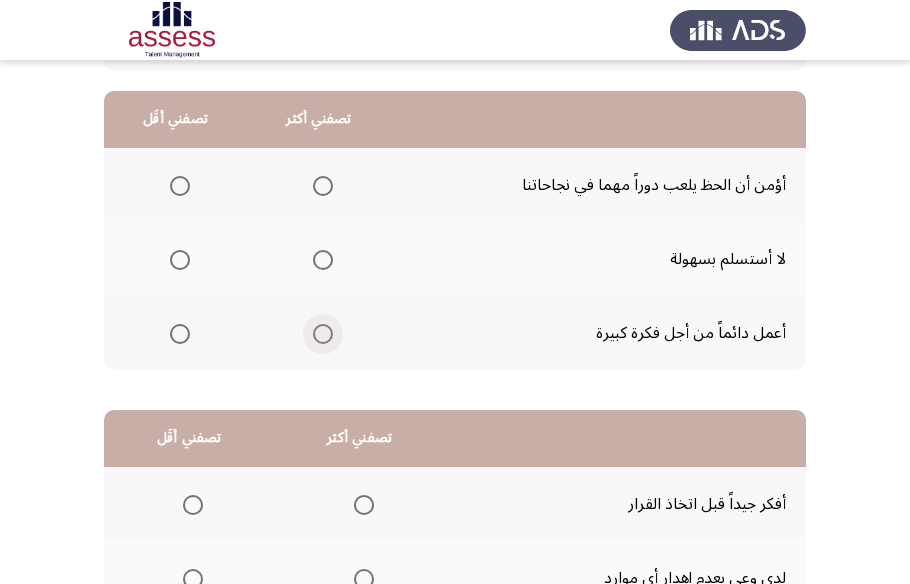 click at bounding box center [323, 334] 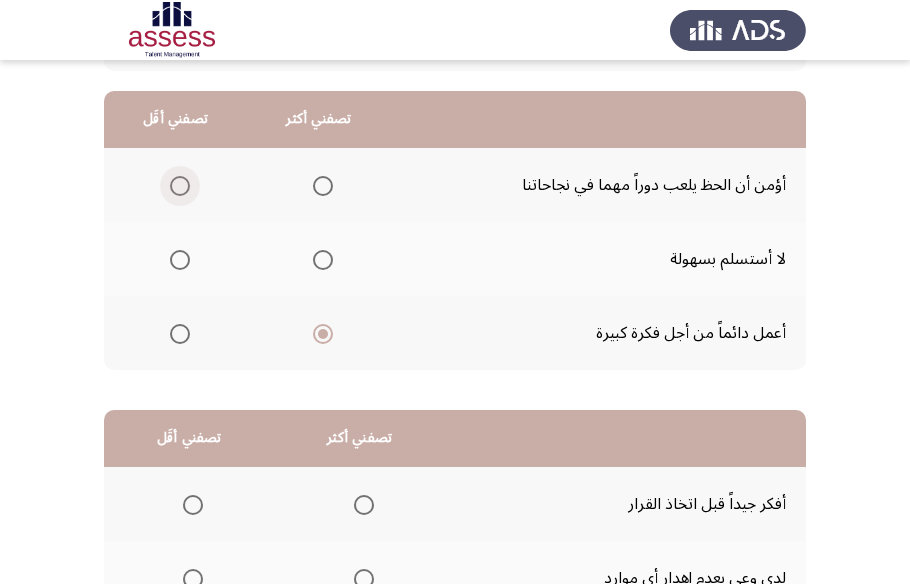 click at bounding box center (180, 186) 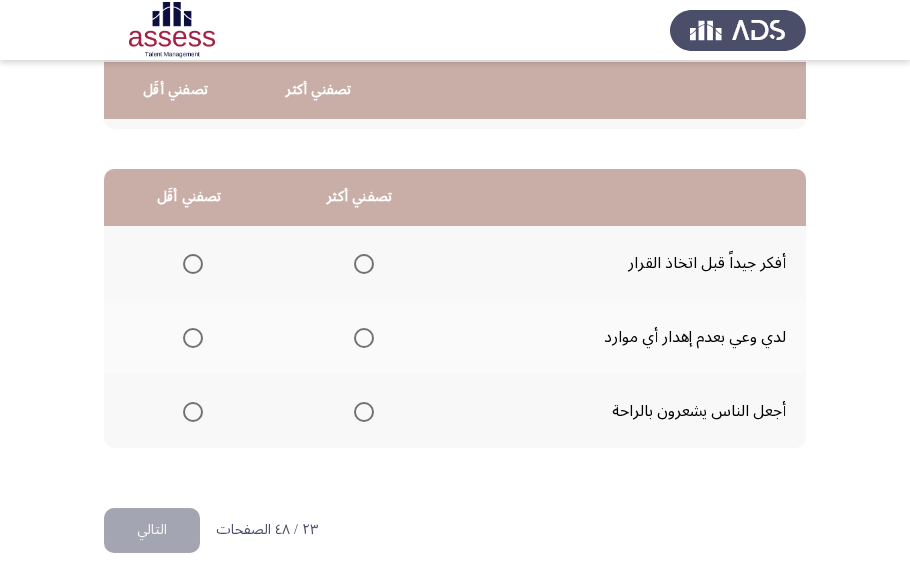 scroll, scrollTop: 423, scrollLeft: 0, axis: vertical 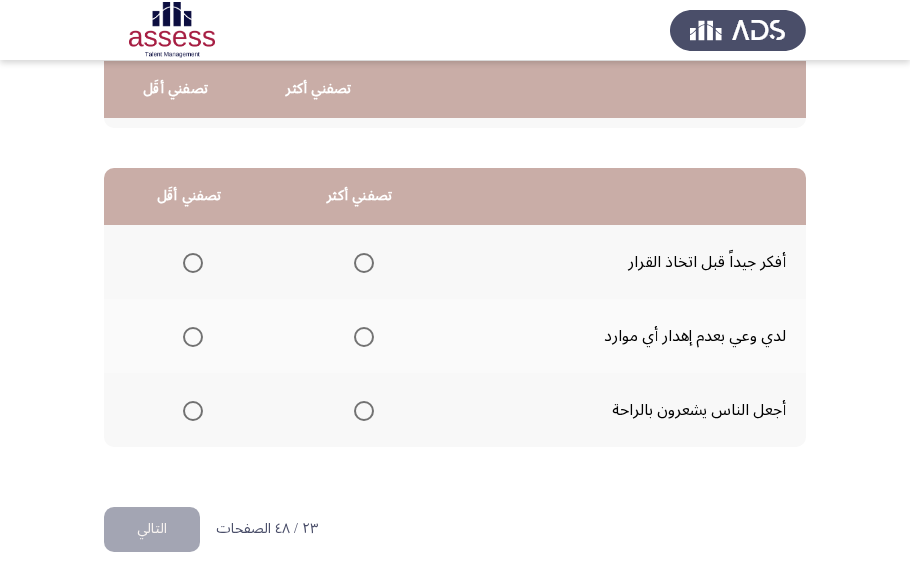 click at bounding box center (364, 337) 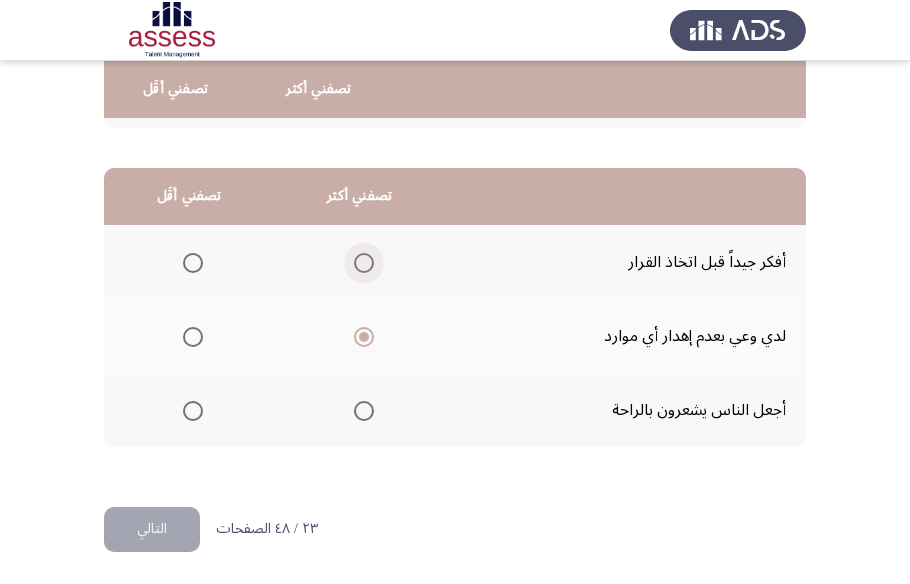 click at bounding box center [364, 263] 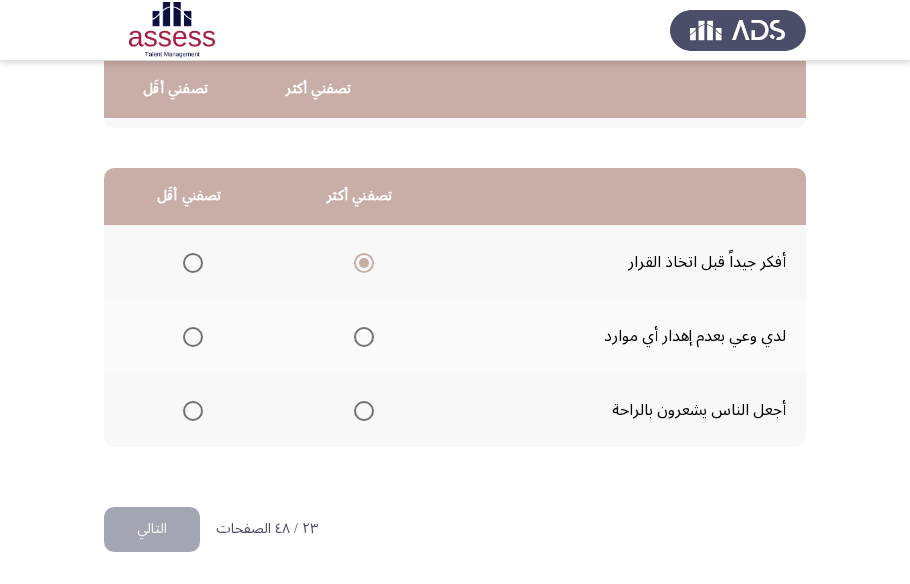drag, startPoint x: 186, startPoint y: 407, endPoint x: 209, endPoint y: 404, distance: 23.194826 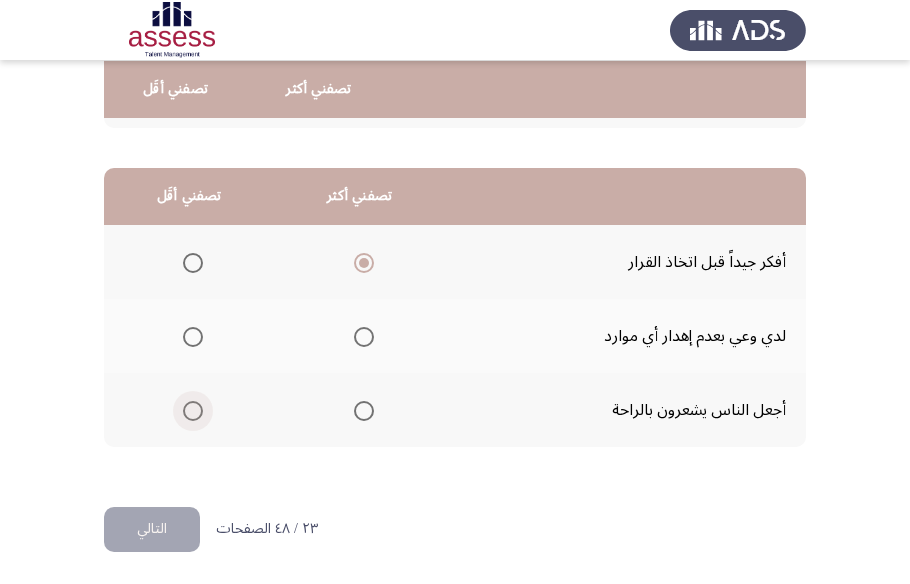 click at bounding box center (193, 411) 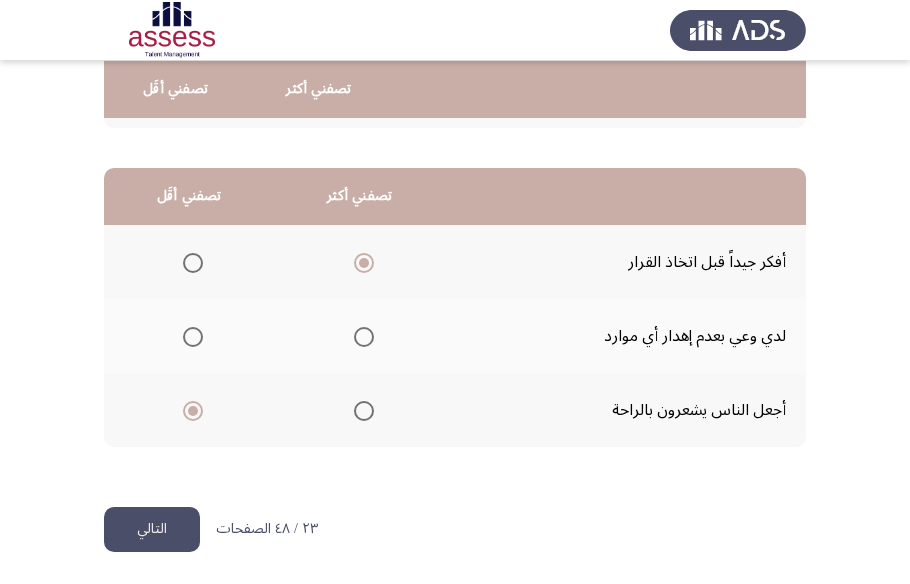 click on "التالي" 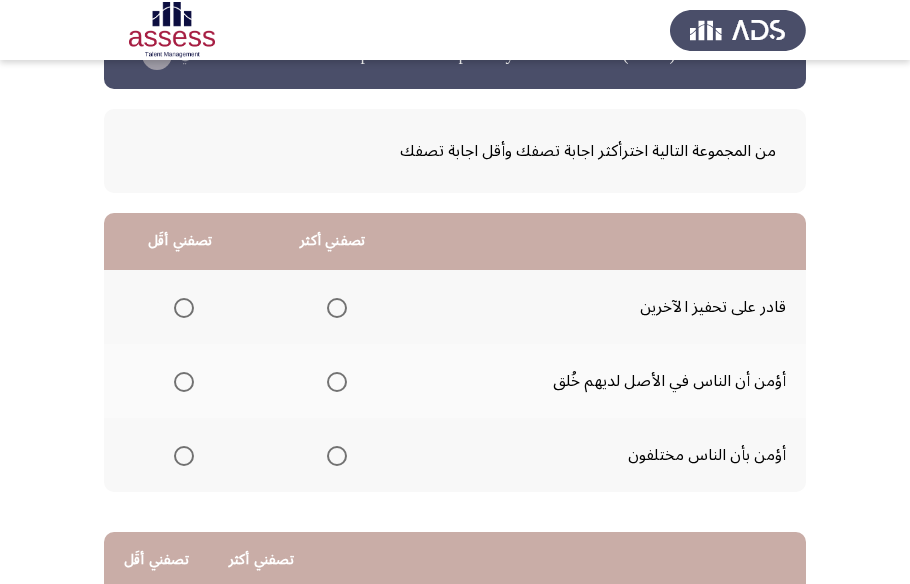 scroll, scrollTop: 90, scrollLeft: 0, axis: vertical 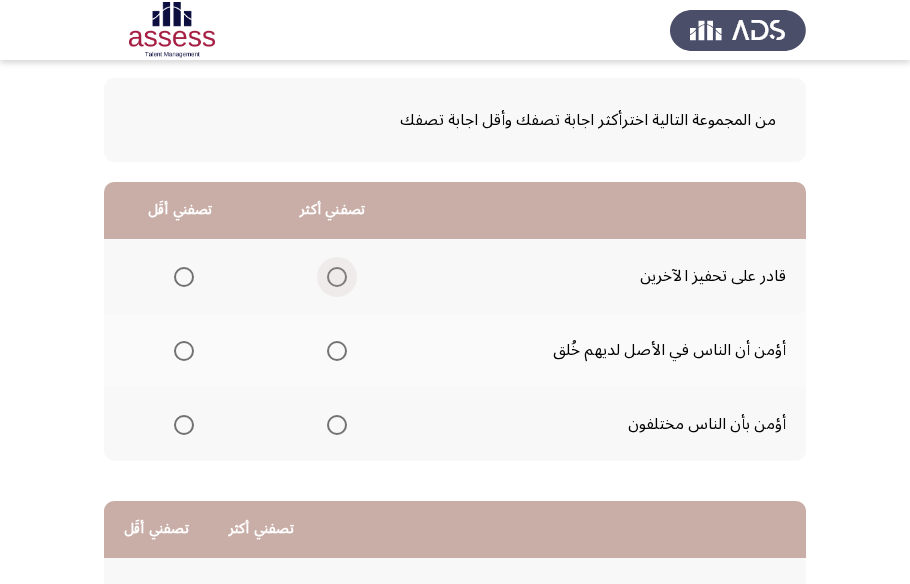 click at bounding box center [337, 277] 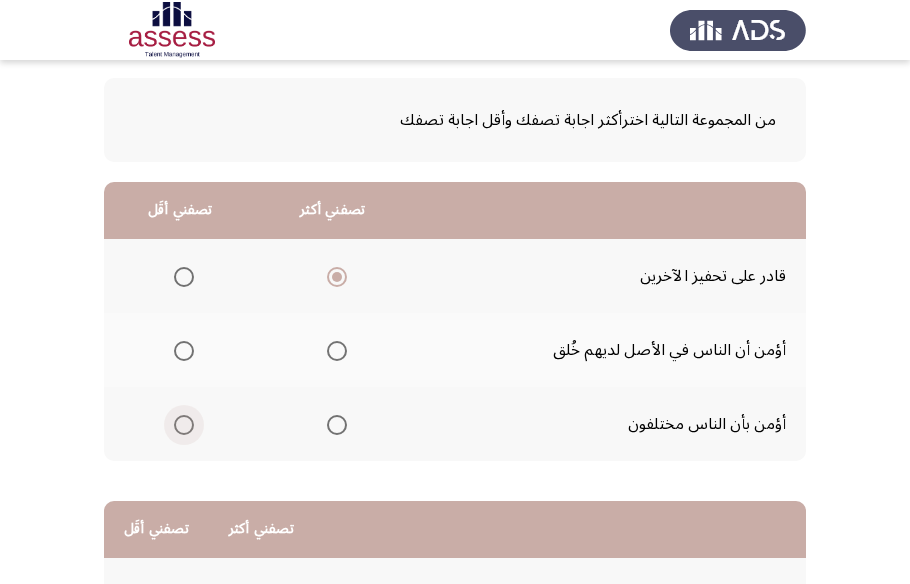 click at bounding box center [184, 425] 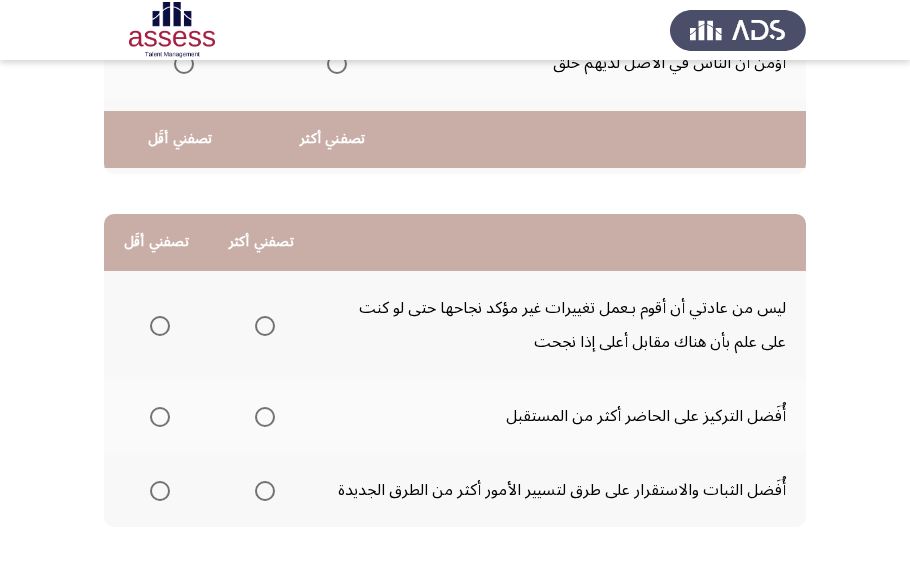 scroll, scrollTop: 454, scrollLeft: 0, axis: vertical 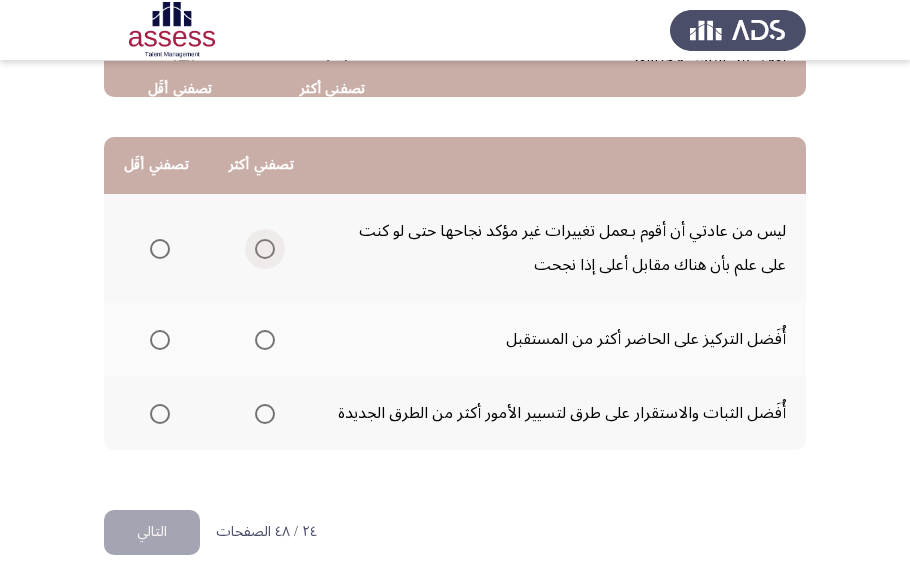 click at bounding box center [265, 249] 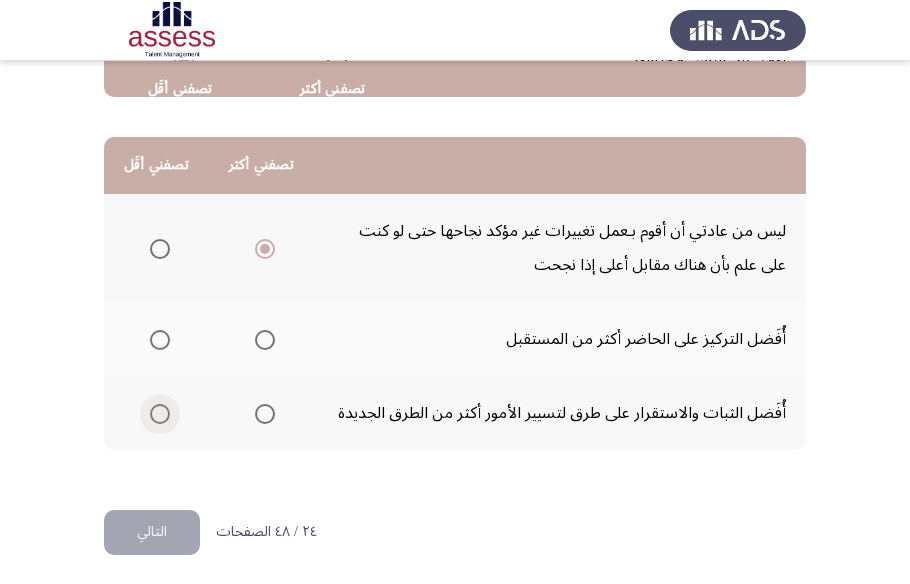 click at bounding box center [160, 414] 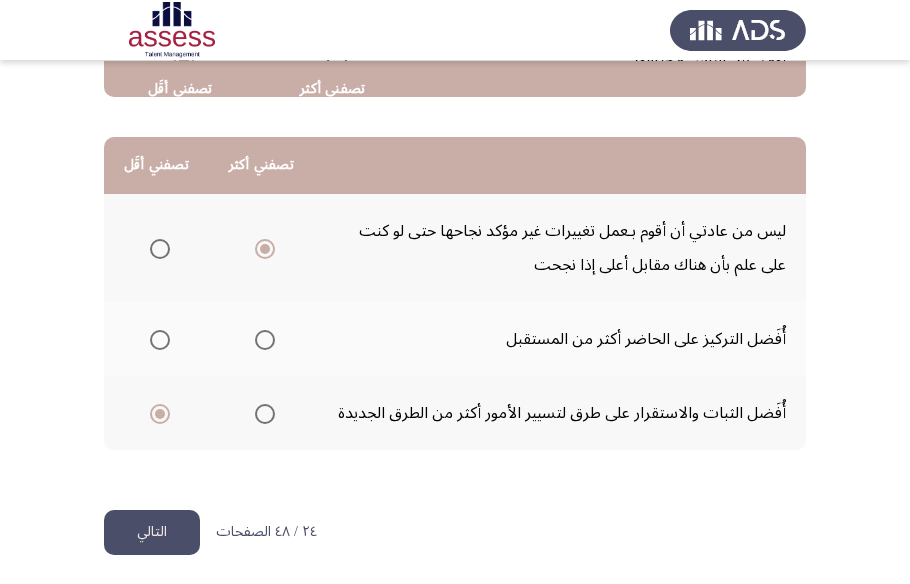 click on "التالي" 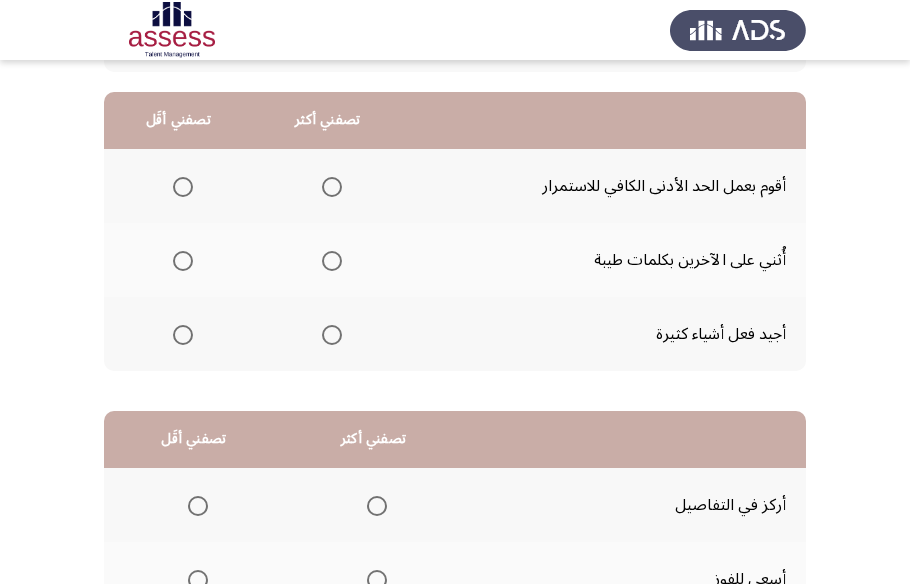 scroll, scrollTop: 181, scrollLeft: 0, axis: vertical 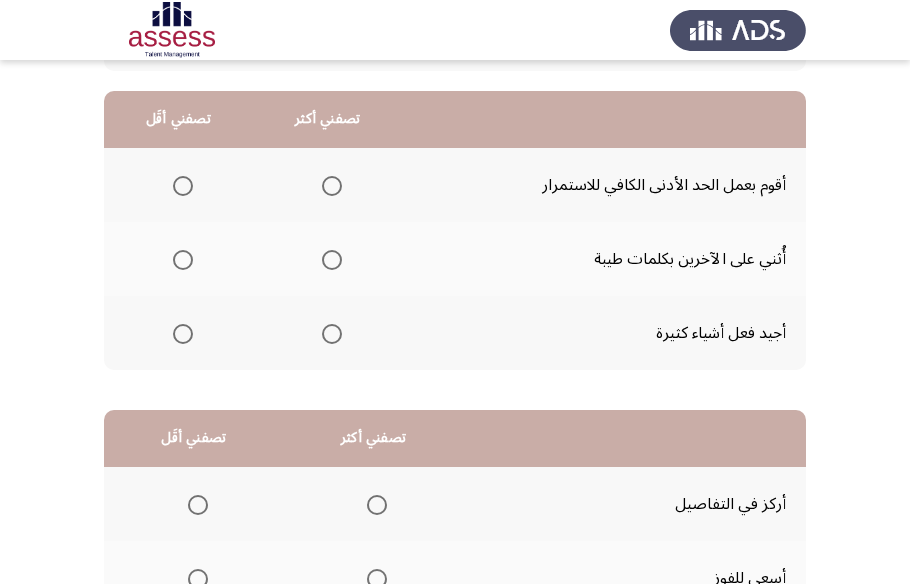 click at bounding box center (332, 334) 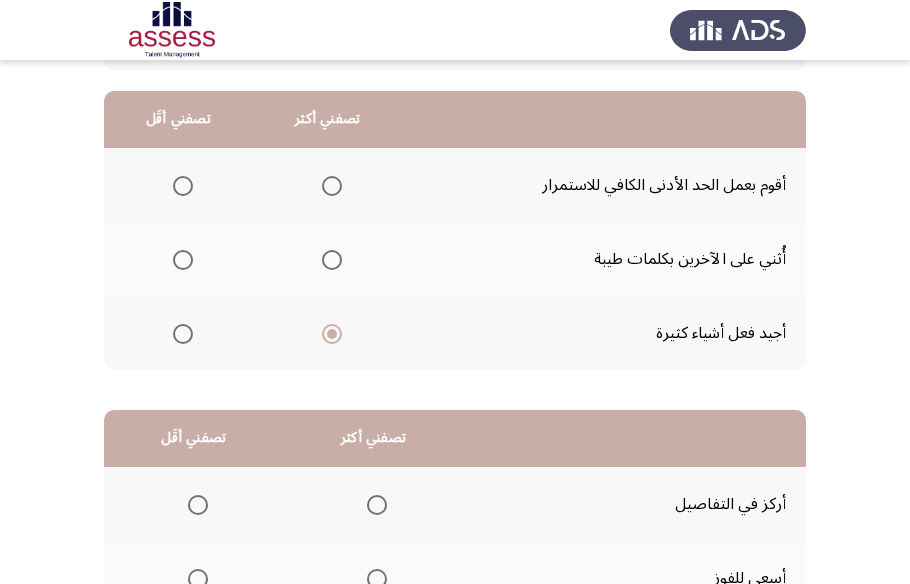 click at bounding box center (183, 186) 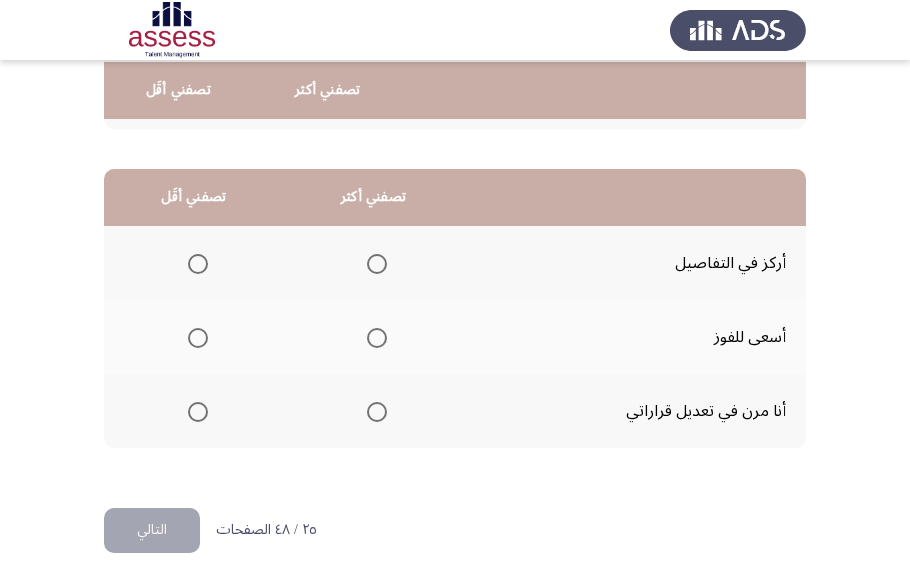 scroll, scrollTop: 423, scrollLeft: 0, axis: vertical 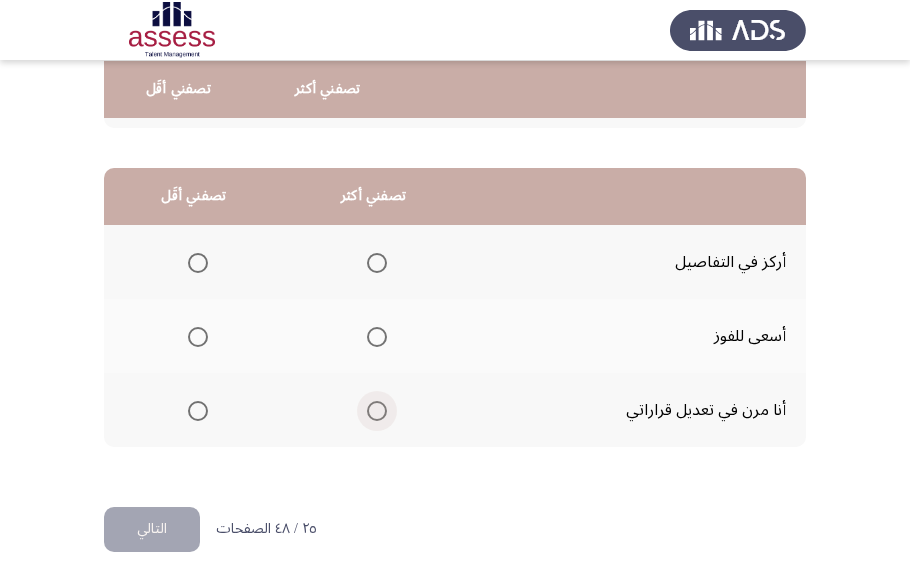 click at bounding box center [377, 411] 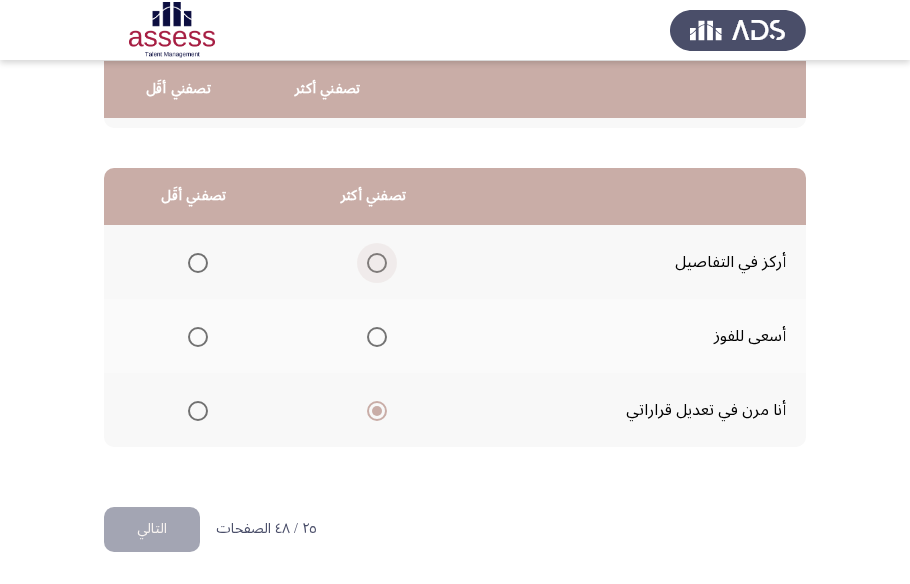 click at bounding box center (377, 263) 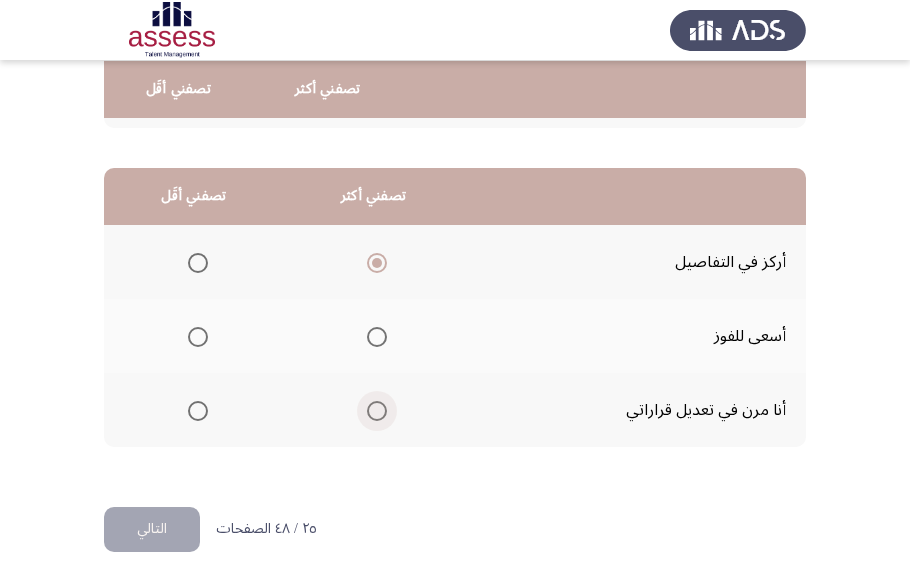 click at bounding box center (377, 411) 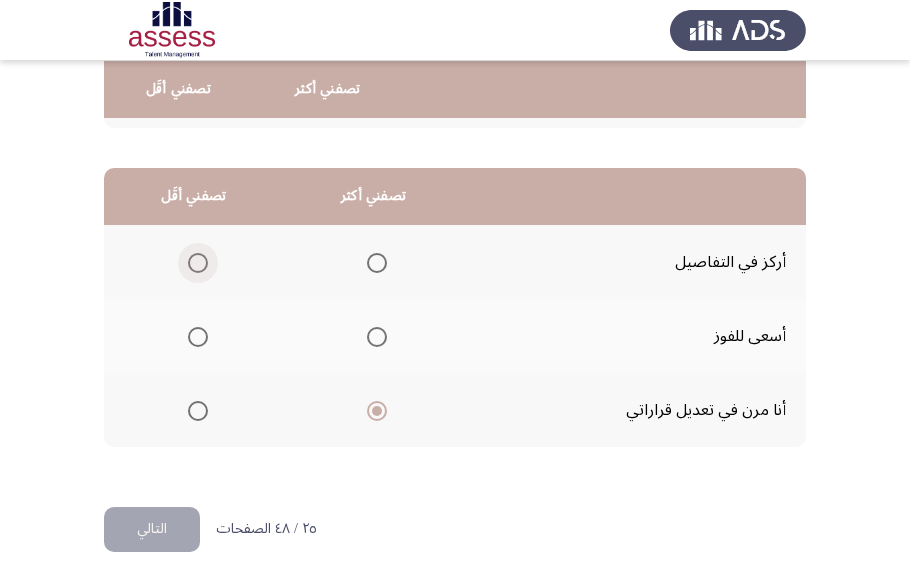 click at bounding box center [198, 263] 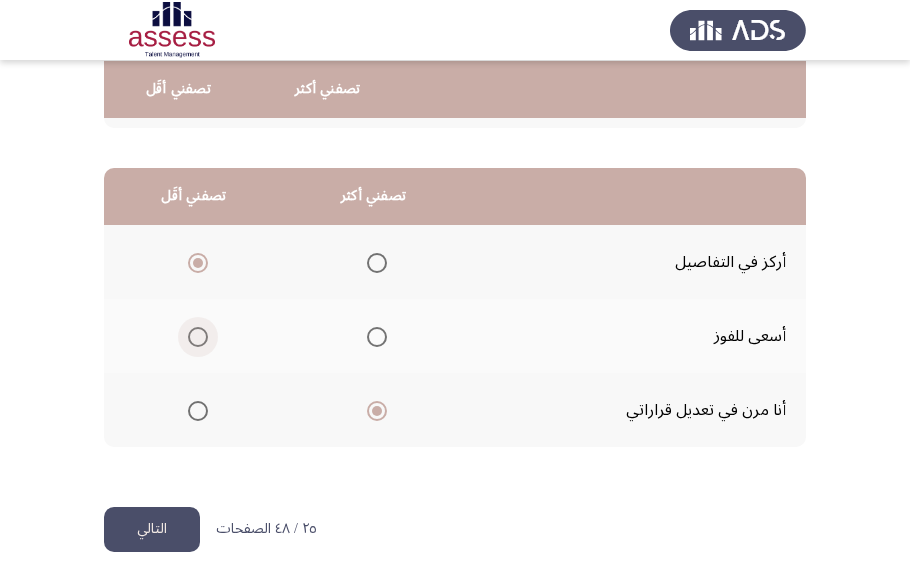 click at bounding box center (198, 337) 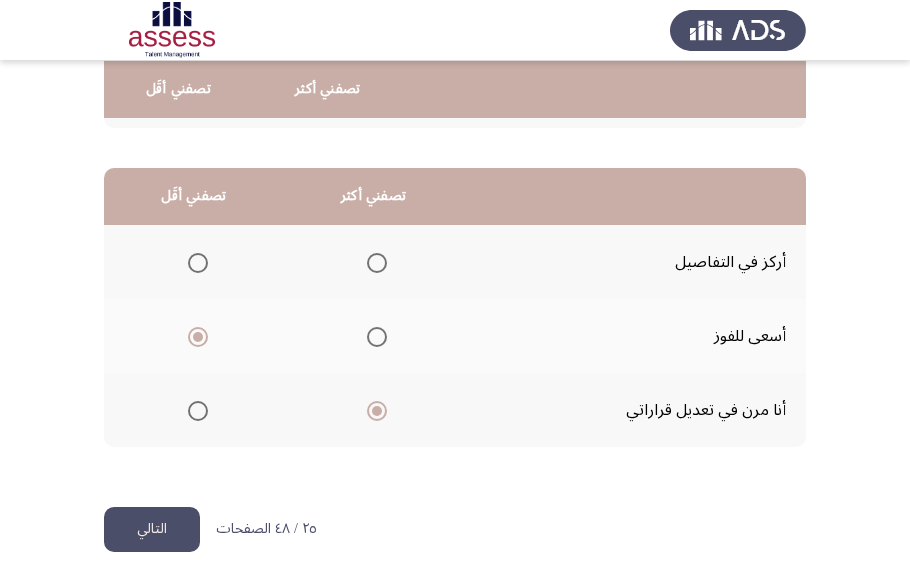 click on "التالي" 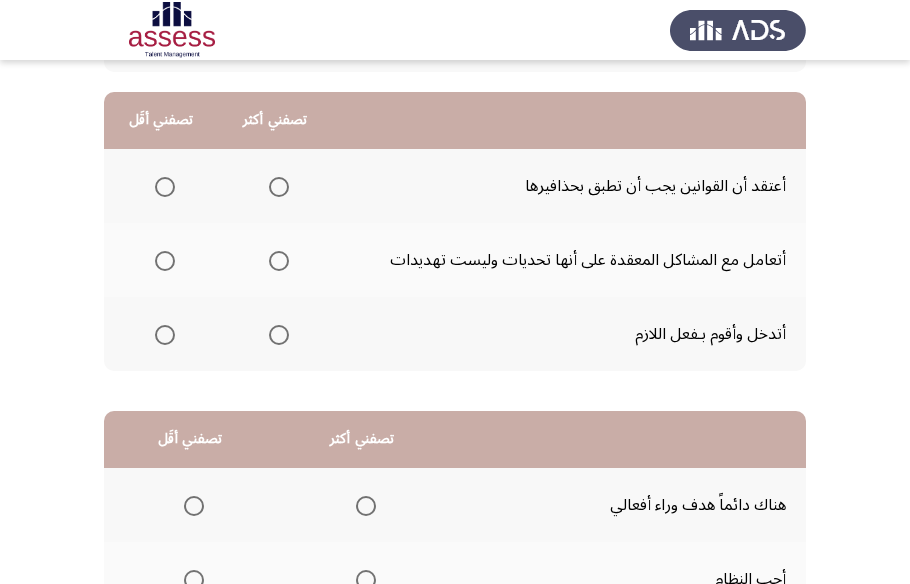 scroll, scrollTop: 181, scrollLeft: 0, axis: vertical 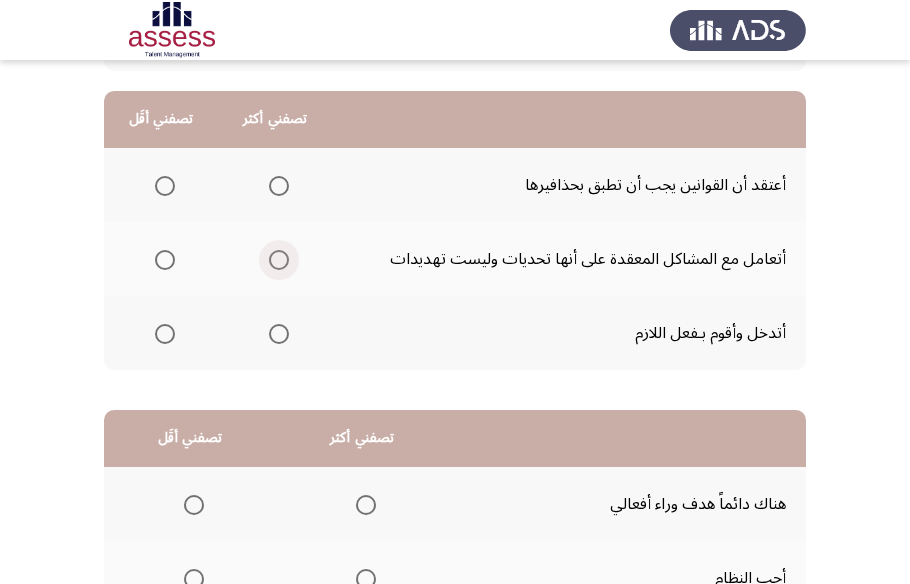 click at bounding box center (279, 260) 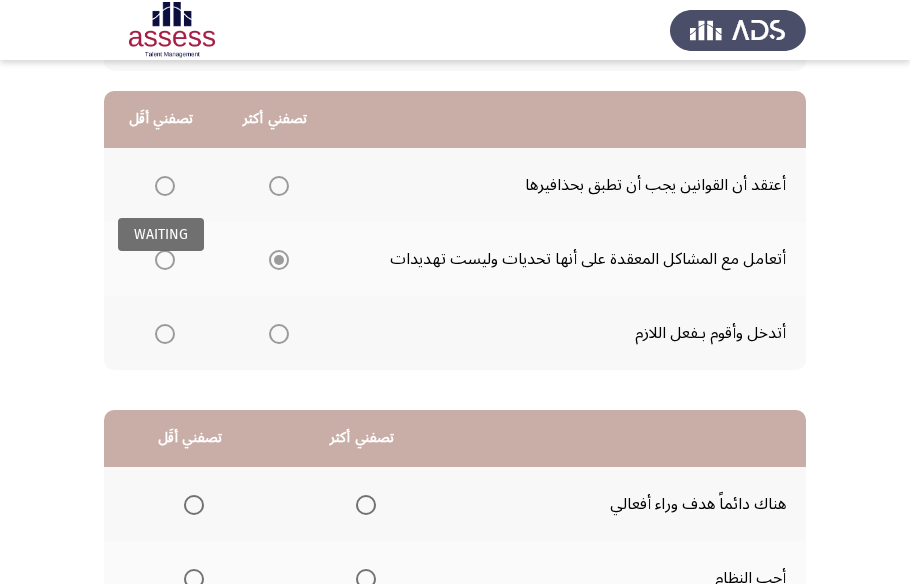 click at bounding box center (165, 186) 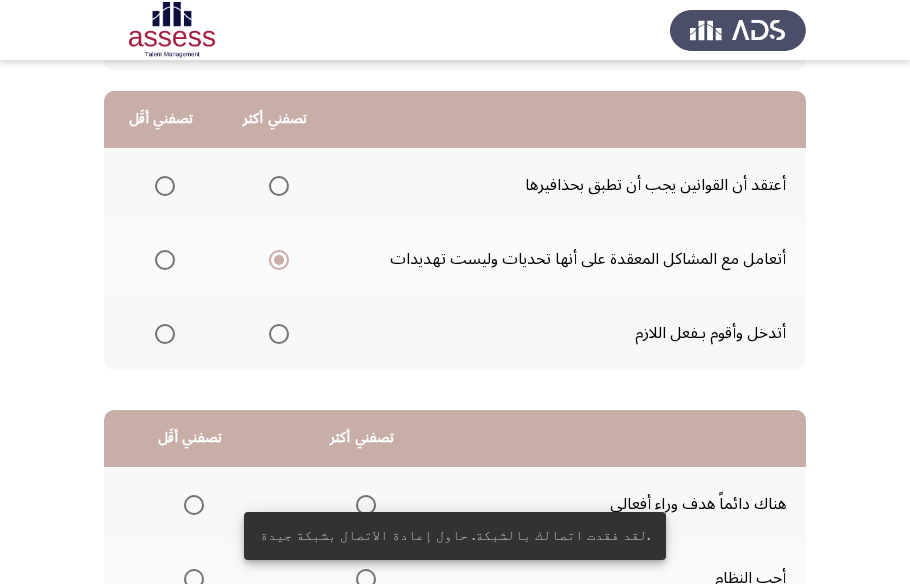 click at bounding box center [165, 186] 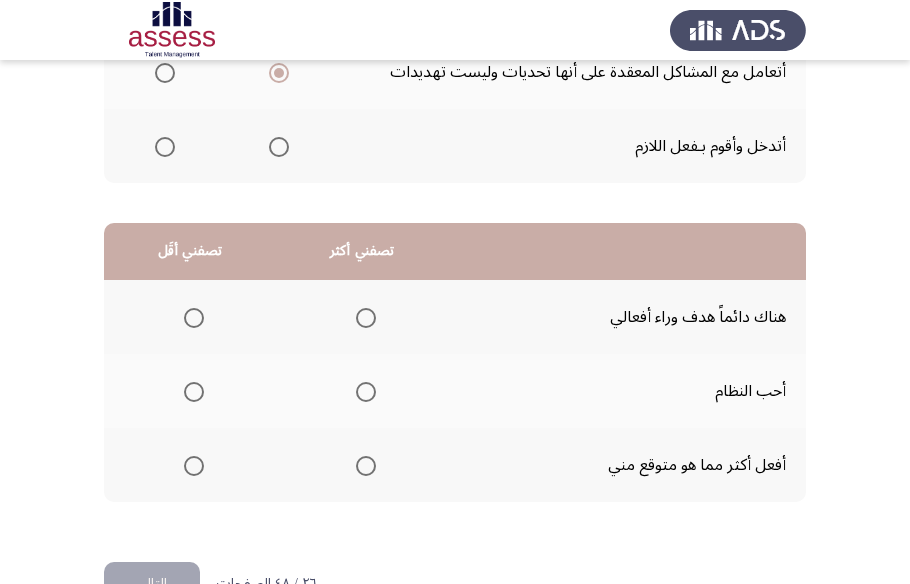 scroll, scrollTop: 423, scrollLeft: 0, axis: vertical 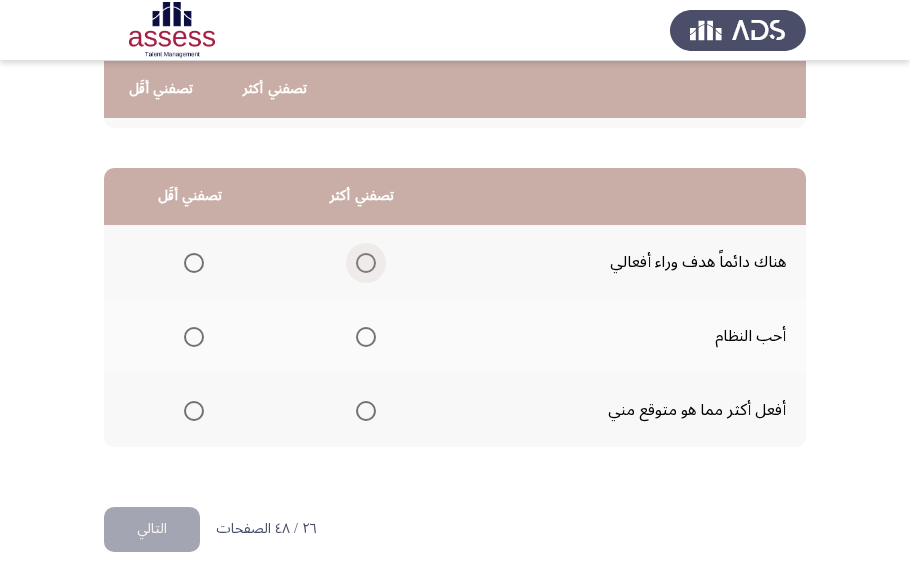 click at bounding box center (366, 263) 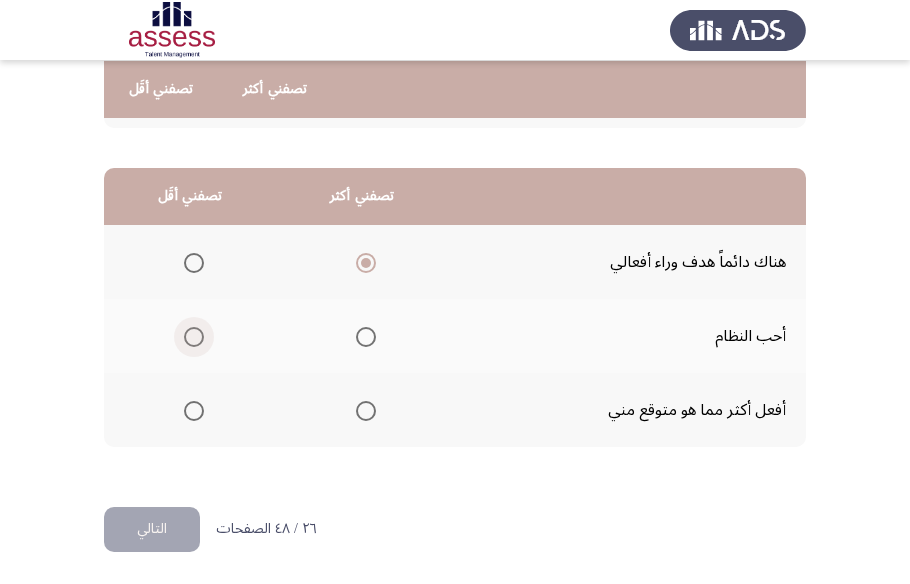 click at bounding box center [194, 337] 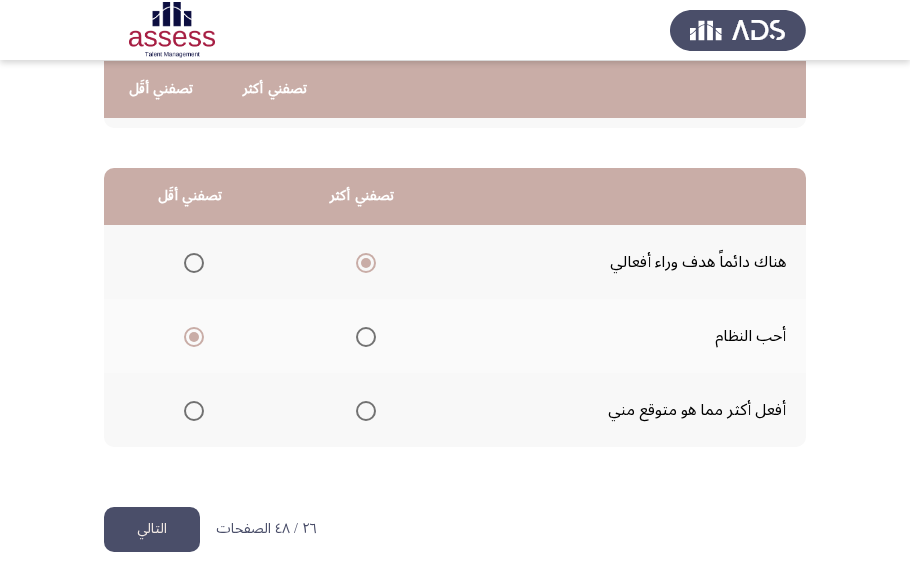 click on "التالي" 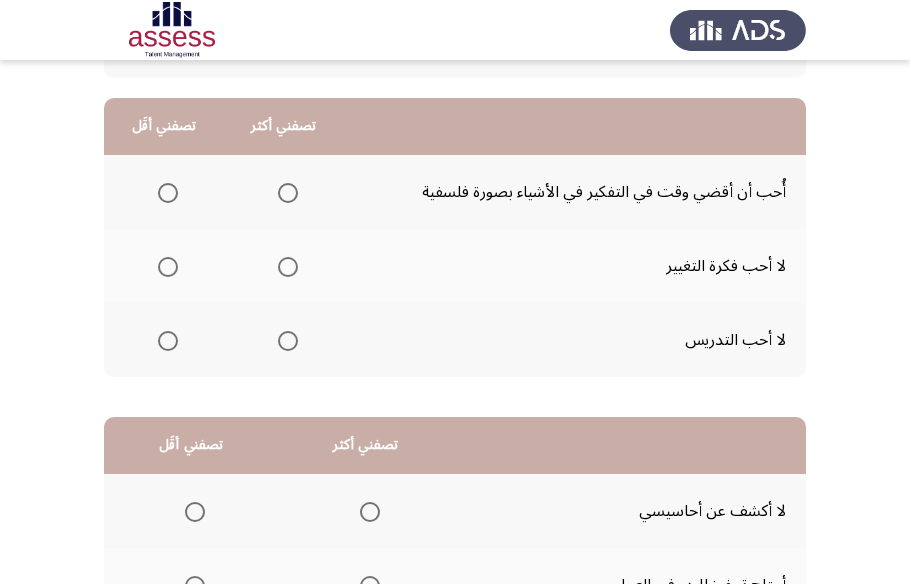 scroll, scrollTop: 181, scrollLeft: 0, axis: vertical 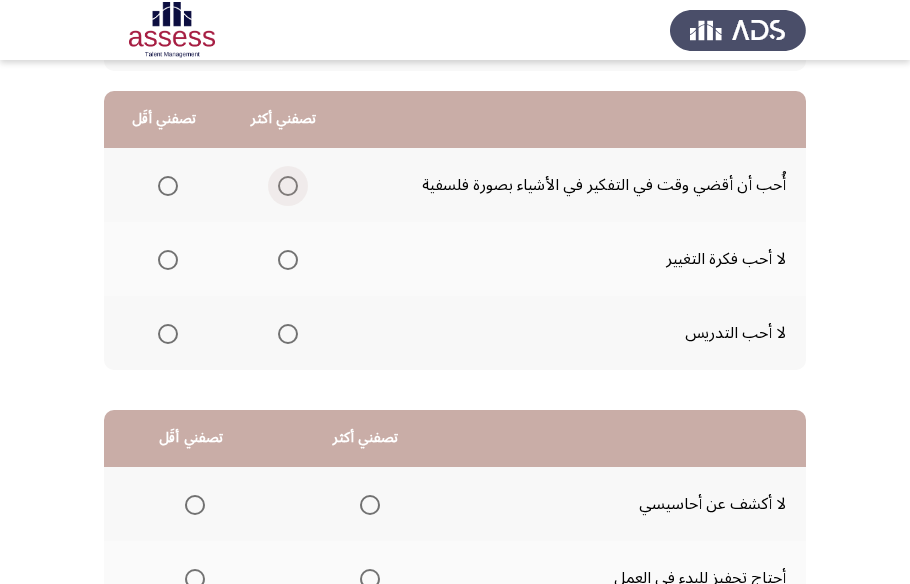 click at bounding box center (288, 186) 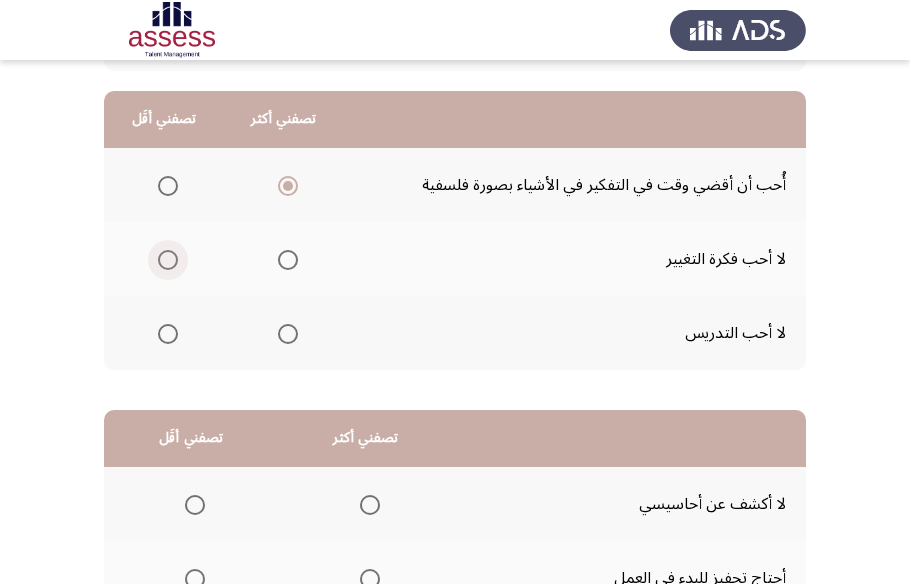 click at bounding box center (168, 260) 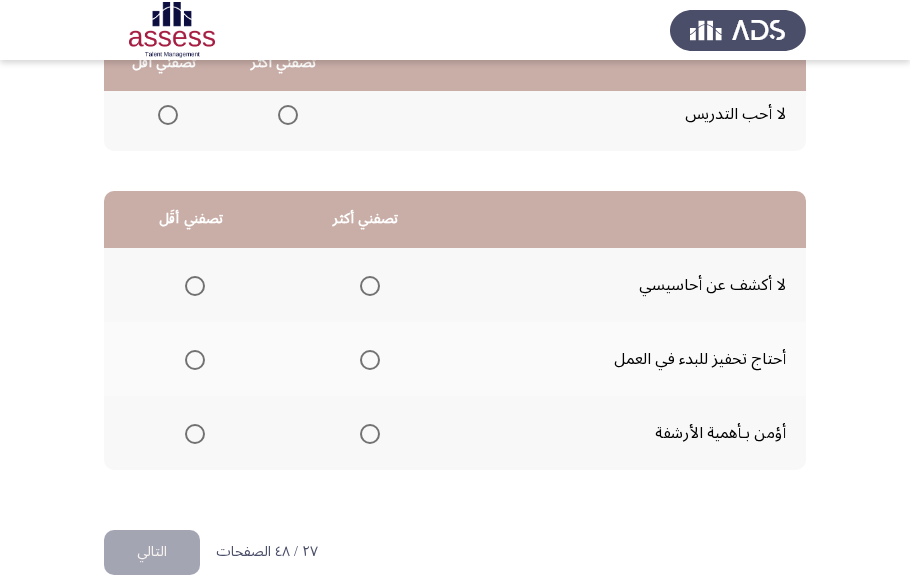 scroll, scrollTop: 423, scrollLeft: 0, axis: vertical 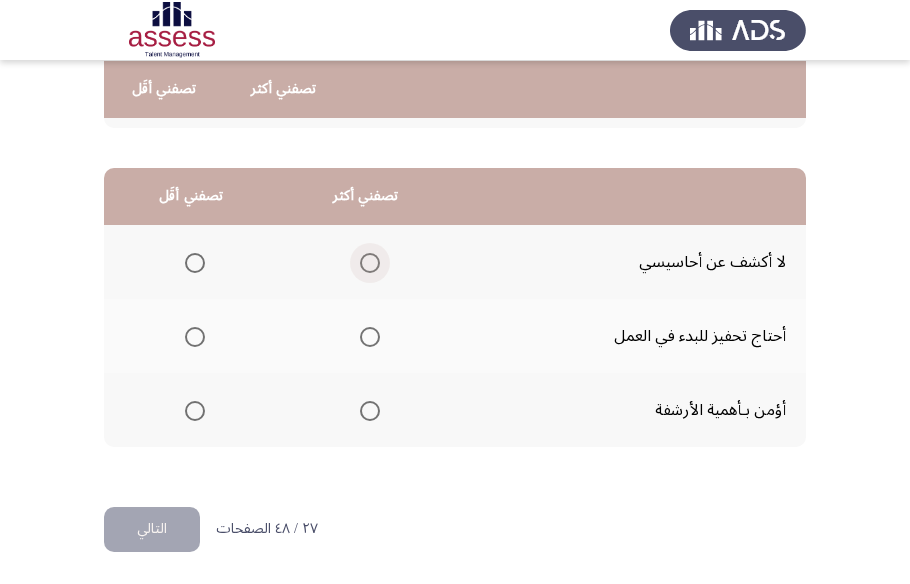 click at bounding box center (370, 263) 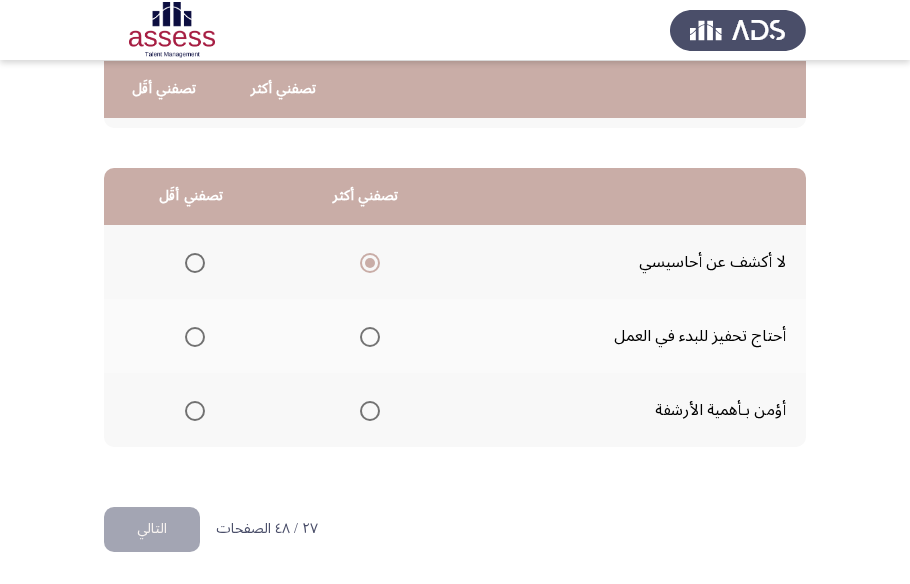 click at bounding box center [195, 337] 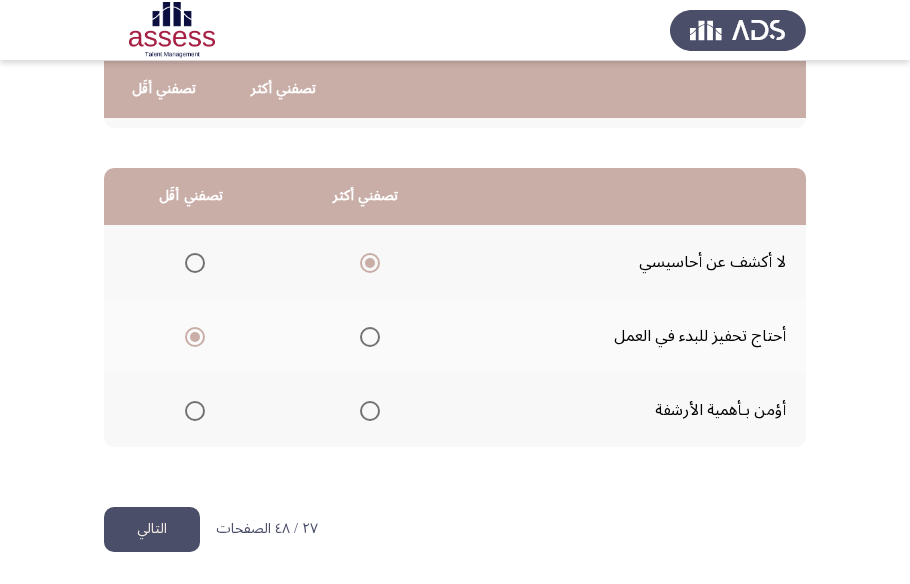 click on "التالي" 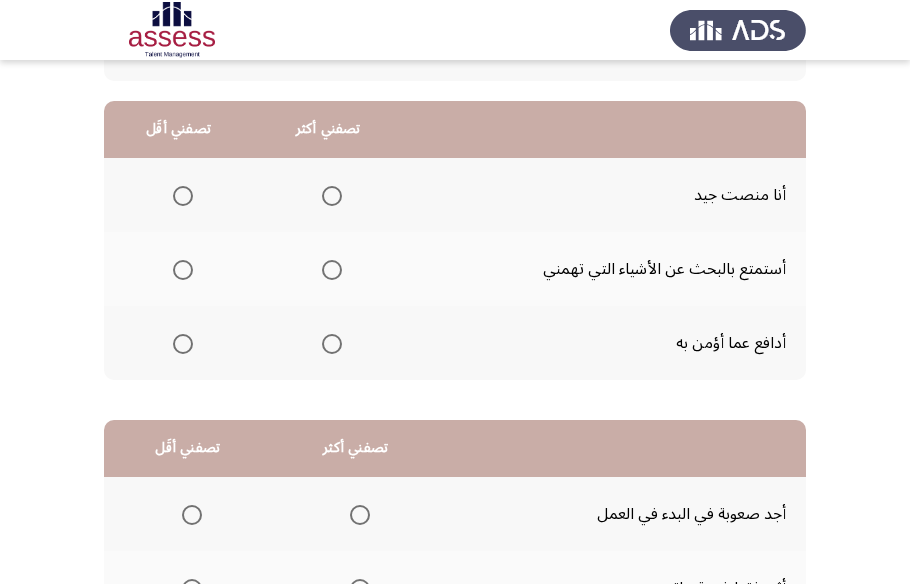 scroll, scrollTop: 90, scrollLeft: 0, axis: vertical 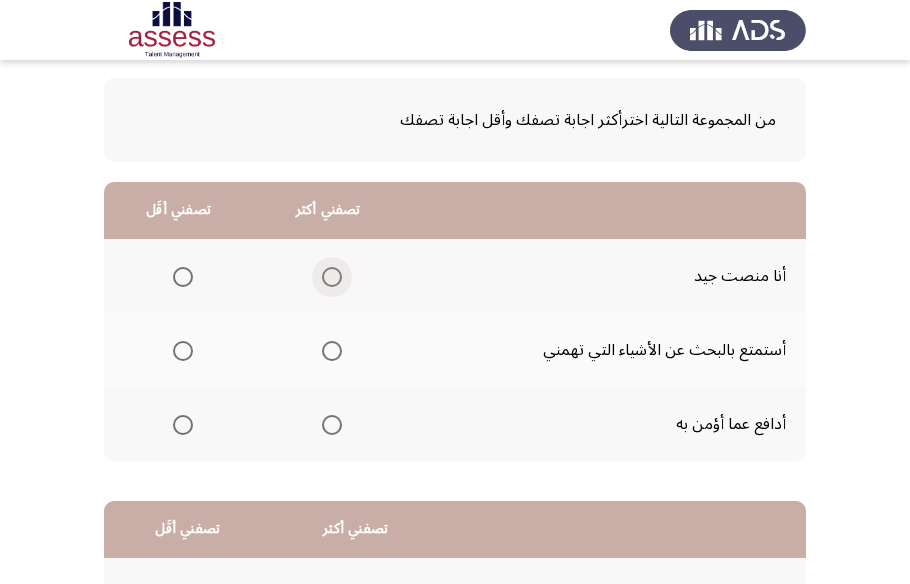 click at bounding box center (332, 277) 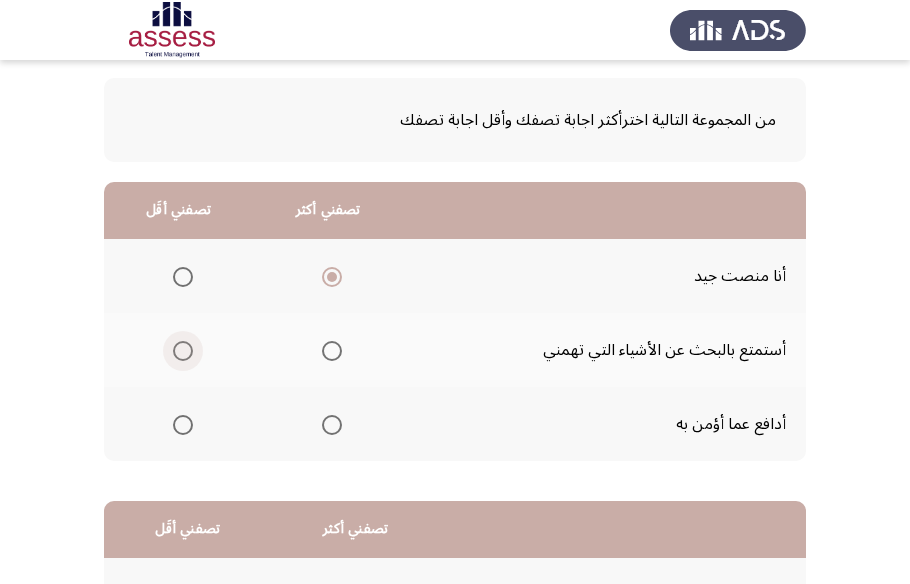 click at bounding box center (183, 351) 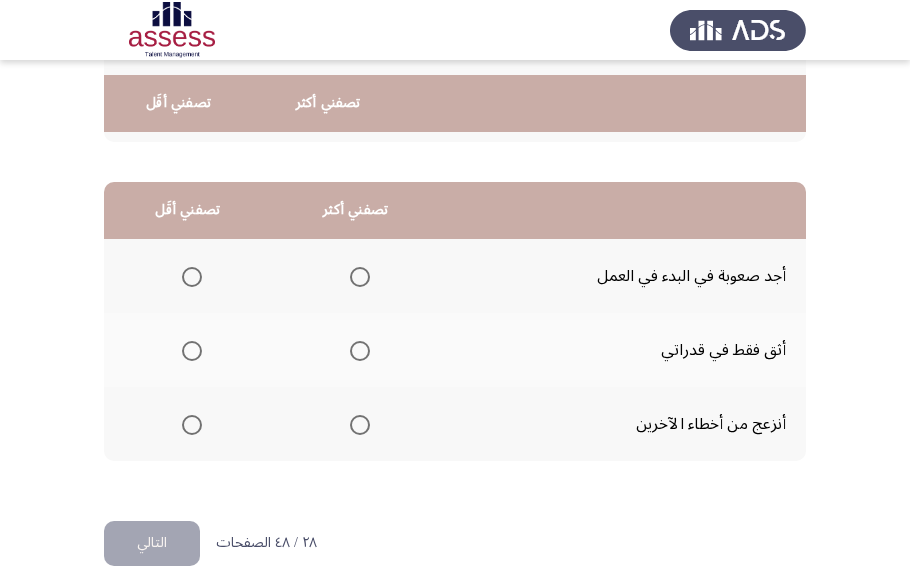 scroll, scrollTop: 423, scrollLeft: 0, axis: vertical 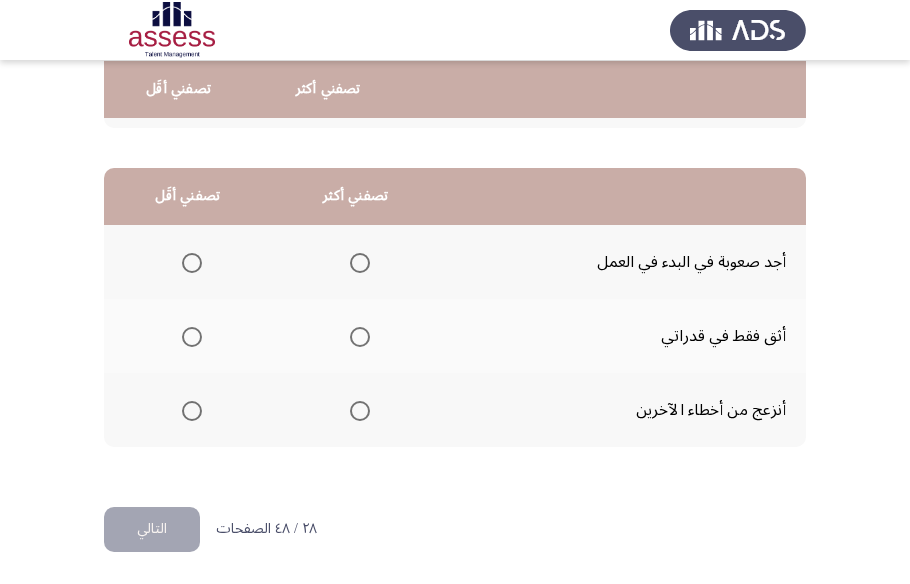 click at bounding box center (192, 263) 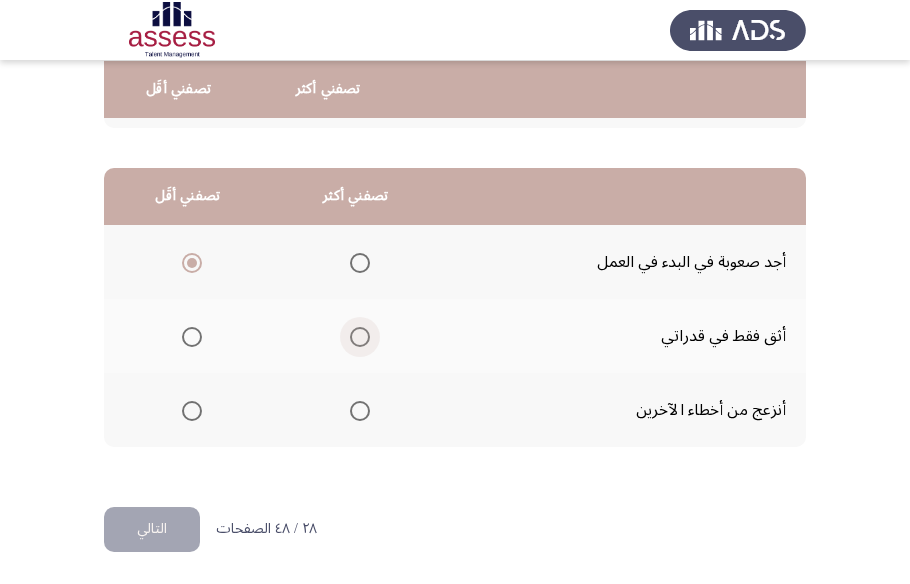 click at bounding box center (360, 337) 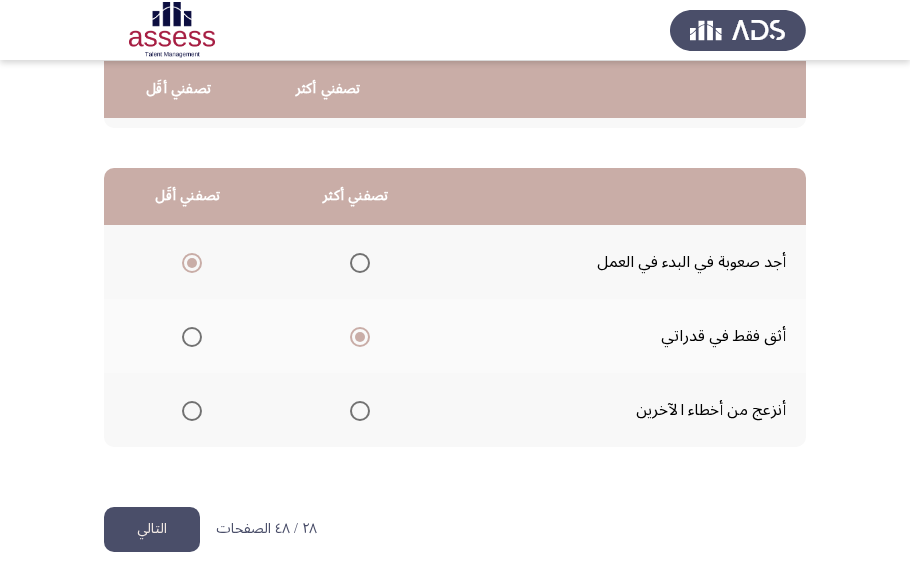 click on "التالي" 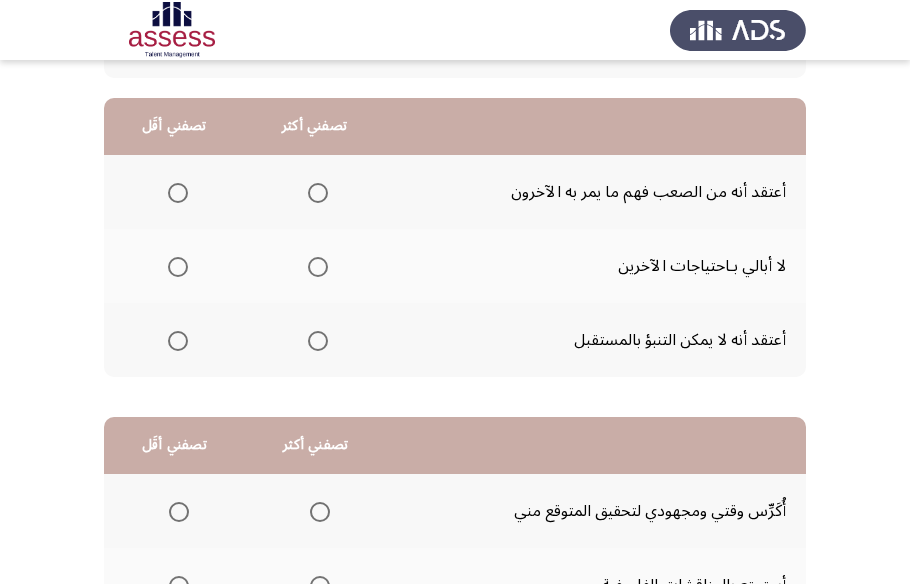 scroll, scrollTop: 181, scrollLeft: 0, axis: vertical 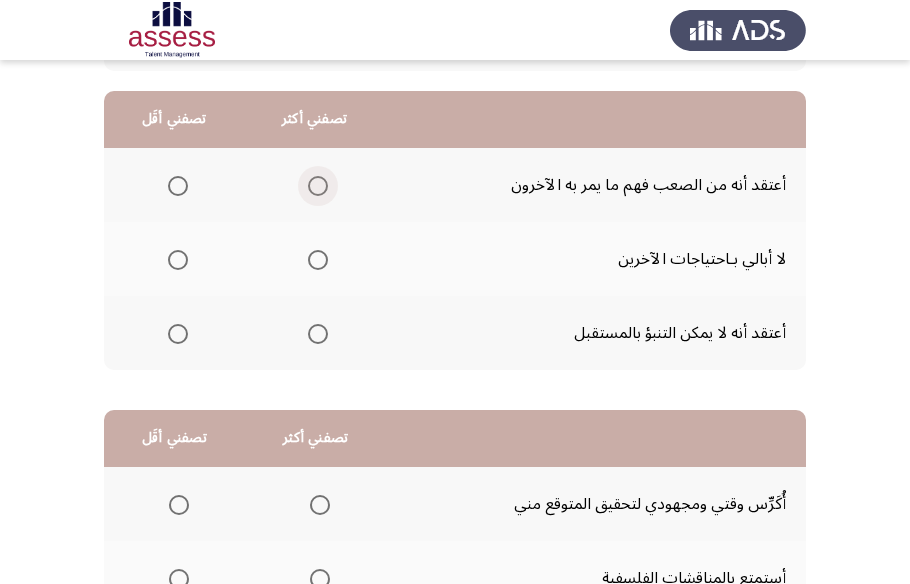 click at bounding box center (318, 186) 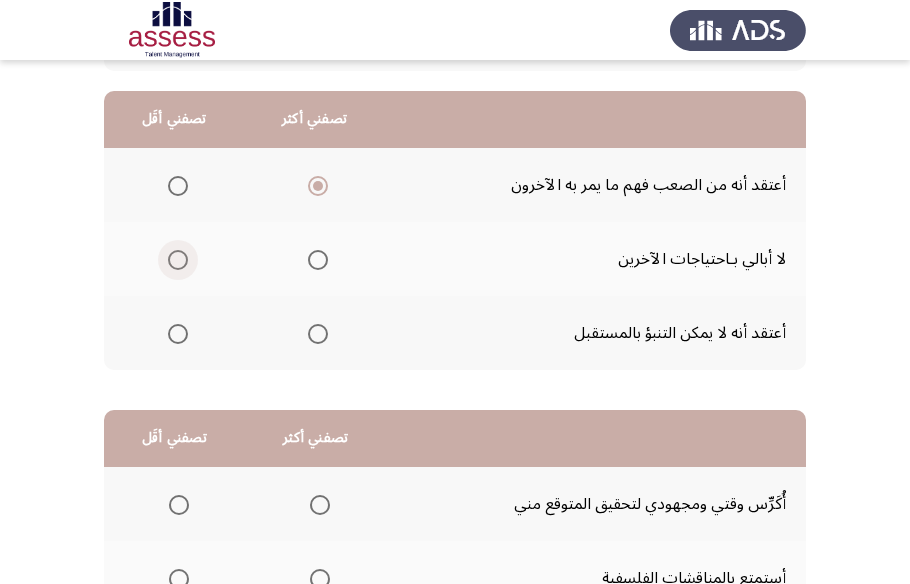 click at bounding box center [178, 260] 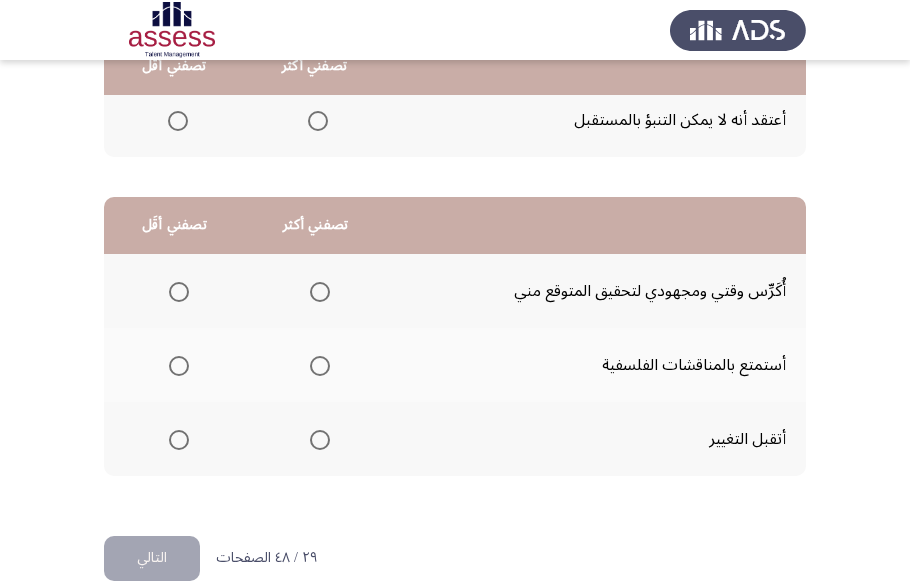 scroll, scrollTop: 423, scrollLeft: 0, axis: vertical 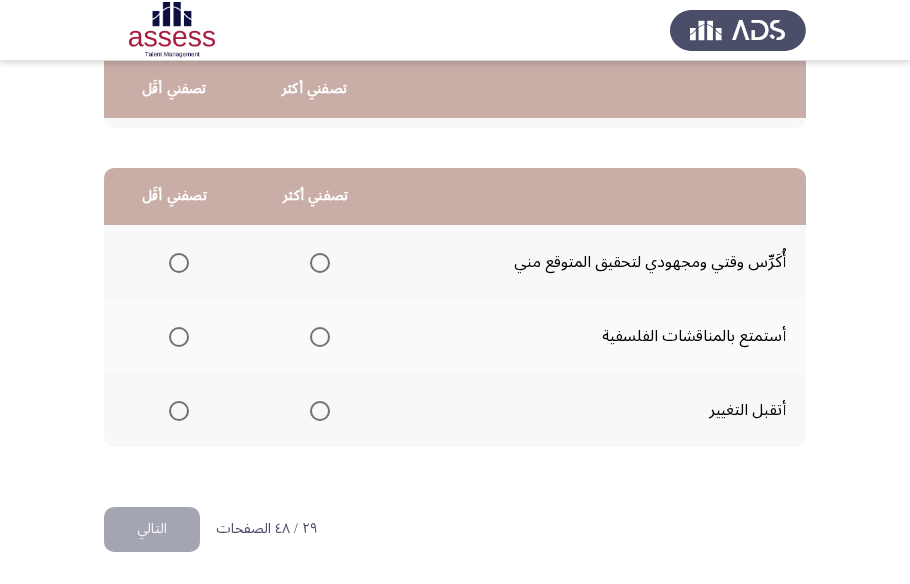 click at bounding box center (320, 411) 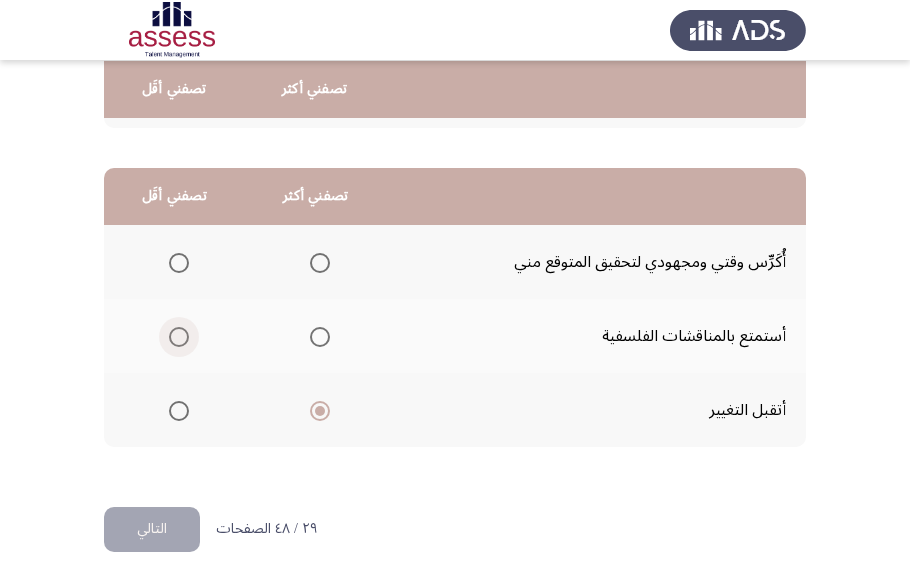 click at bounding box center (179, 337) 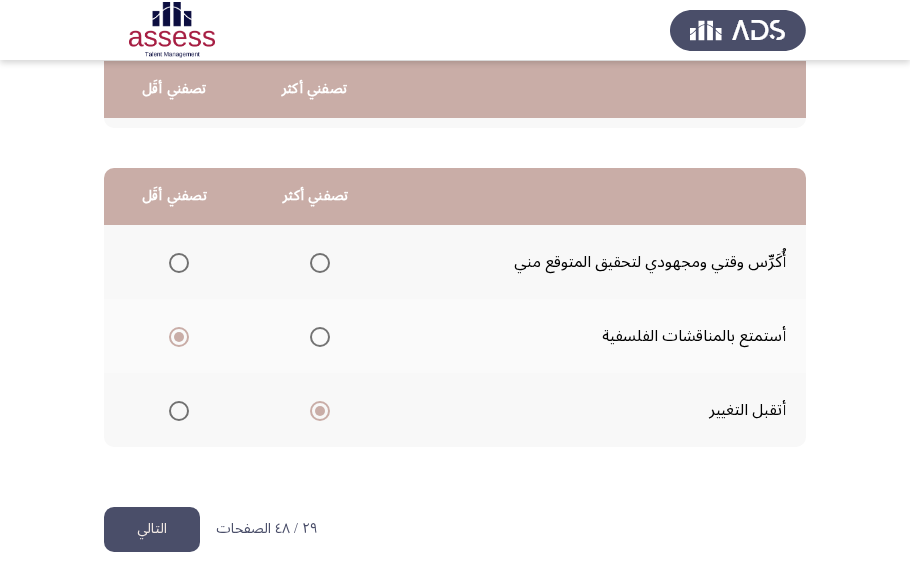 click on "التالي" 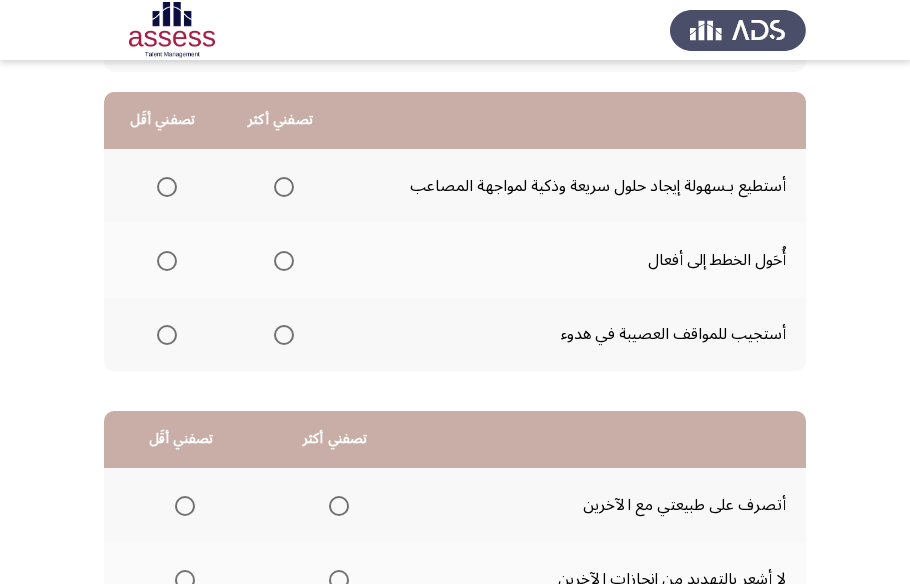 scroll, scrollTop: 181, scrollLeft: 0, axis: vertical 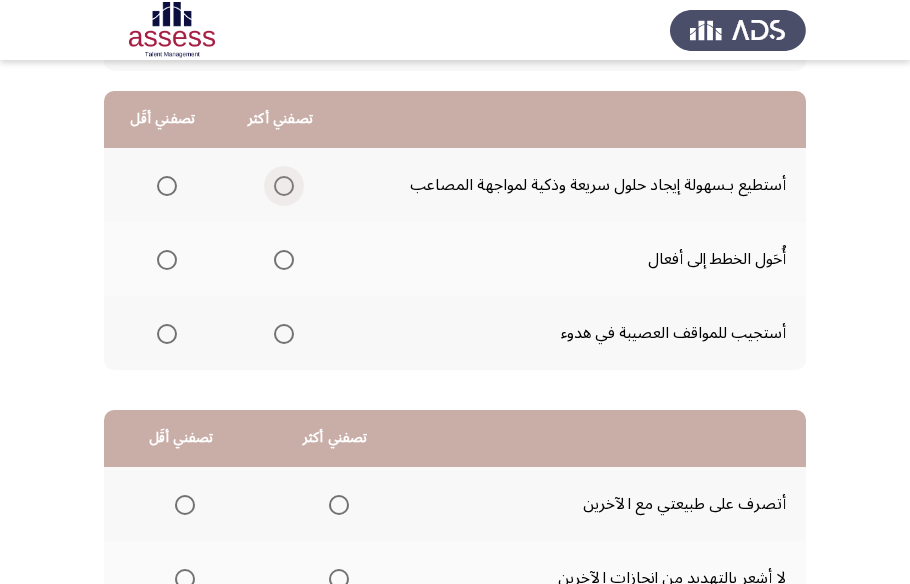 click at bounding box center [284, 186] 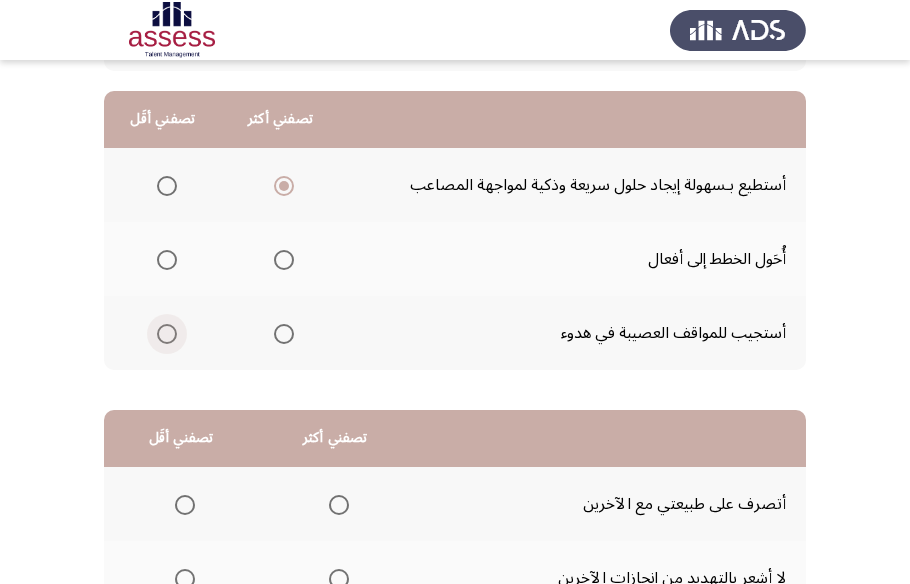 click at bounding box center [167, 334] 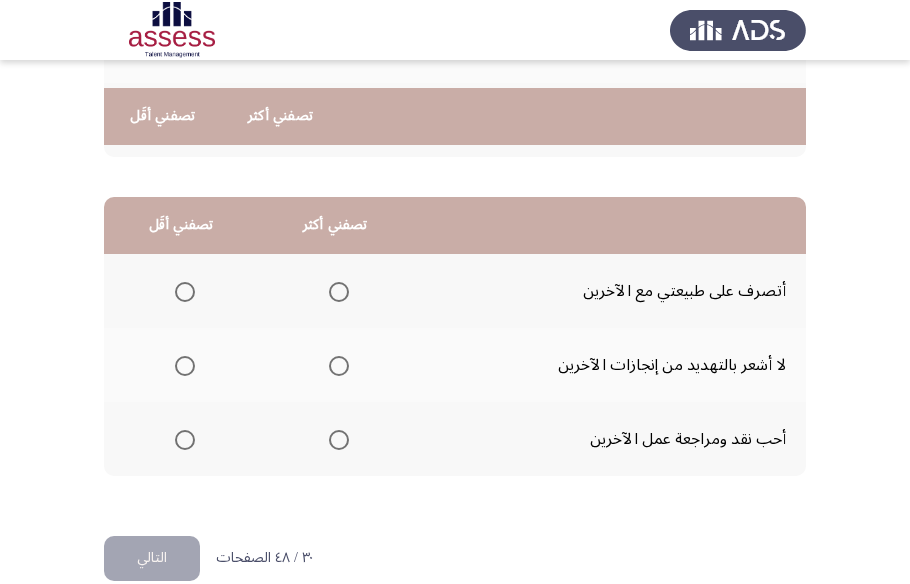 scroll, scrollTop: 423, scrollLeft: 0, axis: vertical 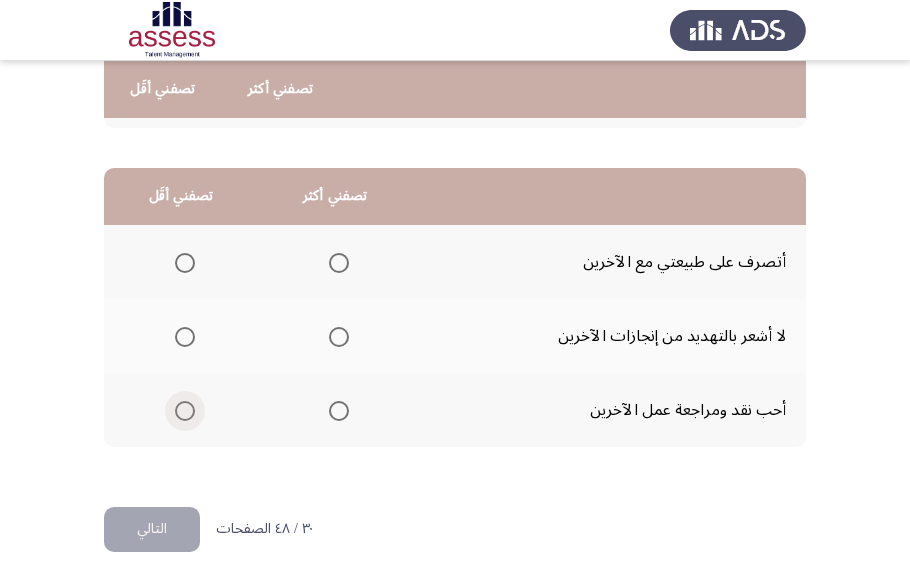 click at bounding box center [185, 411] 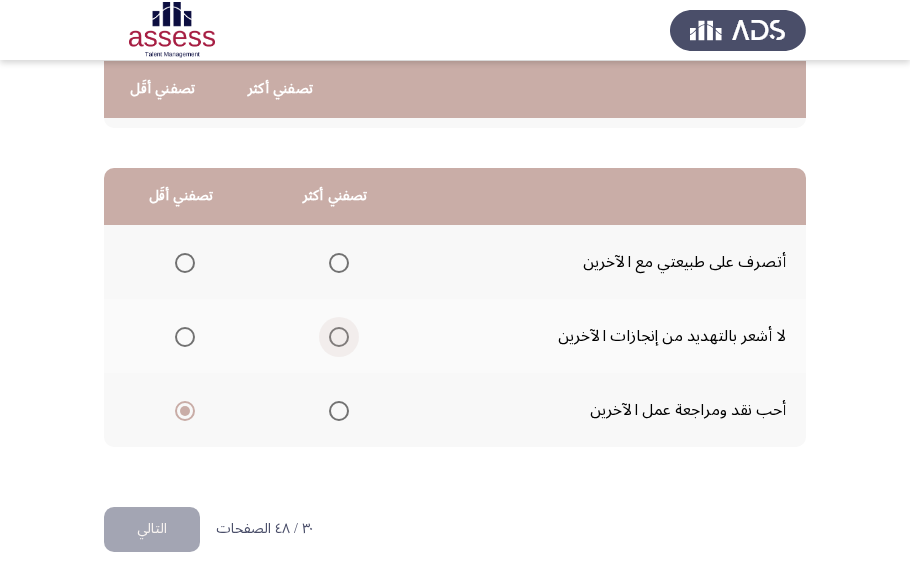 click at bounding box center [339, 337] 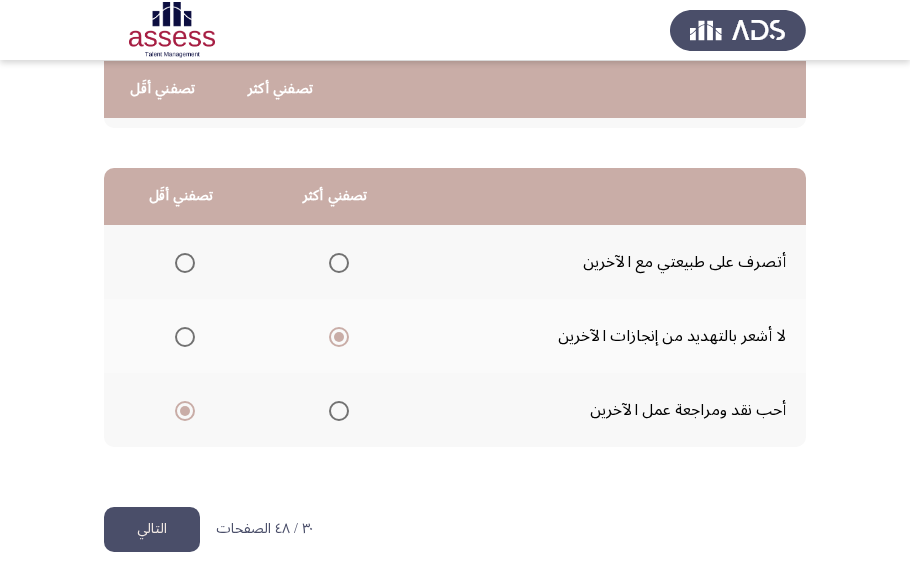 click on "التالي" 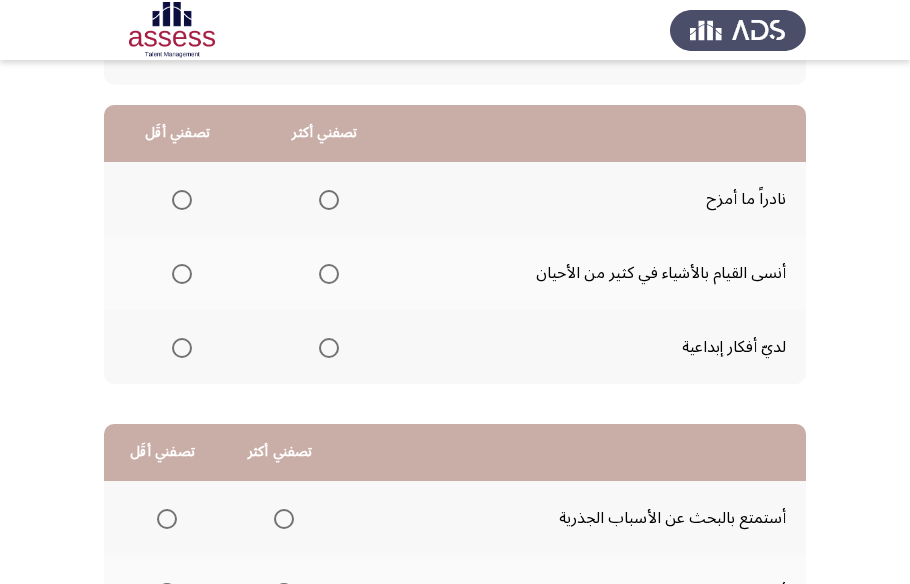 scroll, scrollTop: 181, scrollLeft: 0, axis: vertical 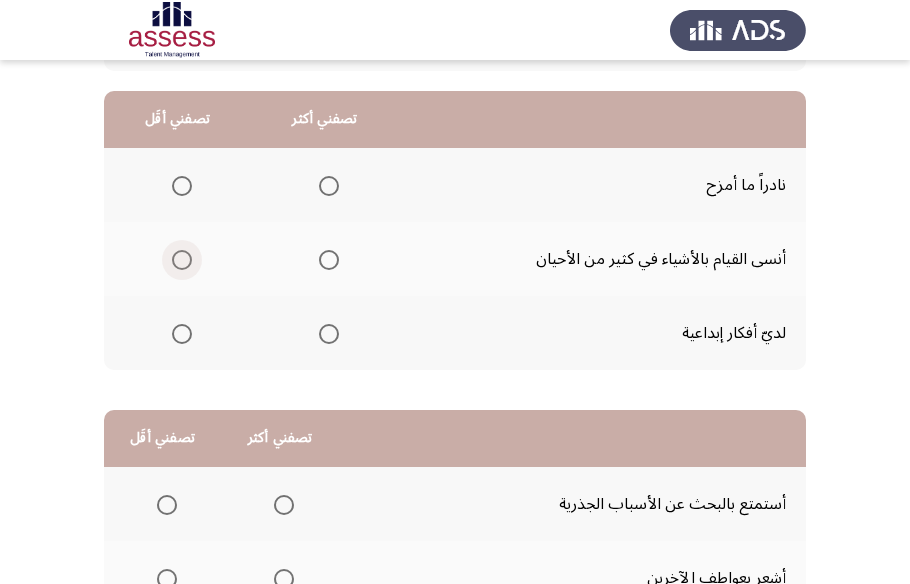 click at bounding box center (182, 260) 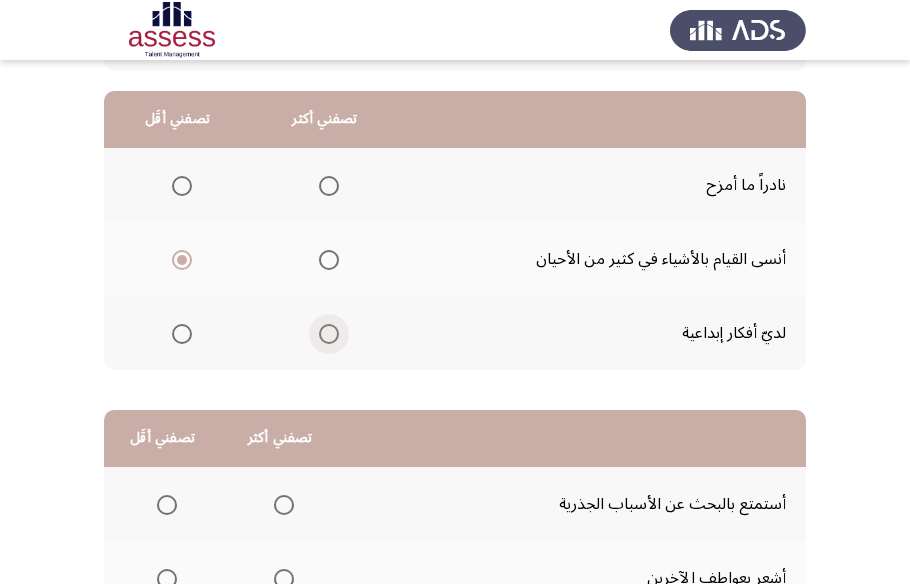 click at bounding box center [329, 334] 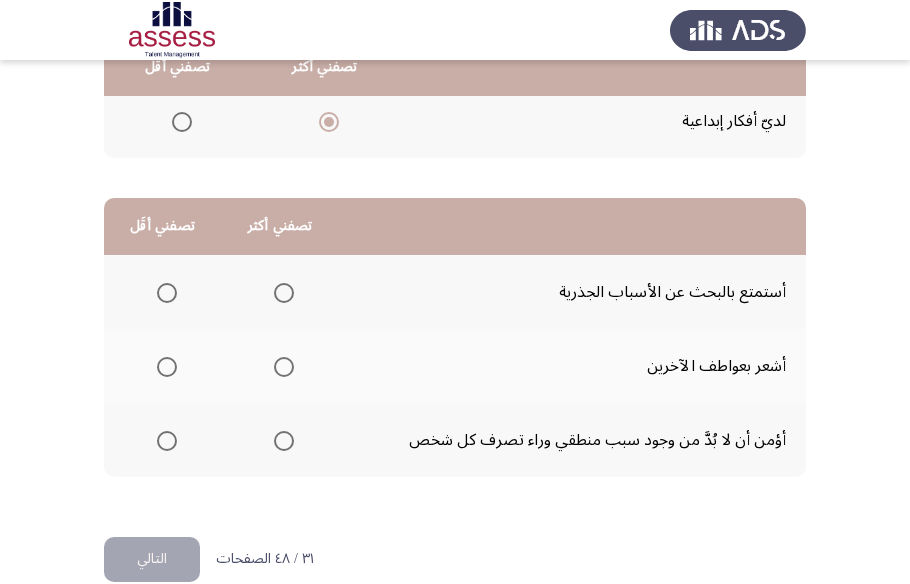 scroll, scrollTop: 423, scrollLeft: 0, axis: vertical 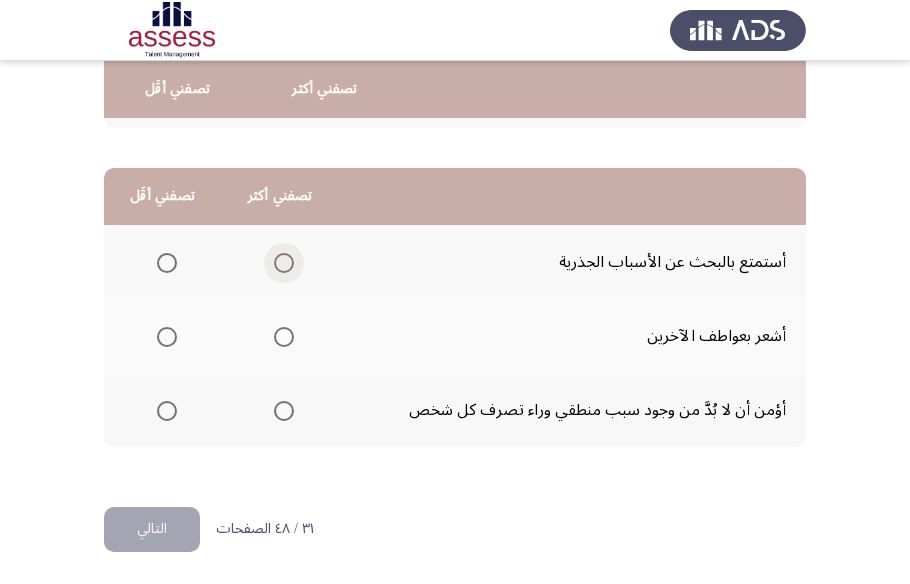 click at bounding box center (284, 263) 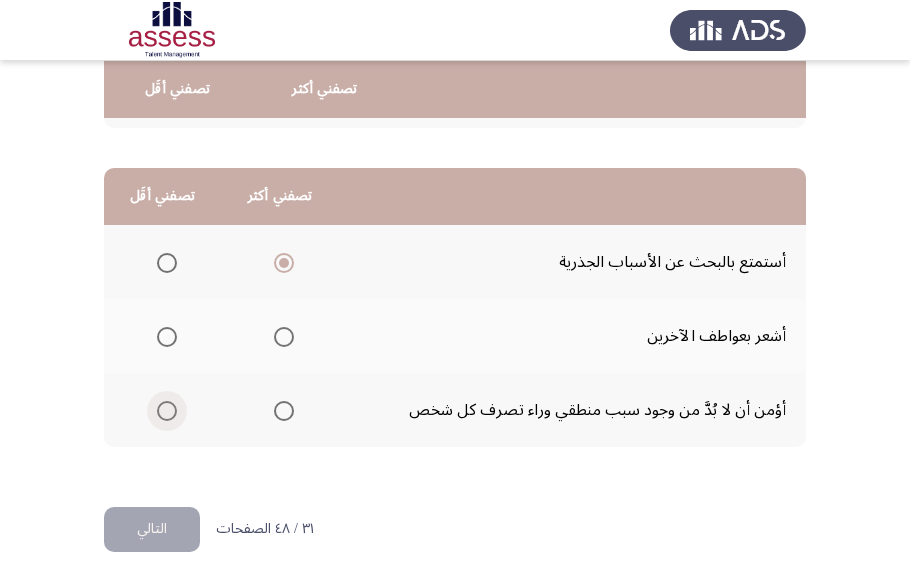 click at bounding box center [167, 411] 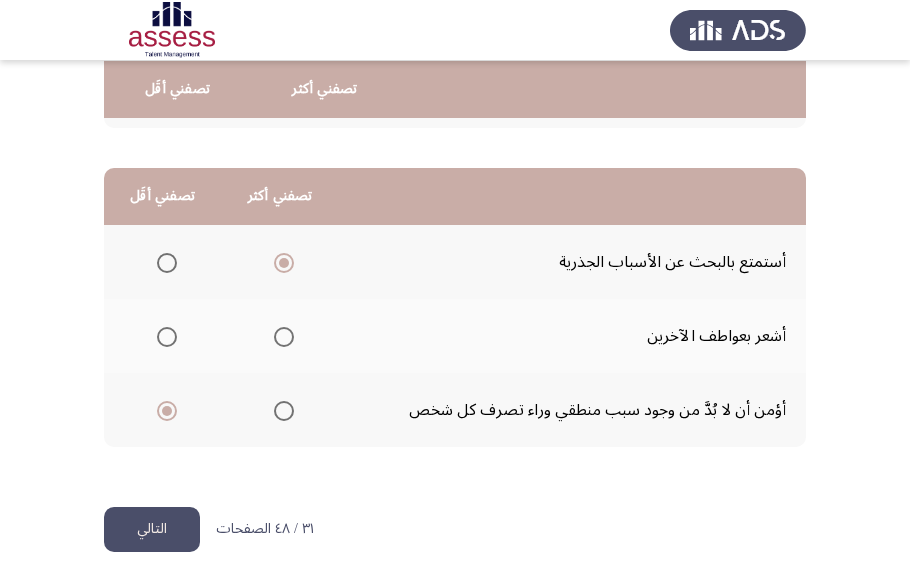 click on "التالي" 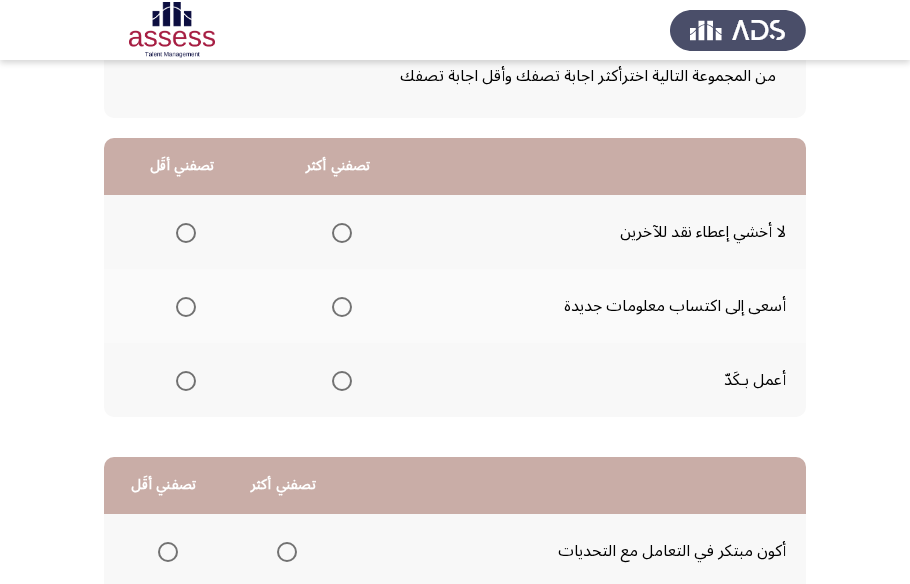 scroll, scrollTop: 181, scrollLeft: 0, axis: vertical 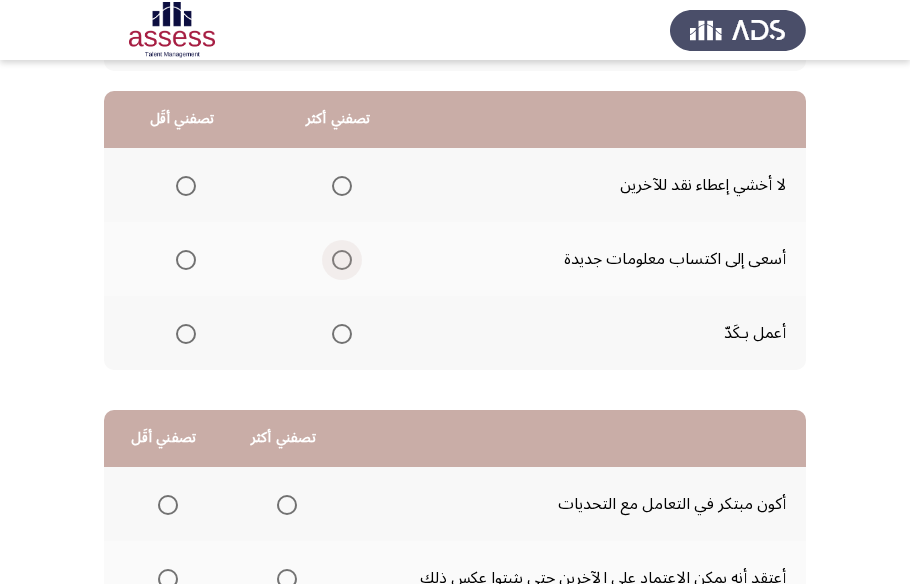click at bounding box center [342, 260] 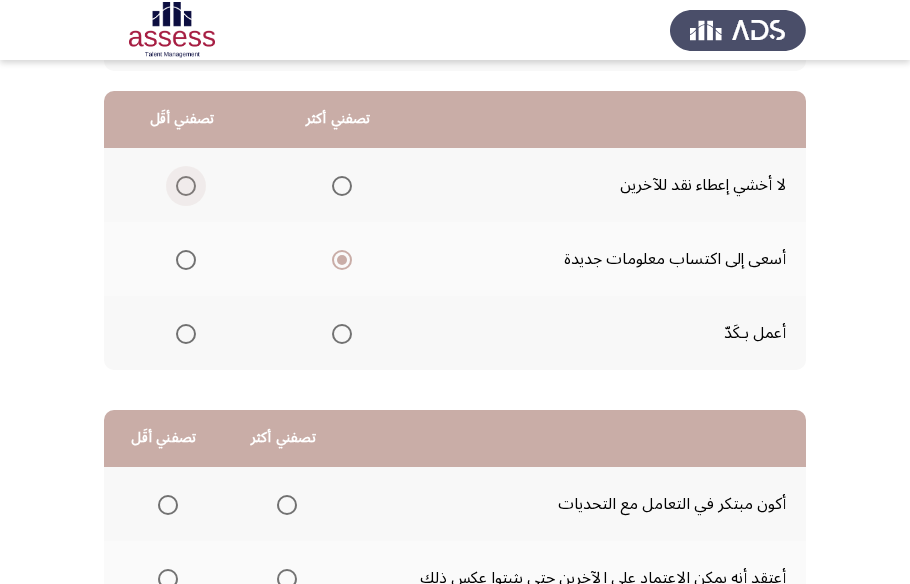 click at bounding box center [186, 186] 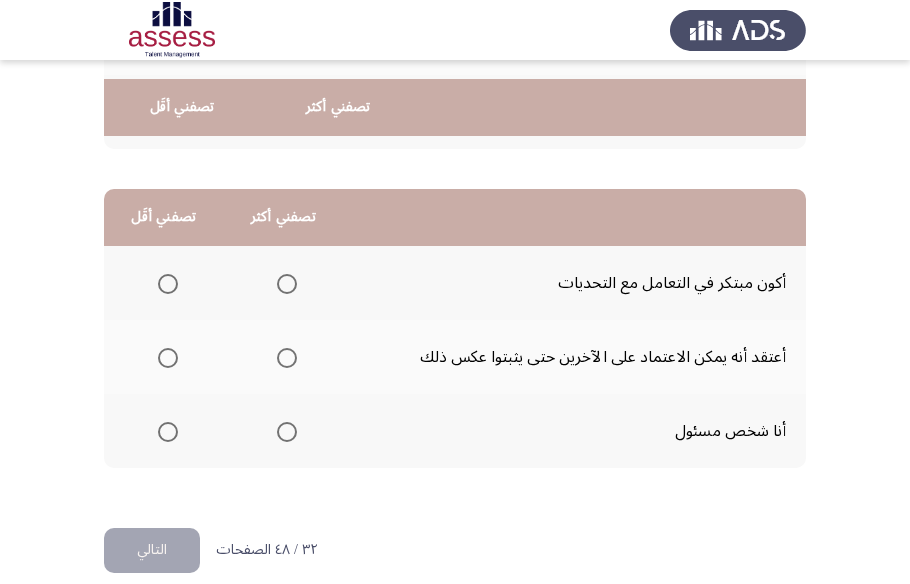 scroll, scrollTop: 423, scrollLeft: 0, axis: vertical 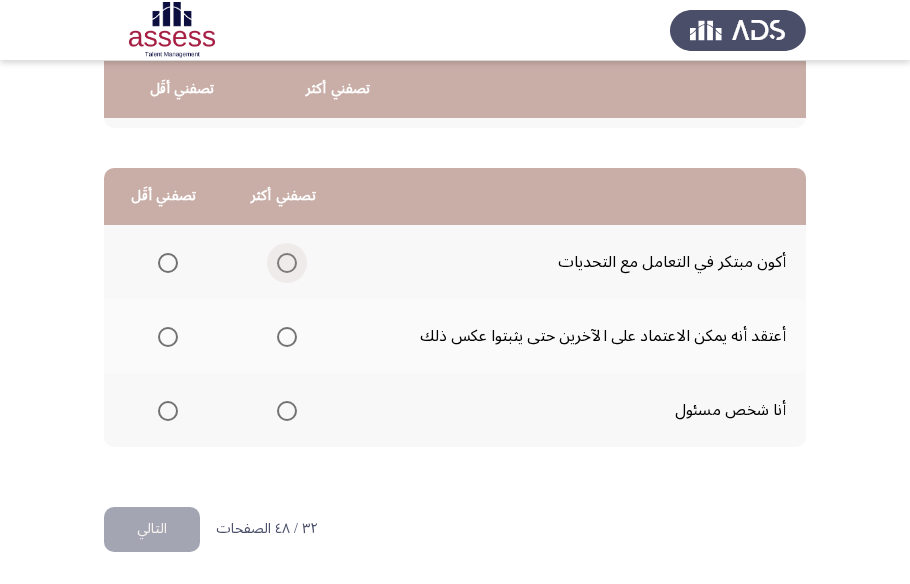 click at bounding box center [287, 263] 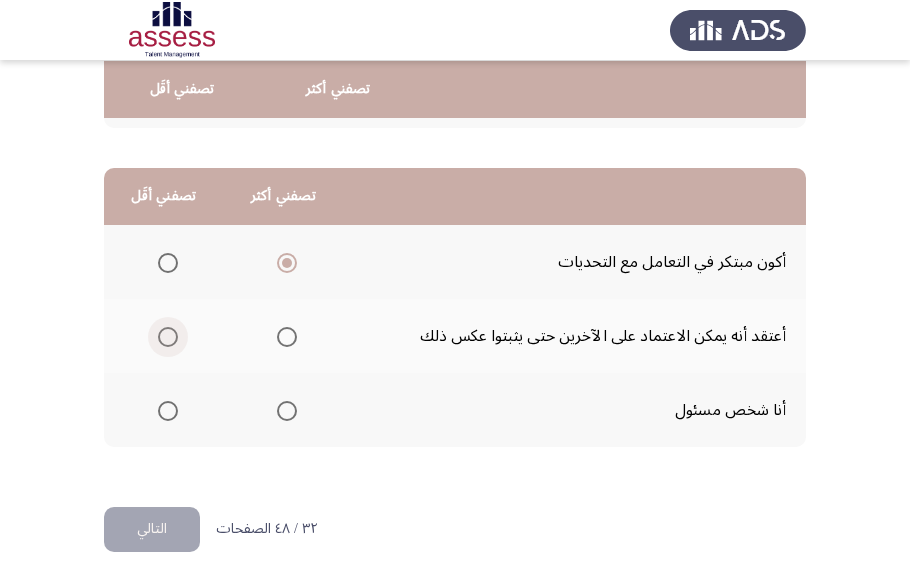click at bounding box center [168, 337] 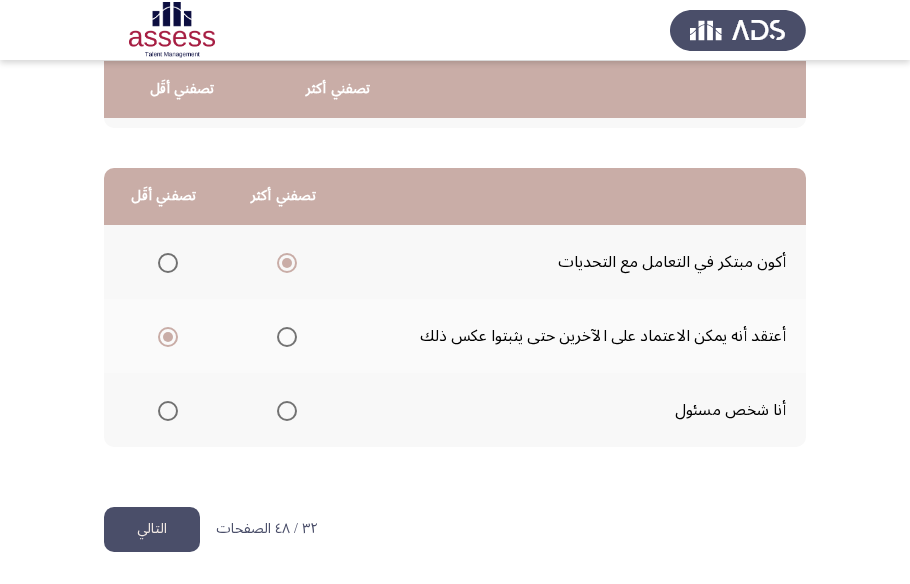 click on "التالي" 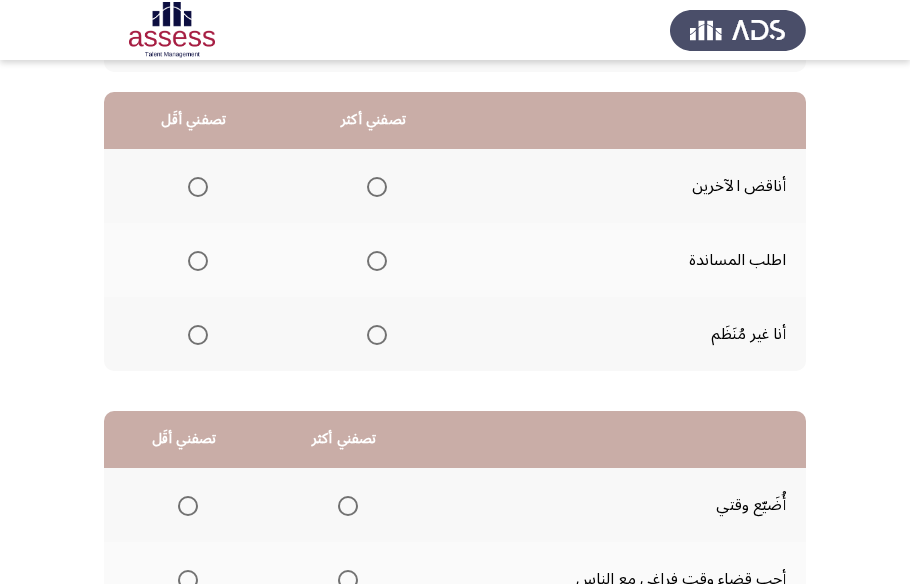 scroll, scrollTop: 181, scrollLeft: 0, axis: vertical 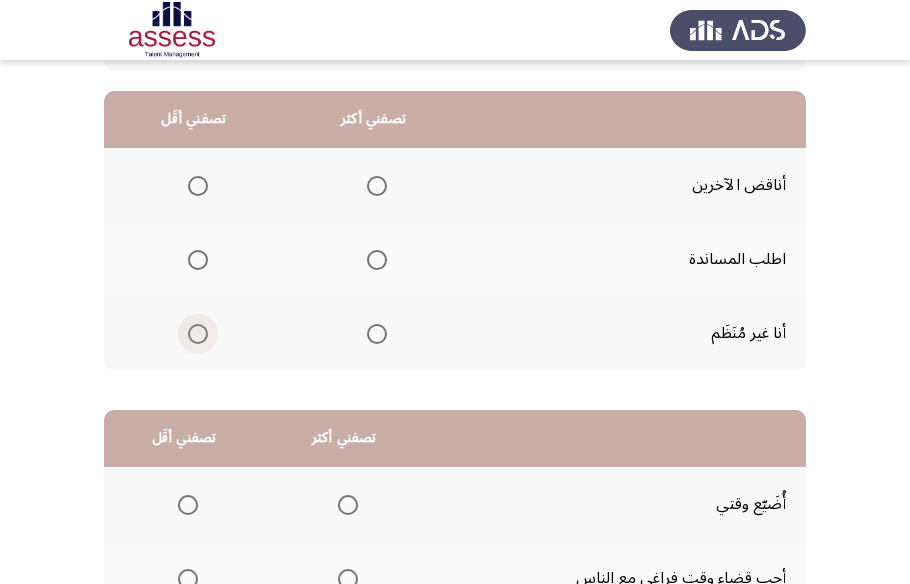 click at bounding box center [198, 334] 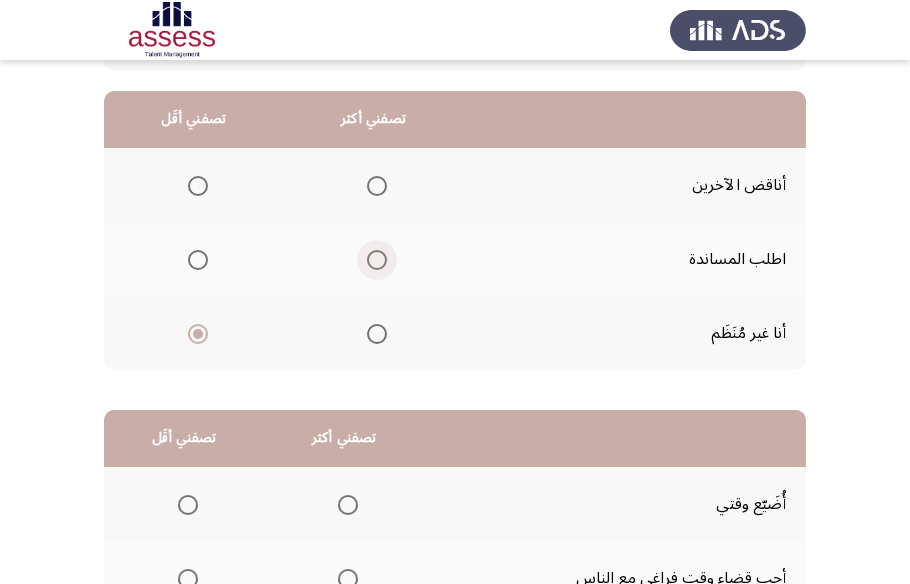 click at bounding box center (377, 260) 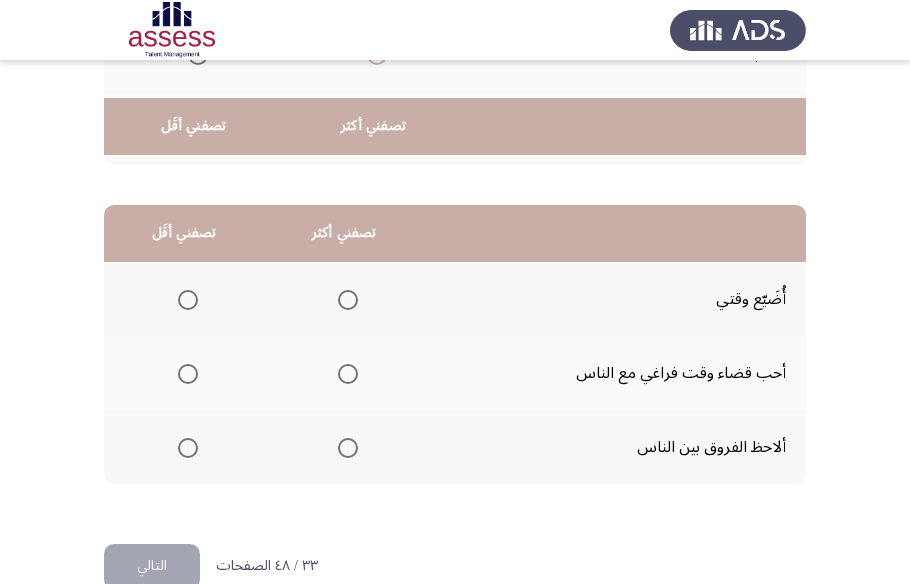 scroll, scrollTop: 423, scrollLeft: 0, axis: vertical 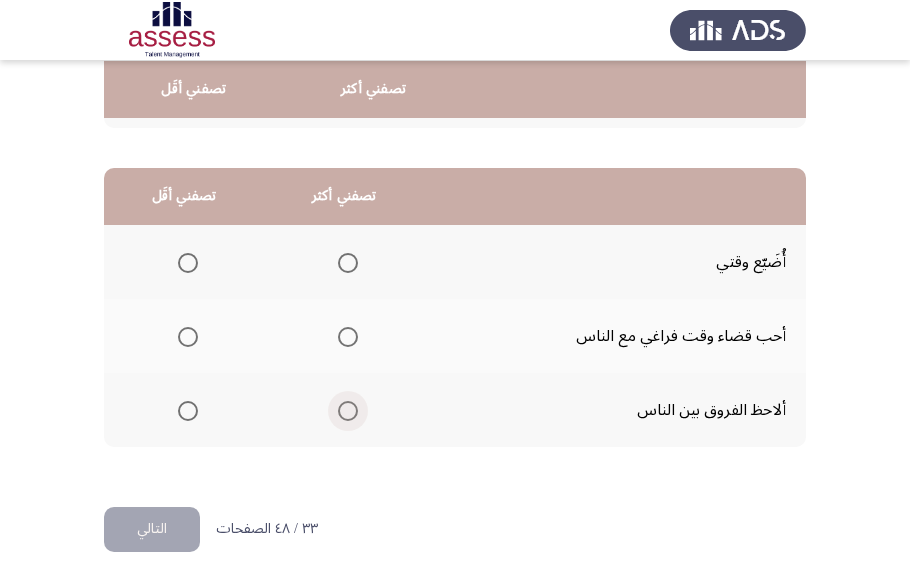 click at bounding box center [348, 411] 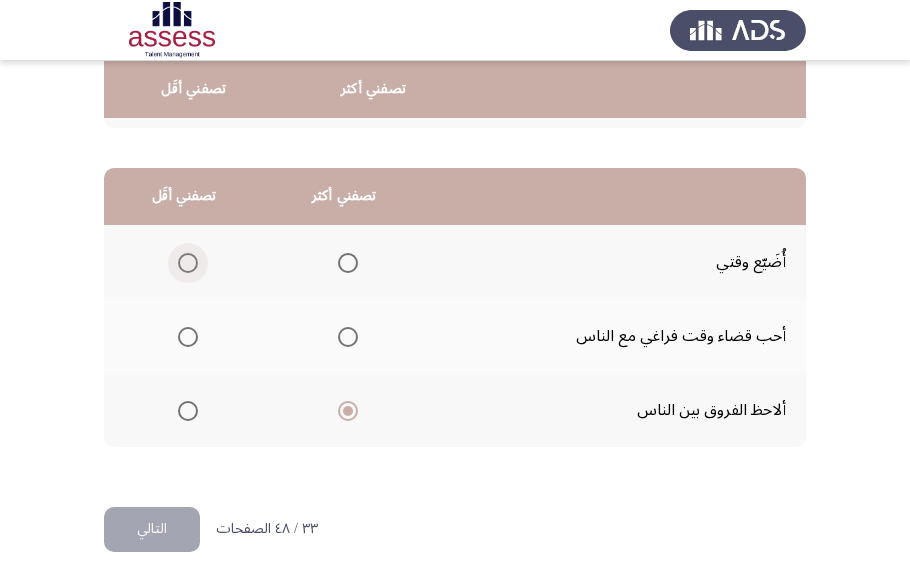 click at bounding box center [188, 263] 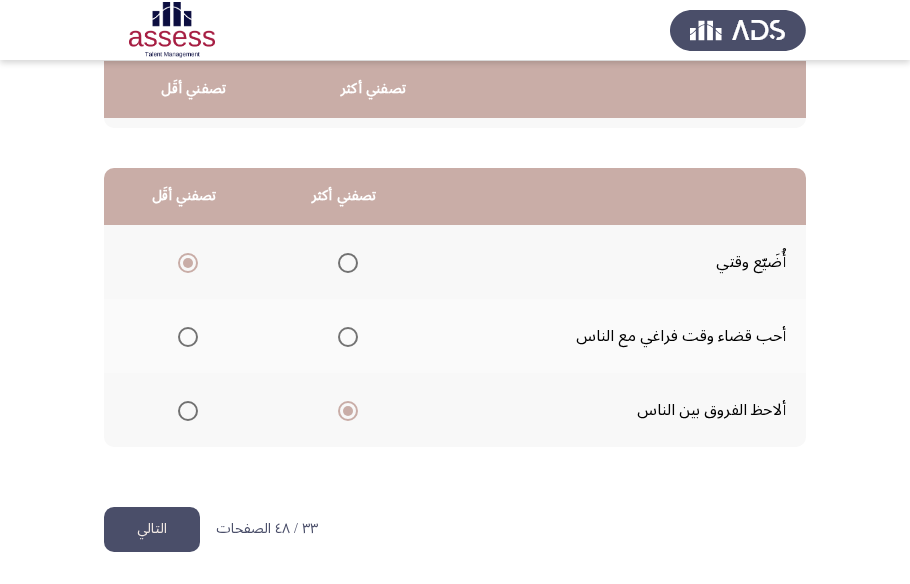 click on "التالي" 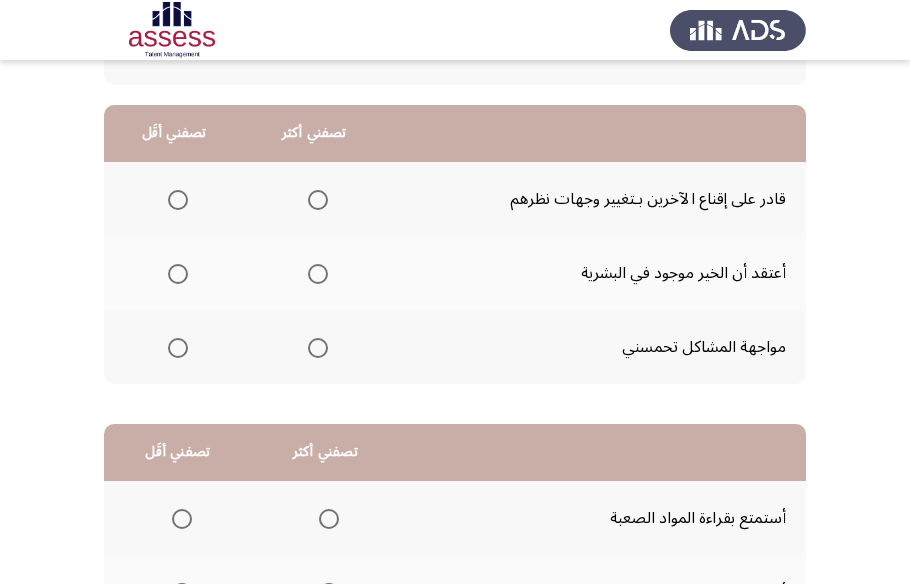 scroll, scrollTop: 181, scrollLeft: 0, axis: vertical 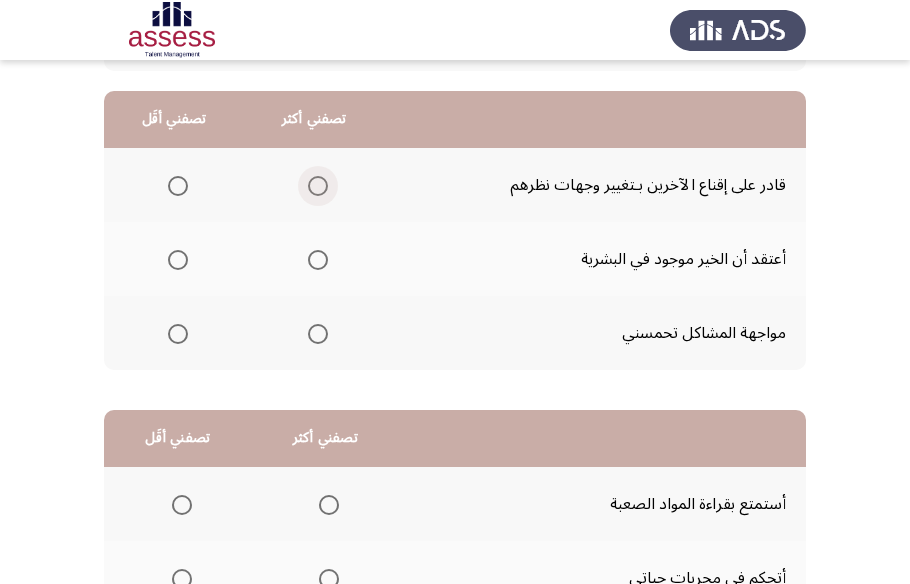 click at bounding box center (318, 186) 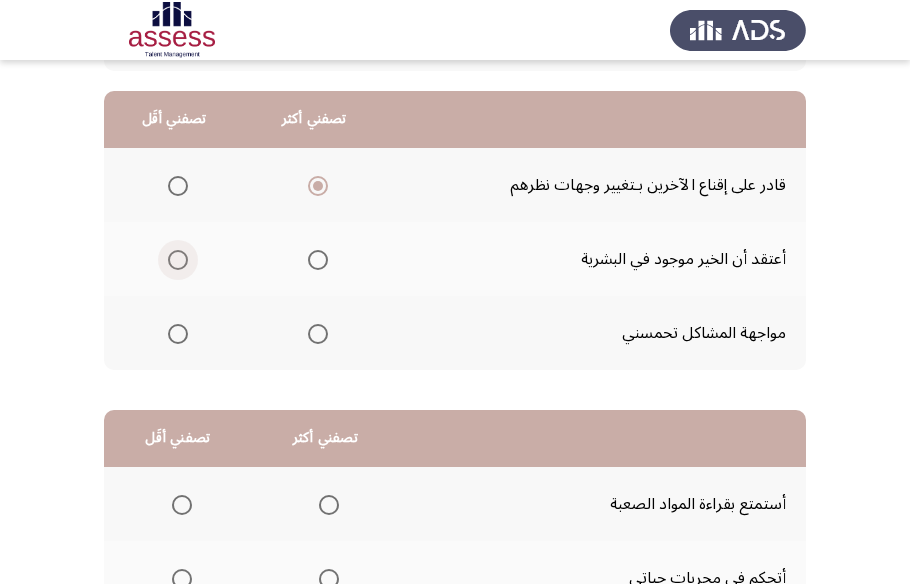 click at bounding box center (178, 260) 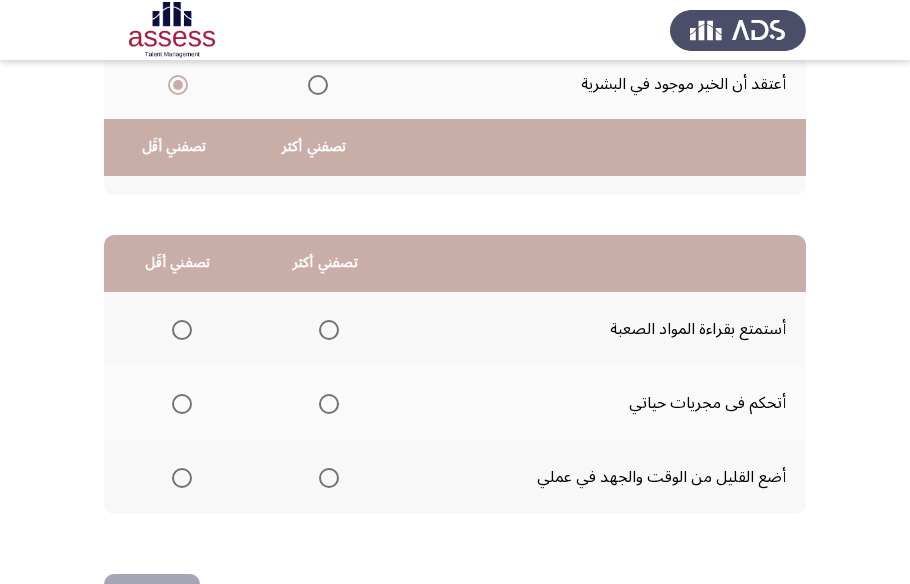 scroll, scrollTop: 423, scrollLeft: 0, axis: vertical 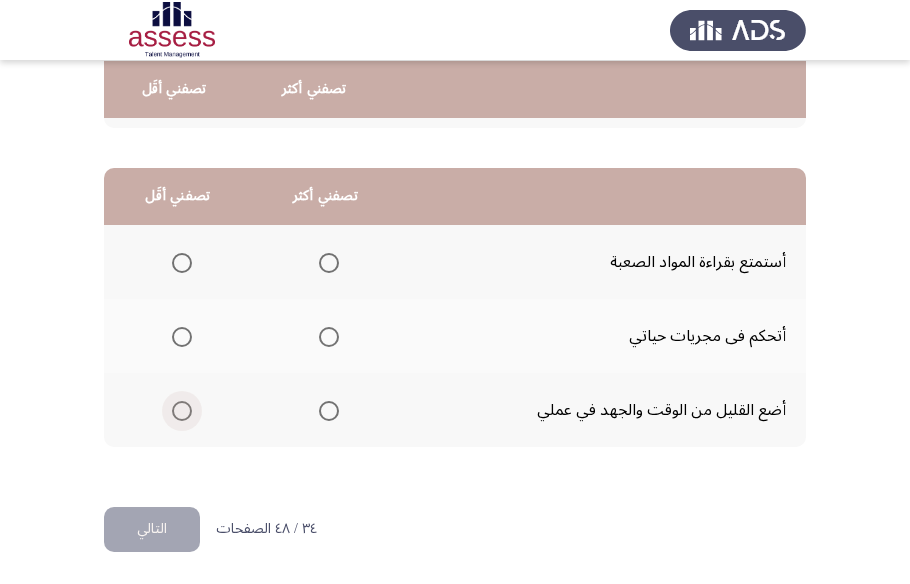 click at bounding box center (182, 411) 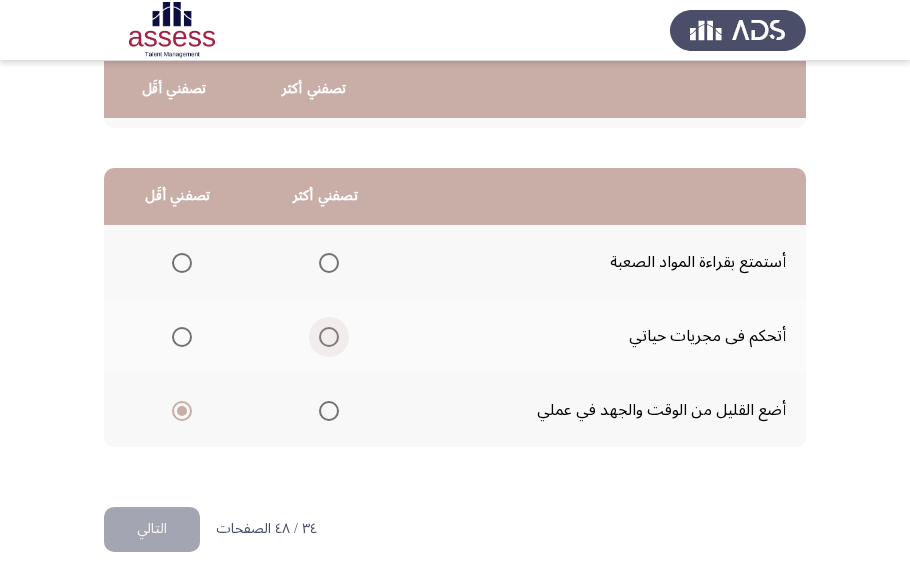 click at bounding box center (329, 337) 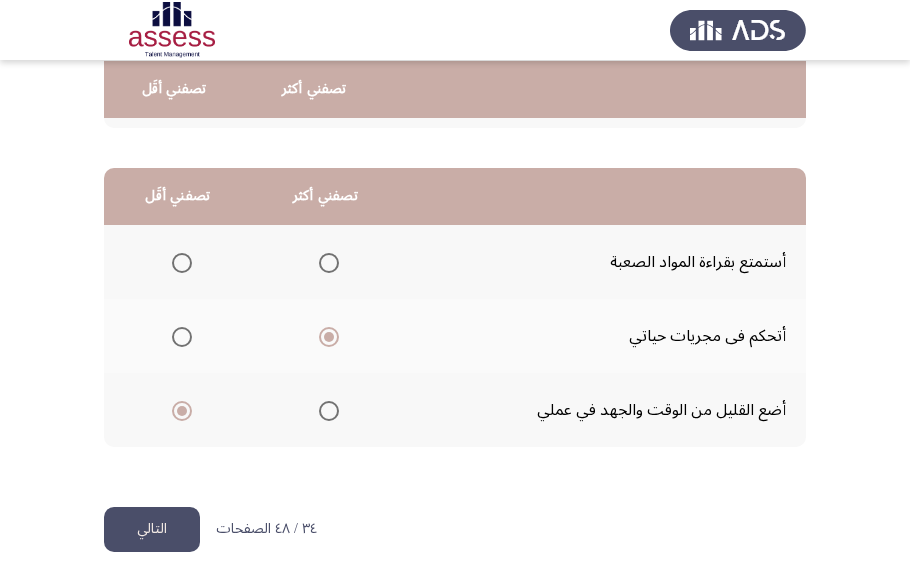 click on "التالي" 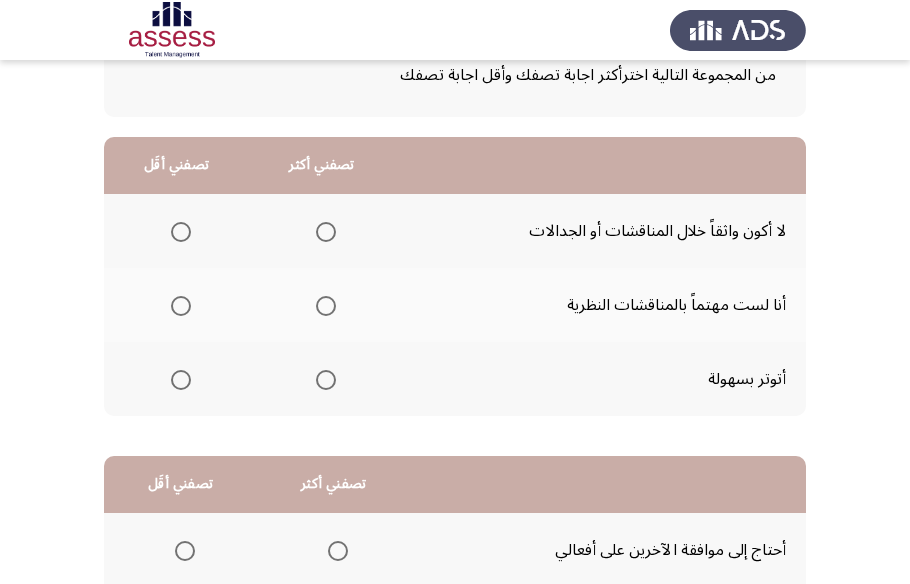 scroll, scrollTop: 181, scrollLeft: 0, axis: vertical 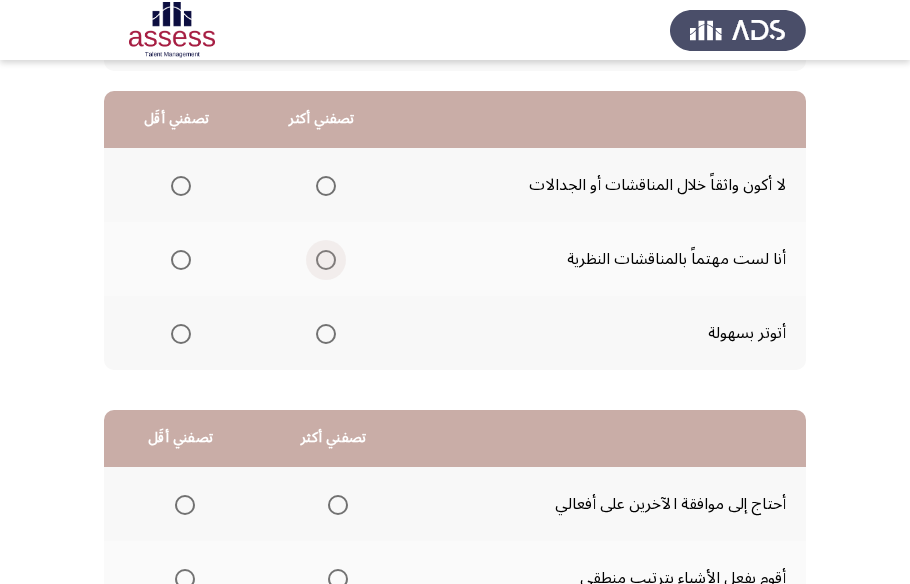 click at bounding box center (326, 260) 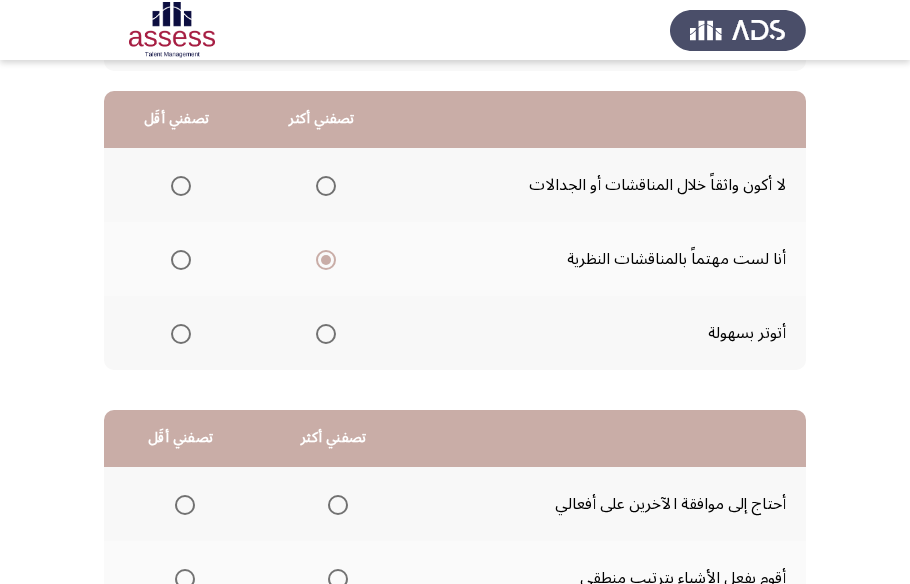 click at bounding box center [181, 334] 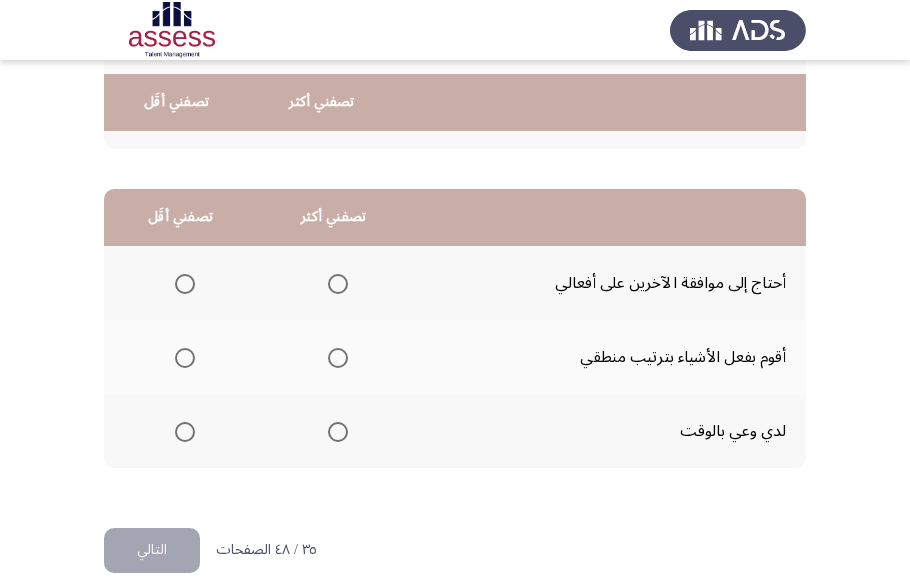 scroll, scrollTop: 423, scrollLeft: 0, axis: vertical 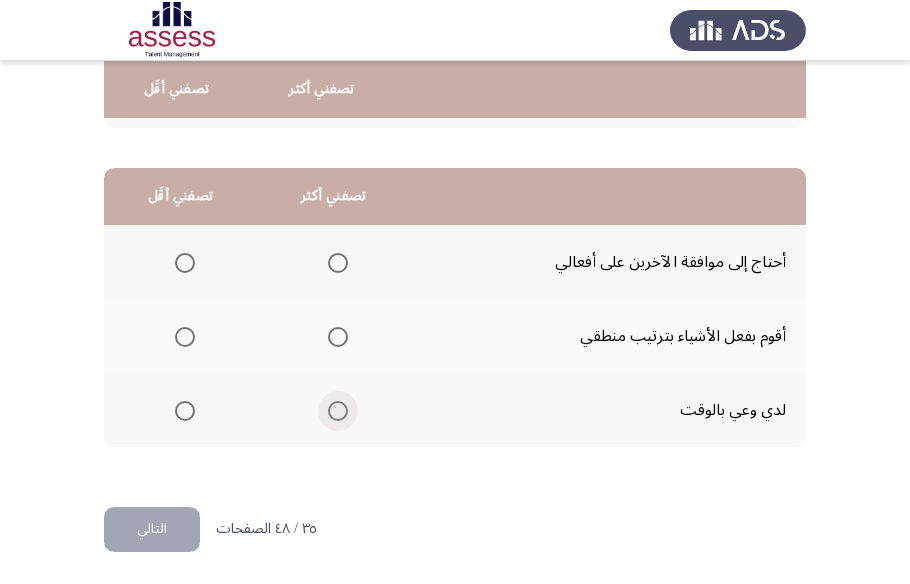 click at bounding box center [338, 411] 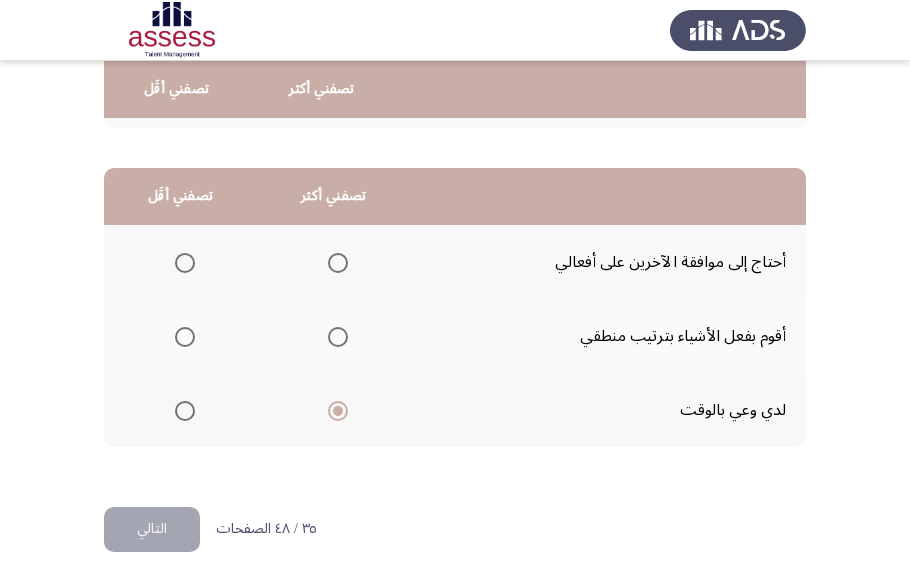 click at bounding box center [185, 263] 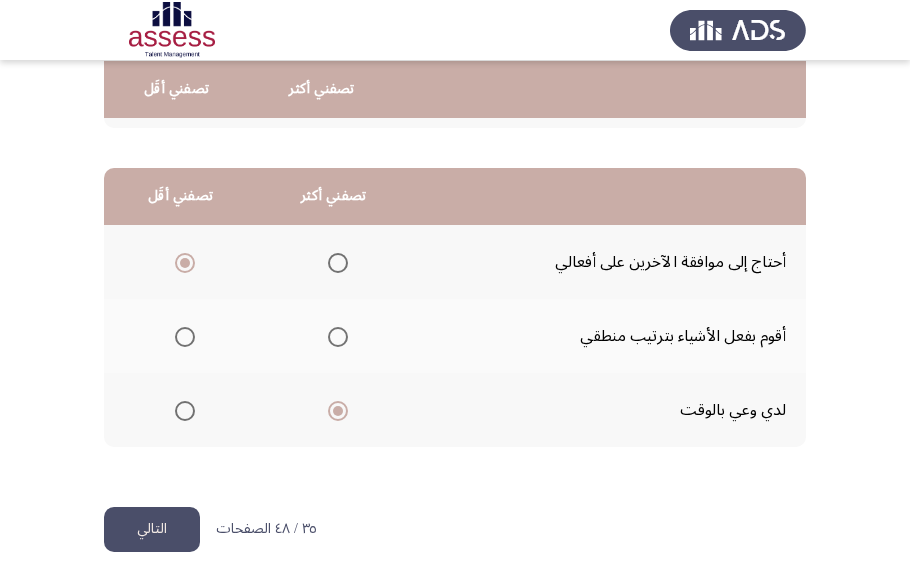 click on "التالي" 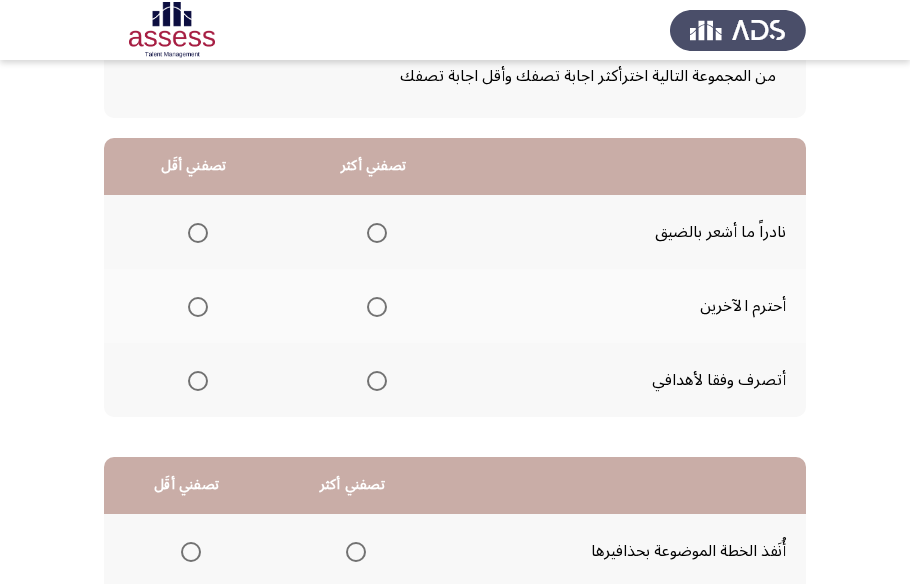 scroll, scrollTop: 181, scrollLeft: 0, axis: vertical 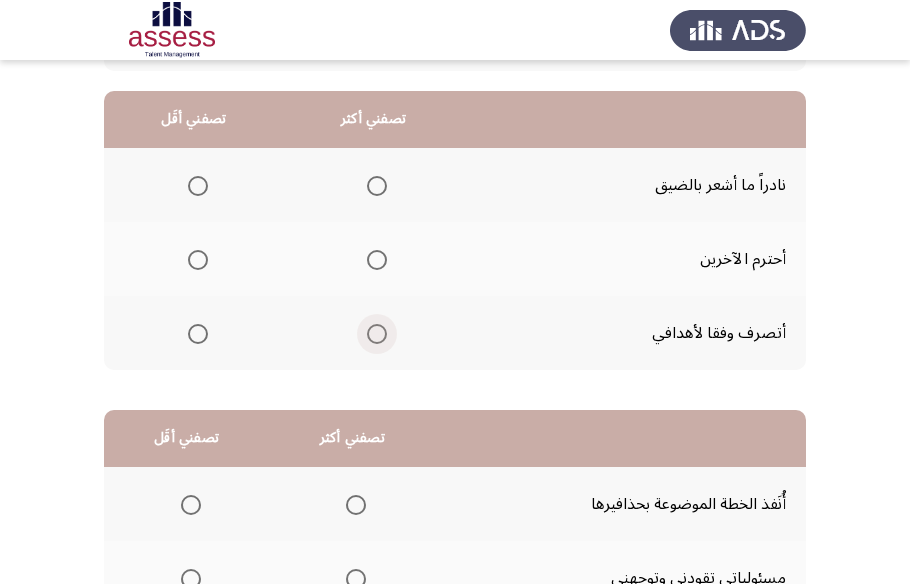 click at bounding box center (377, 334) 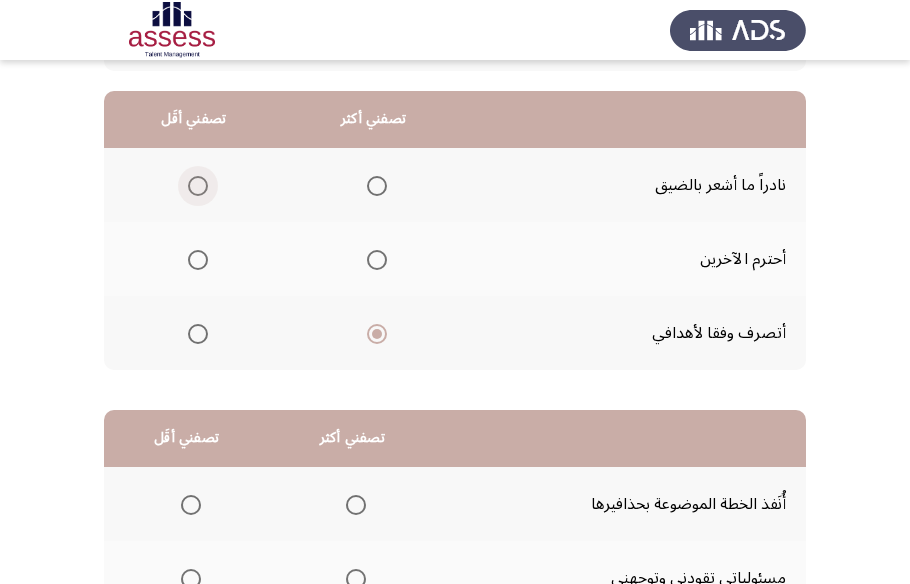 click at bounding box center [198, 186] 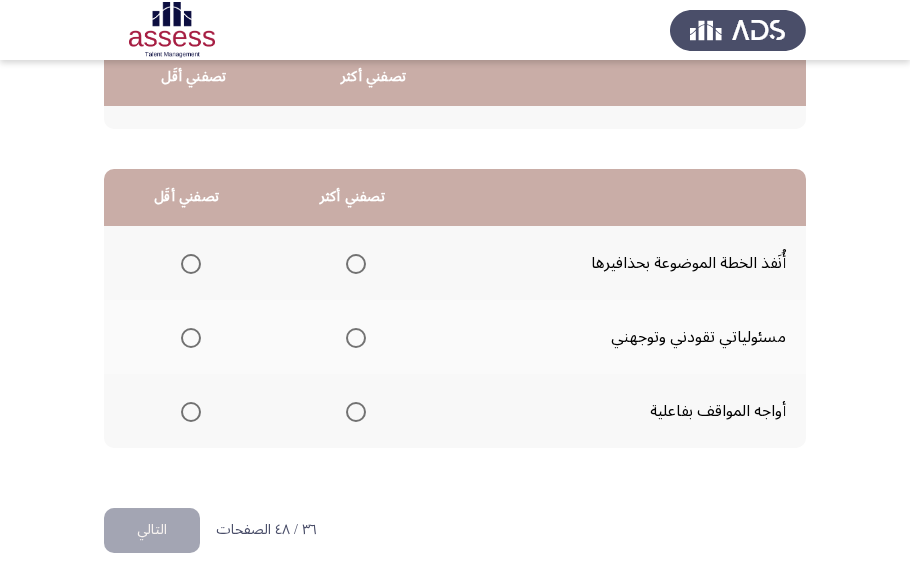 scroll, scrollTop: 423, scrollLeft: 0, axis: vertical 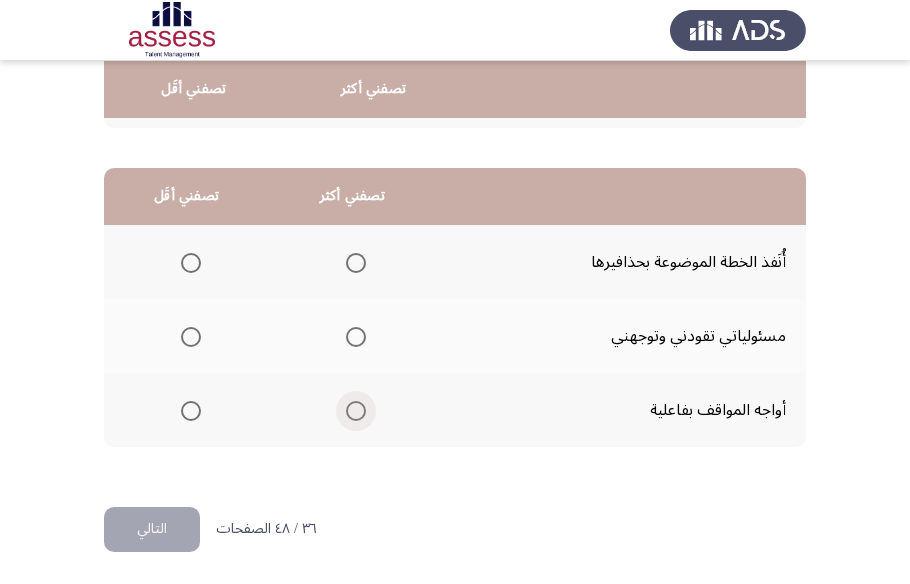 click at bounding box center [356, 411] 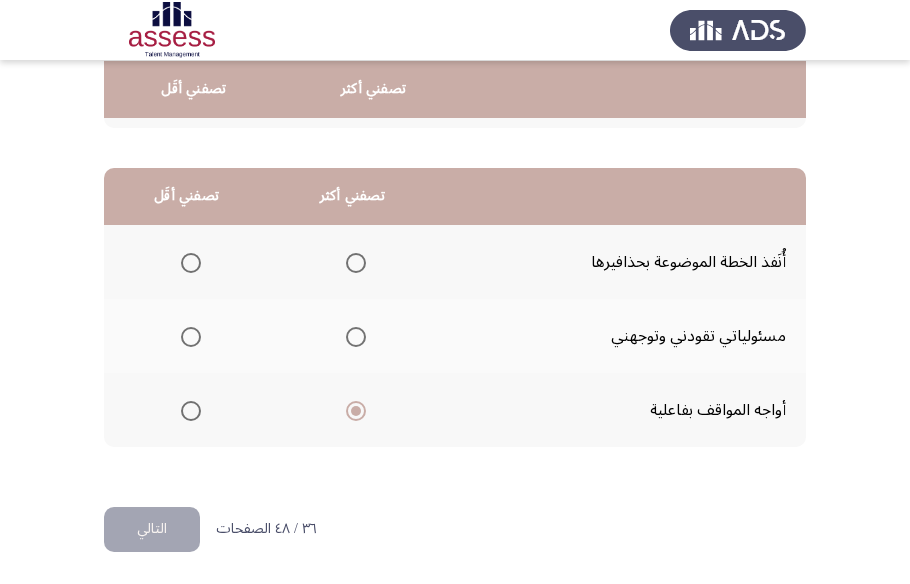 click at bounding box center [191, 263] 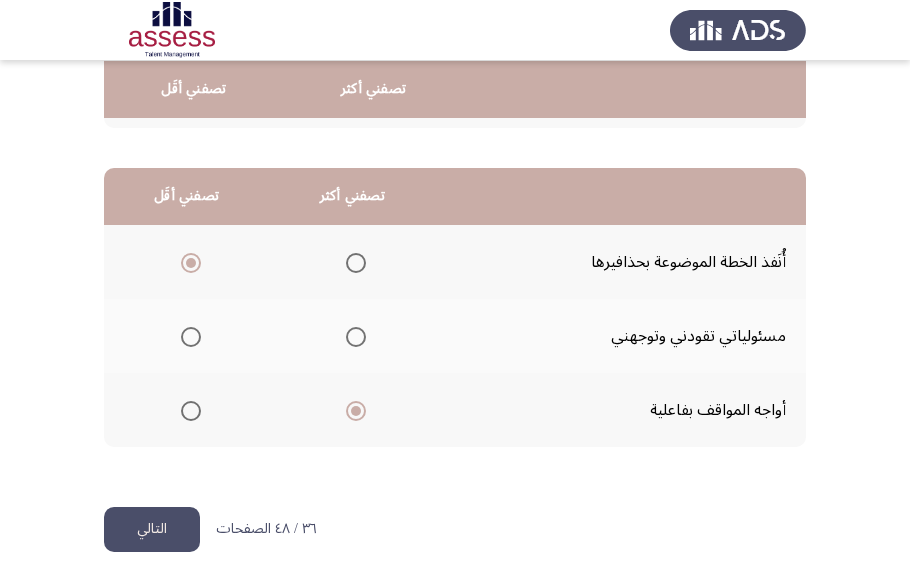 click on "التالي" 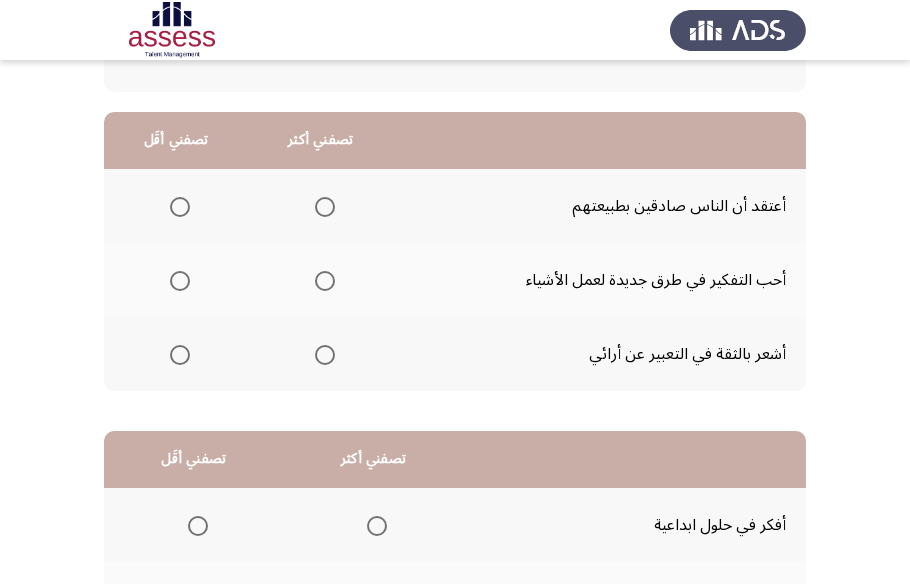 scroll, scrollTop: 181, scrollLeft: 0, axis: vertical 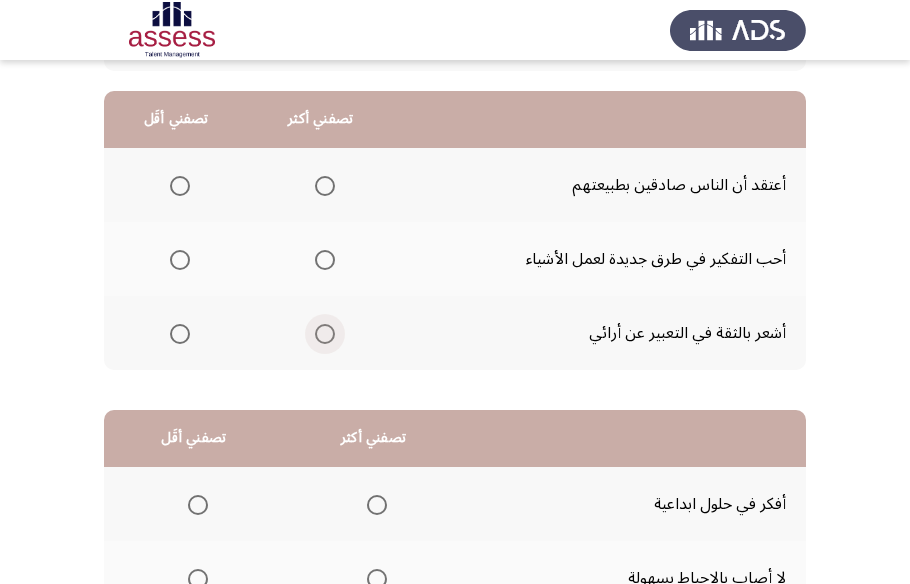 click at bounding box center (325, 334) 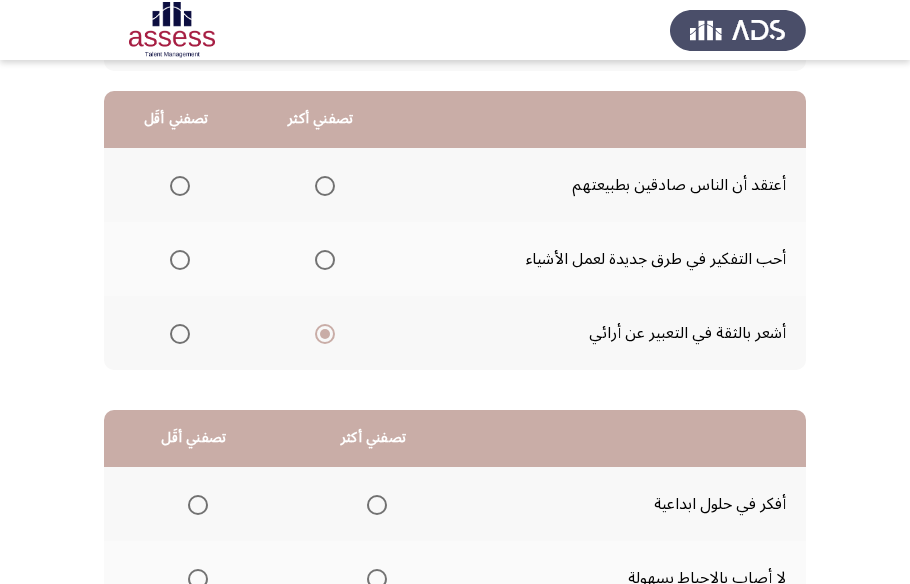 click at bounding box center [180, 186] 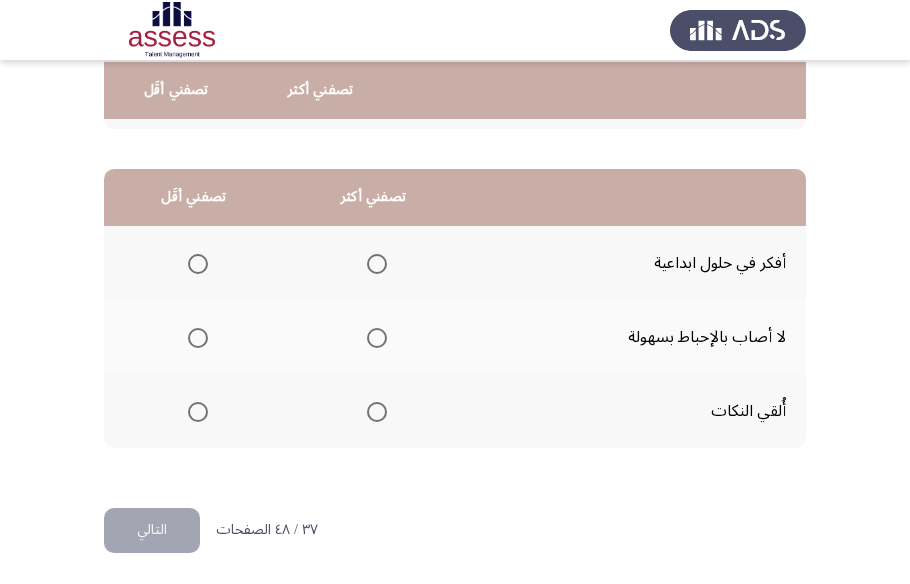 scroll, scrollTop: 423, scrollLeft: 0, axis: vertical 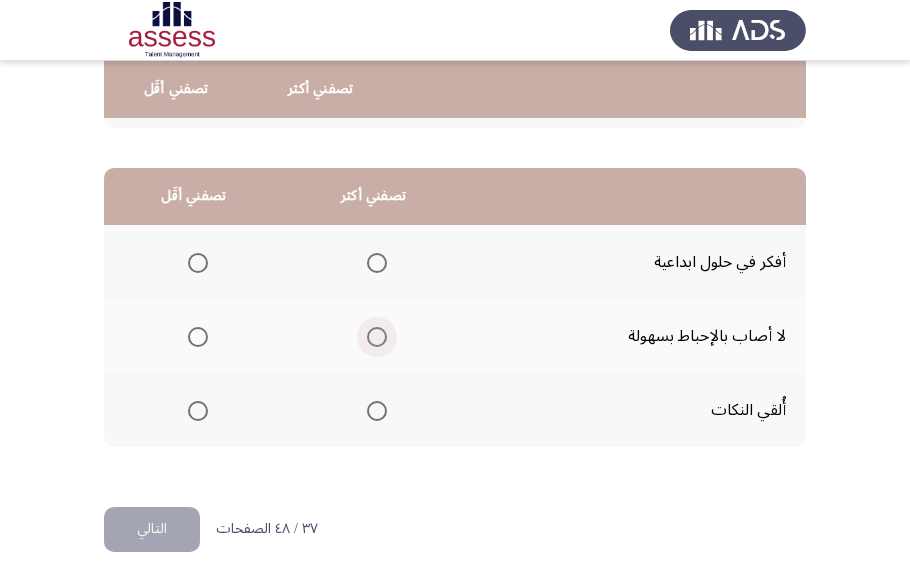 click at bounding box center [377, 337] 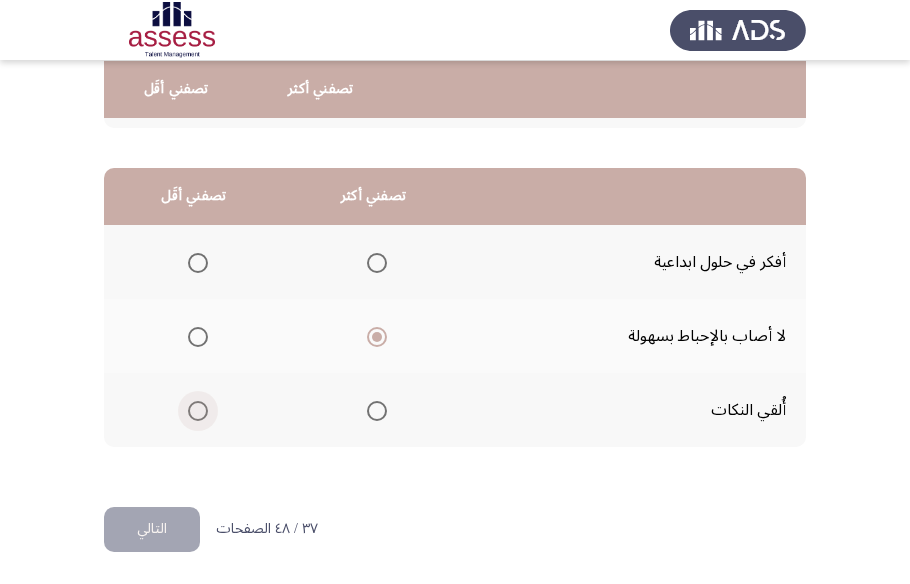 click at bounding box center (198, 411) 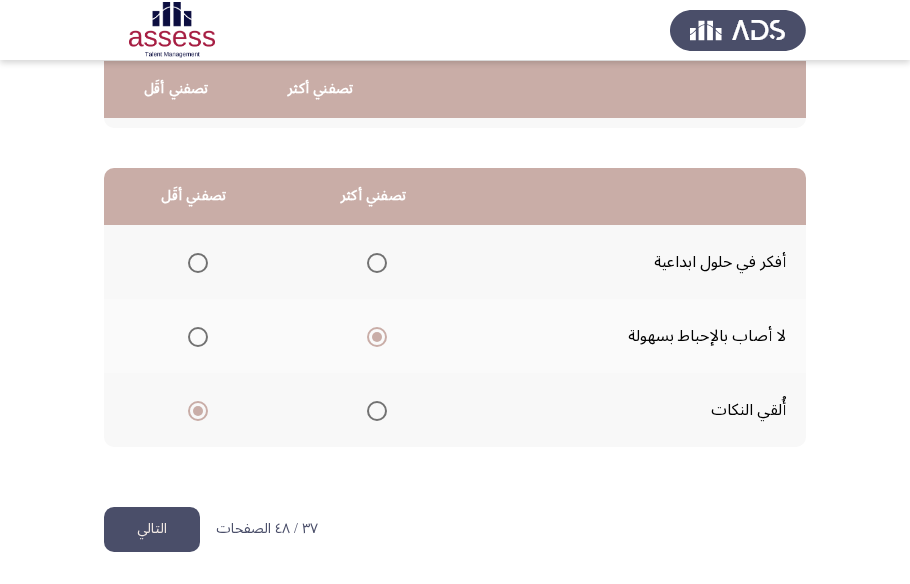 click on "التالي" 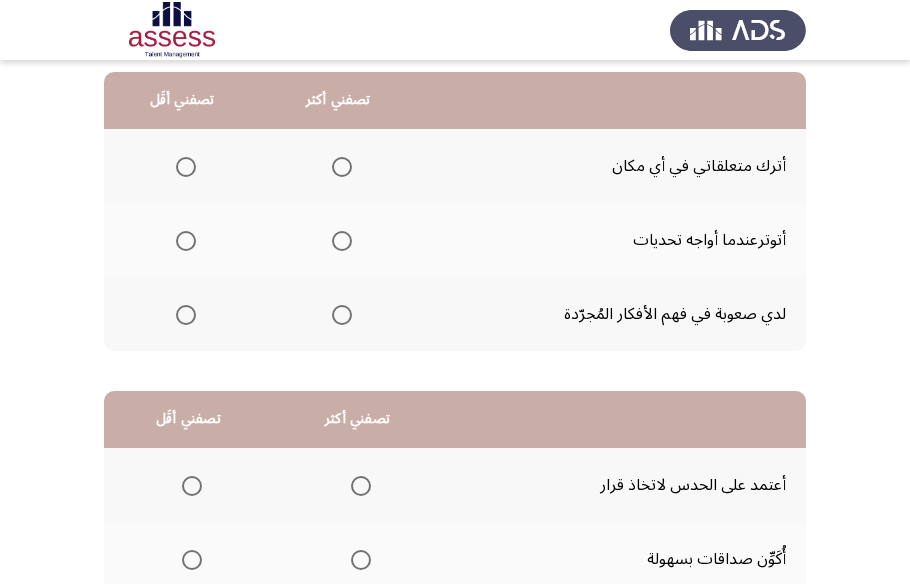 scroll, scrollTop: 90, scrollLeft: 0, axis: vertical 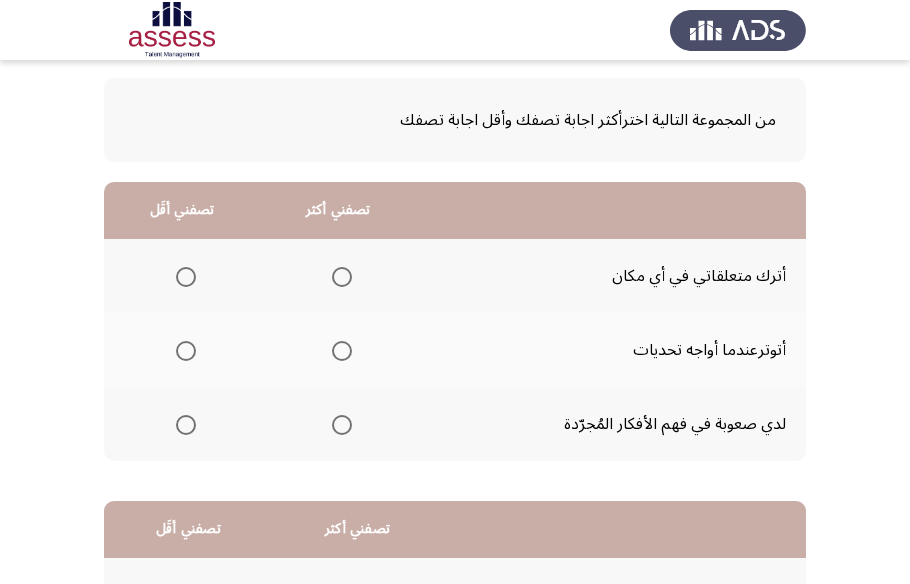 click at bounding box center (342, 425) 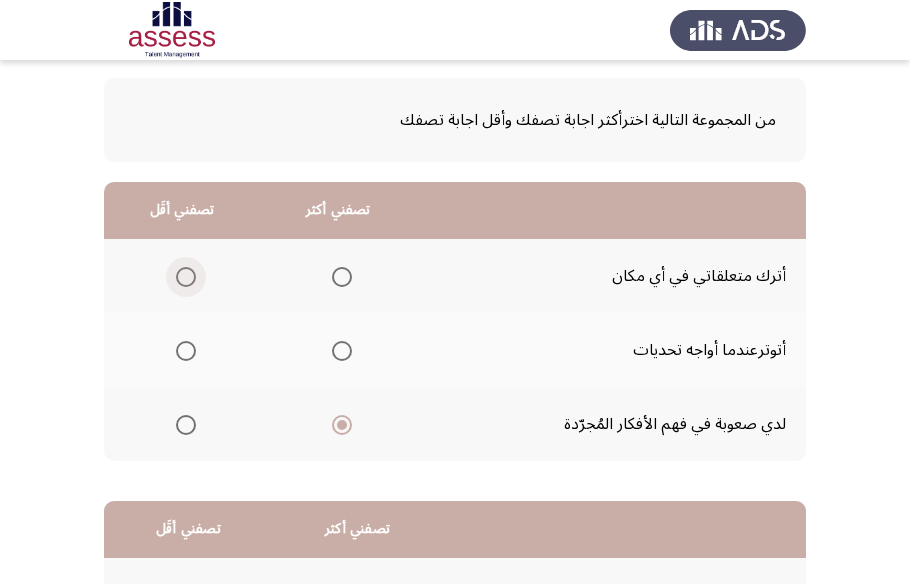click at bounding box center [186, 277] 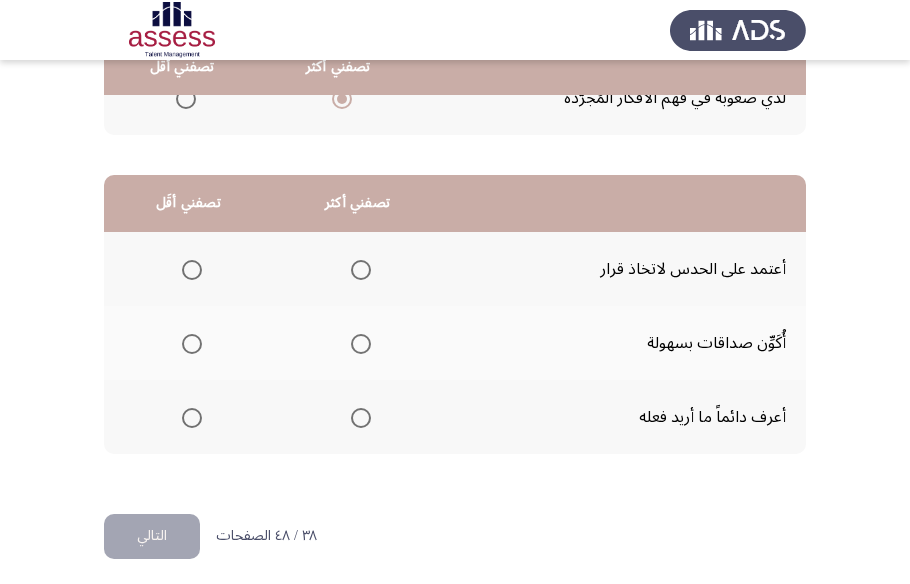 scroll, scrollTop: 423, scrollLeft: 0, axis: vertical 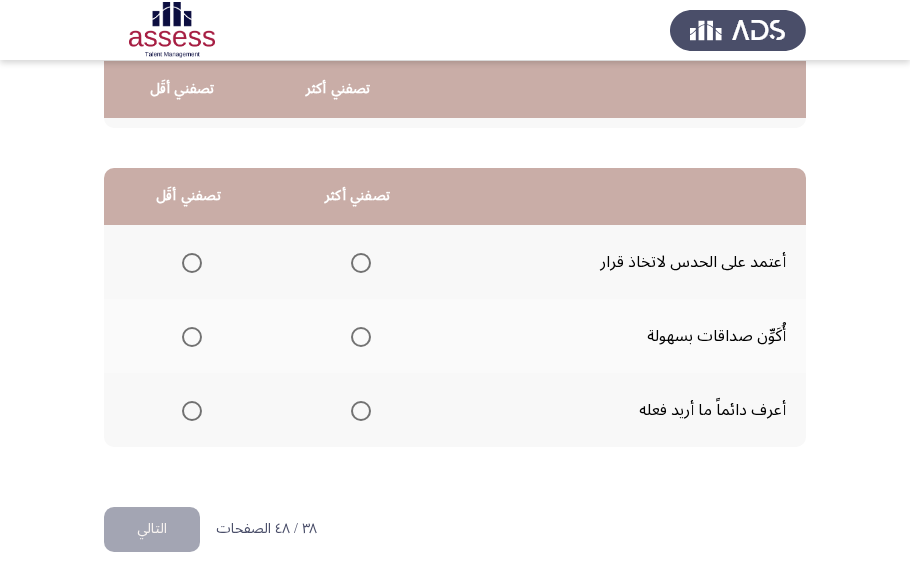 click at bounding box center [361, 411] 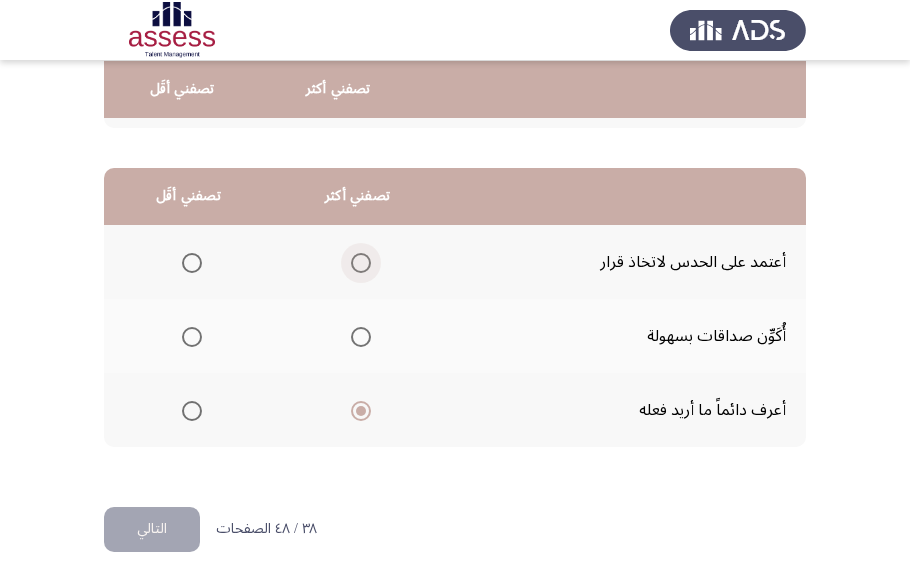 click at bounding box center [361, 263] 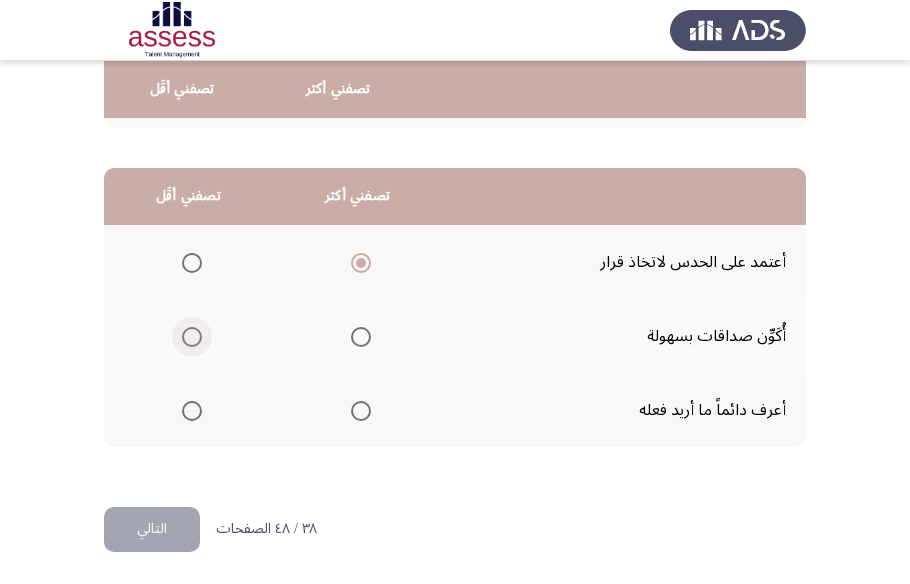 click at bounding box center (192, 337) 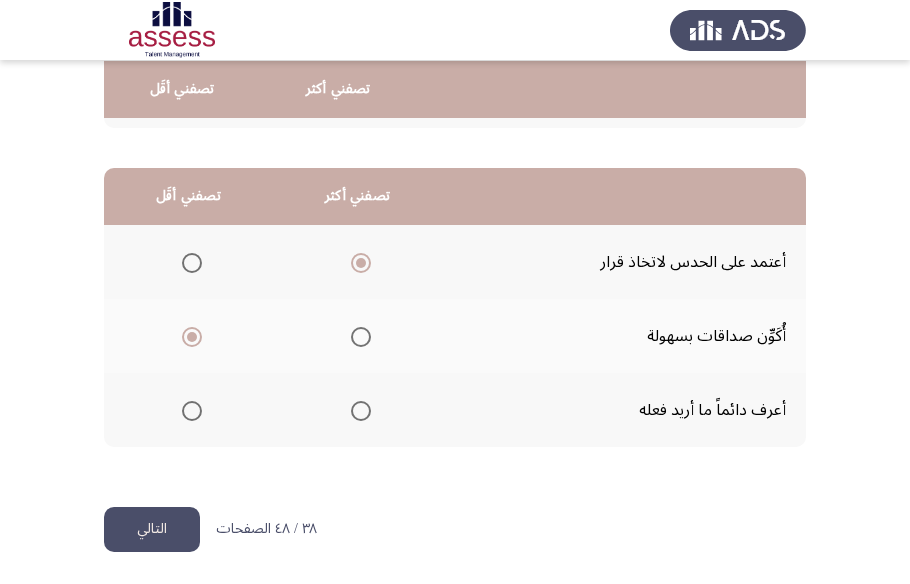 click on "التالي" 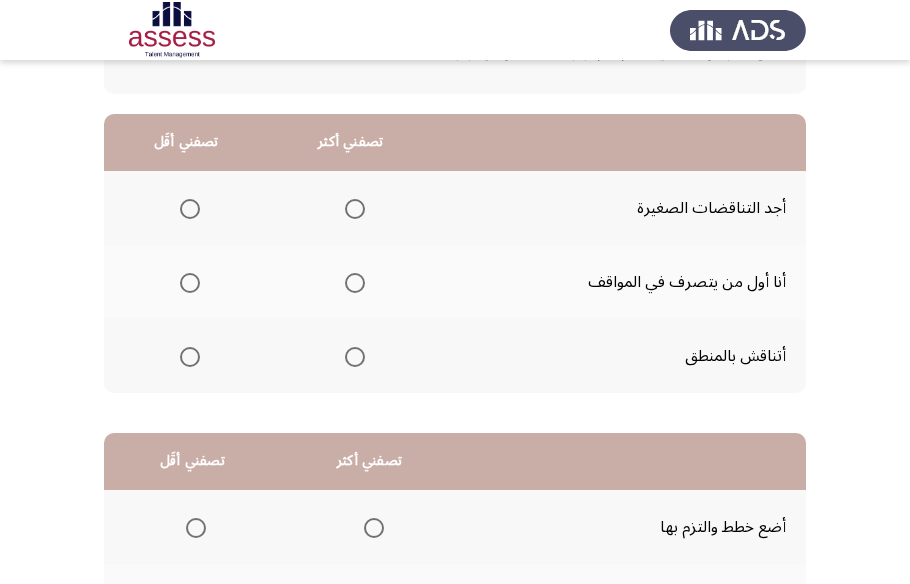 scroll, scrollTop: 181, scrollLeft: 0, axis: vertical 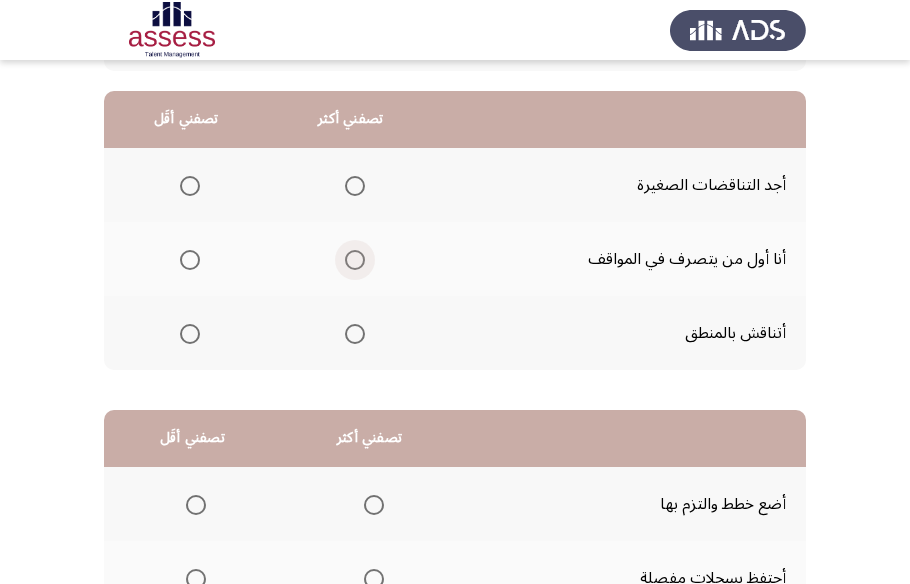 click at bounding box center [355, 260] 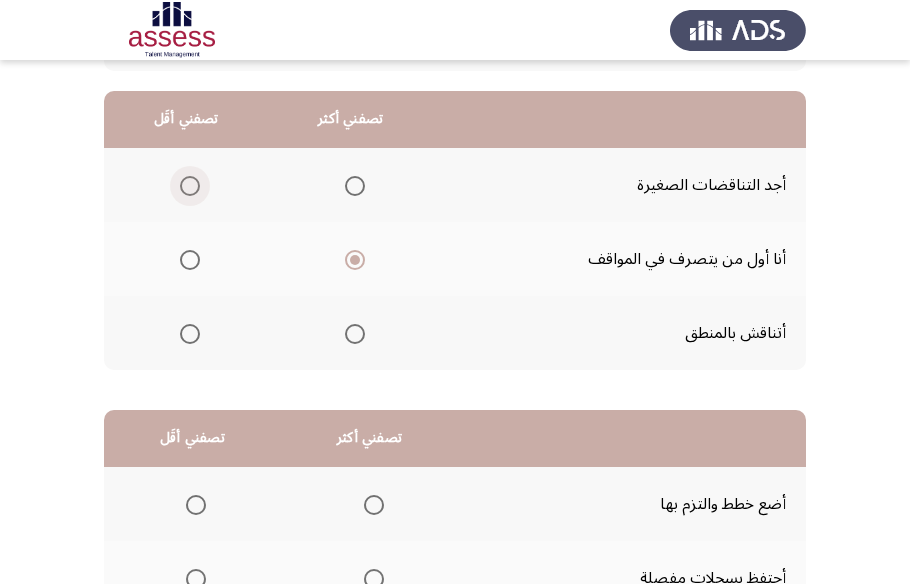 click at bounding box center [190, 186] 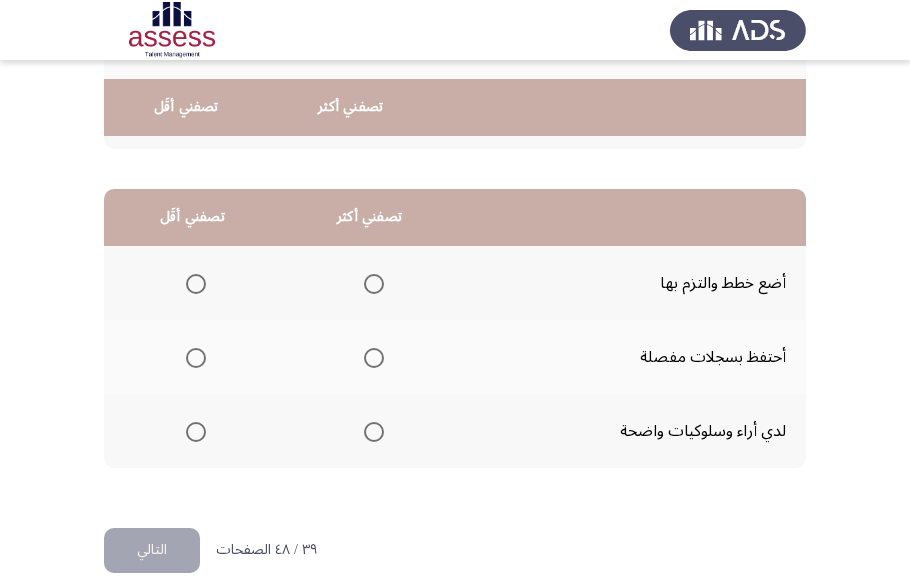 scroll, scrollTop: 423, scrollLeft: 0, axis: vertical 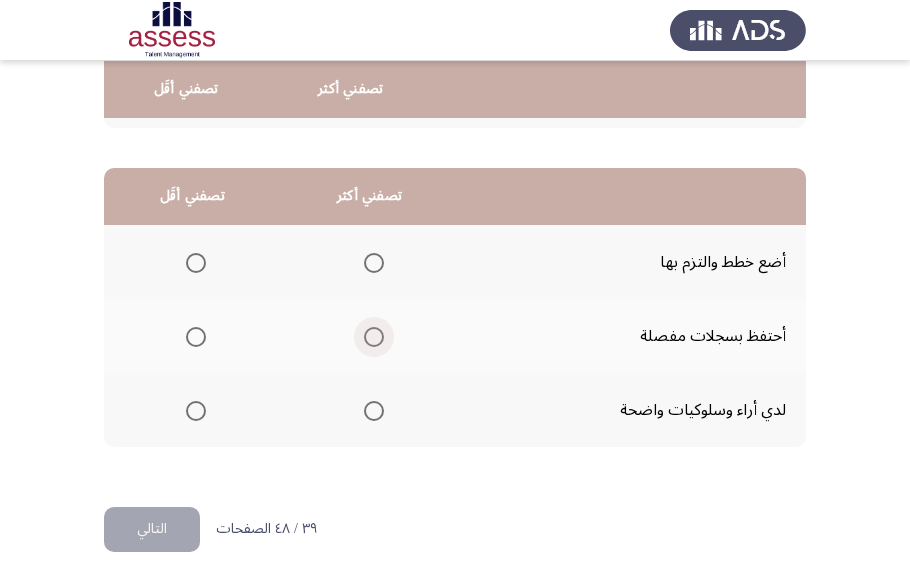 click at bounding box center (374, 337) 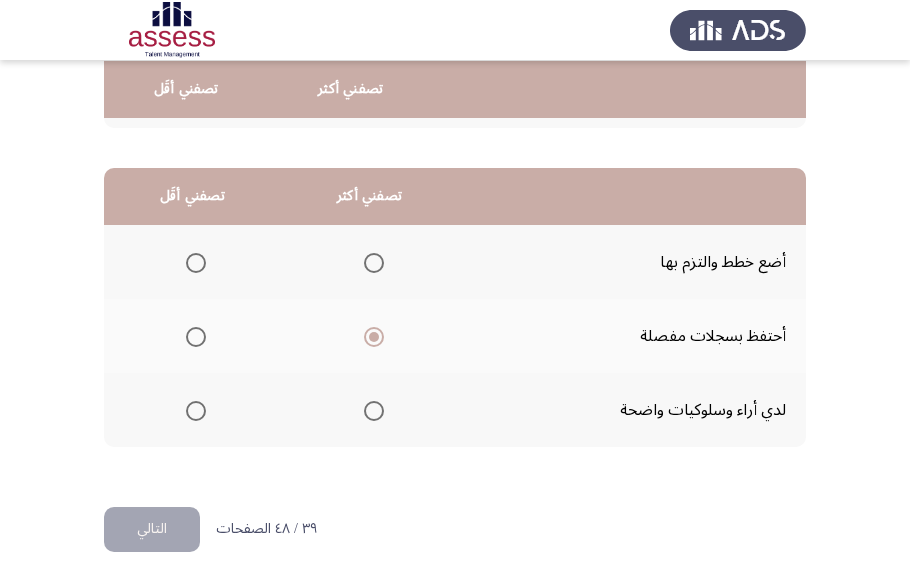 click at bounding box center (196, 411) 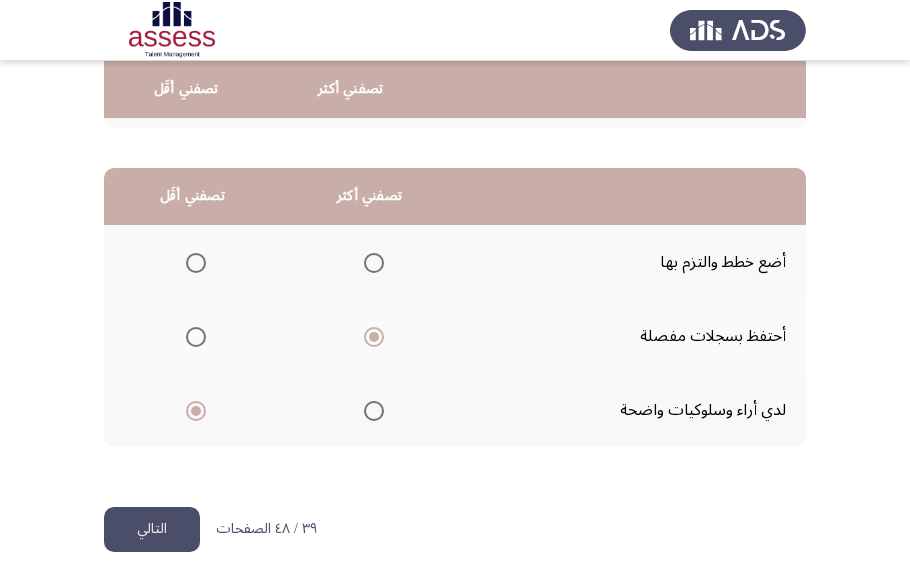 click on "التالي" 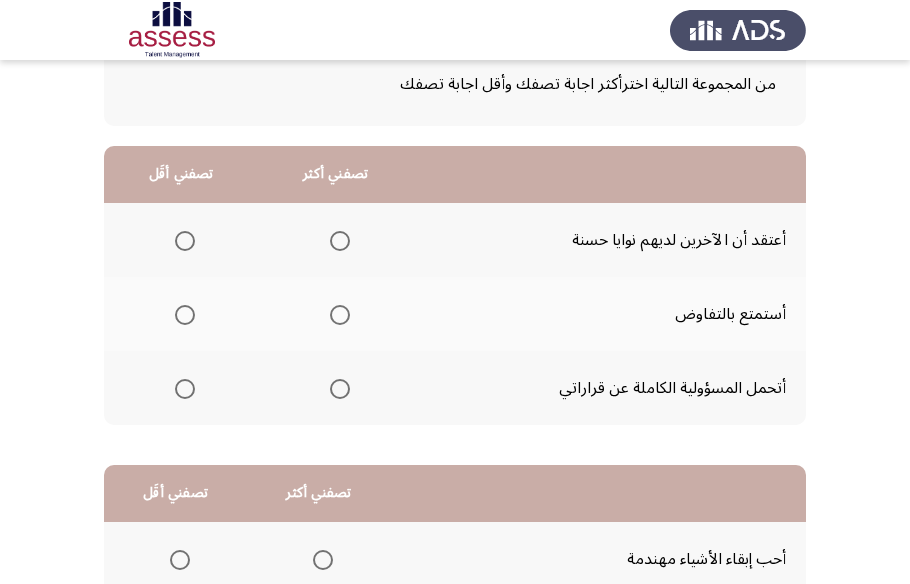 scroll, scrollTop: 181, scrollLeft: 0, axis: vertical 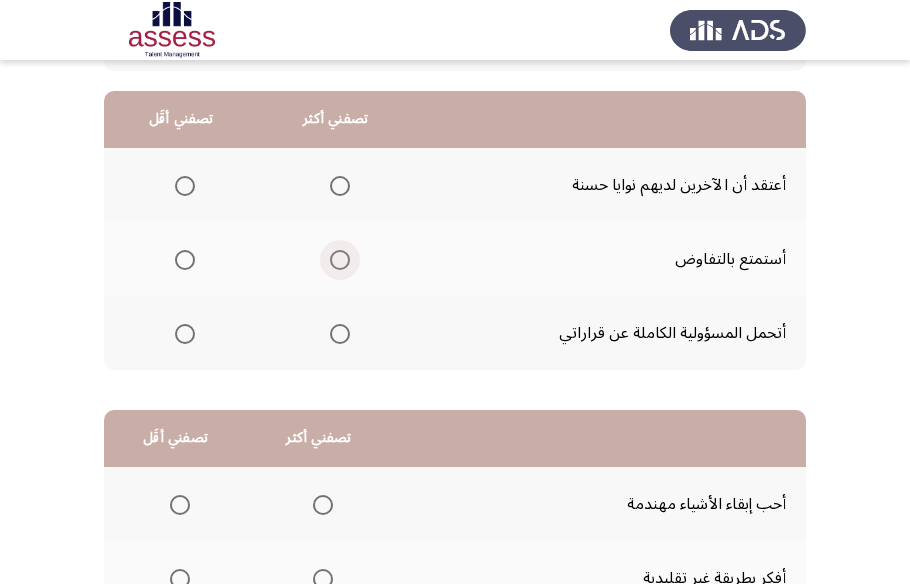 click at bounding box center [340, 260] 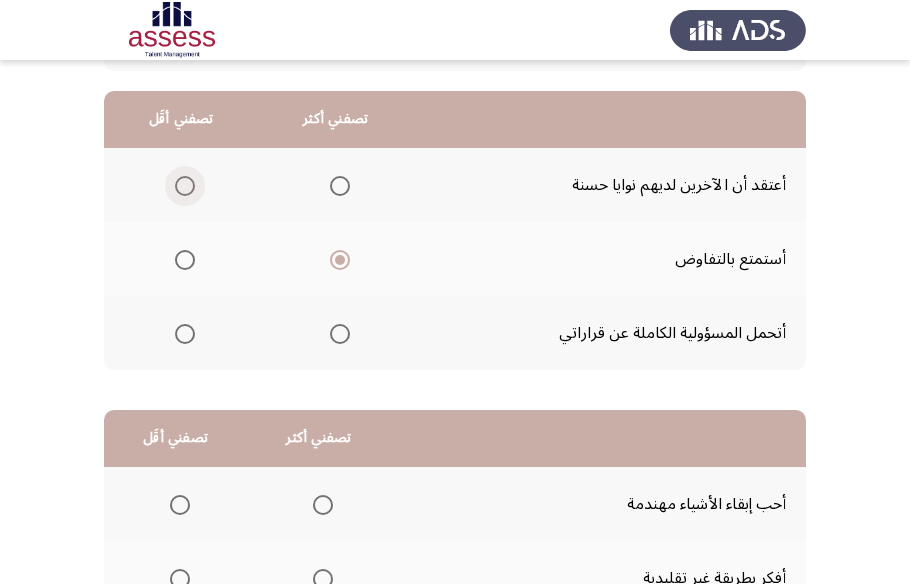 click at bounding box center (185, 186) 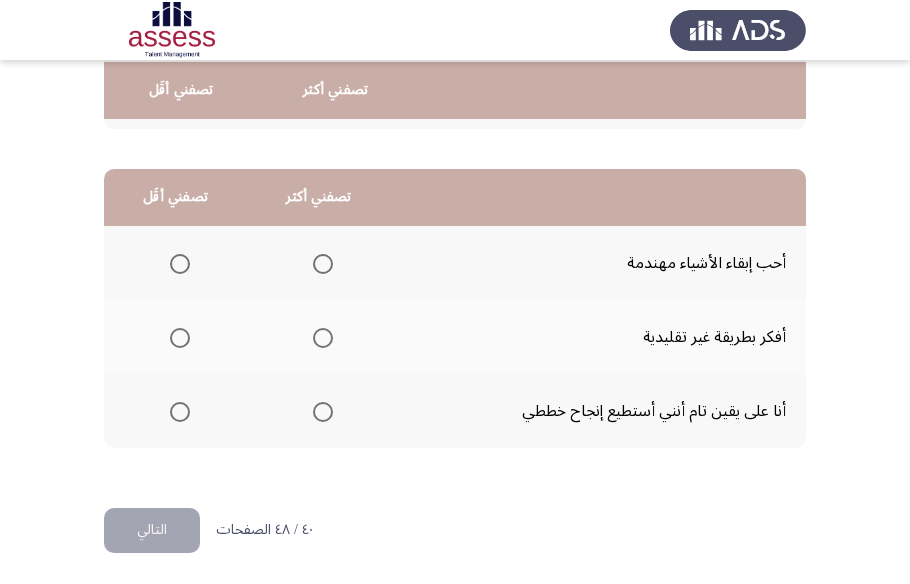 scroll, scrollTop: 423, scrollLeft: 0, axis: vertical 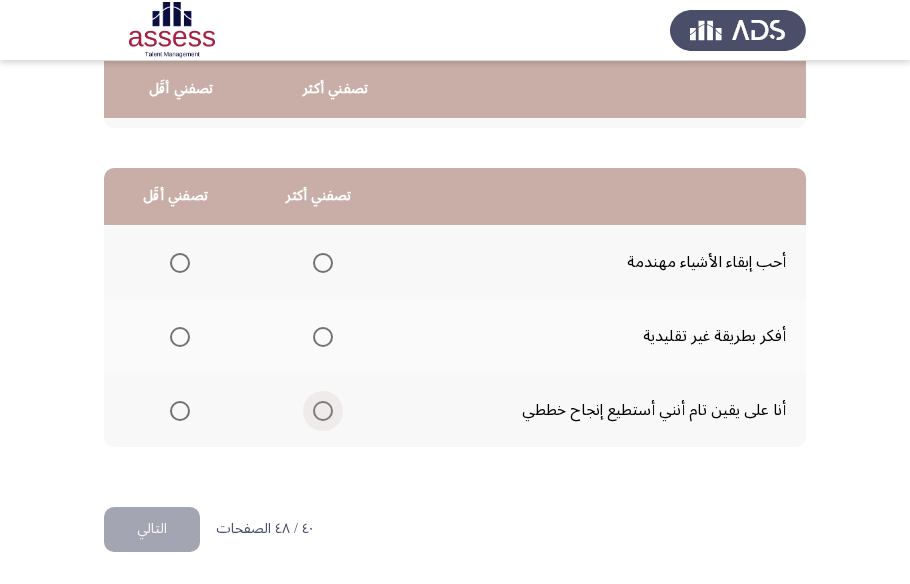 click at bounding box center (323, 411) 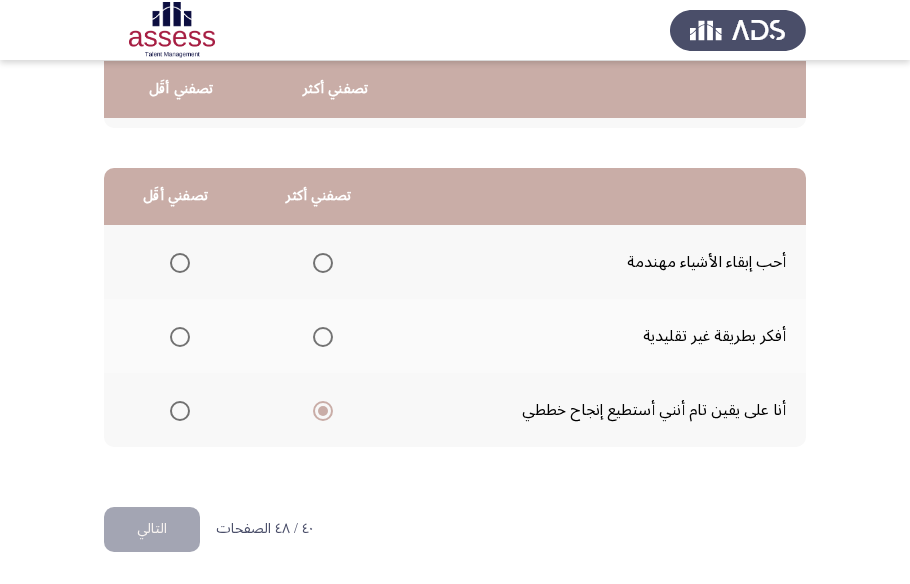 click at bounding box center (180, 263) 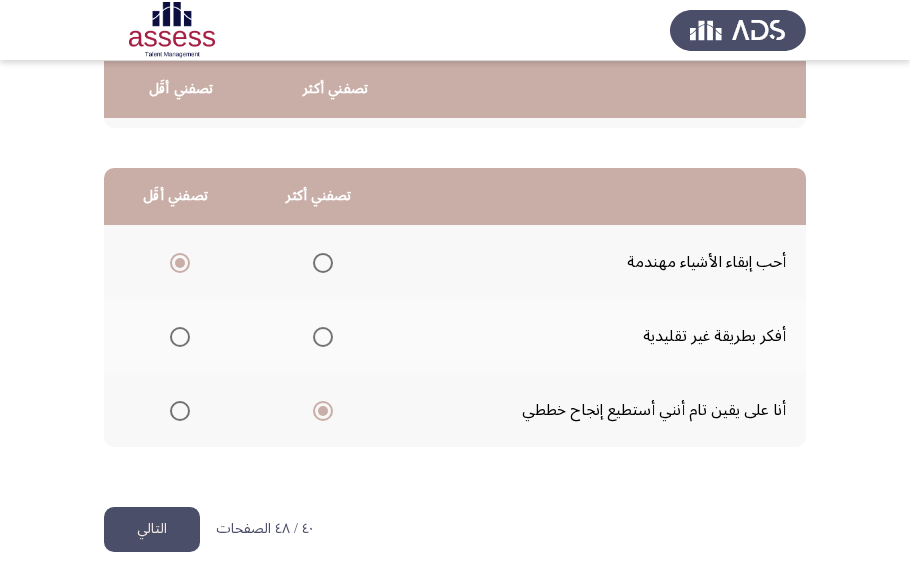 click on "التالي" 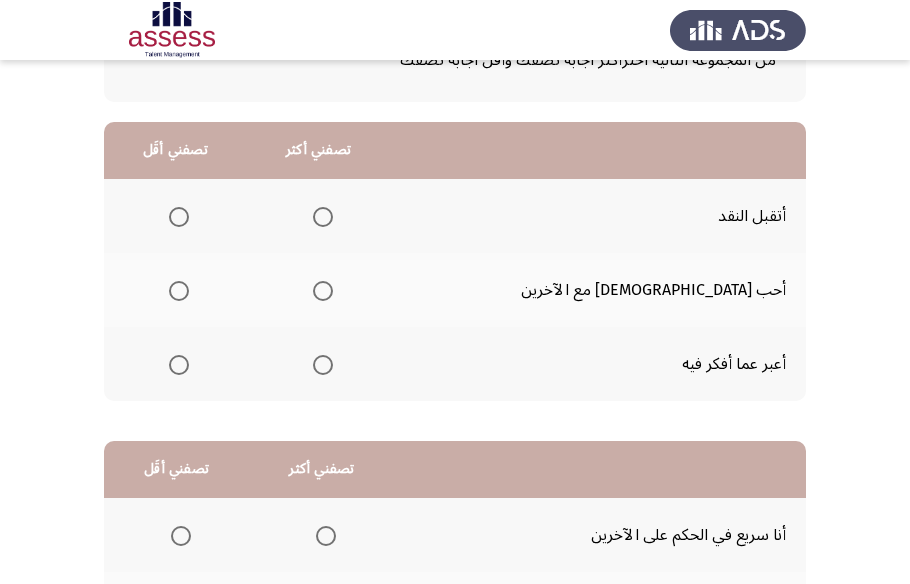 scroll, scrollTop: 181, scrollLeft: 0, axis: vertical 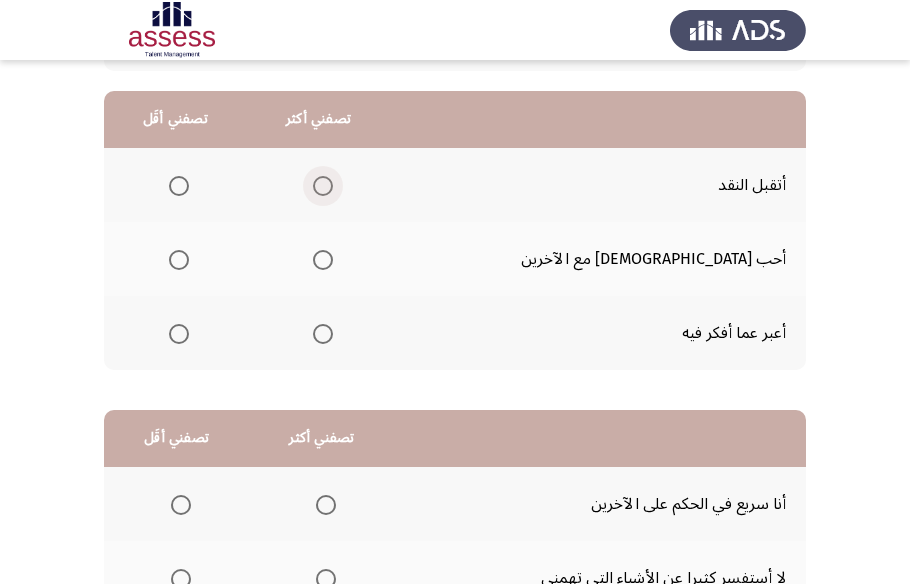 click at bounding box center [323, 186] 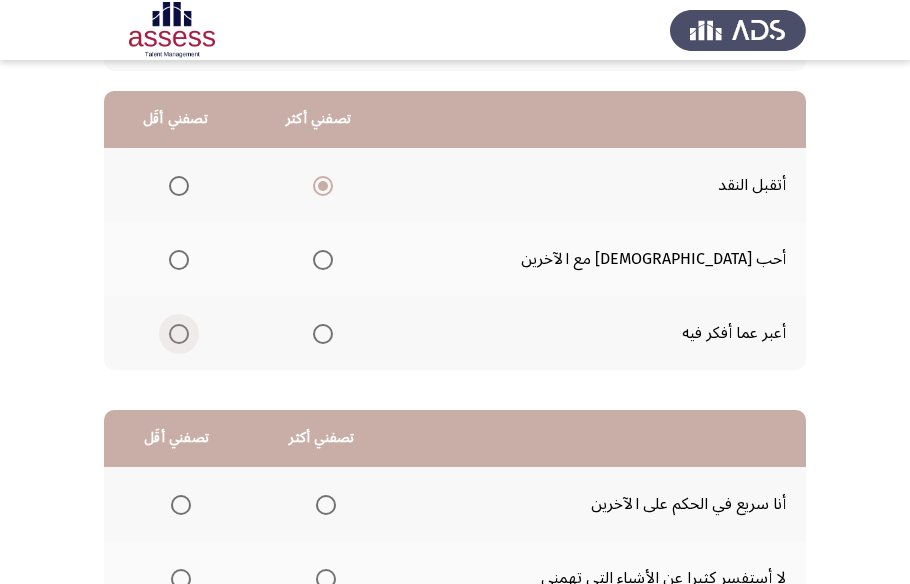 click at bounding box center (179, 334) 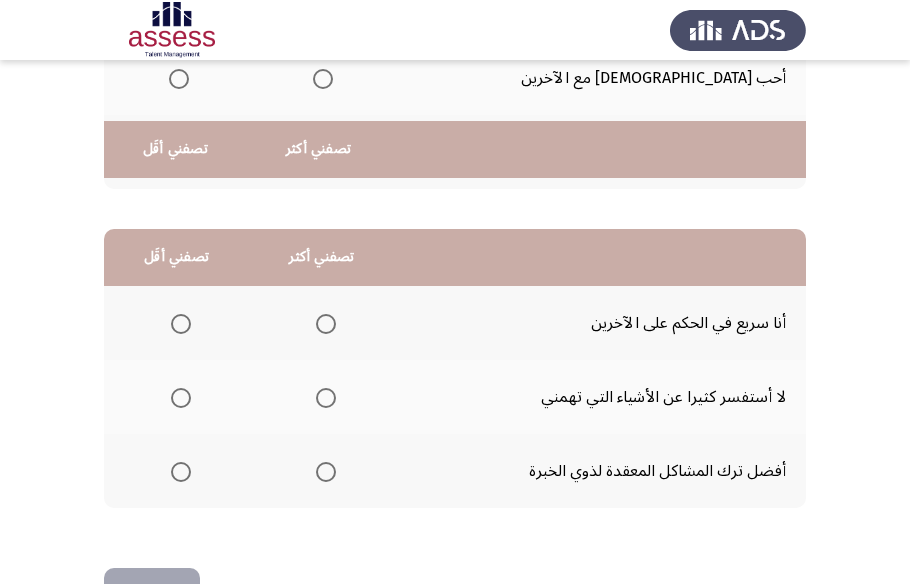 scroll, scrollTop: 423, scrollLeft: 0, axis: vertical 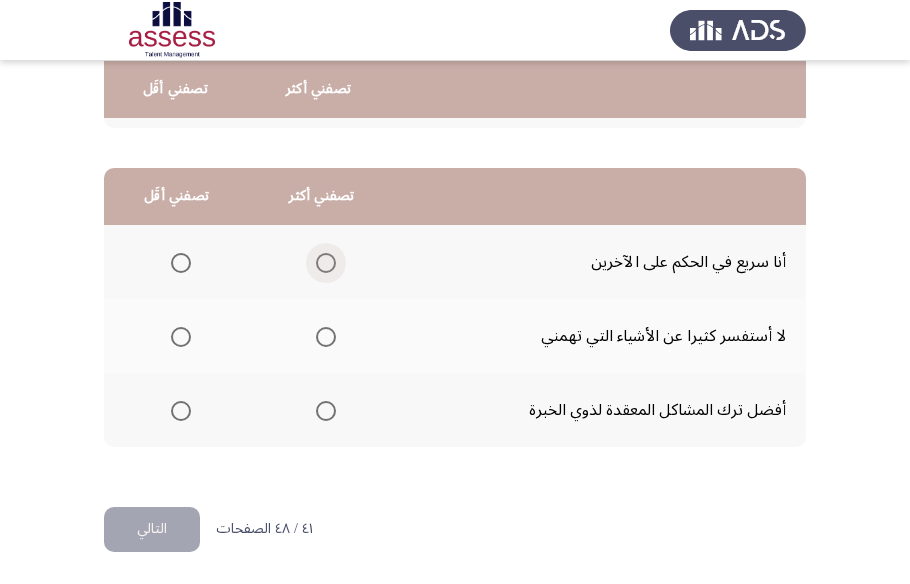 click at bounding box center (326, 263) 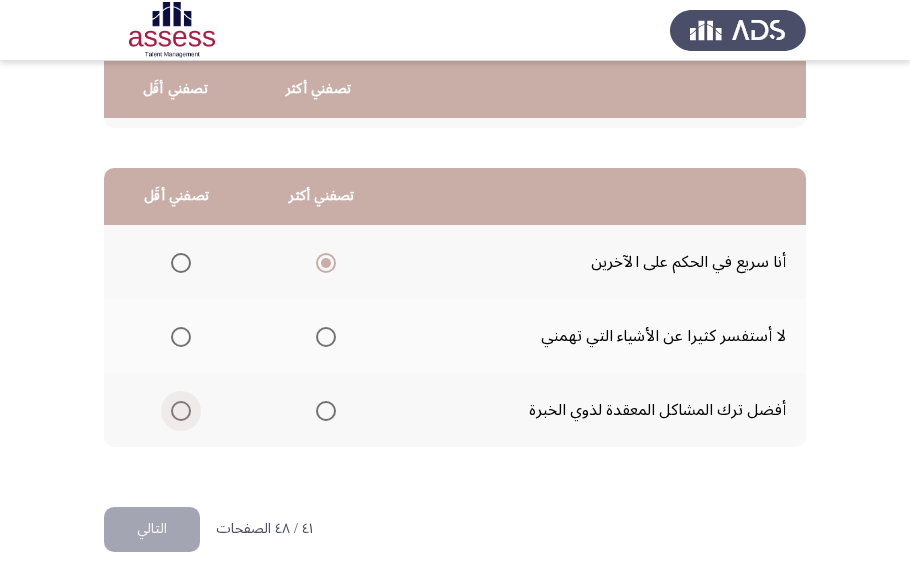 click at bounding box center [181, 411] 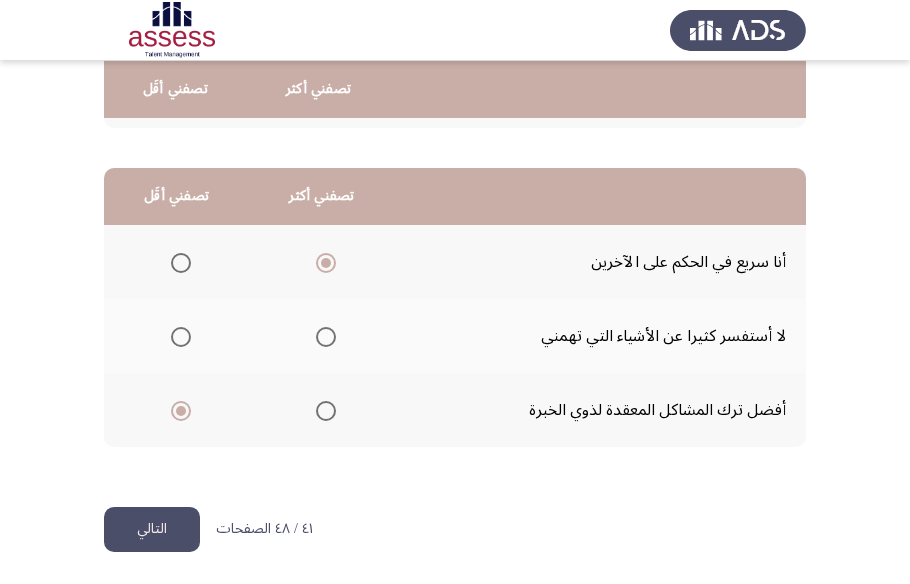 click on "التالي" 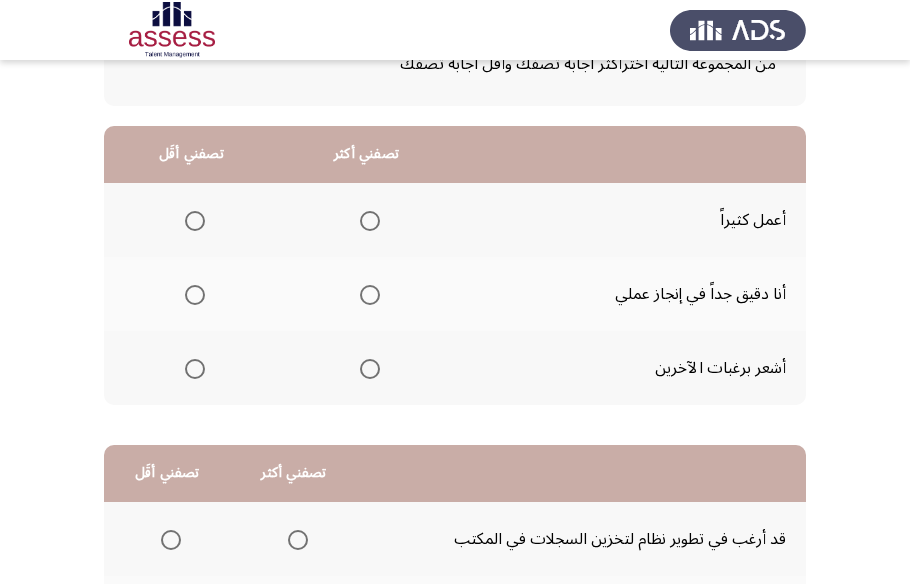 scroll, scrollTop: 181, scrollLeft: 0, axis: vertical 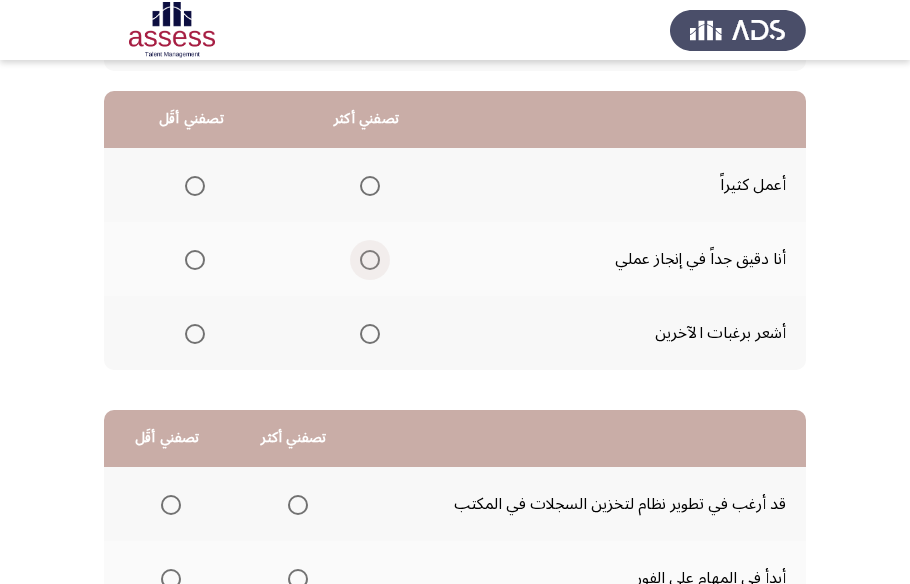 click at bounding box center (370, 260) 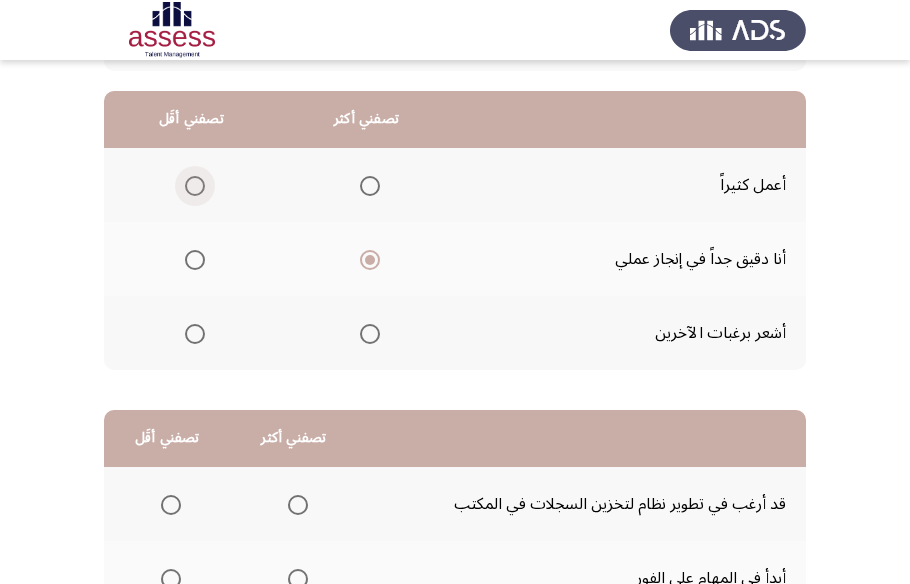click at bounding box center (195, 186) 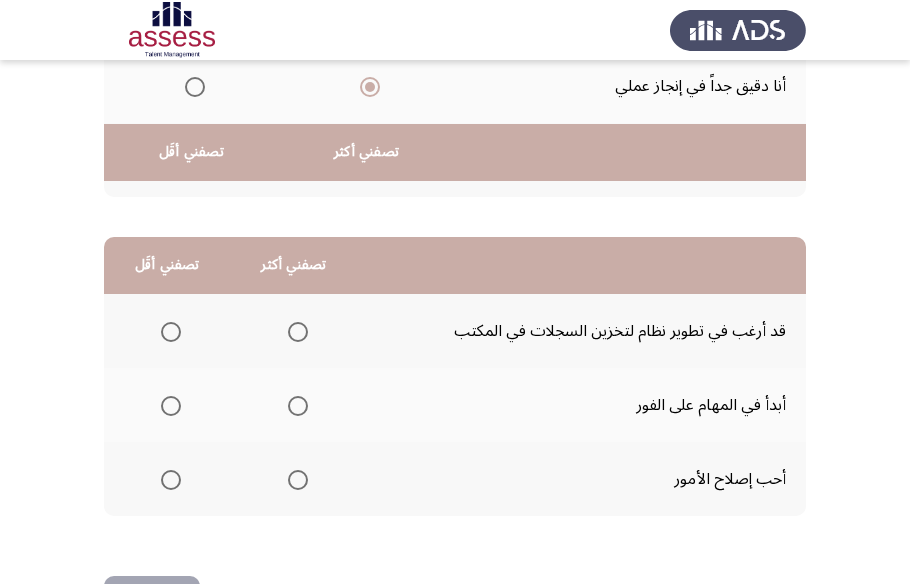 scroll, scrollTop: 423, scrollLeft: 0, axis: vertical 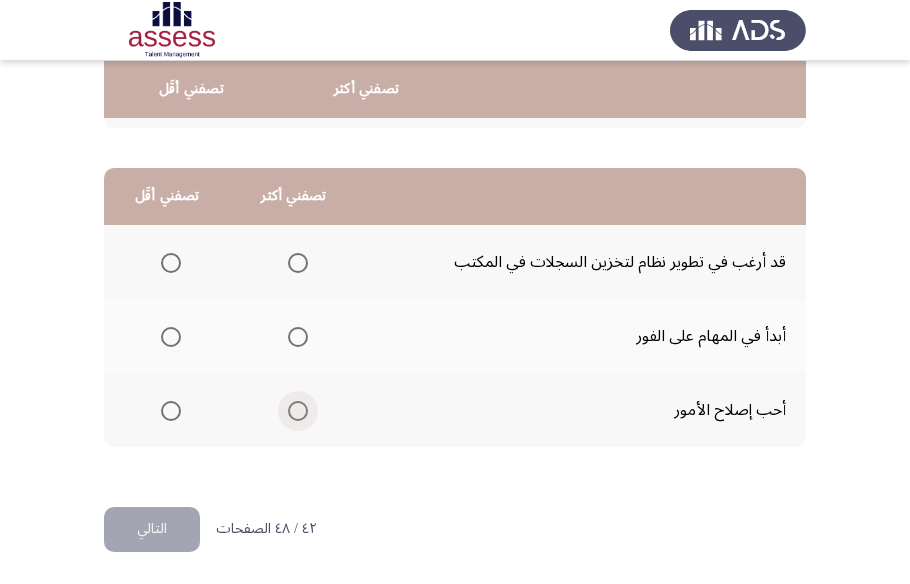 click at bounding box center [298, 411] 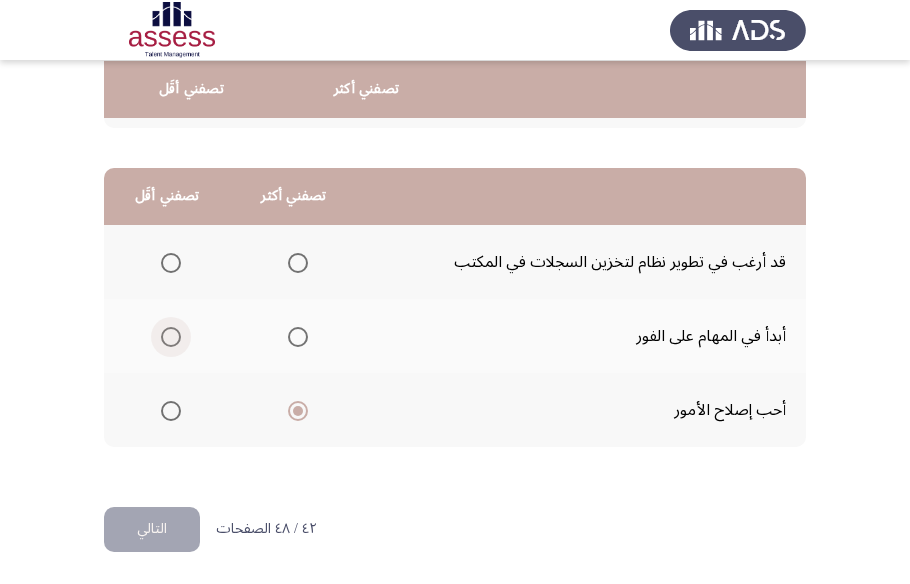 click at bounding box center (171, 337) 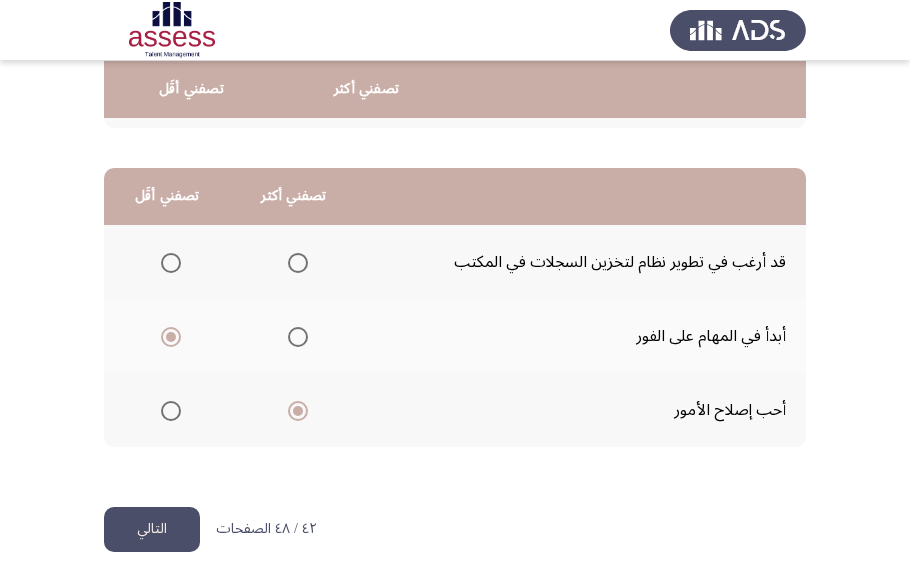 click on "التالي" 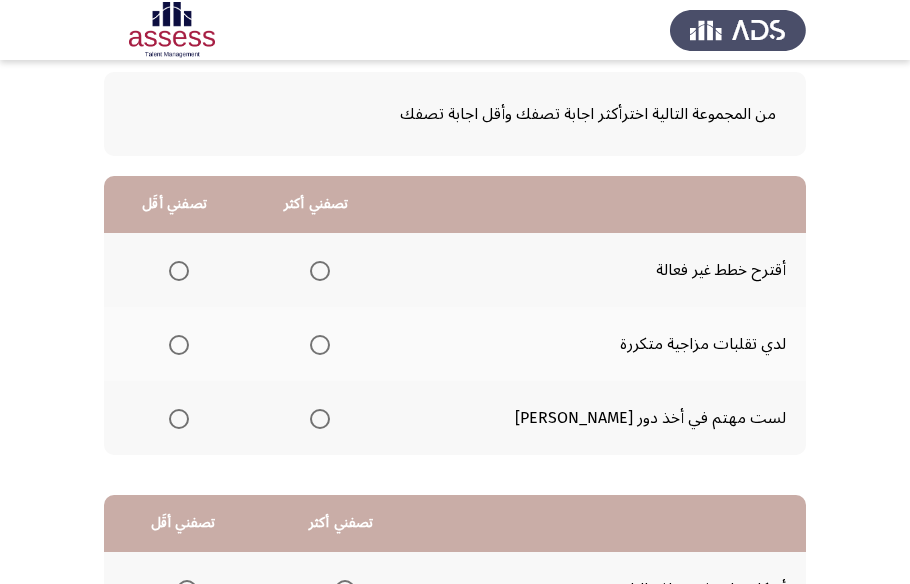 scroll, scrollTop: 90, scrollLeft: 0, axis: vertical 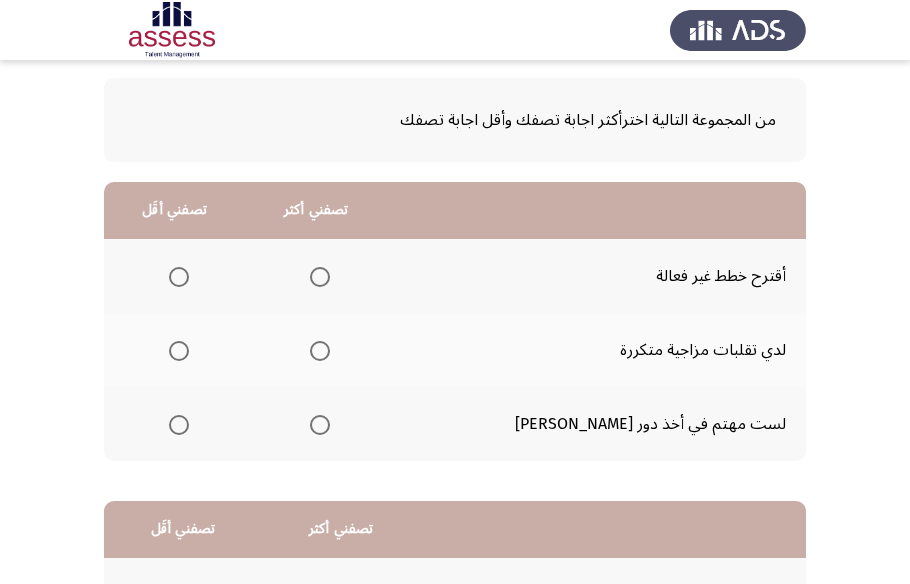click at bounding box center (179, 277) 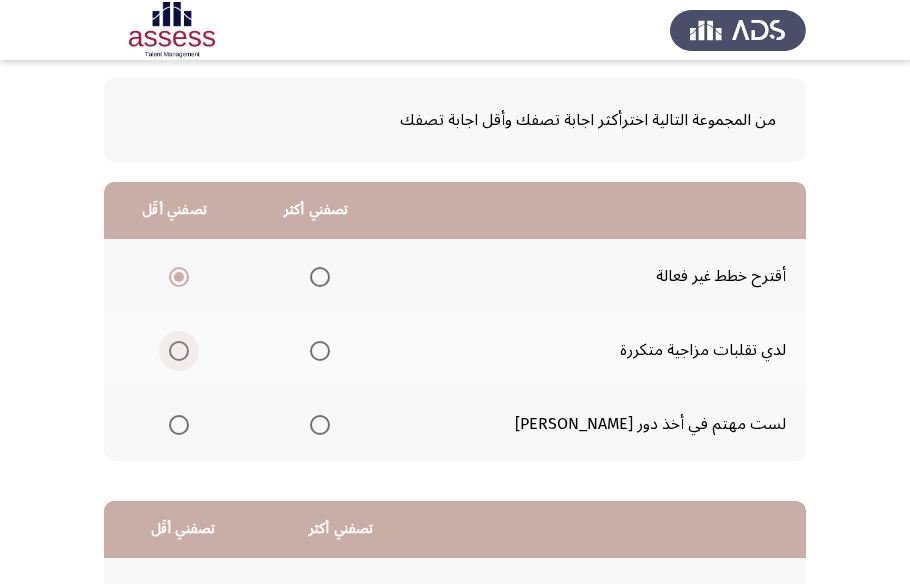 click at bounding box center [179, 351] 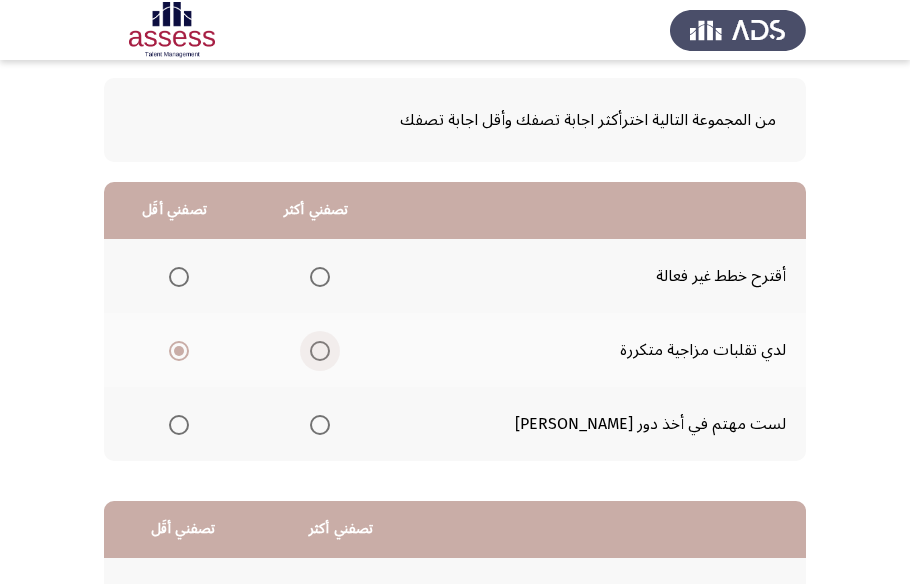 click at bounding box center (320, 351) 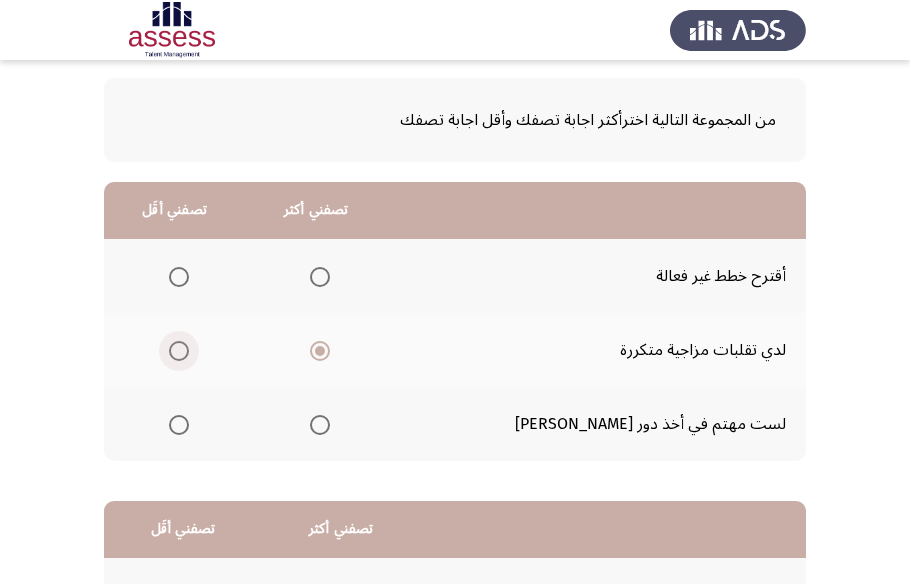 click at bounding box center [179, 351] 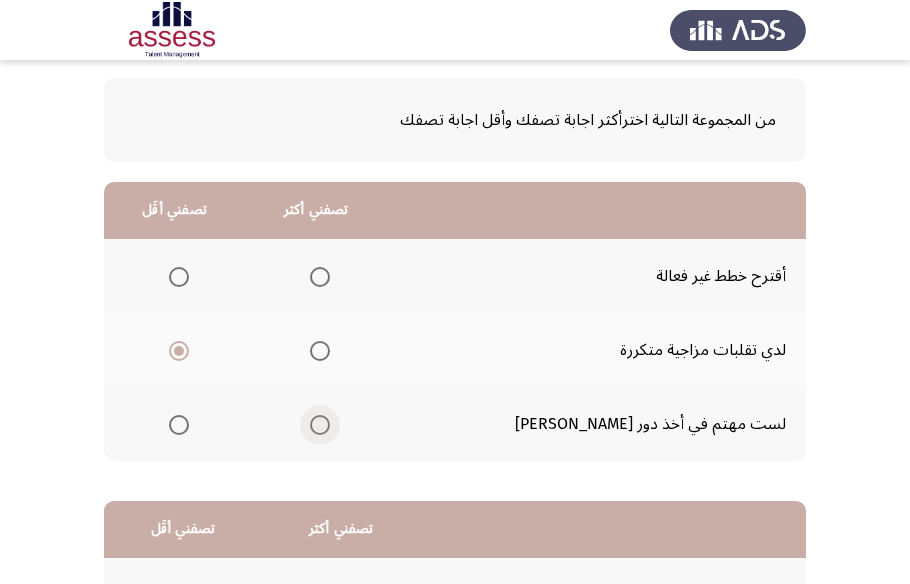 click at bounding box center (320, 425) 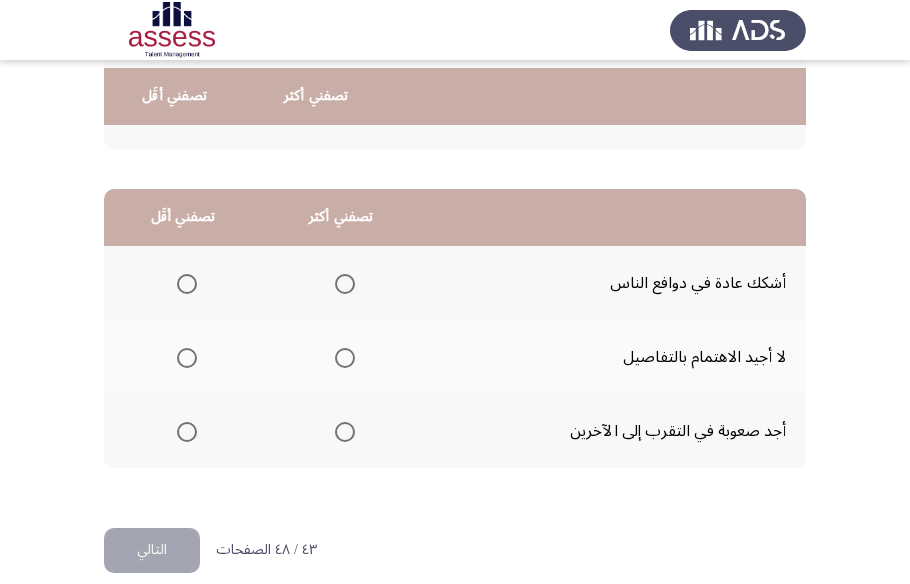 scroll, scrollTop: 423, scrollLeft: 0, axis: vertical 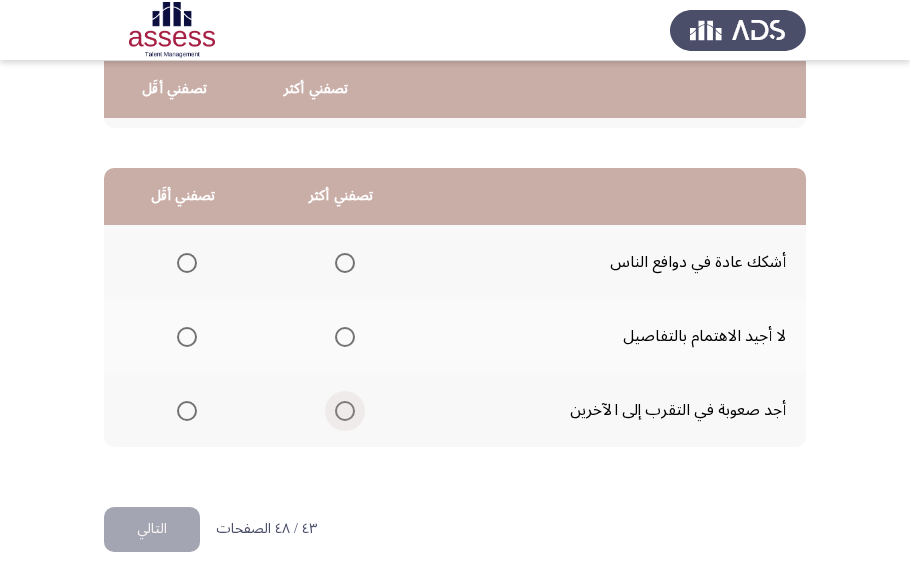 click at bounding box center (345, 411) 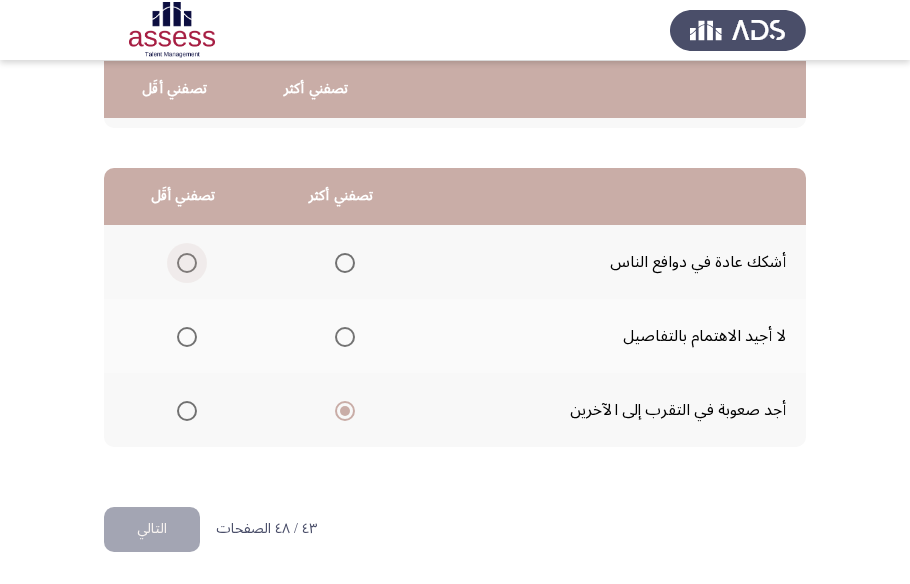 click at bounding box center (187, 263) 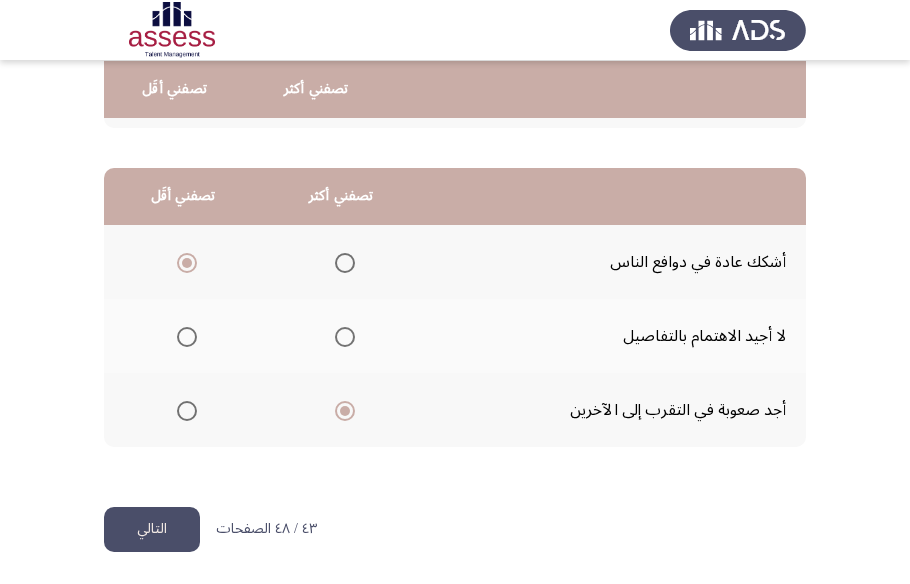 click on "التالي" 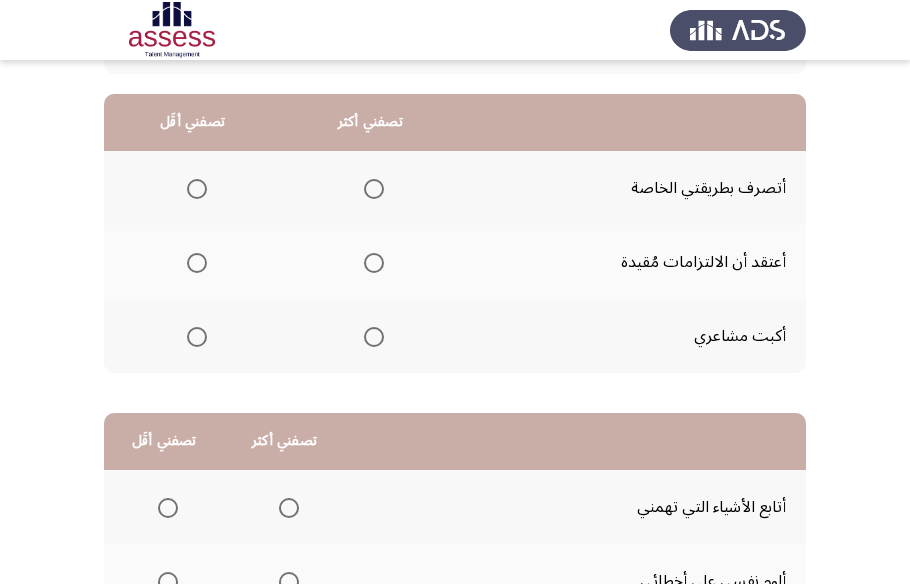 scroll, scrollTop: 181, scrollLeft: 0, axis: vertical 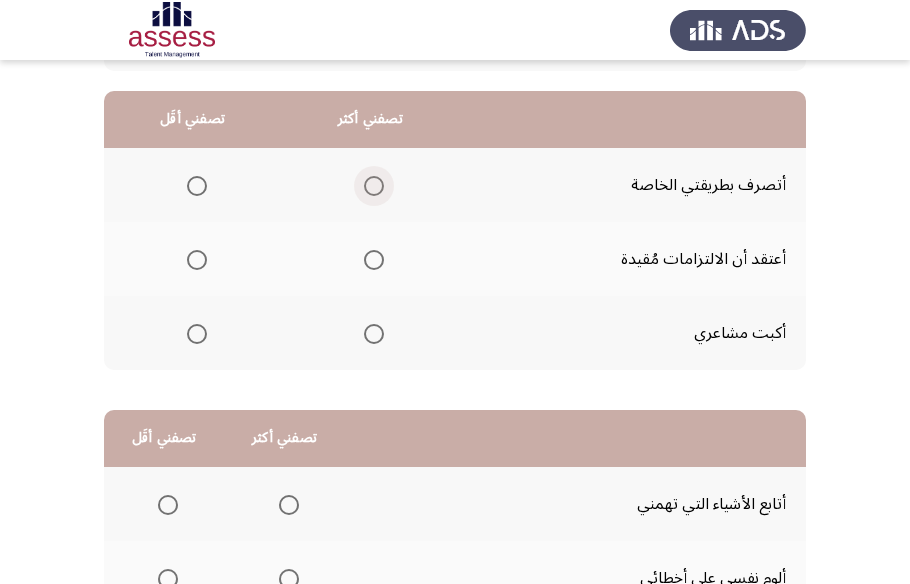 click at bounding box center (374, 186) 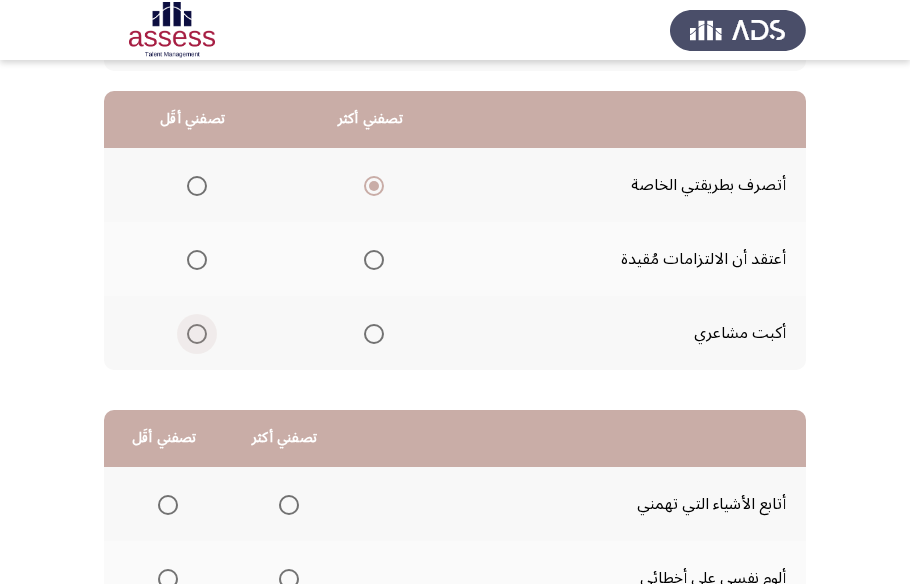 click at bounding box center (197, 334) 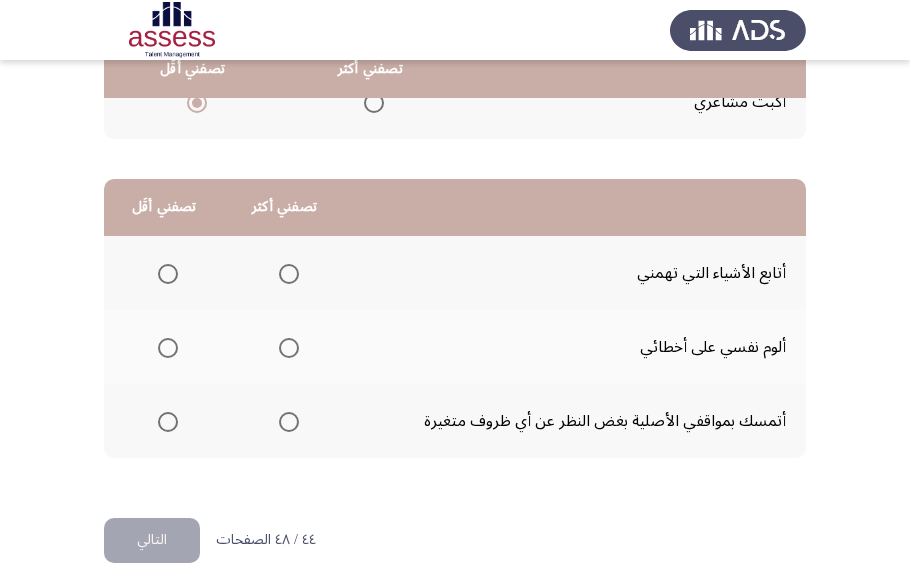 scroll, scrollTop: 423, scrollLeft: 0, axis: vertical 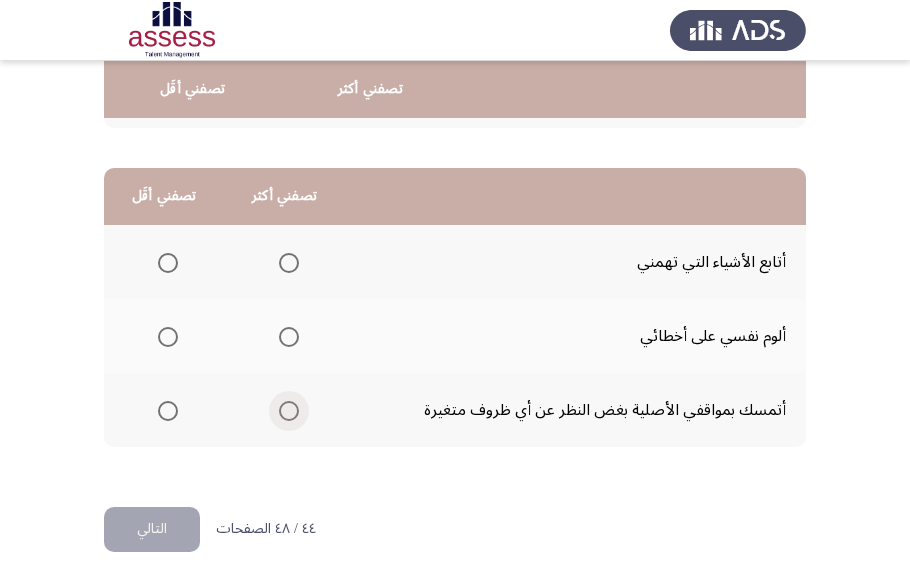 click at bounding box center (289, 411) 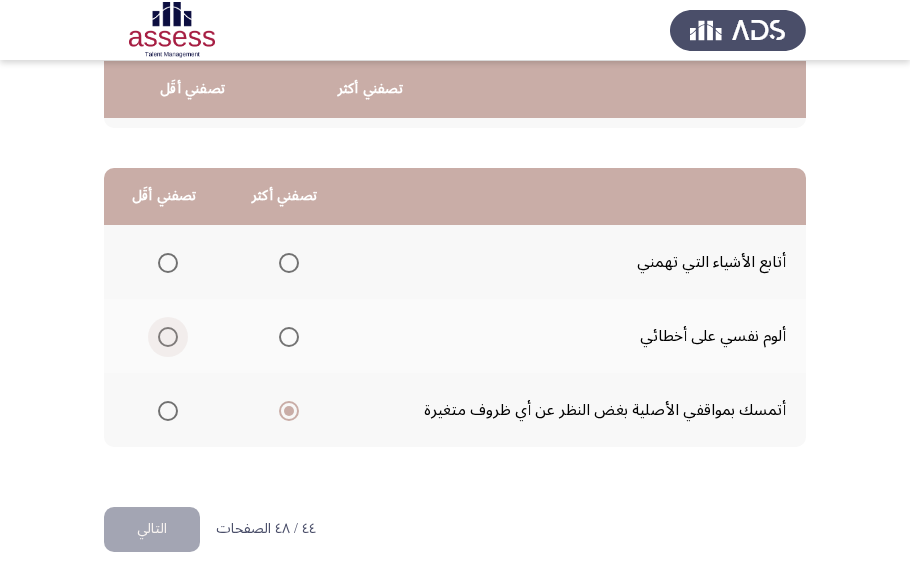 click at bounding box center [168, 337] 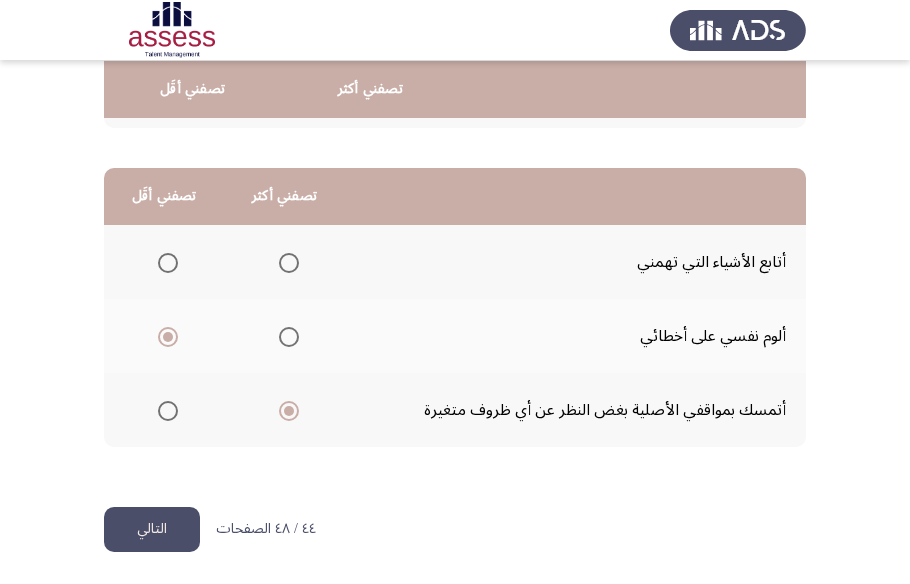 click on "التالي" 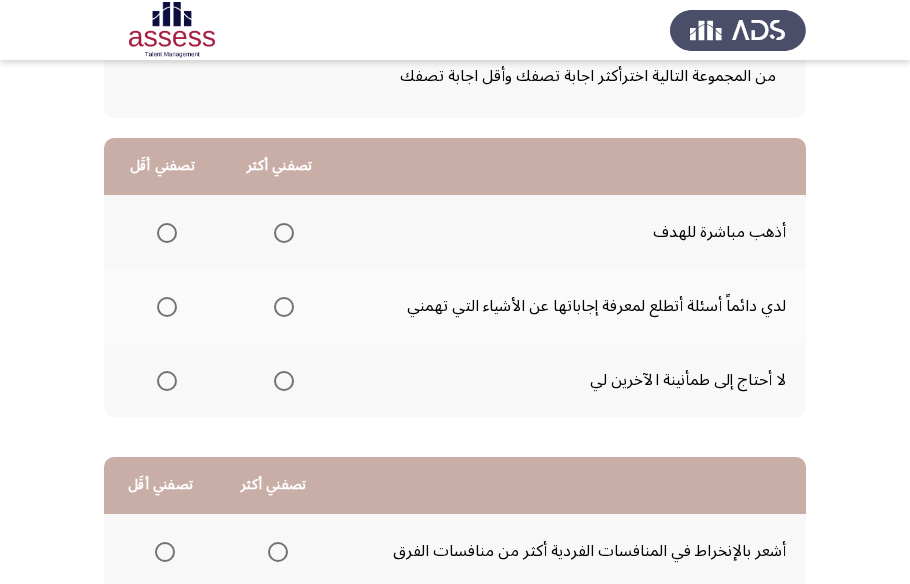 scroll, scrollTop: 181, scrollLeft: 0, axis: vertical 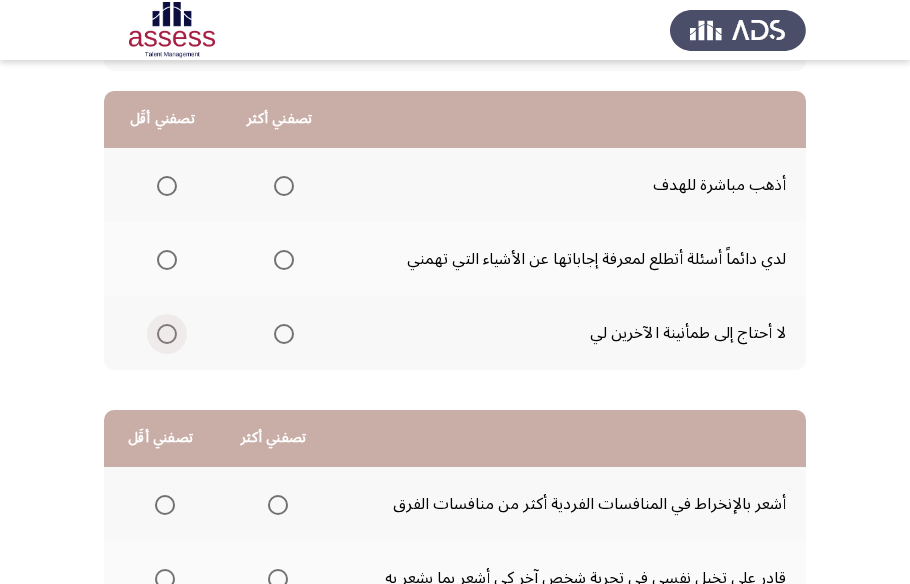 click at bounding box center [167, 334] 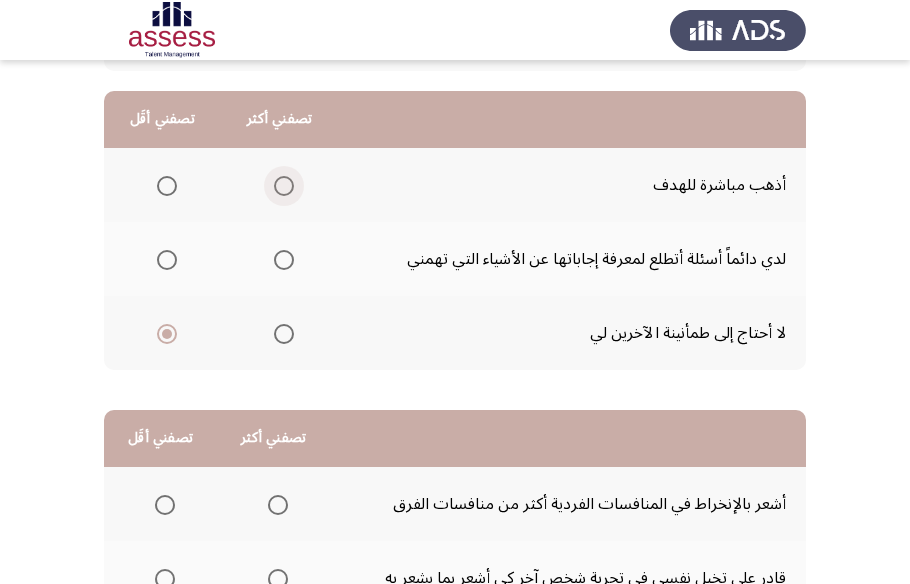 click at bounding box center [284, 186] 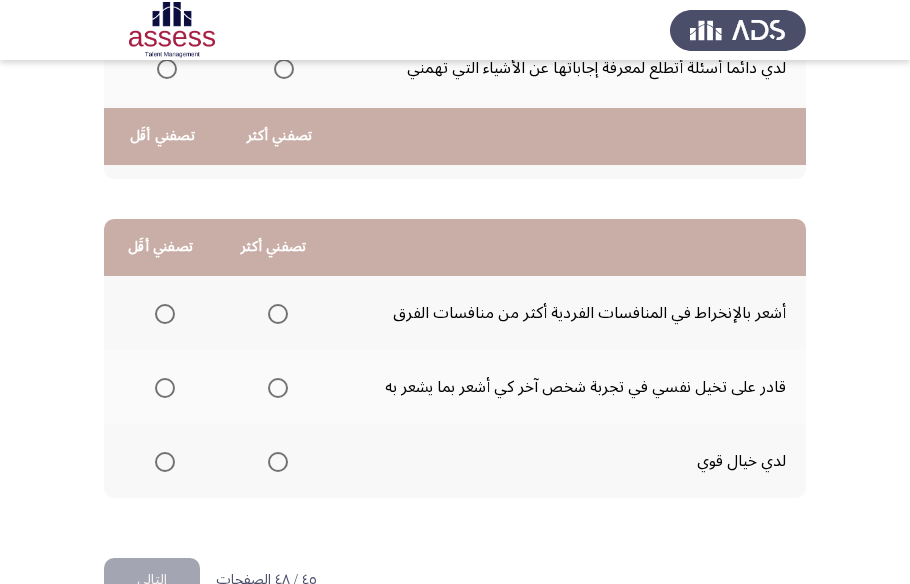 scroll, scrollTop: 423, scrollLeft: 0, axis: vertical 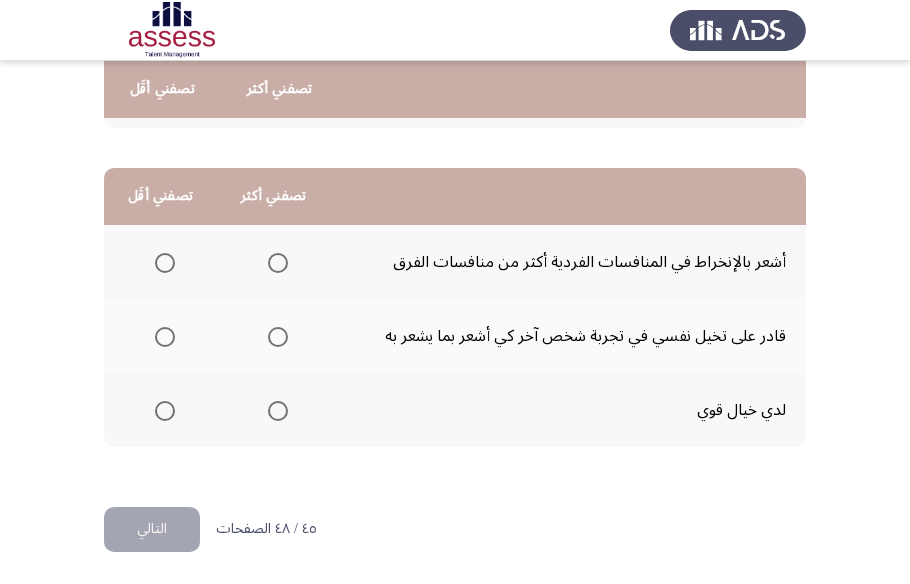 click at bounding box center (278, 337) 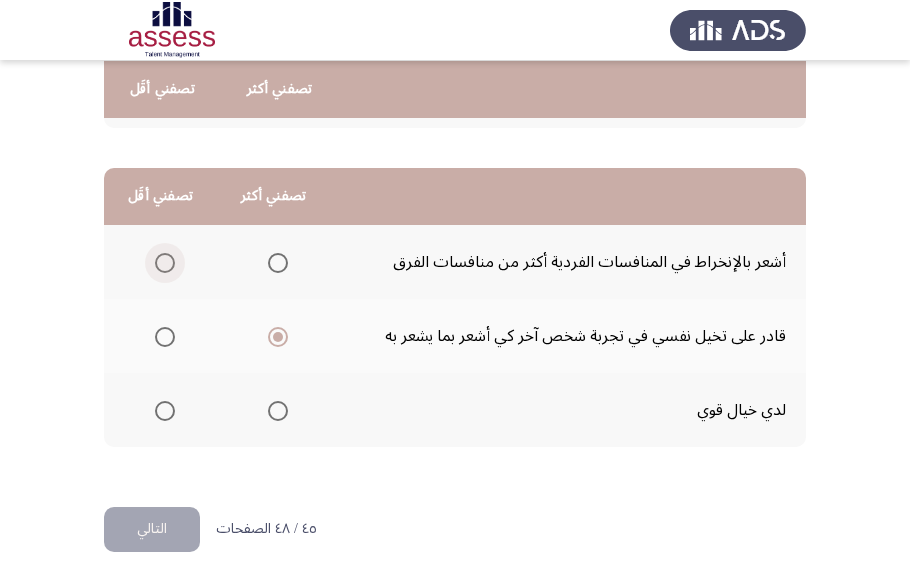 click at bounding box center [165, 263] 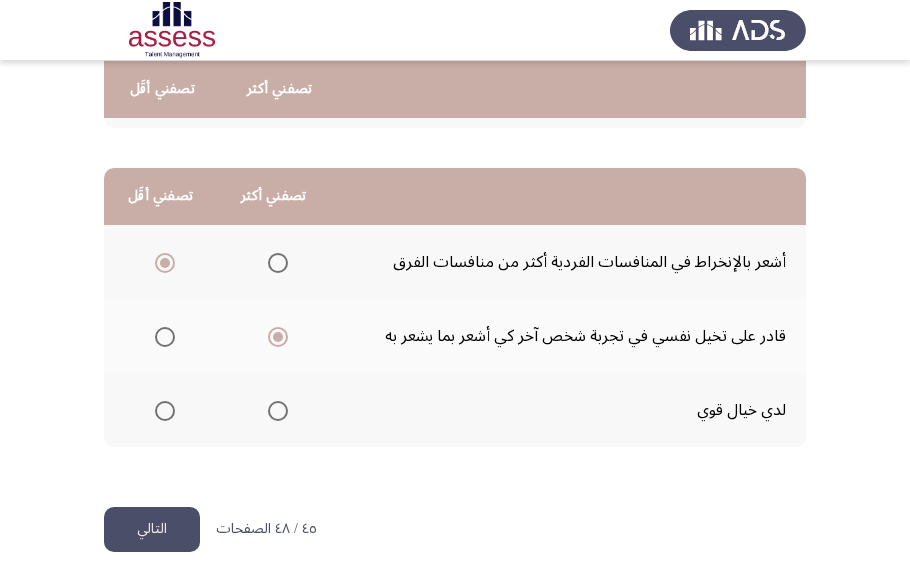 click on "التالي" 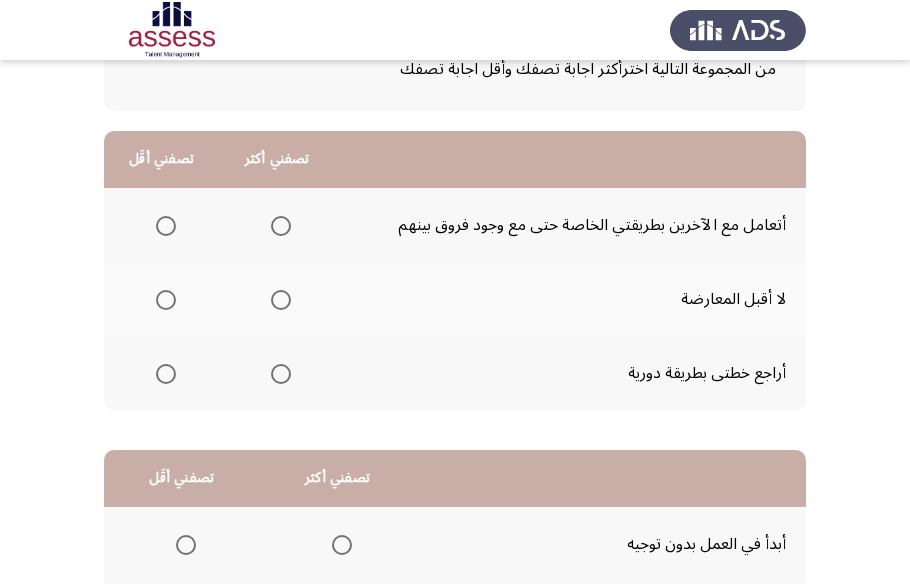 scroll, scrollTop: 181, scrollLeft: 0, axis: vertical 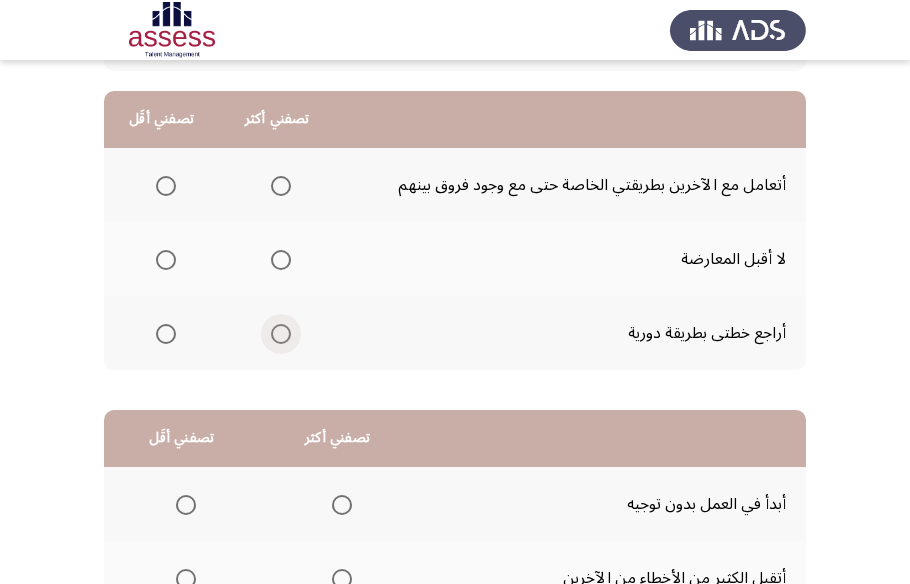 click at bounding box center (281, 334) 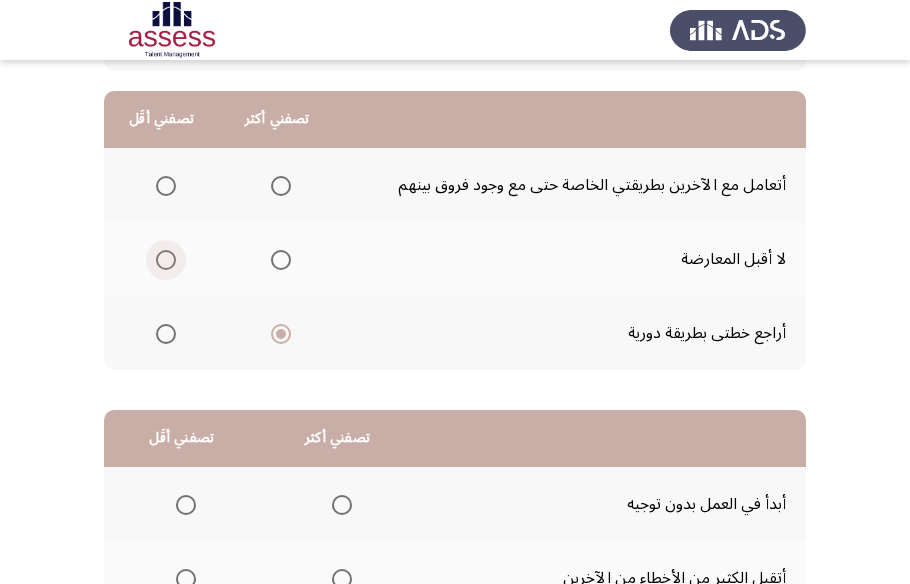 click at bounding box center (166, 260) 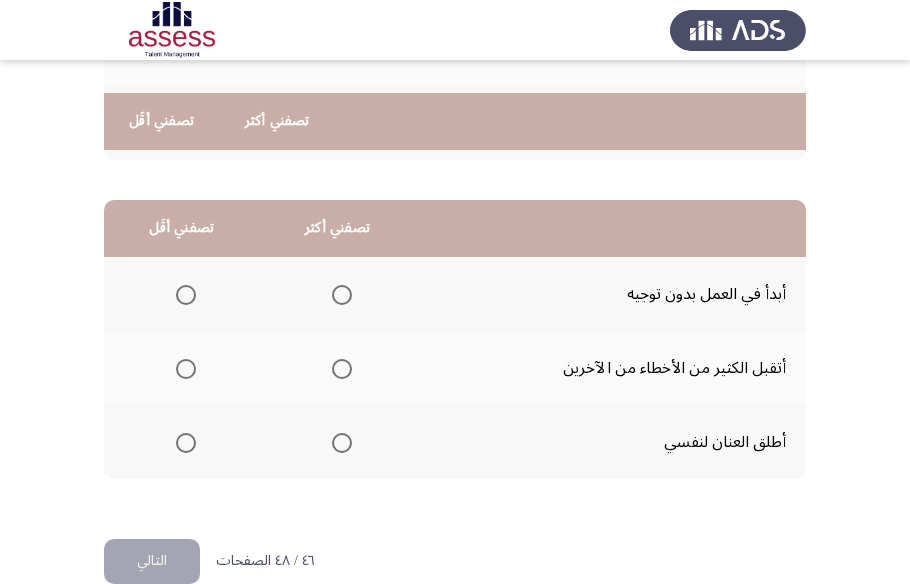 scroll, scrollTop: 423, scrollLeft: 0, axis: vertical 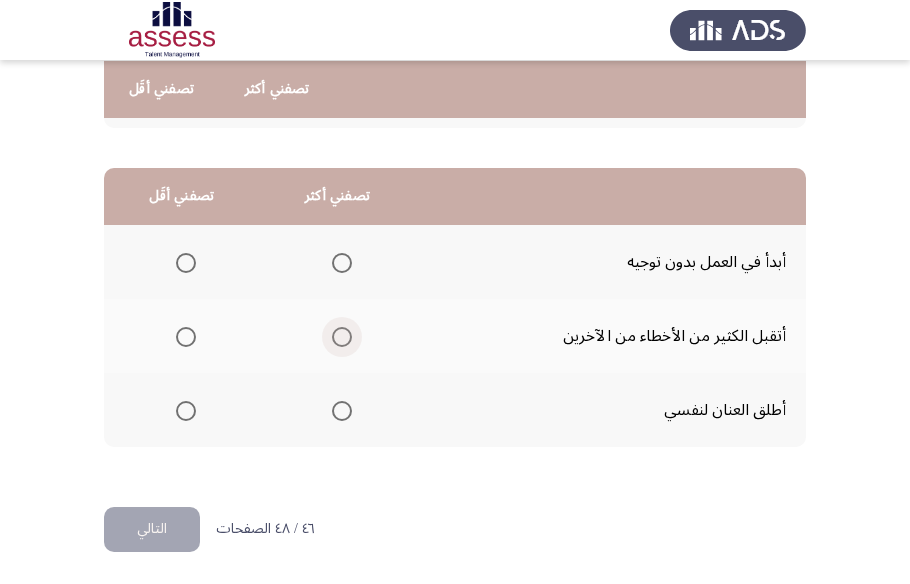 click at bounding box center [342, 337] 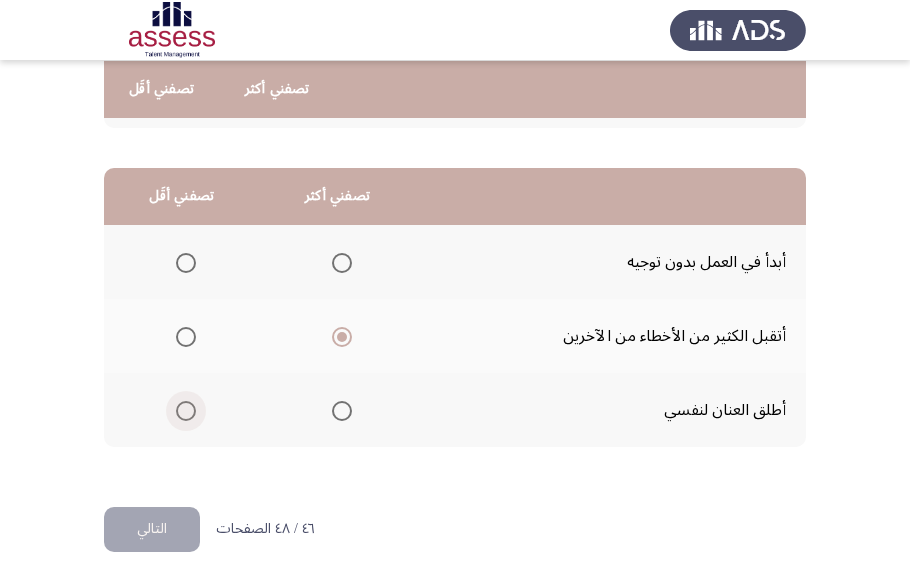 click at bounding box center [186, 411] 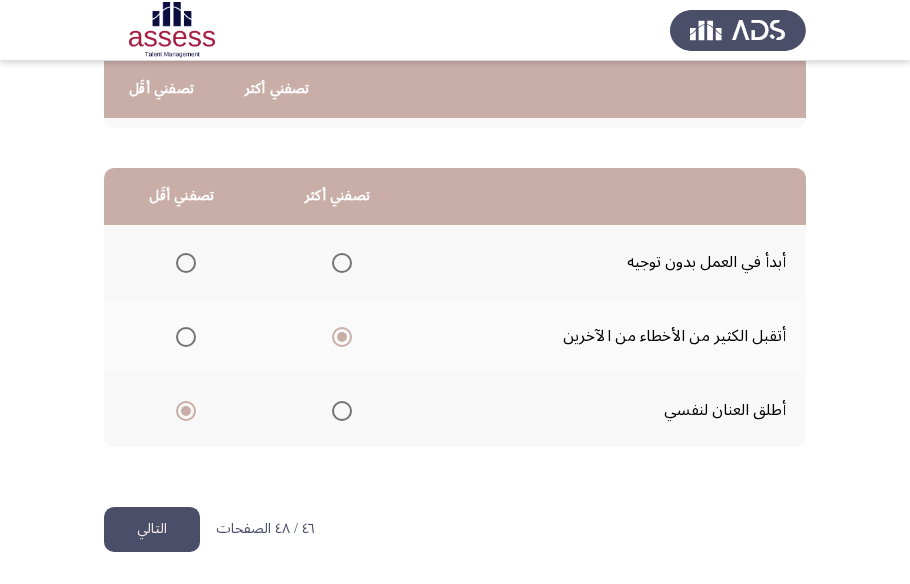 click on "التالي" 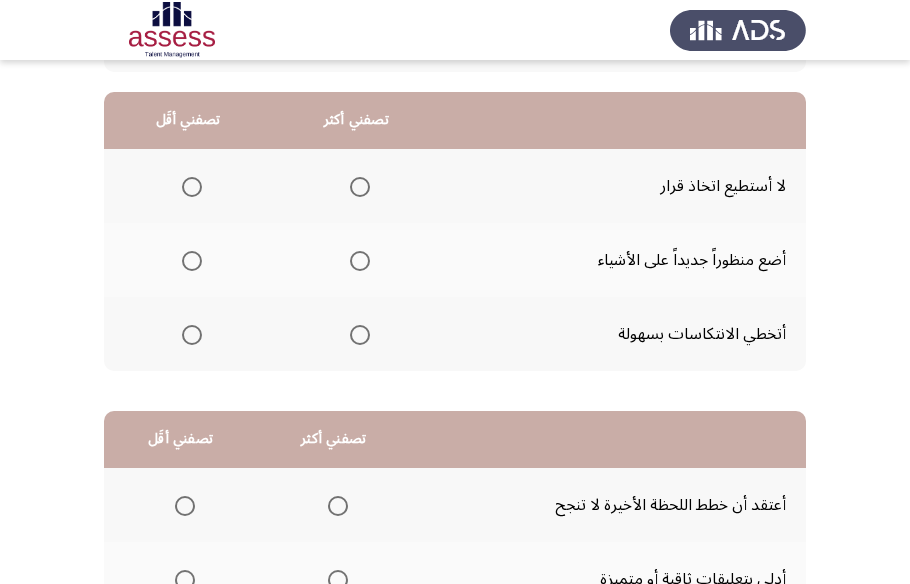 scroll, scrollTop: 181, scrollLeft: 0, axis: vertical 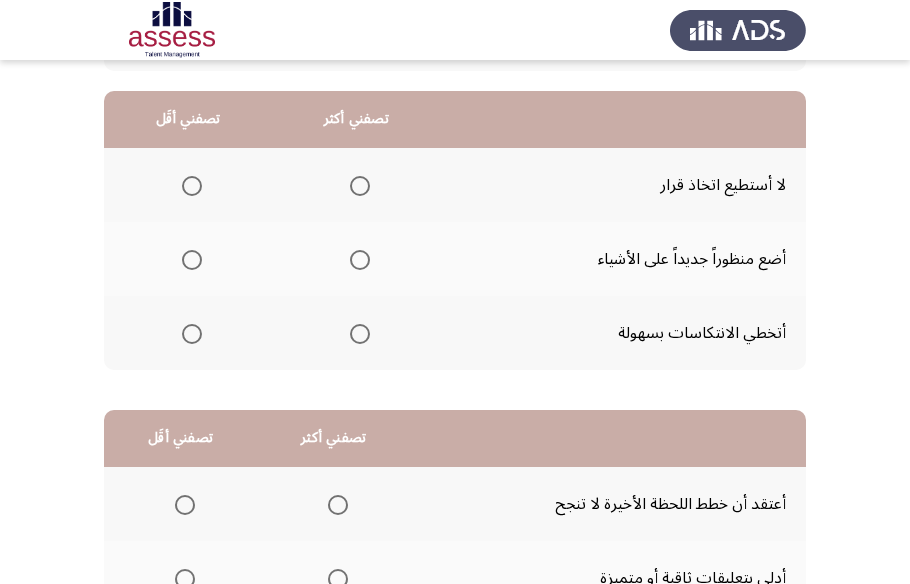 click at bounding box center (360, 334) 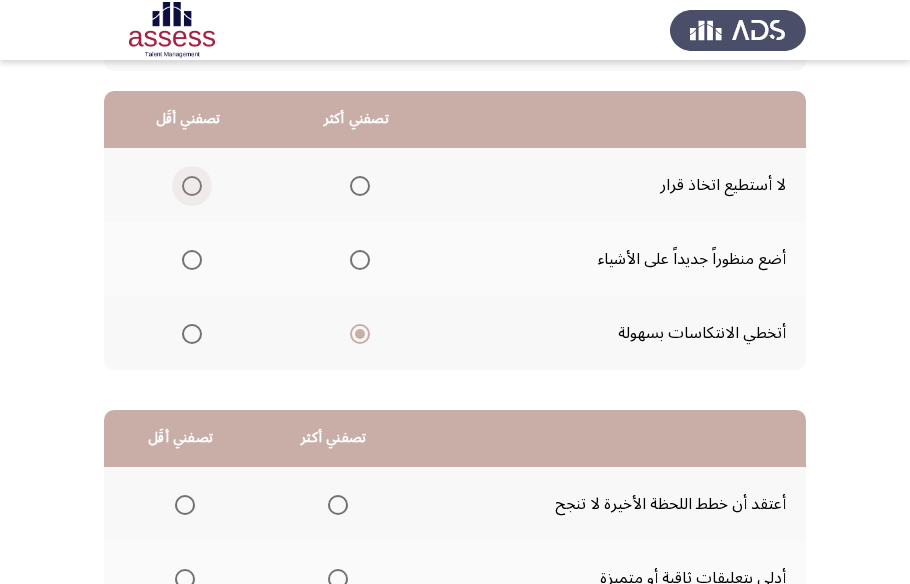 click at bounding box center (192, 186) 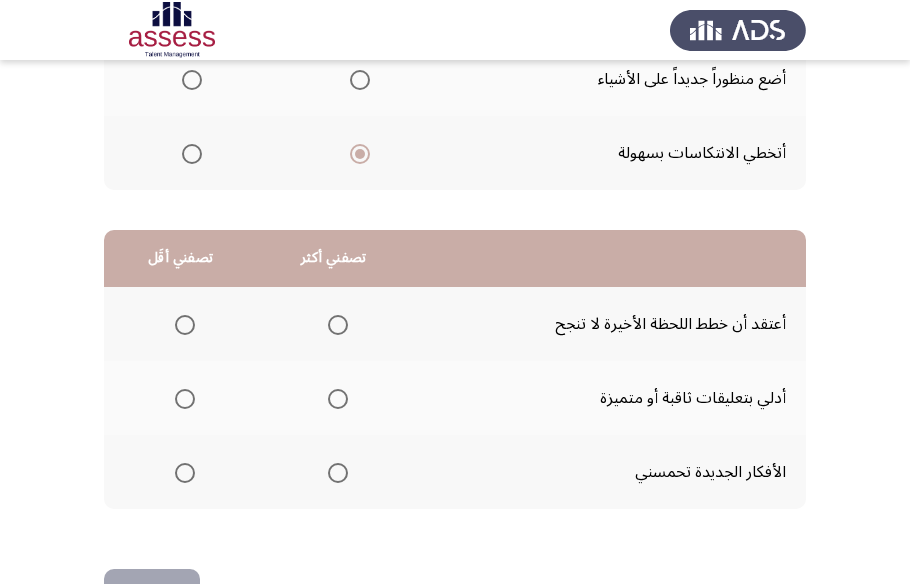 scroll, scrollTop: 423, scrollLeft: 0, axis: vertical 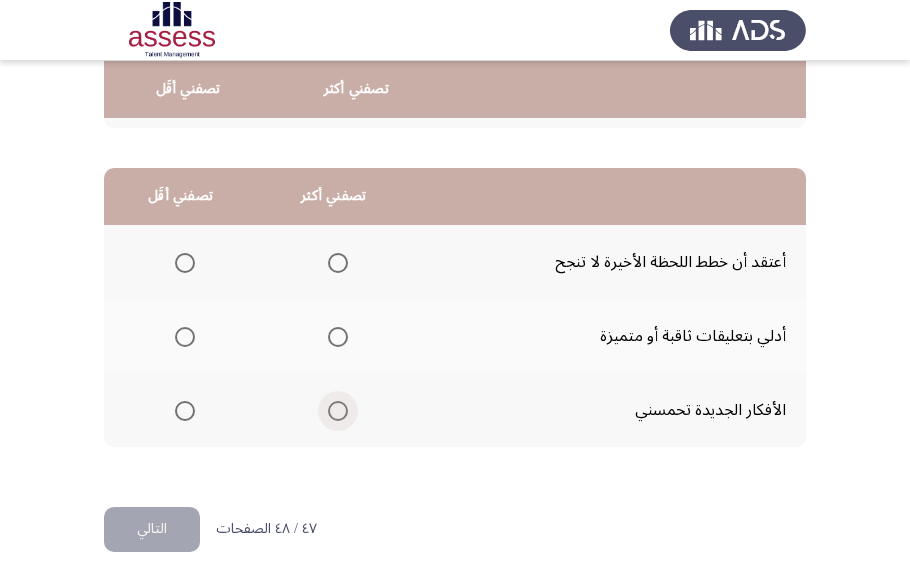 click at bounding box center (338, 411) 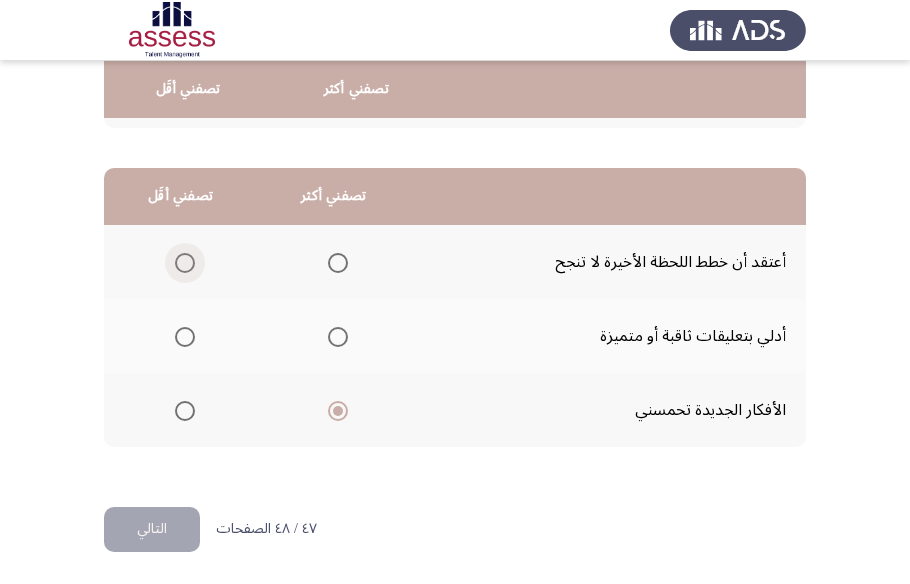 click at bounding box center [185, 263] 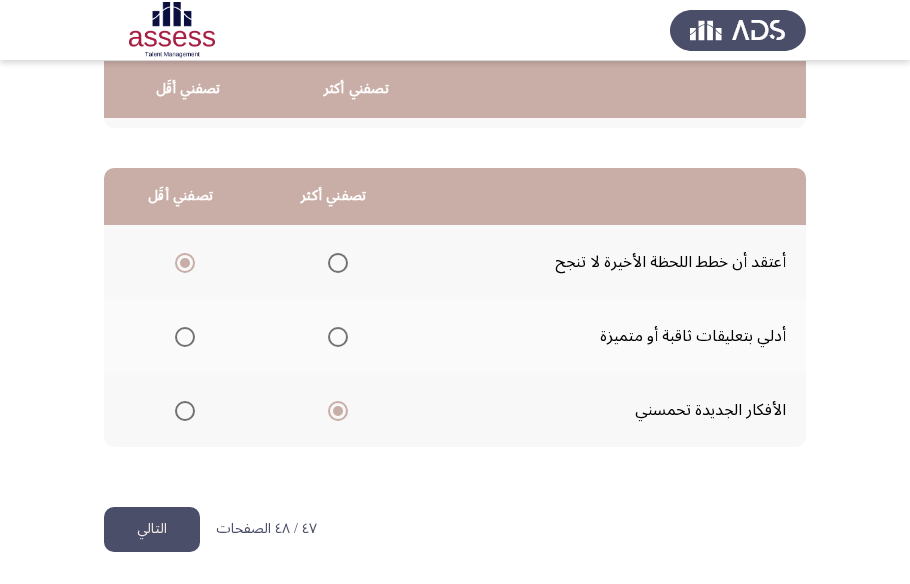 click on "التالي" 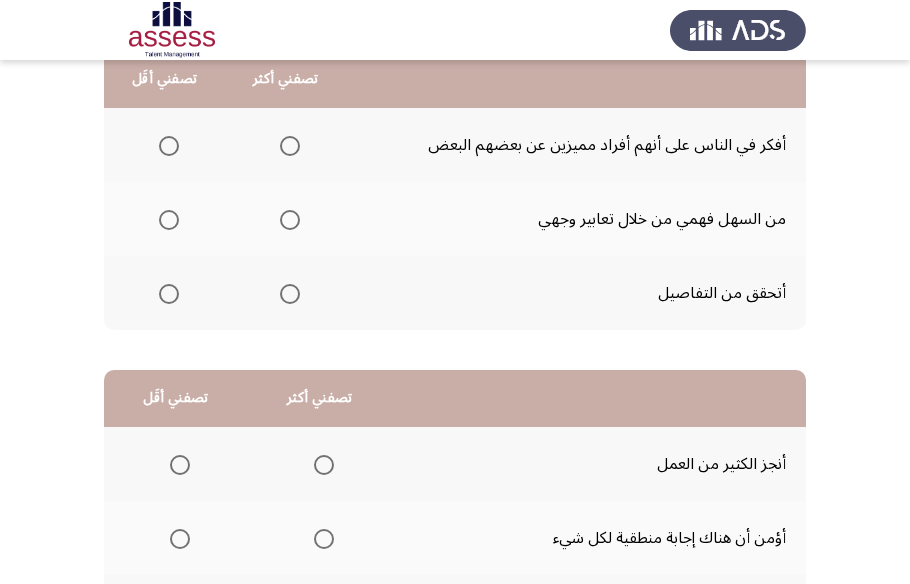 scroll, scrollTop: 181, scrollLeft: 0, axis: vertical 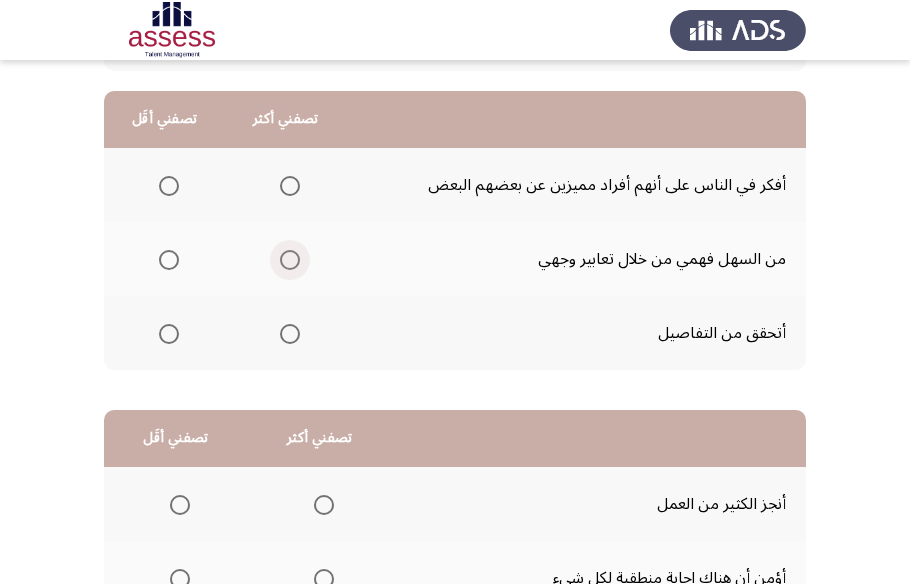 click at bounding box center [290, 260] 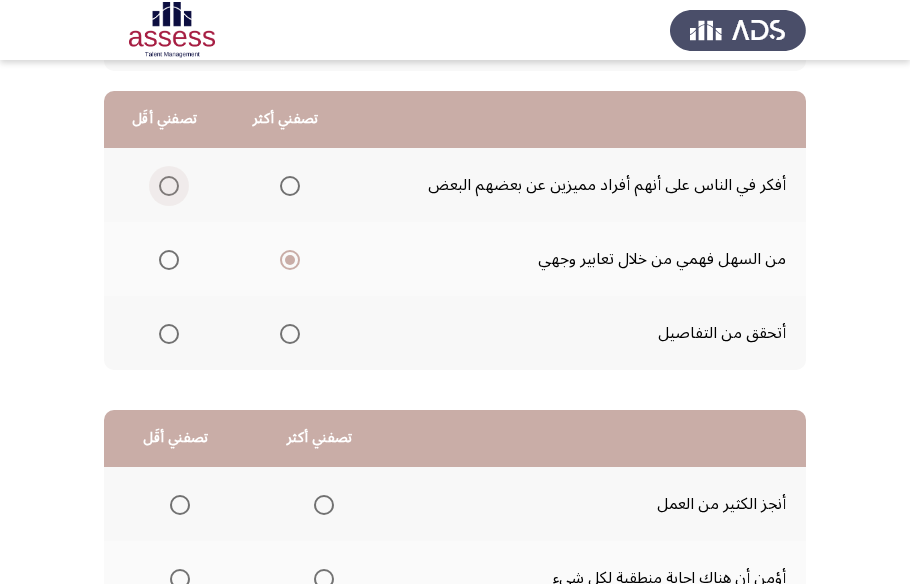click at bounding box center [169, 186] 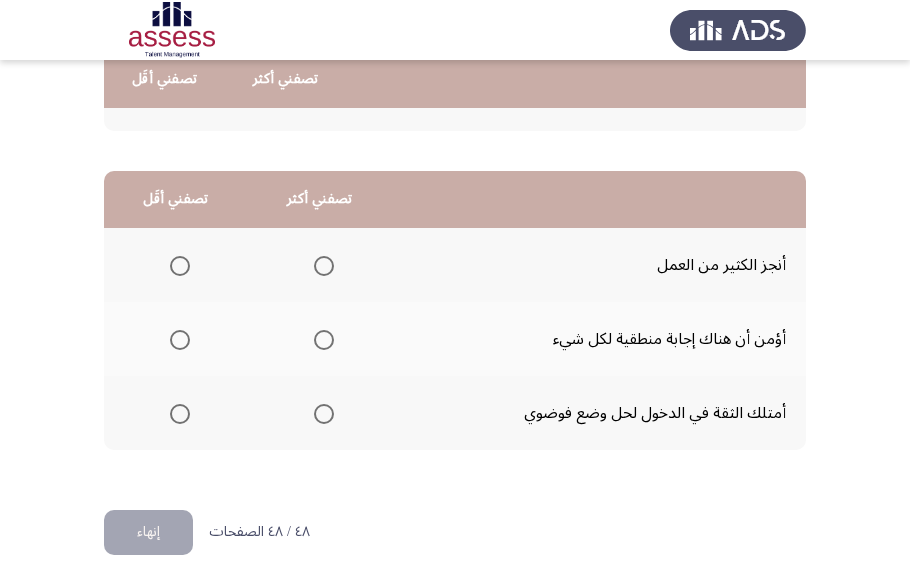 scroll, scrollTop: 423, scrollLeft: 0, axis: vertical 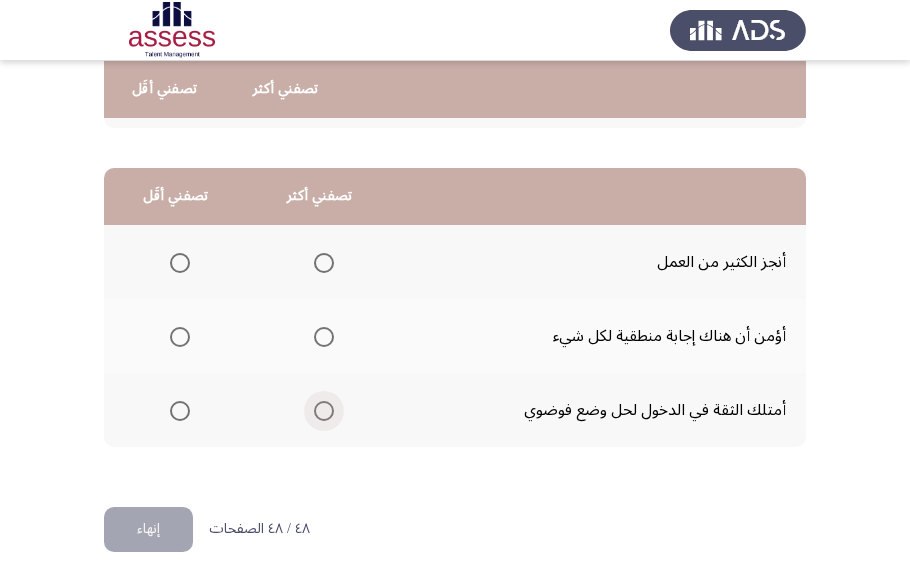 click at bounding box center [324, 411] 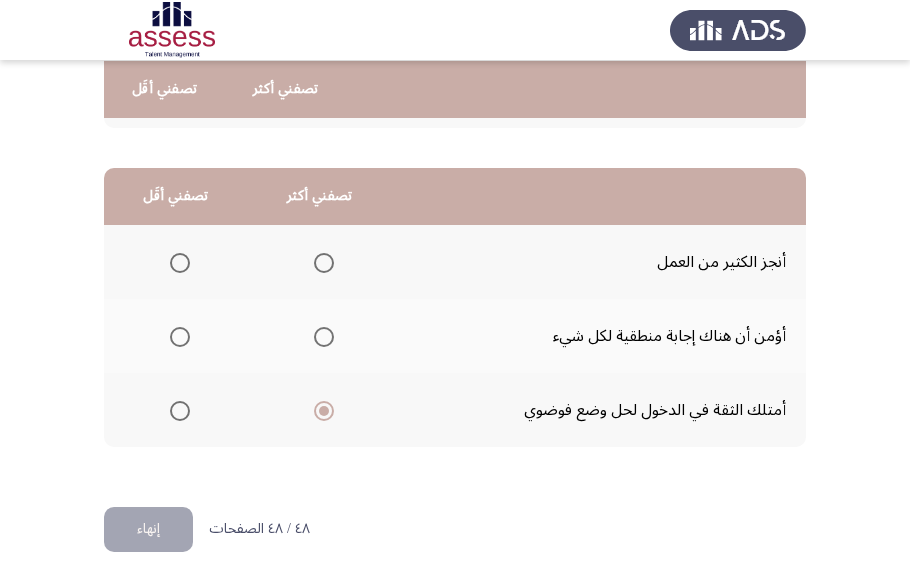 click at bounding box center [180, 337] 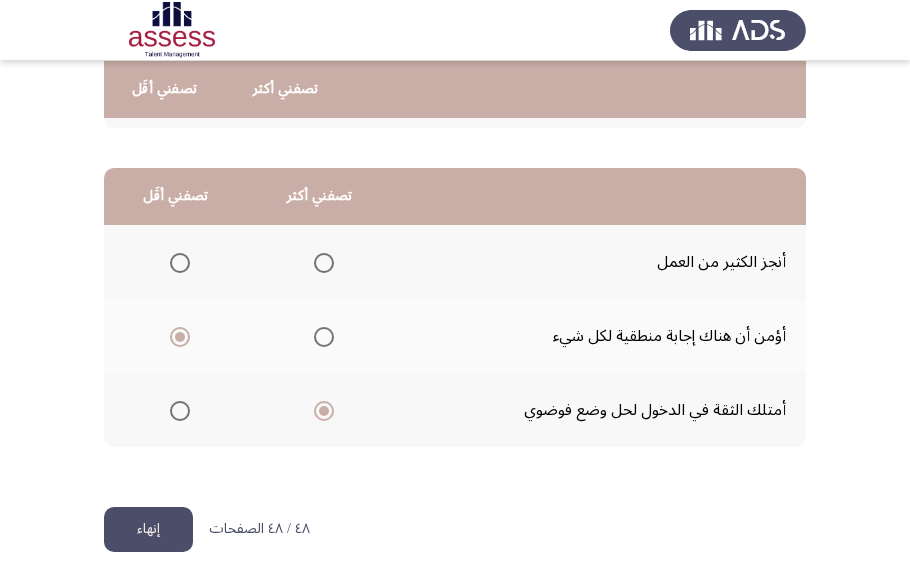 click on "إنهاء" 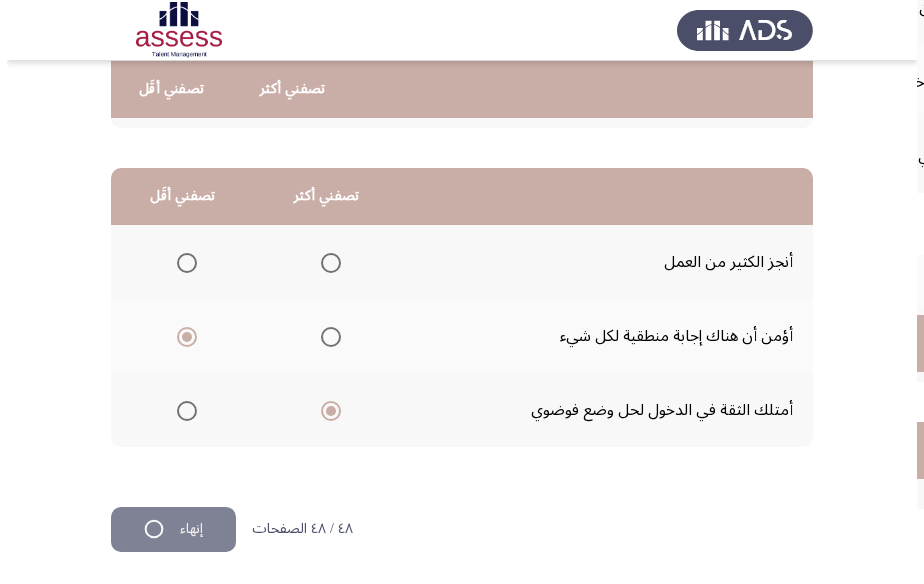 scroll, scrollTop: 0, scrollLeft: 0, axis: both 